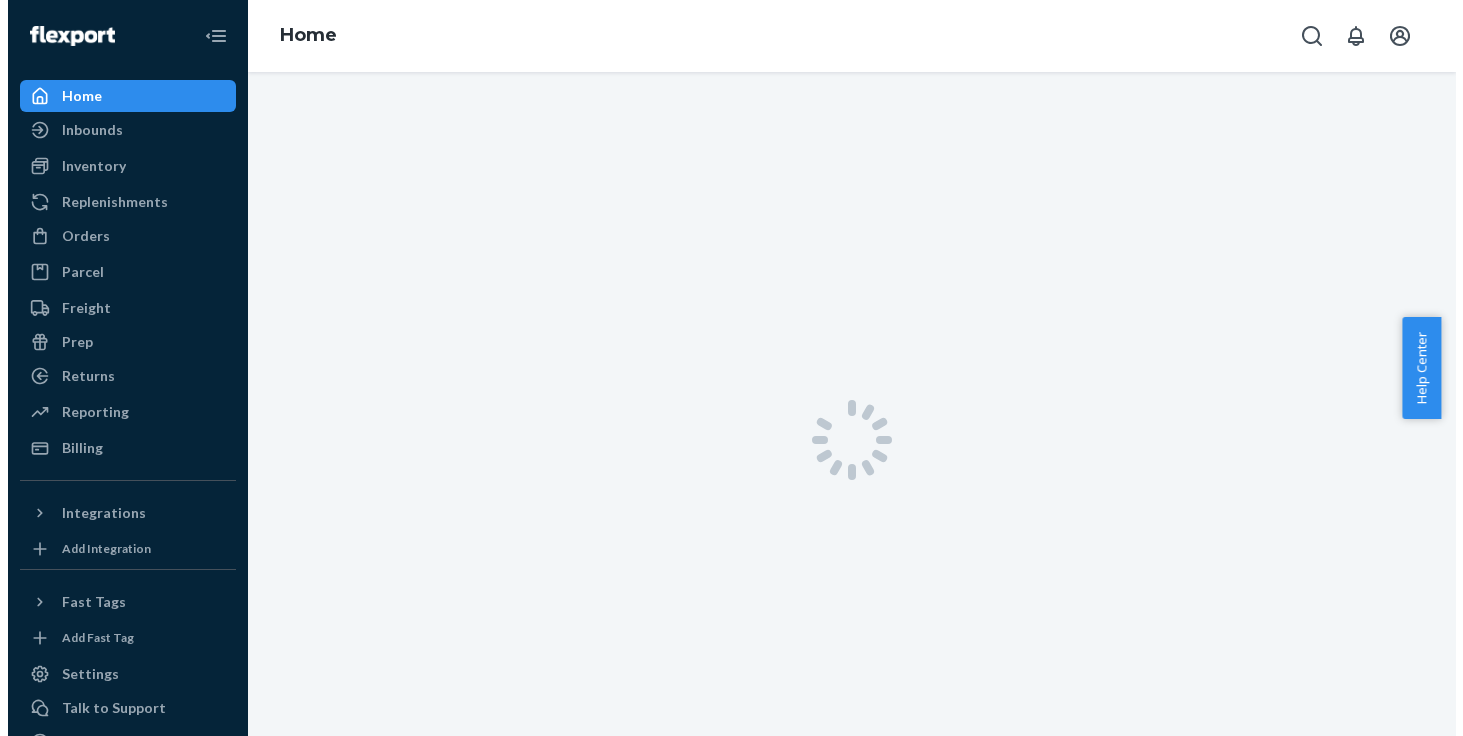 scroll, scrollTop: 0, scrollLeft: 0, axis: both 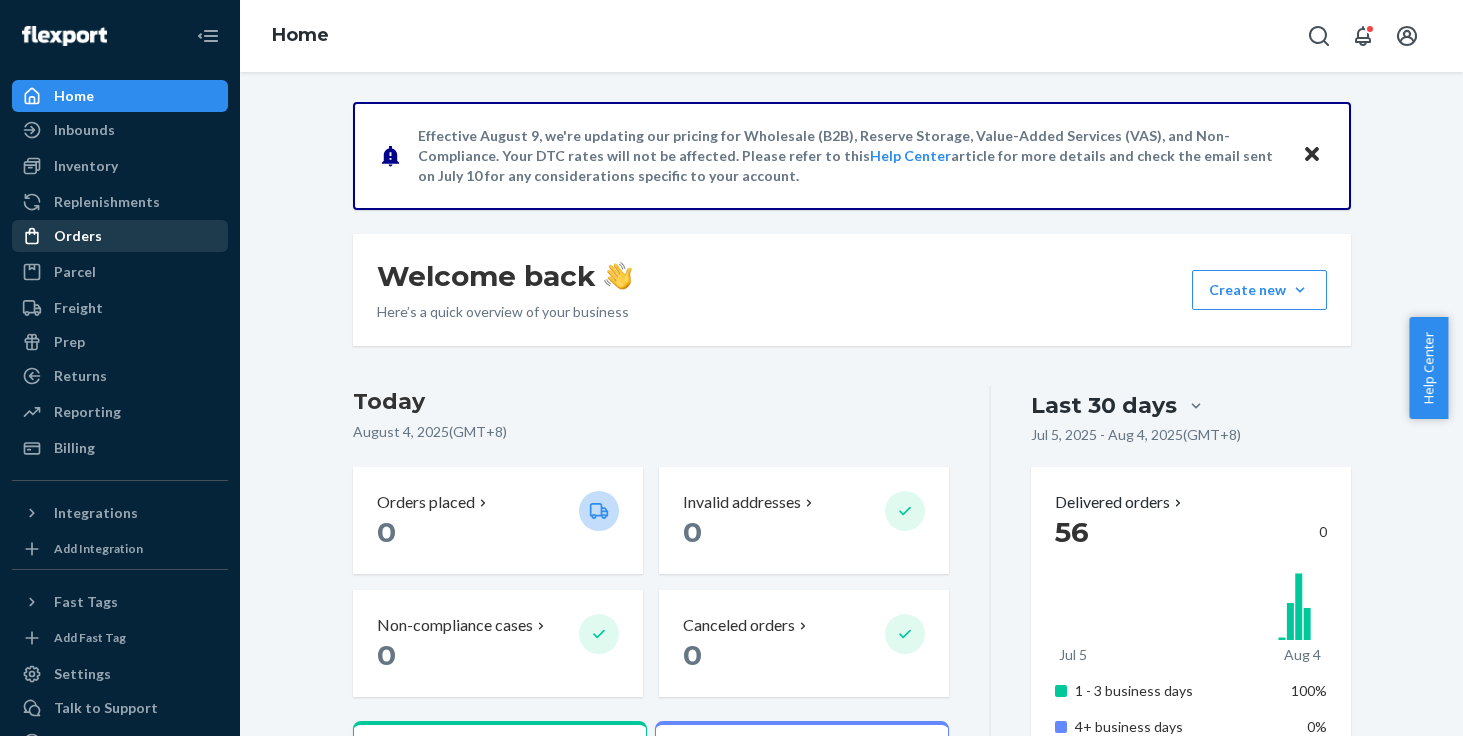 click on "Orders" at bounding box center [120, 236] 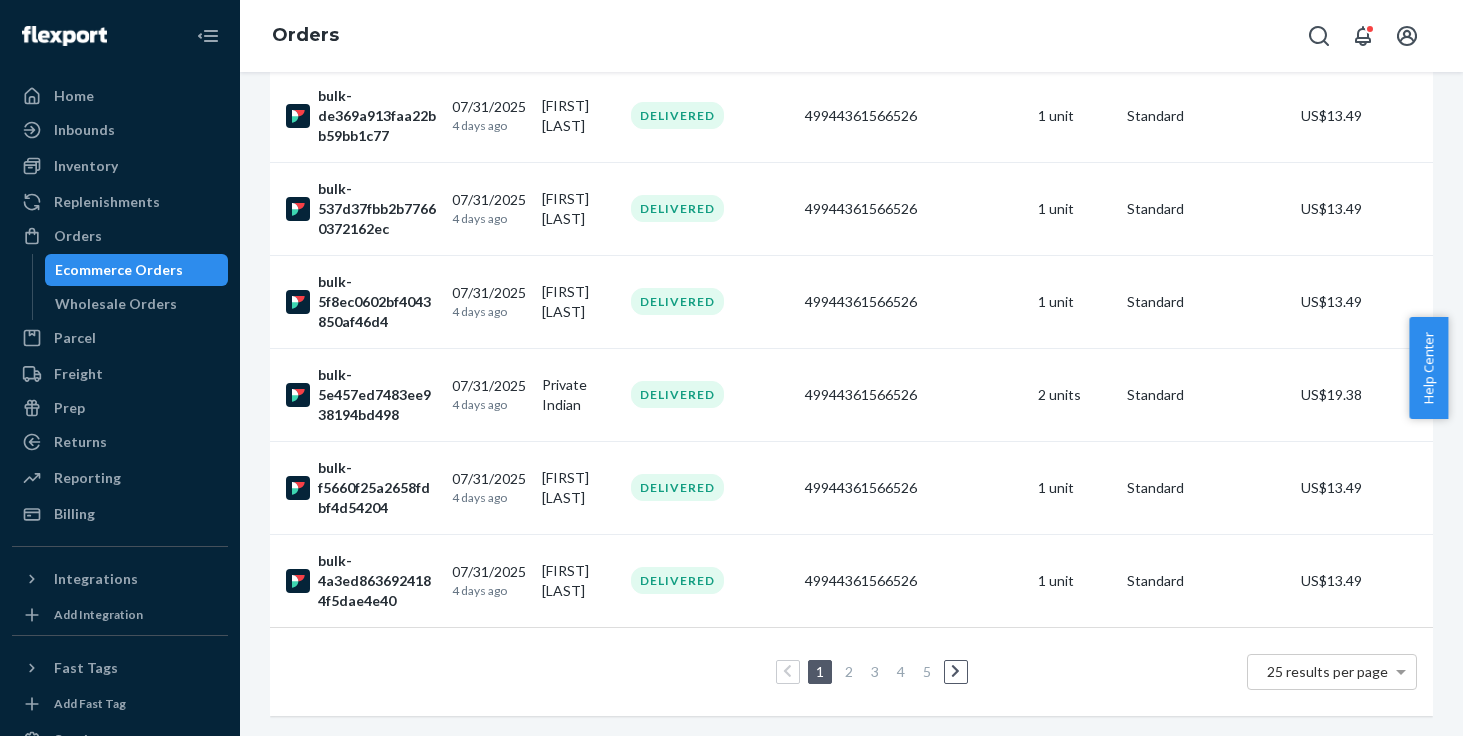 scroll, scrollTop: 1964, scrollLeft: 0, axis: vertical 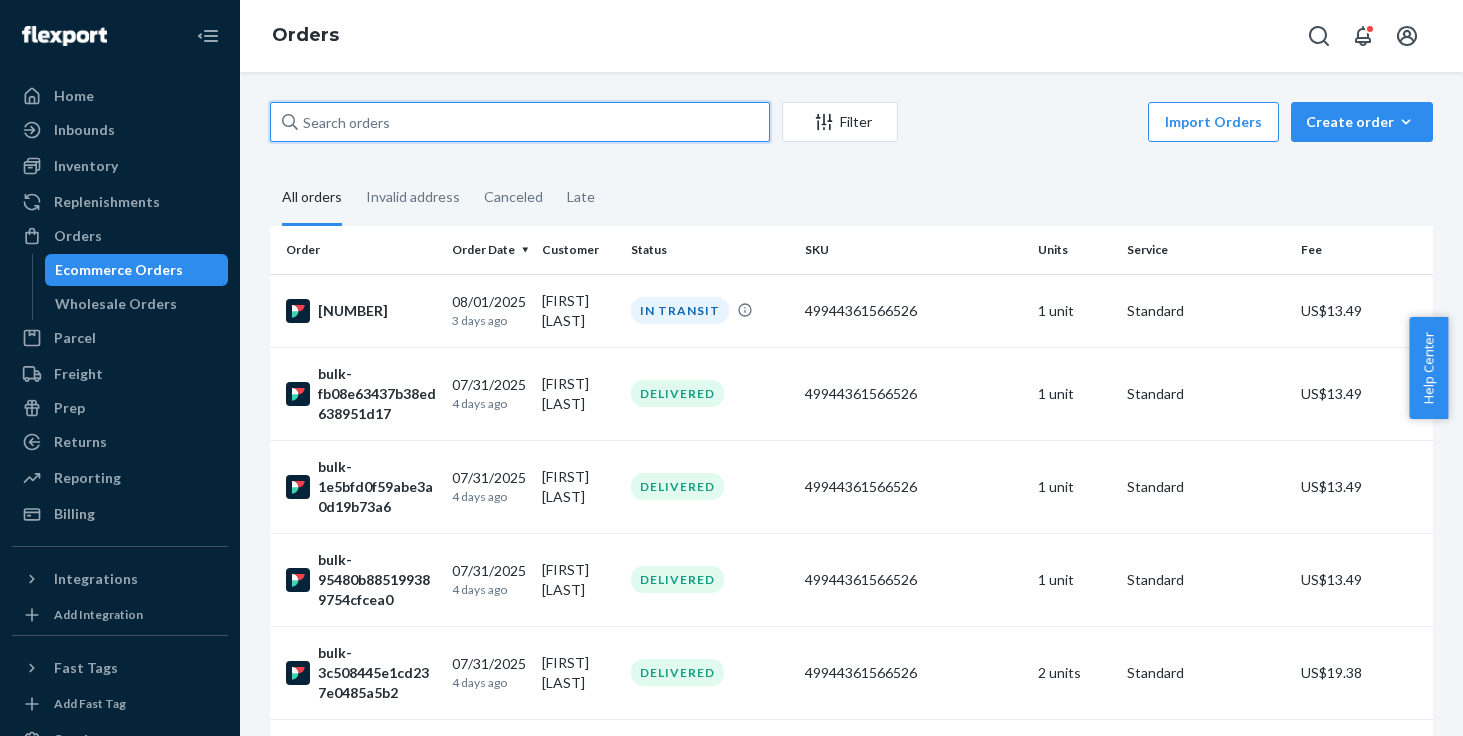 click at bounding box center [520, 122] 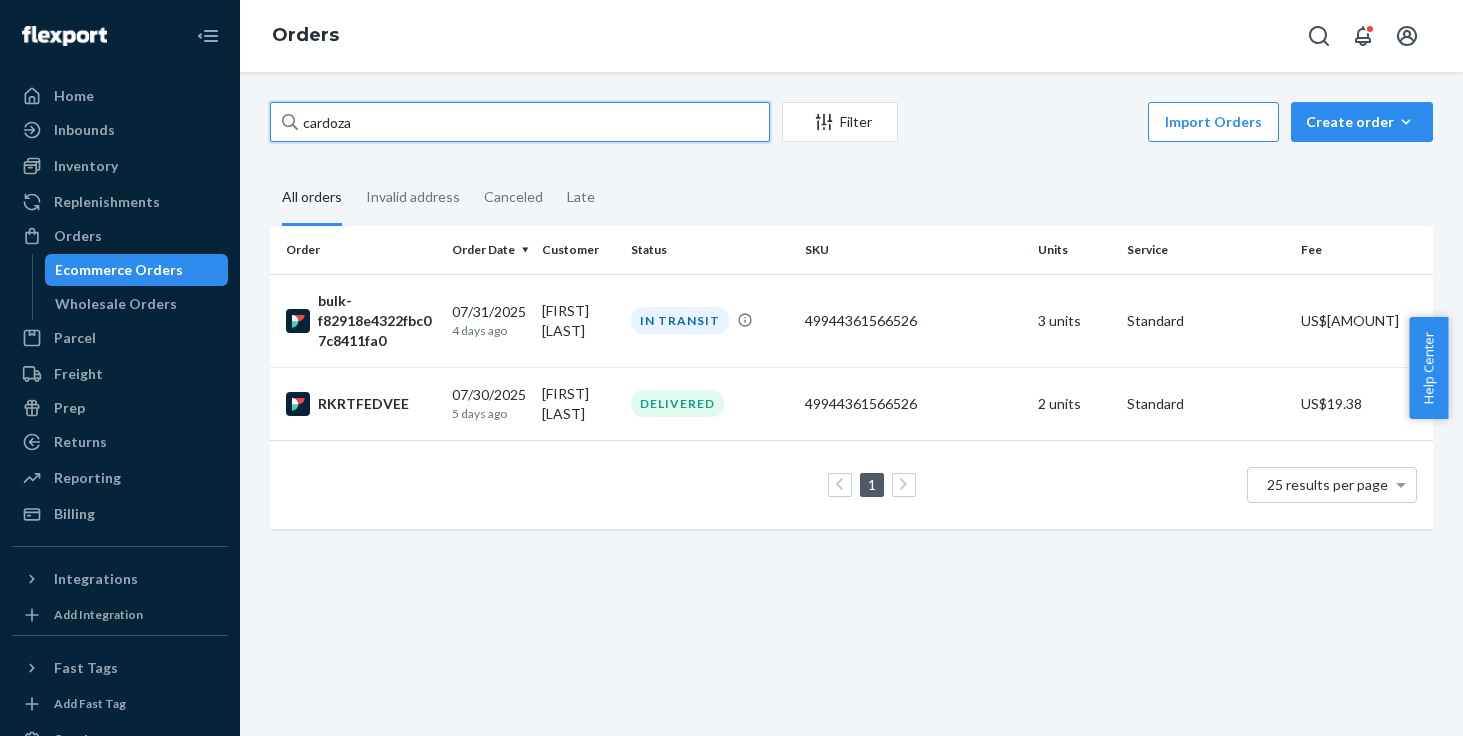 drag, startPoint x: 124, startPoint y: 125, endPoint x: 0, endPoint y: 123, distance: 124.01613 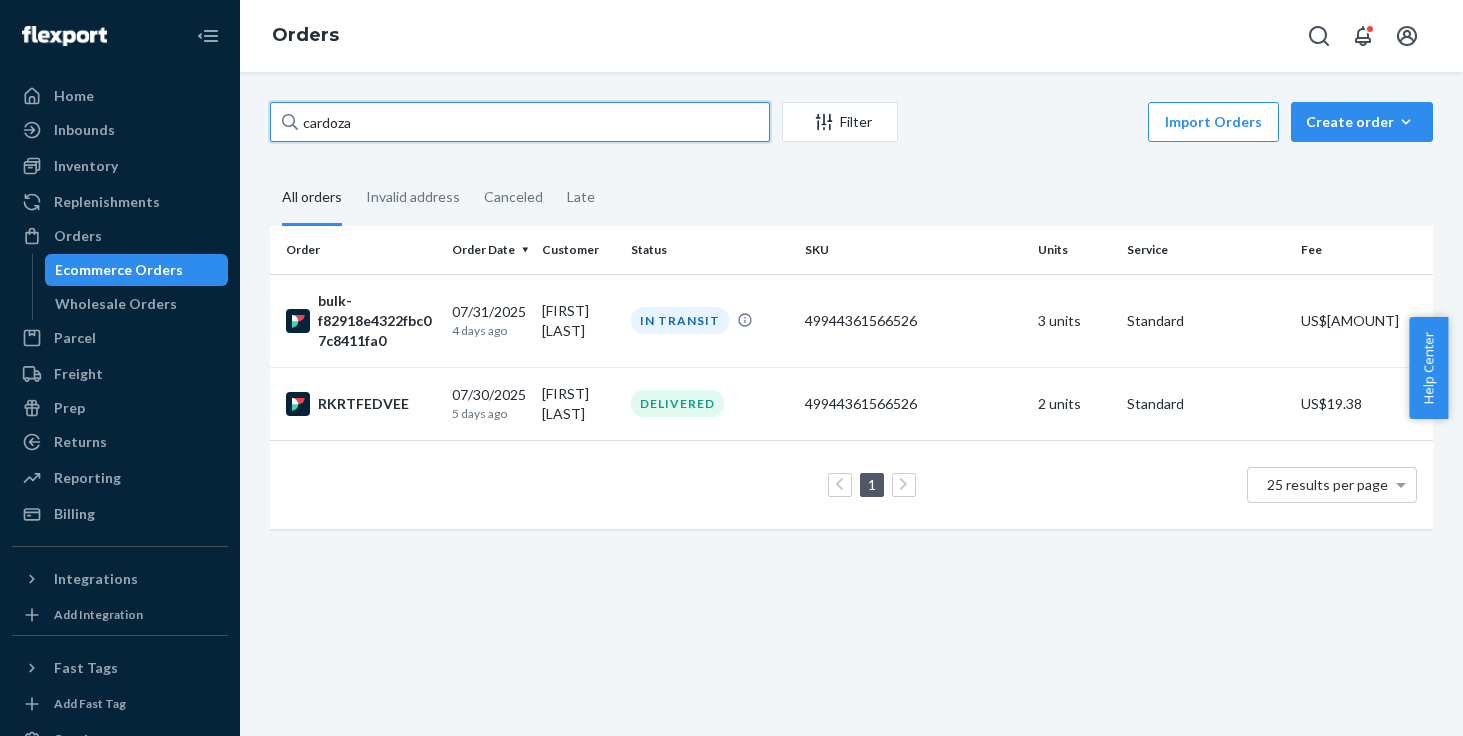click on "Home Inbounds Shipping Plans Problems Inventory Products Replenishments Orders Ecommerce Orders Wholesale Orders Parcel Parcel orders Integrations Freight Prep Returns All Returns Get Onboarded Reporting Reports Analytics Billing Integrations Add Integration Fast Tags Add Fast Tag Settings Talk to Support Help Center Give Feedback Orders cardoza Filter Import Orders Create order Ecommerce order Removal order All orders Invalid address Canceled Late Order Order Date Customer Status SKU Units Service Fee bulk-f82918e4322fbc07c8411fa0 07/31/2025 4 days ago Marie Cardoza IN TRANSIT 49944361566526 3 units Standard US$27.87 RKRTFEDVEE 07/30/2025 5 days ago marie Cardoza DELIVERED 49944361566526 2 units Standard US$19.38 1 25 results per page" at bounding box center [731, 368] 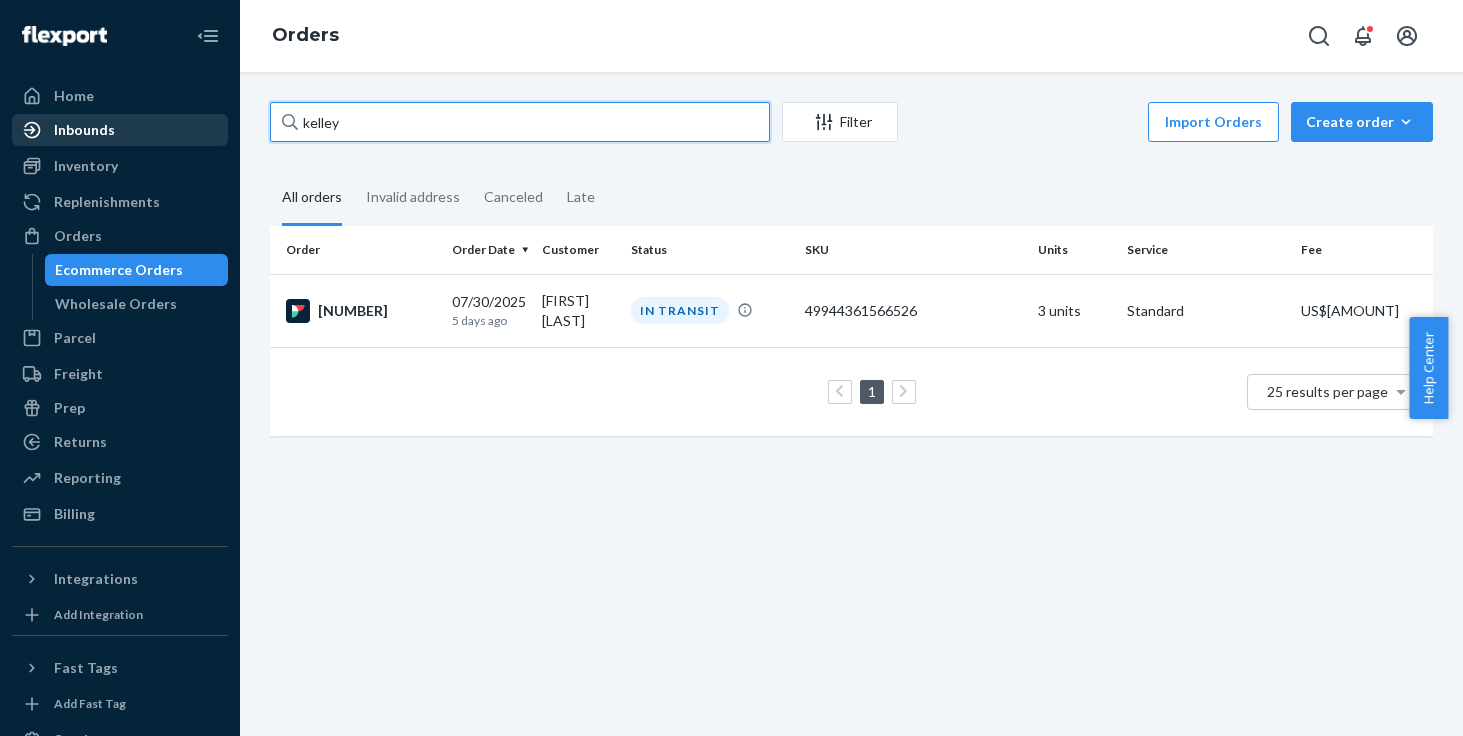 drag, startPoint x: 416, startPoint y: 122, endPoint x: 119, endPoint y: 122, distance: 297 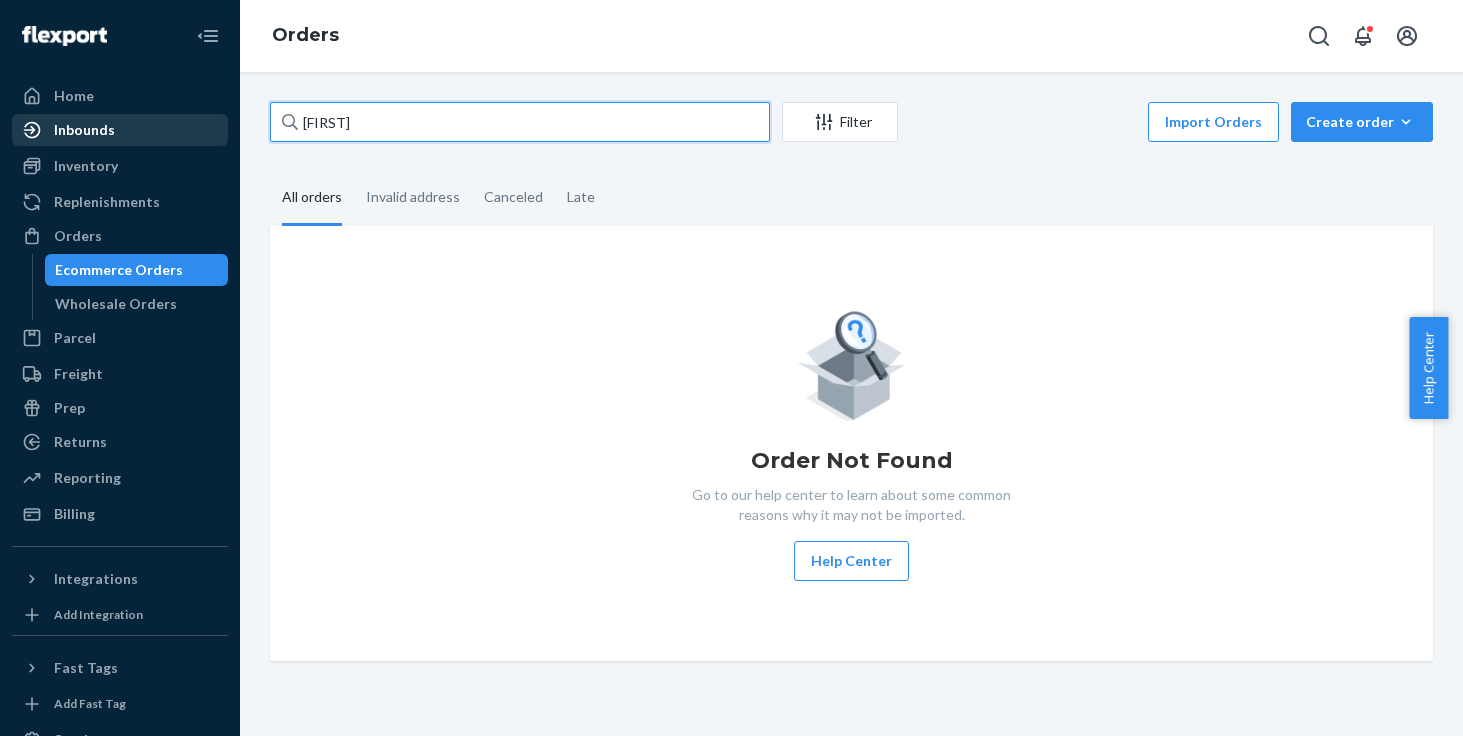 drag, startPoint x: 275, startPoint y: 127, endPoint x: 22, endPoint y: 127, distance: 253 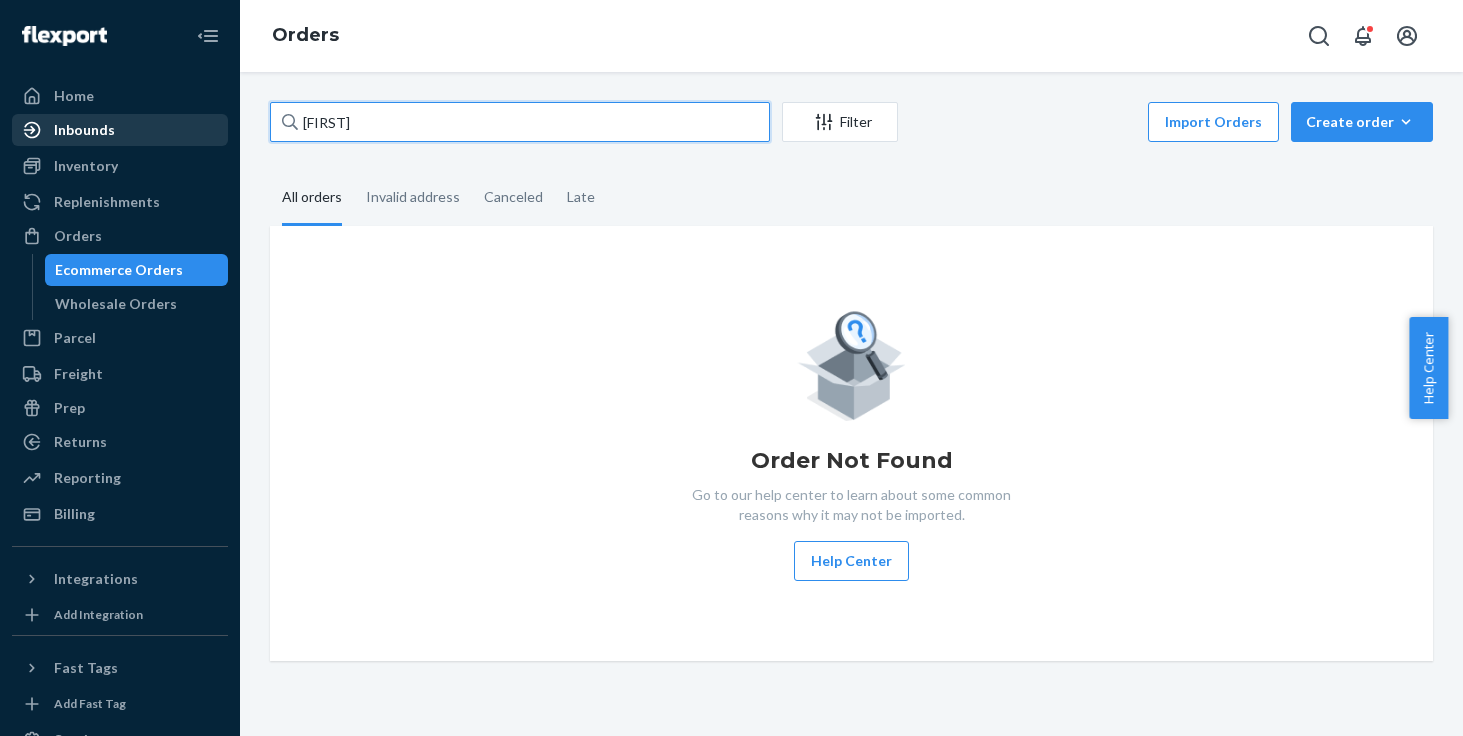 click on "Home Inbounds Shipping Plans Problems Inventory Products Replenishments Orders Ecommerce Orders Wholesale Orders Parcel Parcel orders Integrations Freight Prep Returns All Returns Get Onboarded Reporting Reports Analytics Billing Integrations Add Integration Fast Tags Add Fast Tag Settings Talk to Support Help Center Give Feedback Orders lilian Filter Import Orders Create order Ecommerce order Removal order All orders Invalid address Canceled Late Order Not Found Go to our help center to learn about some common reasons why it may not be imported. Help Center" at bounding box center [731, 368] 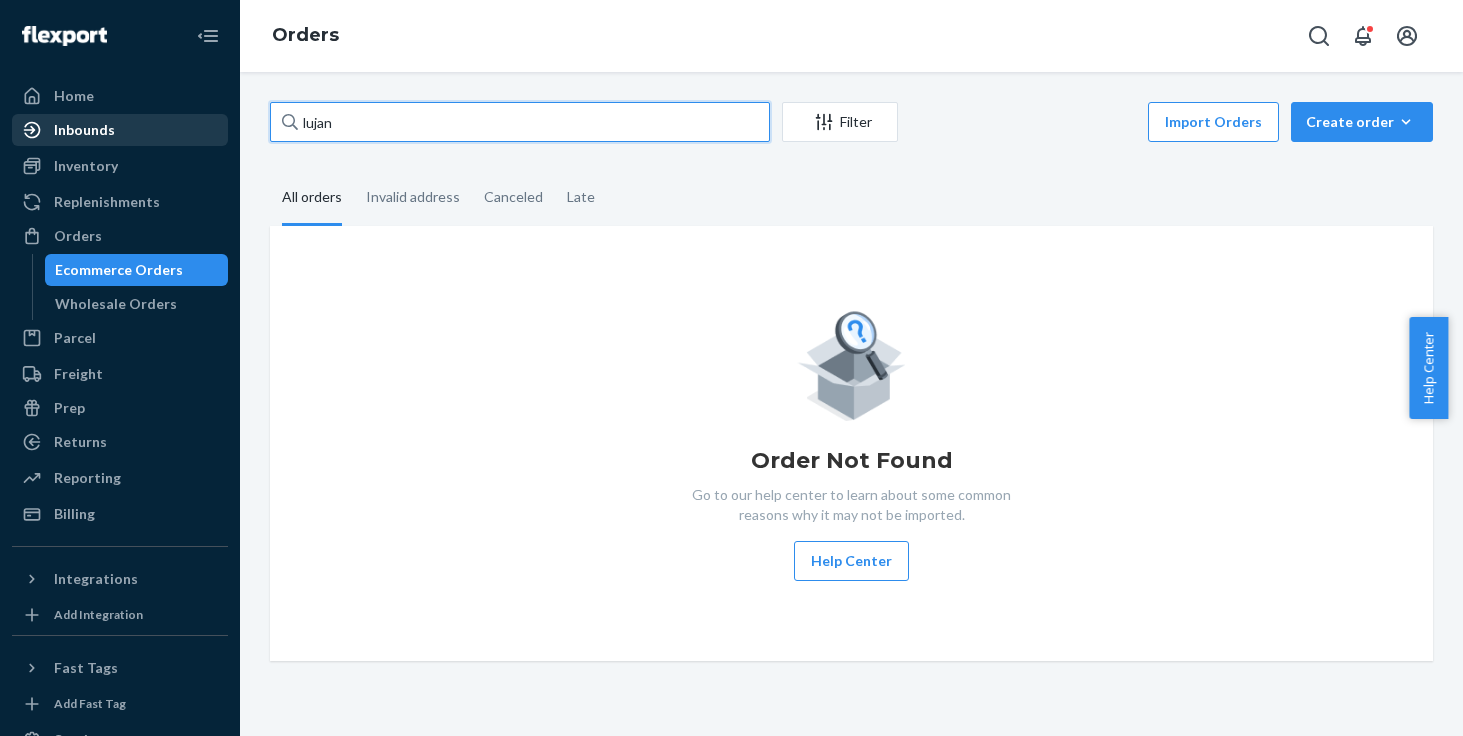 type on "lujan" 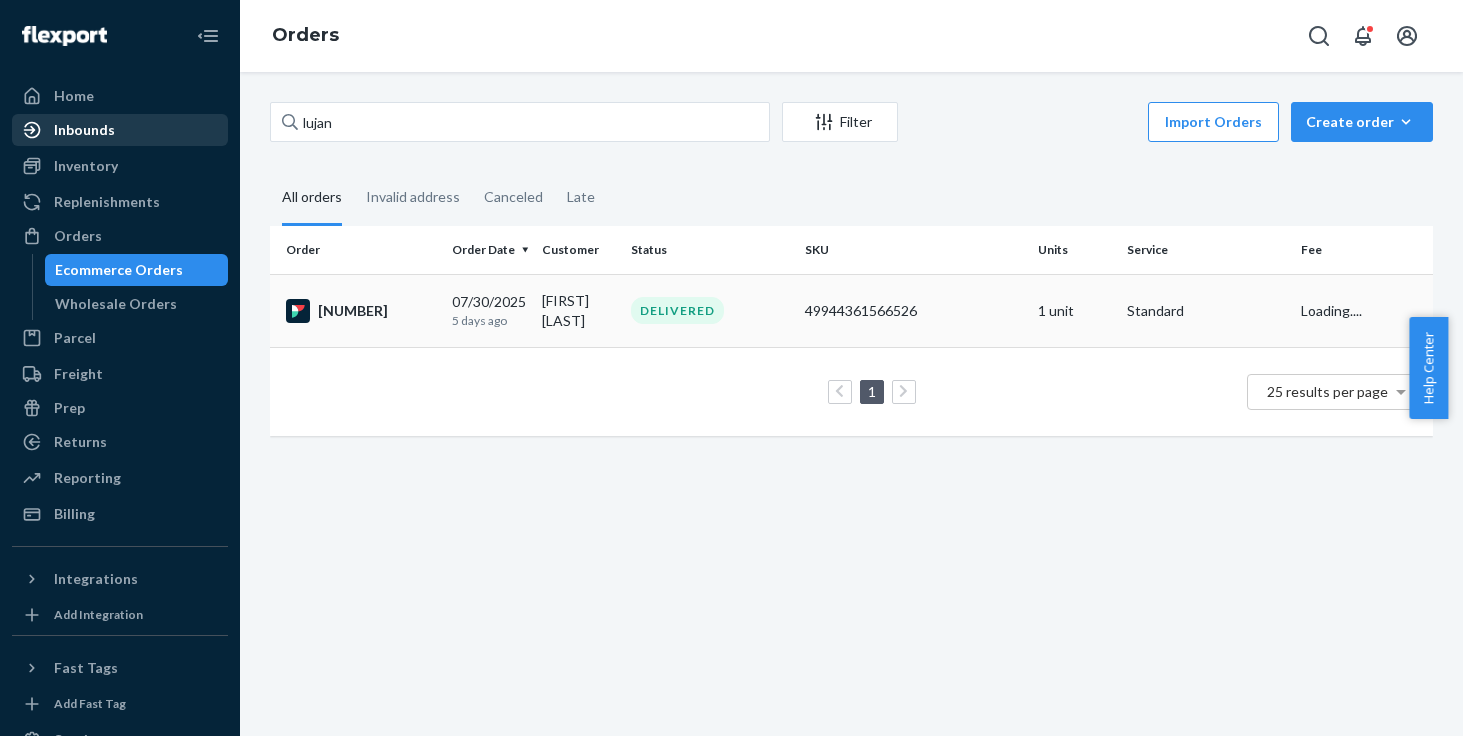 click on "Lillian Lujan" at bounding box center [578, 310] 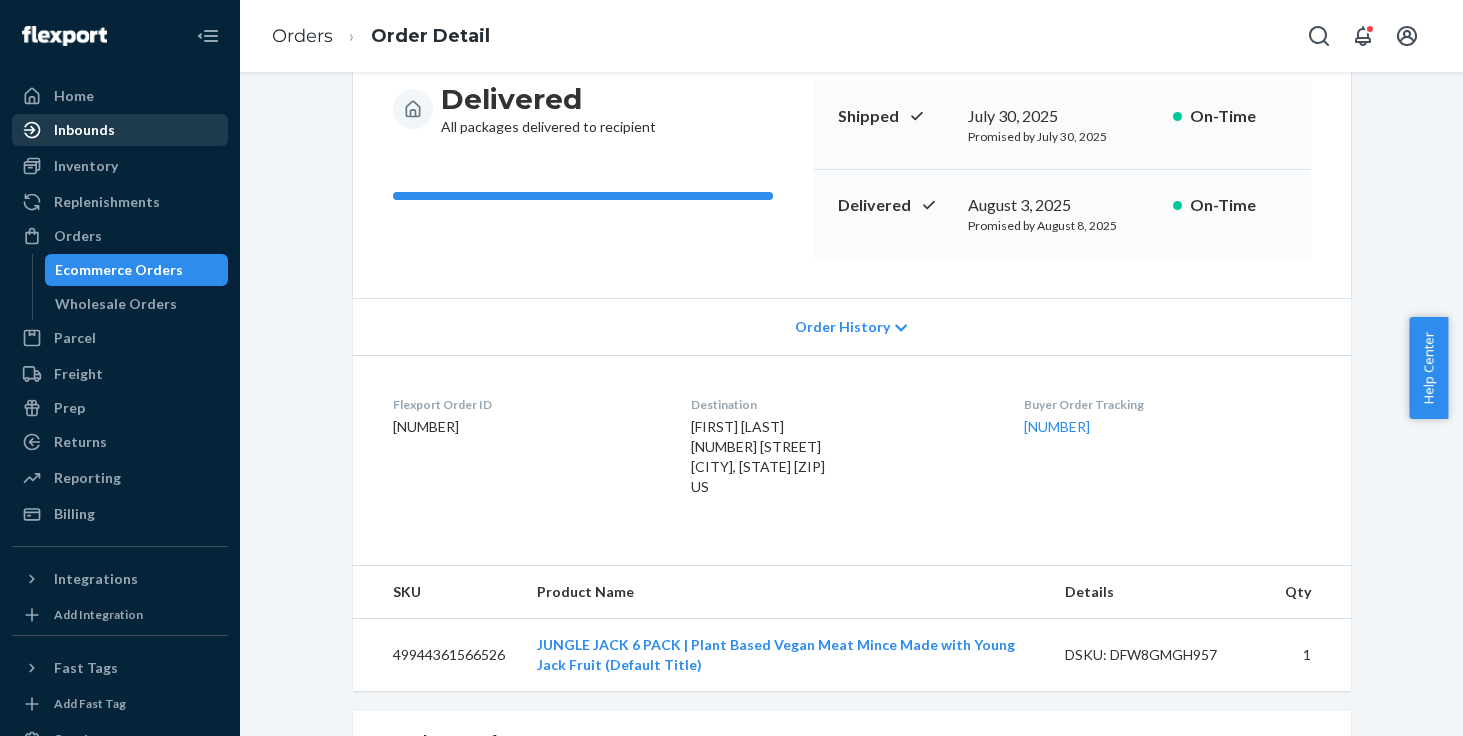 scroll, scrollTop: 221, scrollLeft: 0, axis: vertical 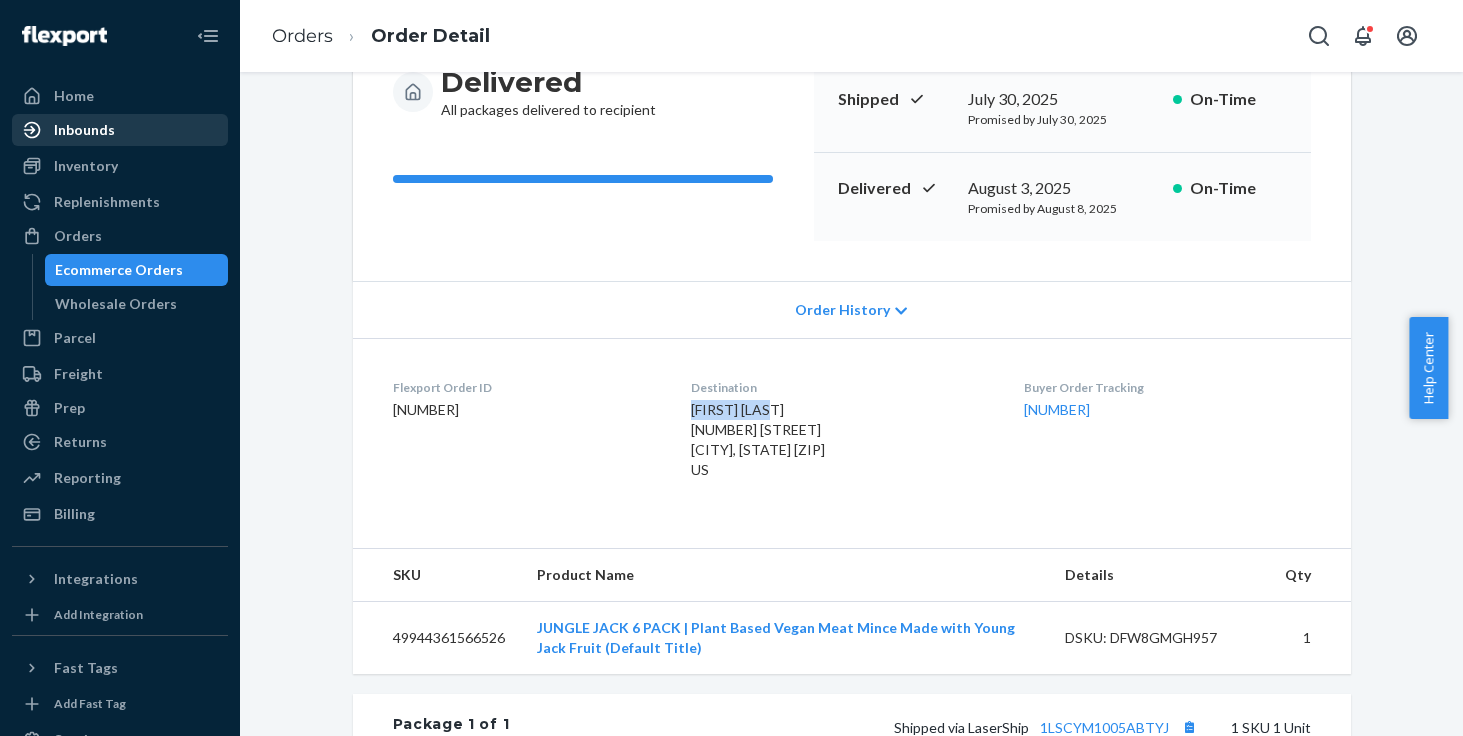 drag, startPoint x: 743, startPoint y: 407, endPoint x: 660, endPoint y: 408, distance: 83.00603 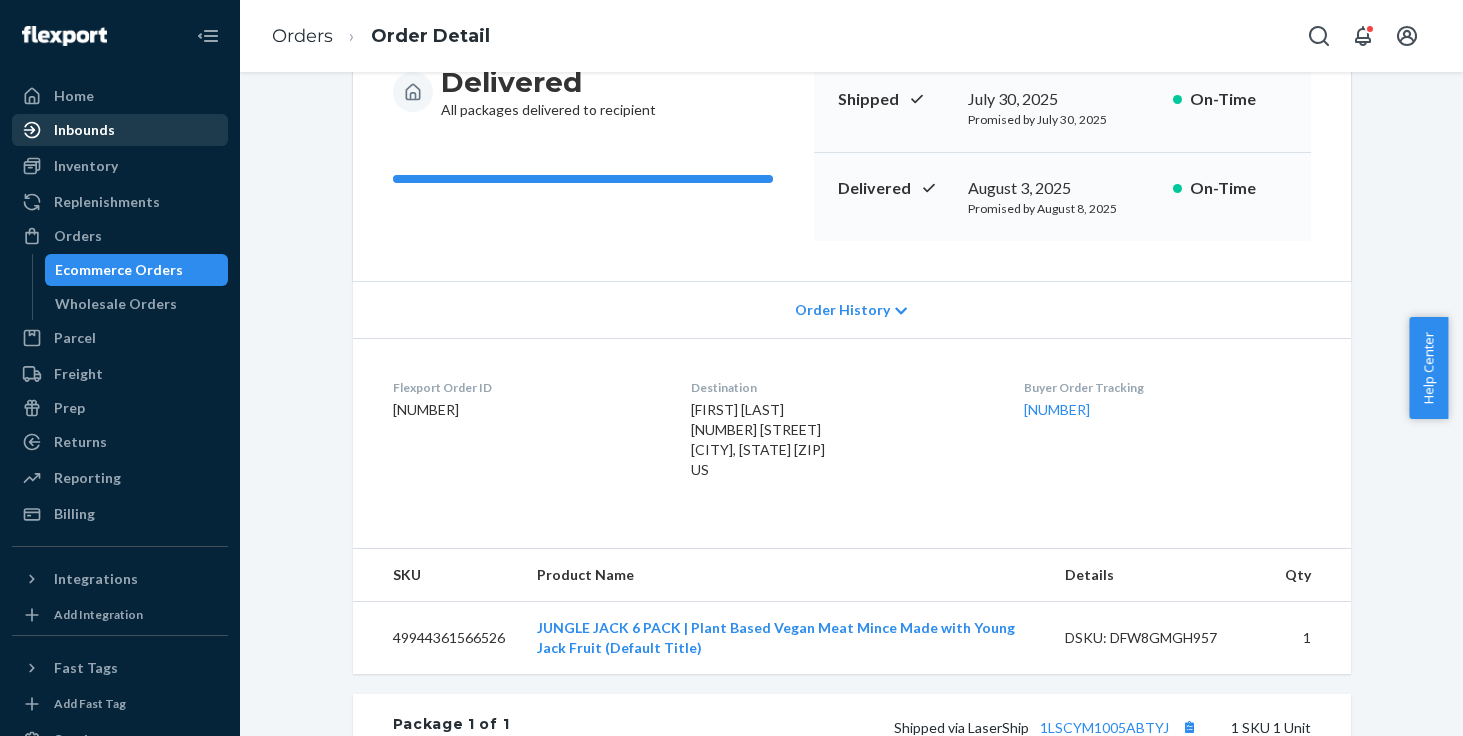 click on "Lillian Lujan
5673 Florence Ter
Oakland, CA 94611-2003
US" at bounding box center [841, 440] 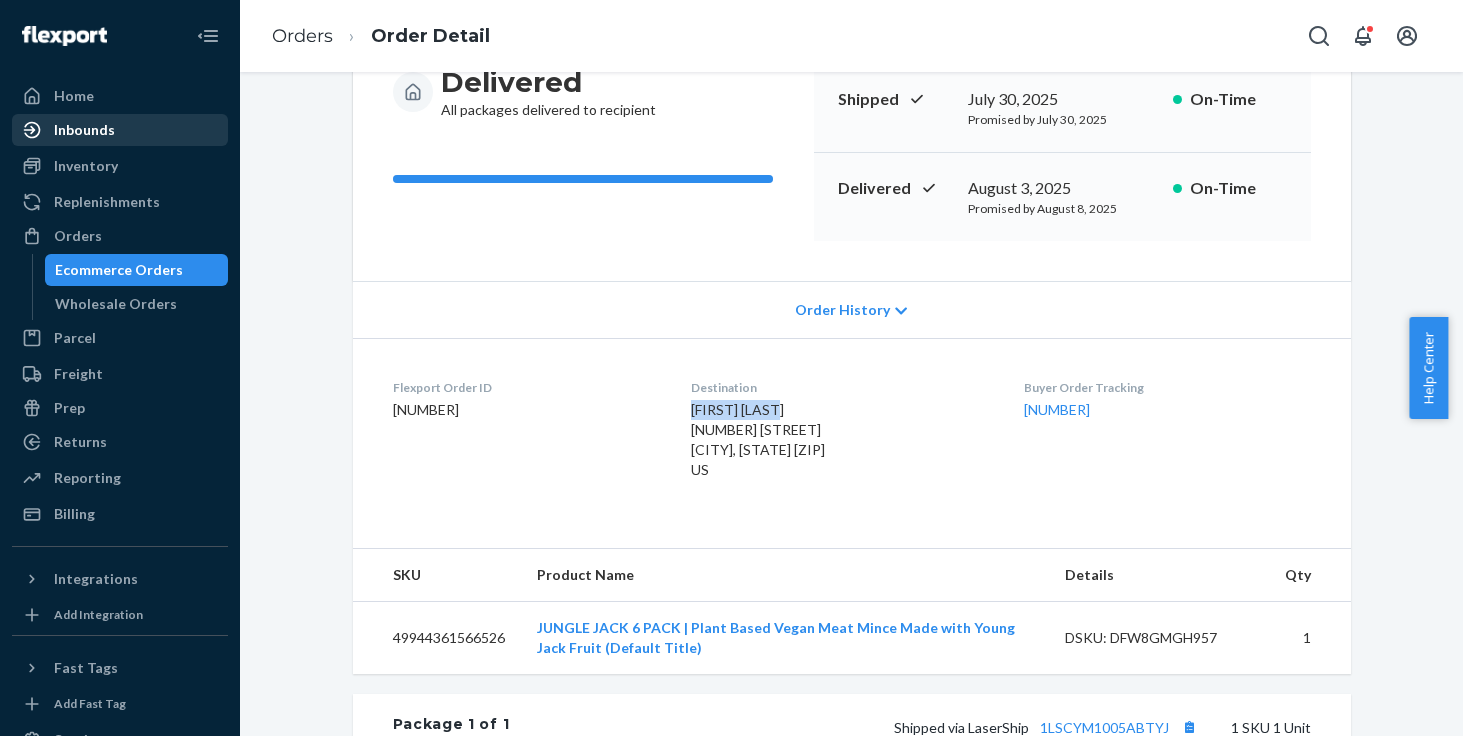 drag, startPoint x: 755, startPoint y: 408, endPoint x: 665, endPoint y: 406, distance: 90.02222 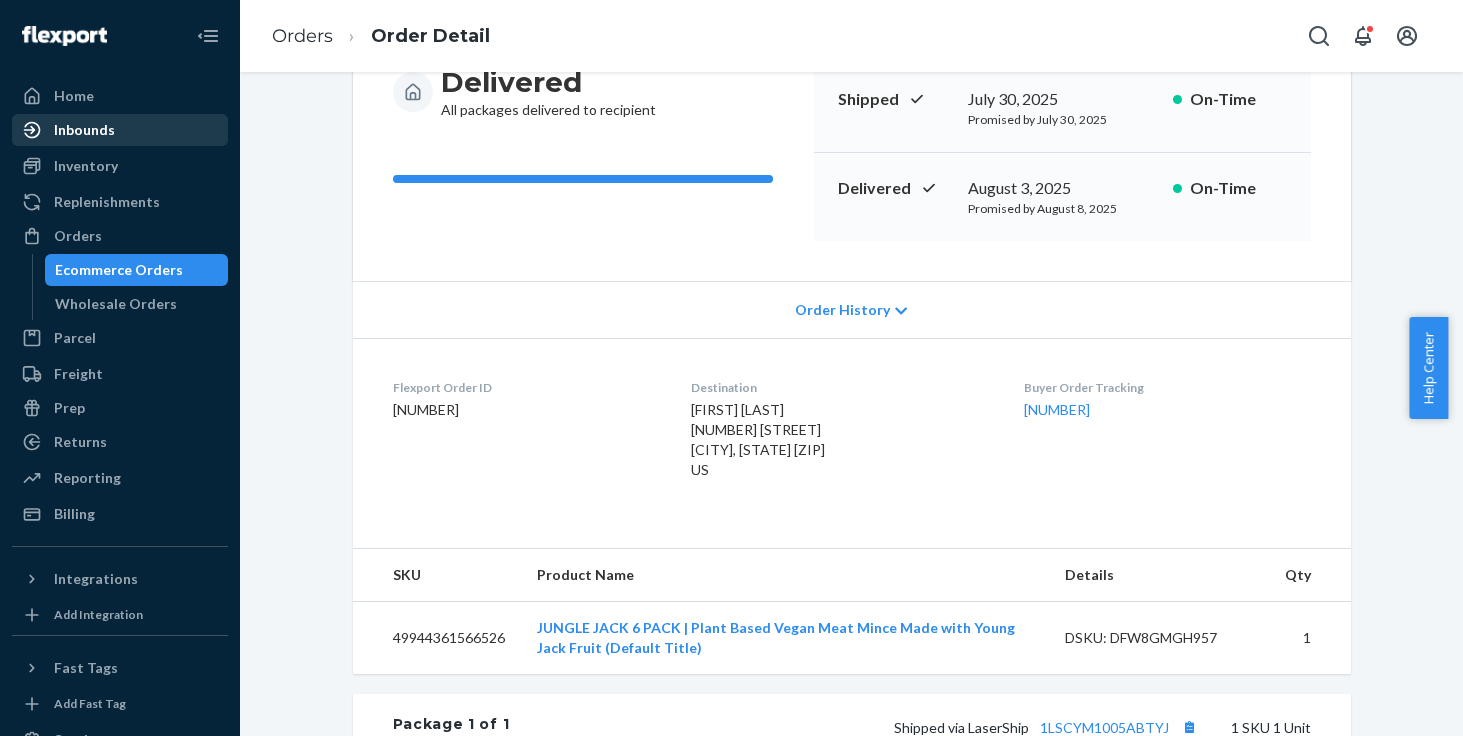 click on "Orders Order Detail" at bounding box center [851, 36] 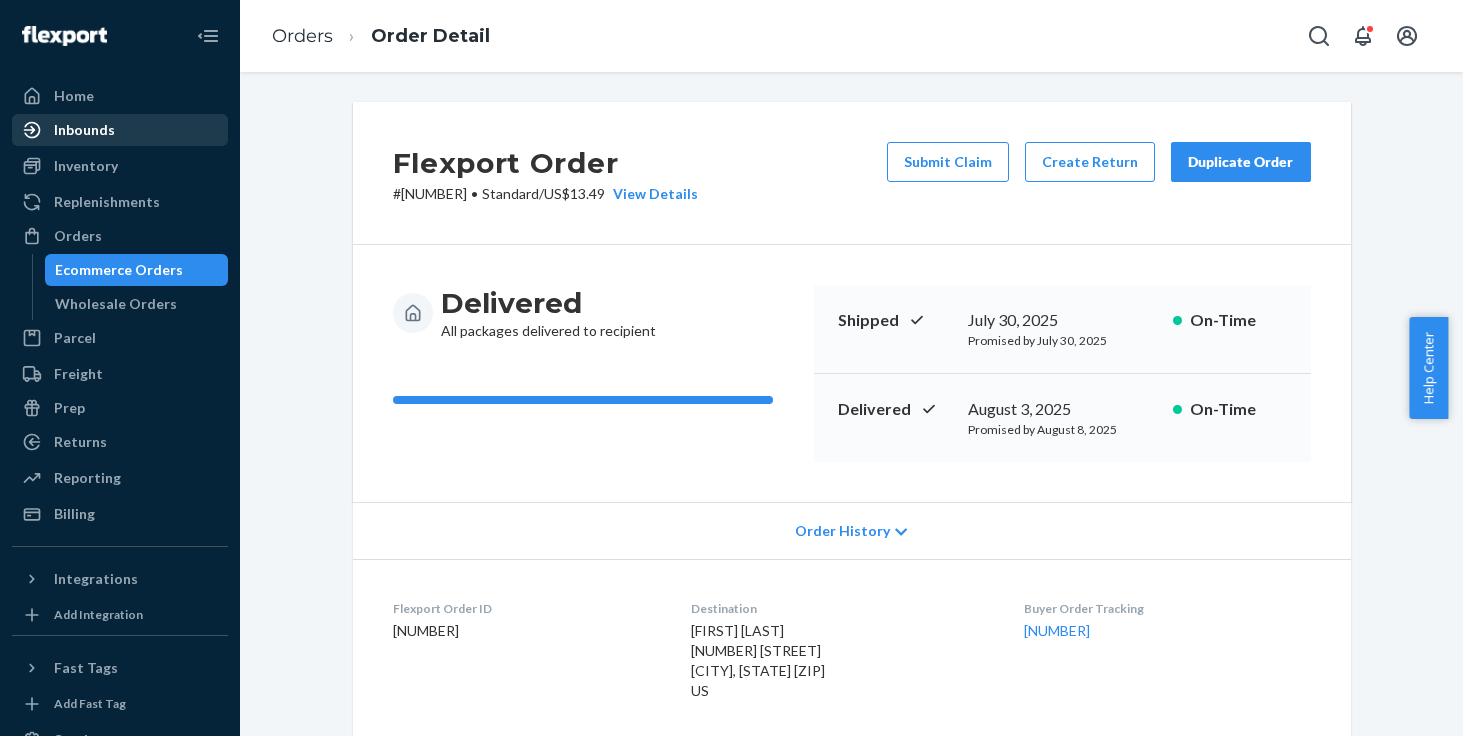 scroll, scrollTop: 0, scrollLeft: 0, axis: both 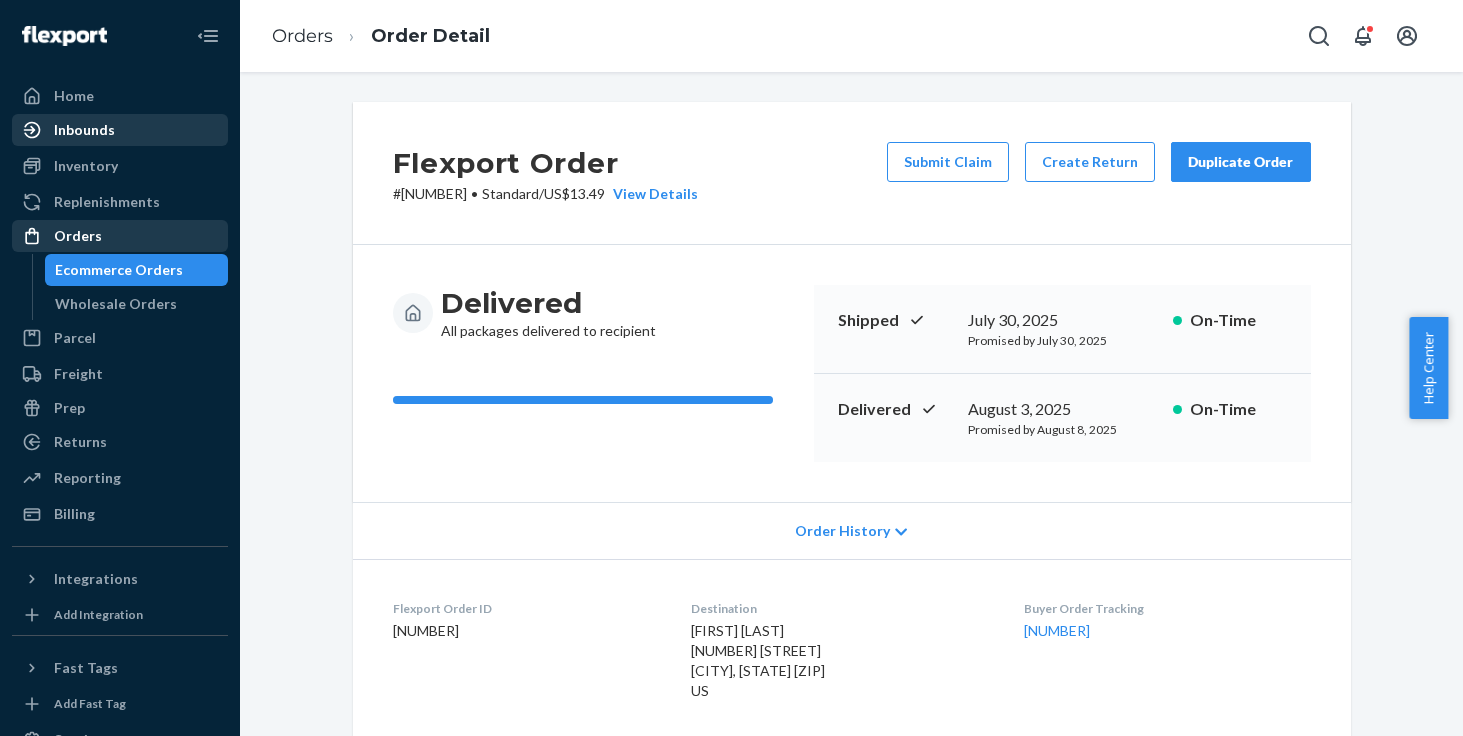 click on "Orders" at bounding box center [120, 236] 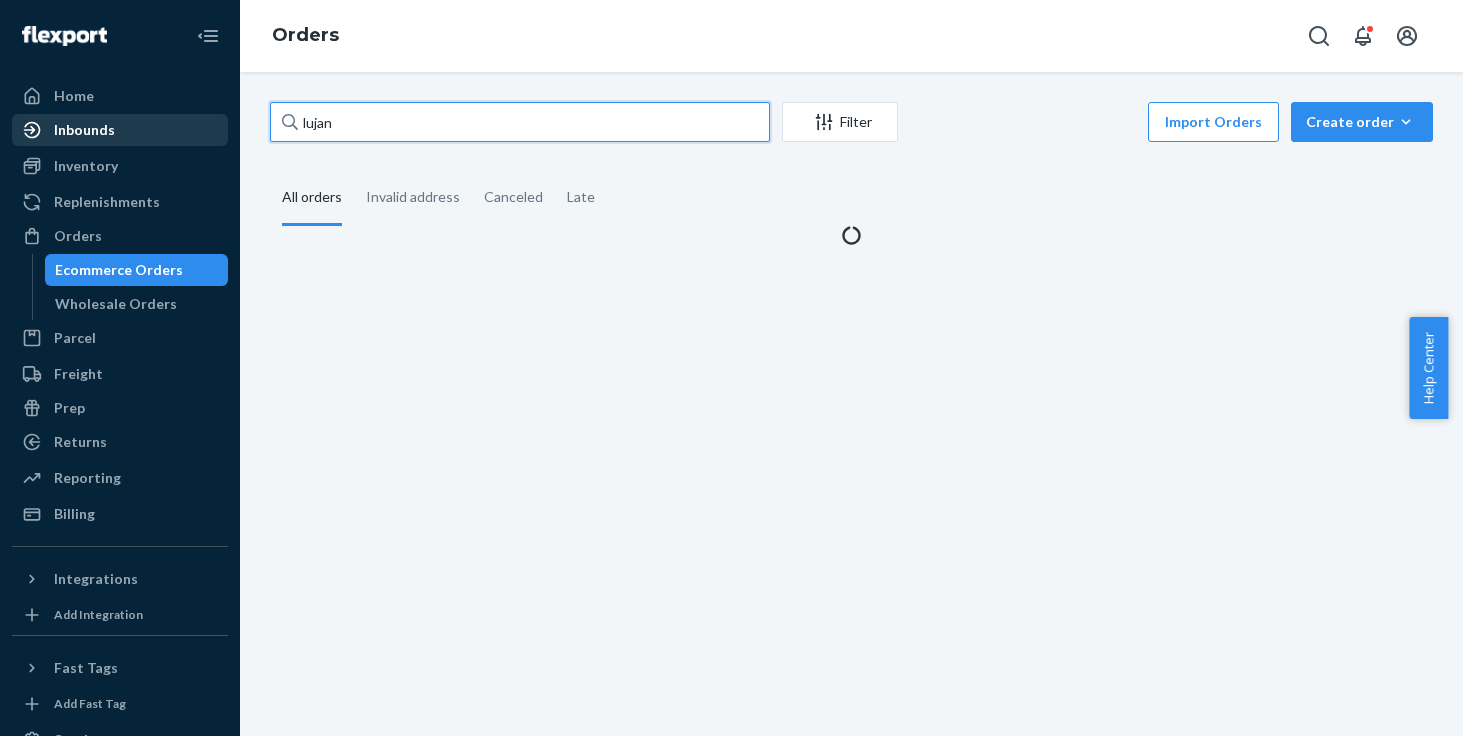 drag, startPoint x: 421, startPoint y: 121, endPoint x: 240, endPoint y: 111, distance: 181.27603 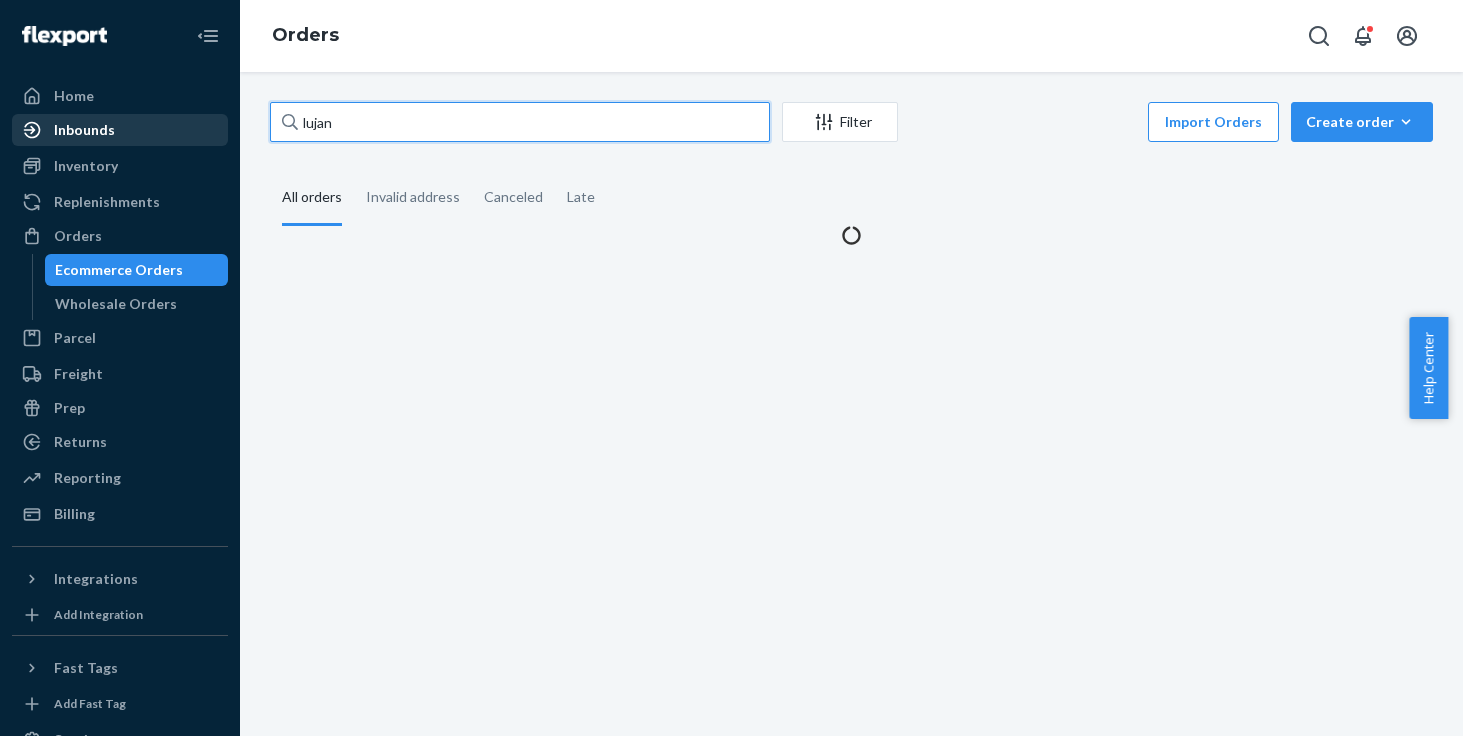 click on "lujan Filter Import Orders Create order Ecommerce order Removal order All orders Invalid address Canceled Late" at bounding box center (851, 404) 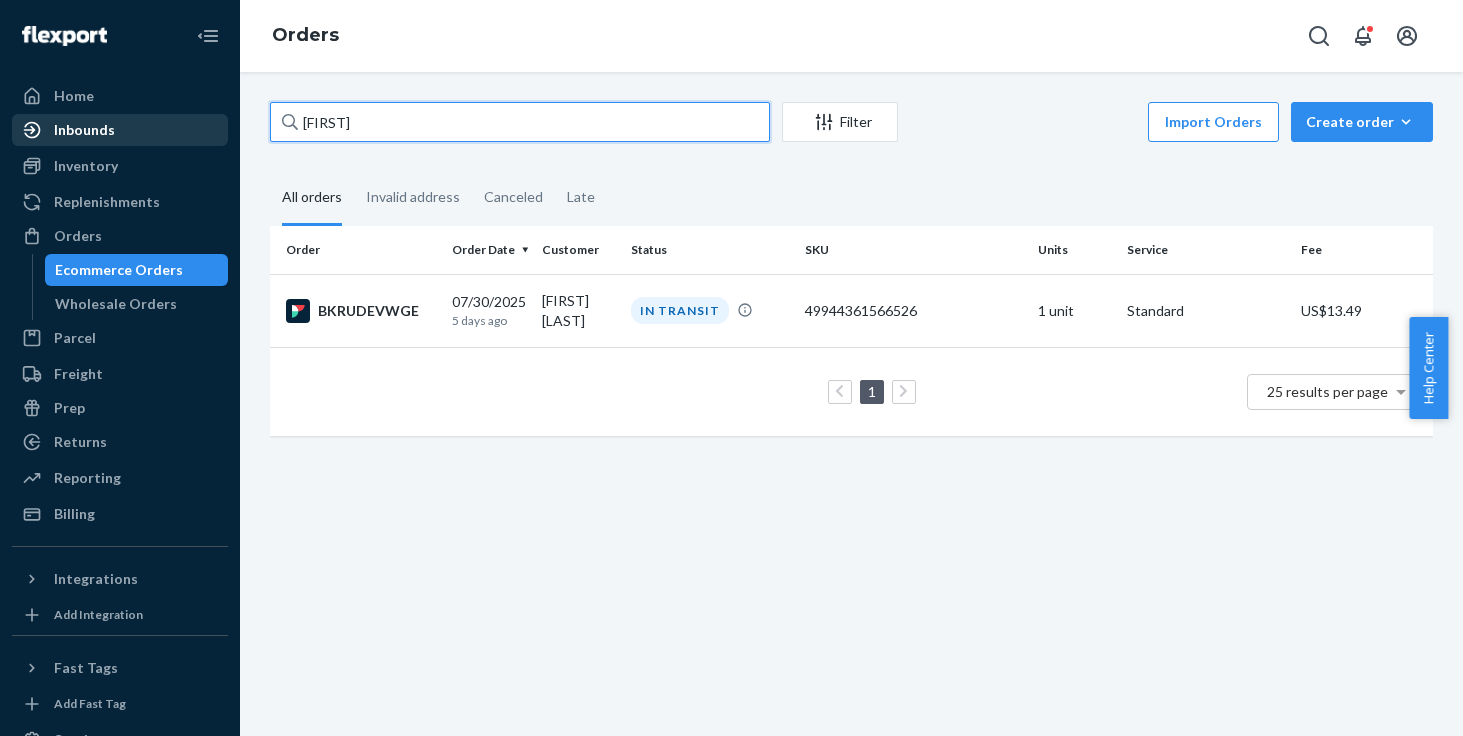 drag, startPoint x: 381, startPoint y: 126, endPoint x: 125, endPoint y: 126, distance: 256 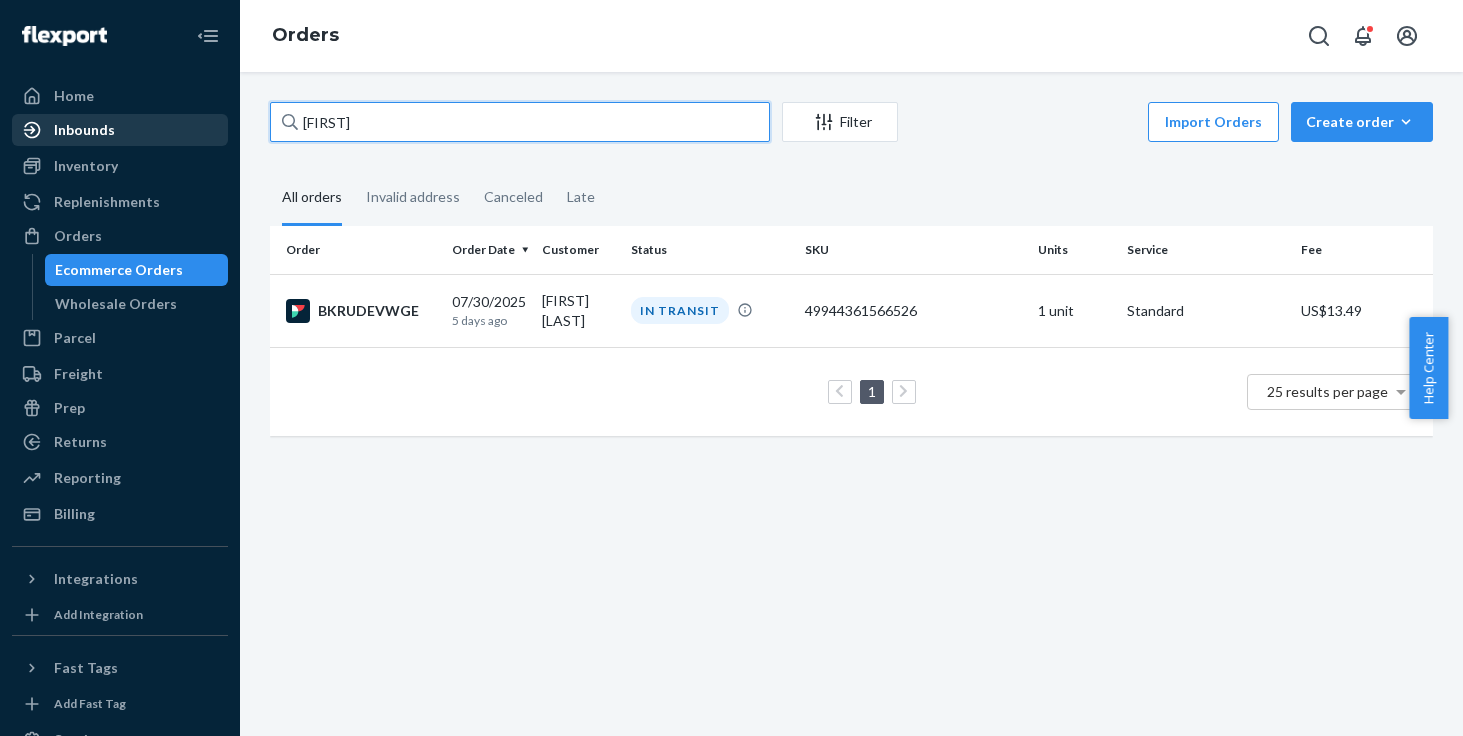 type on "dhruv" 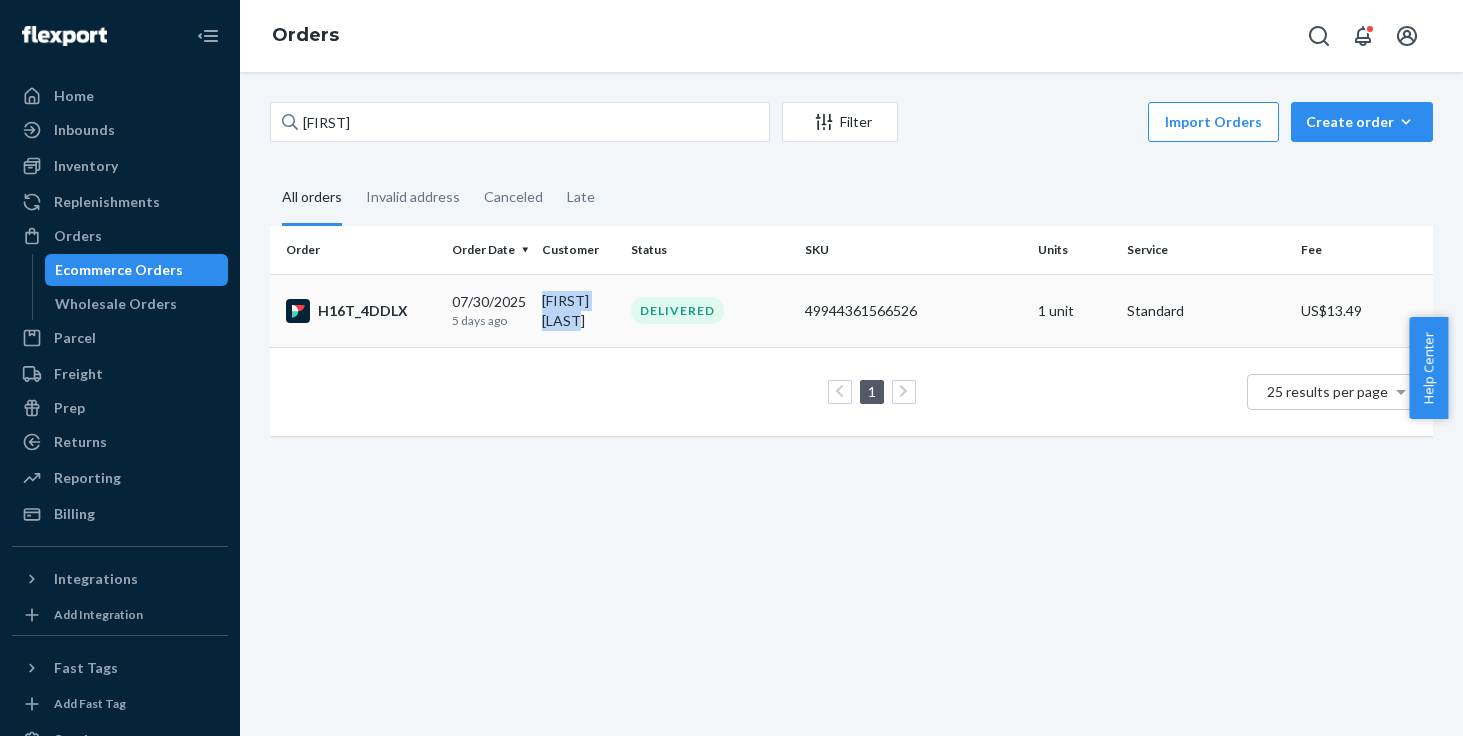 drag, startPoint x: 596, startPoint y: 321, endPoint x: 537, endPoint y: 297, distance: 63.694584 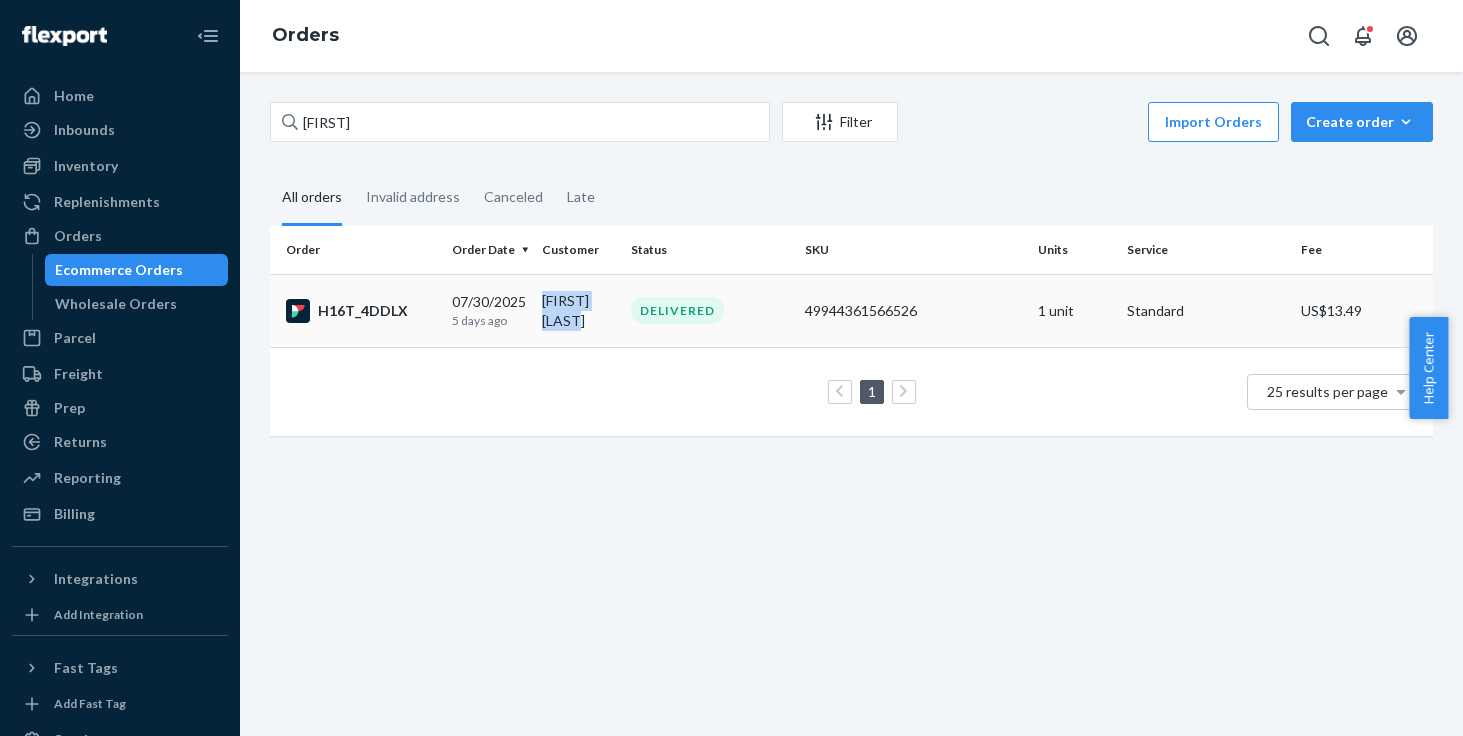 click on "Dhruv Chandna" at bounding box center [578, 310] 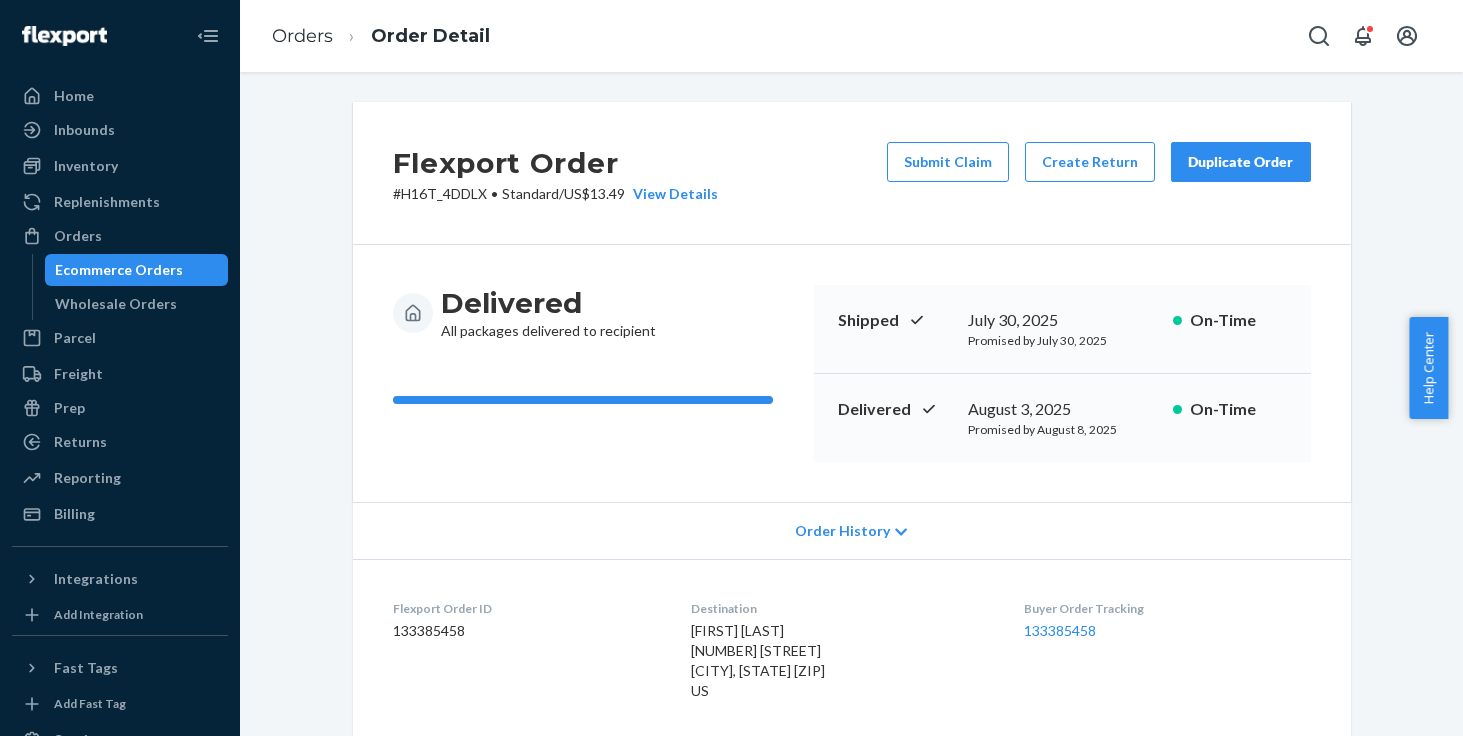 scroll, scrollTop: 100, scrollLeft: 0, axis: vertical 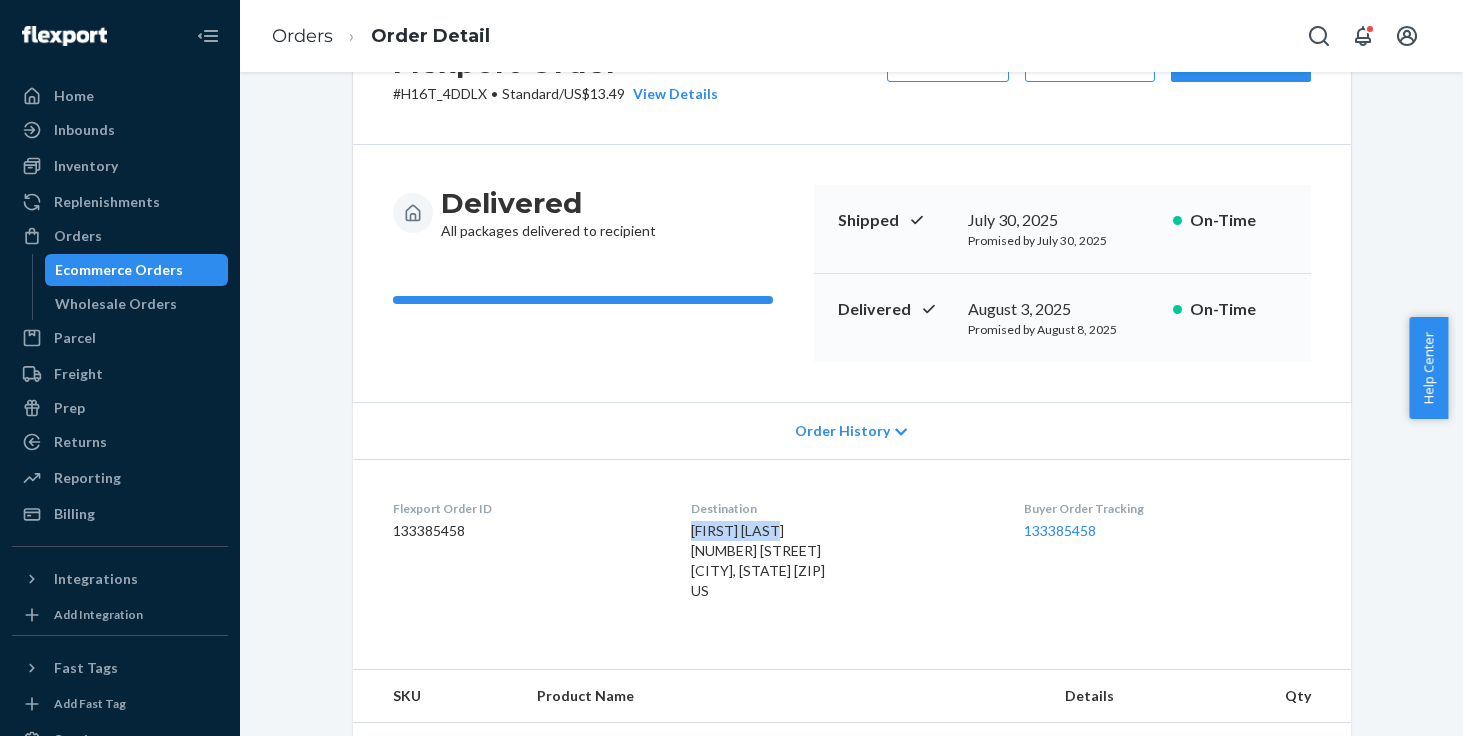 drag, startPoint x: 773, startPoint y: 530, endPoint x: 674, endPoint y: 529, distance: 99.00505 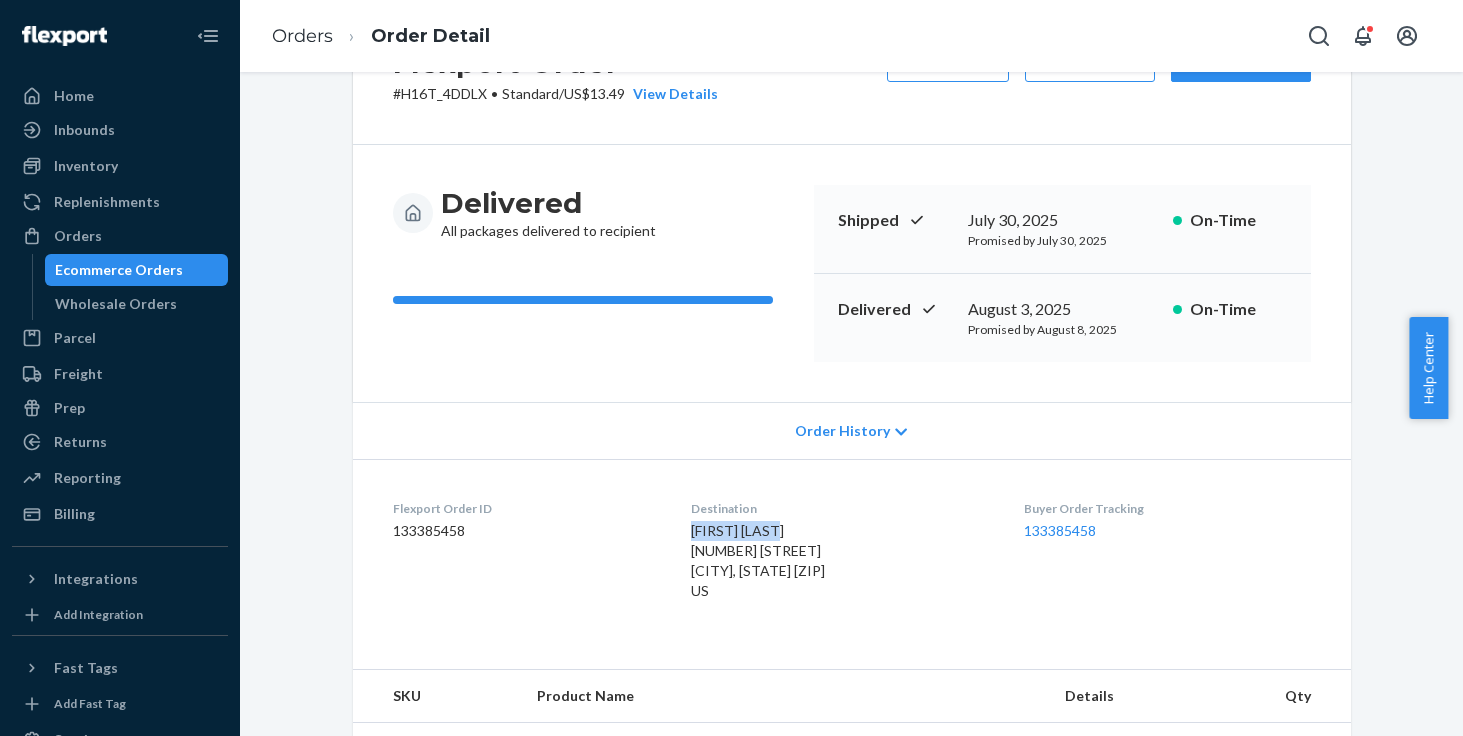 click on "Dhruv Chandna
4300 Forebridge Dr
McKinney, TX 75070-3463
US" at bounding box center [841, 561] 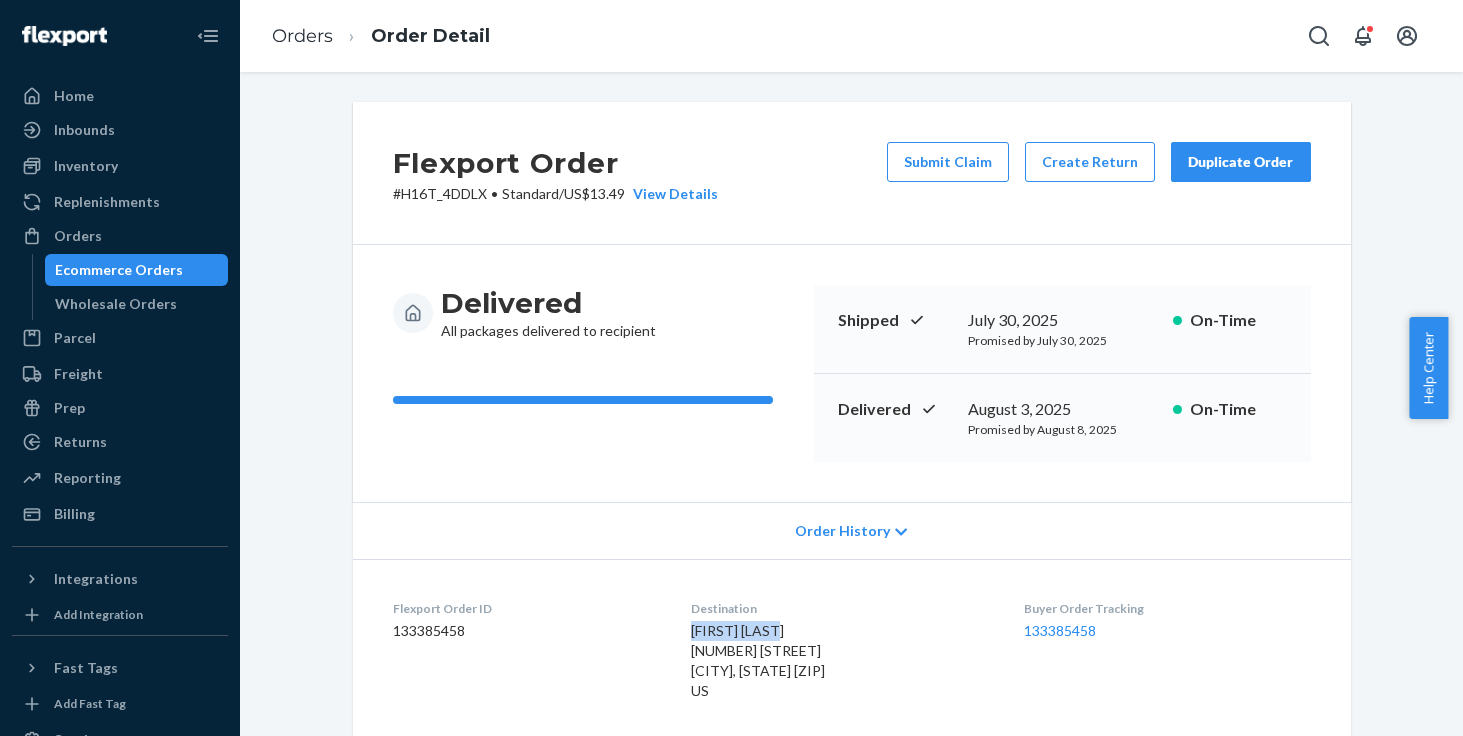 scroll, scrollTop: 0, scrollLeft: 0, axis: both 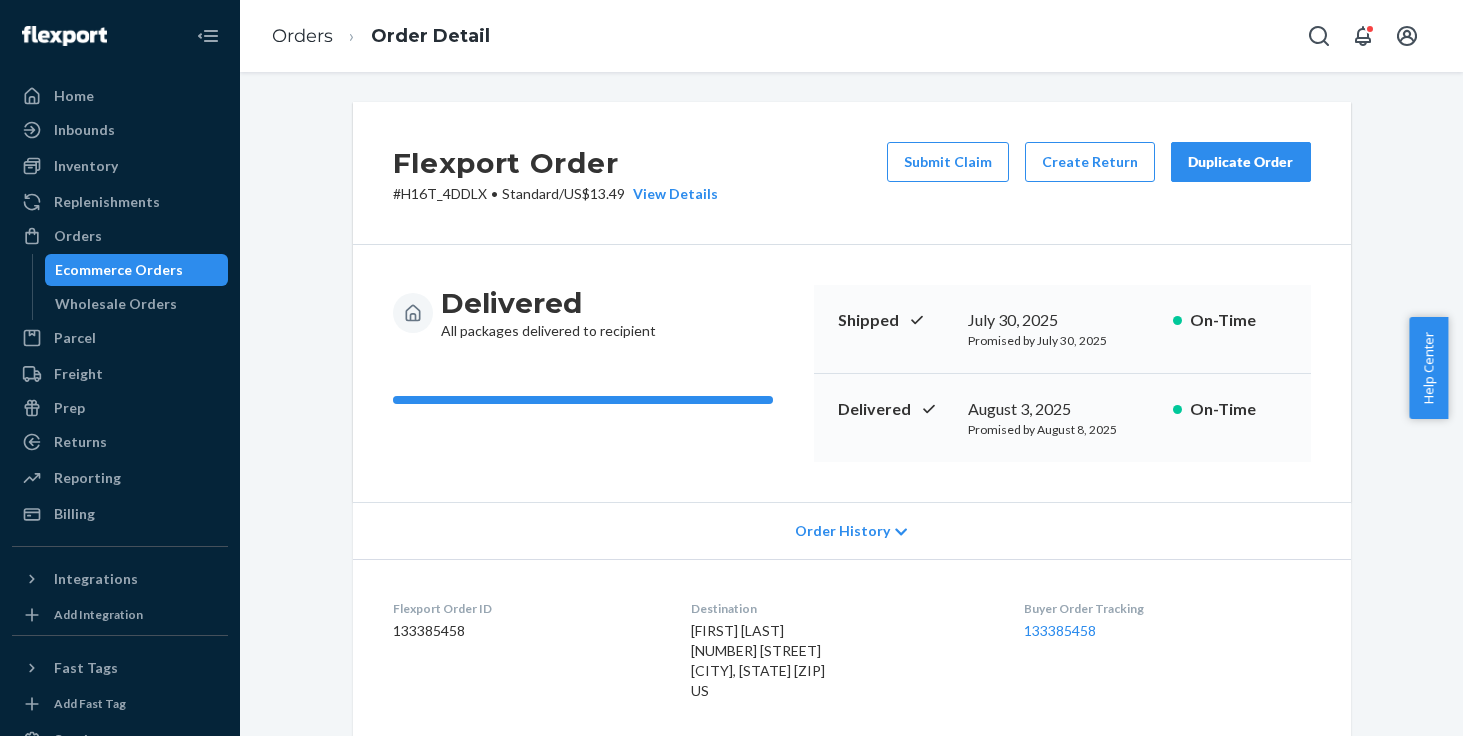 click on "Orders Order Detail" at bounding box center [381, 36] 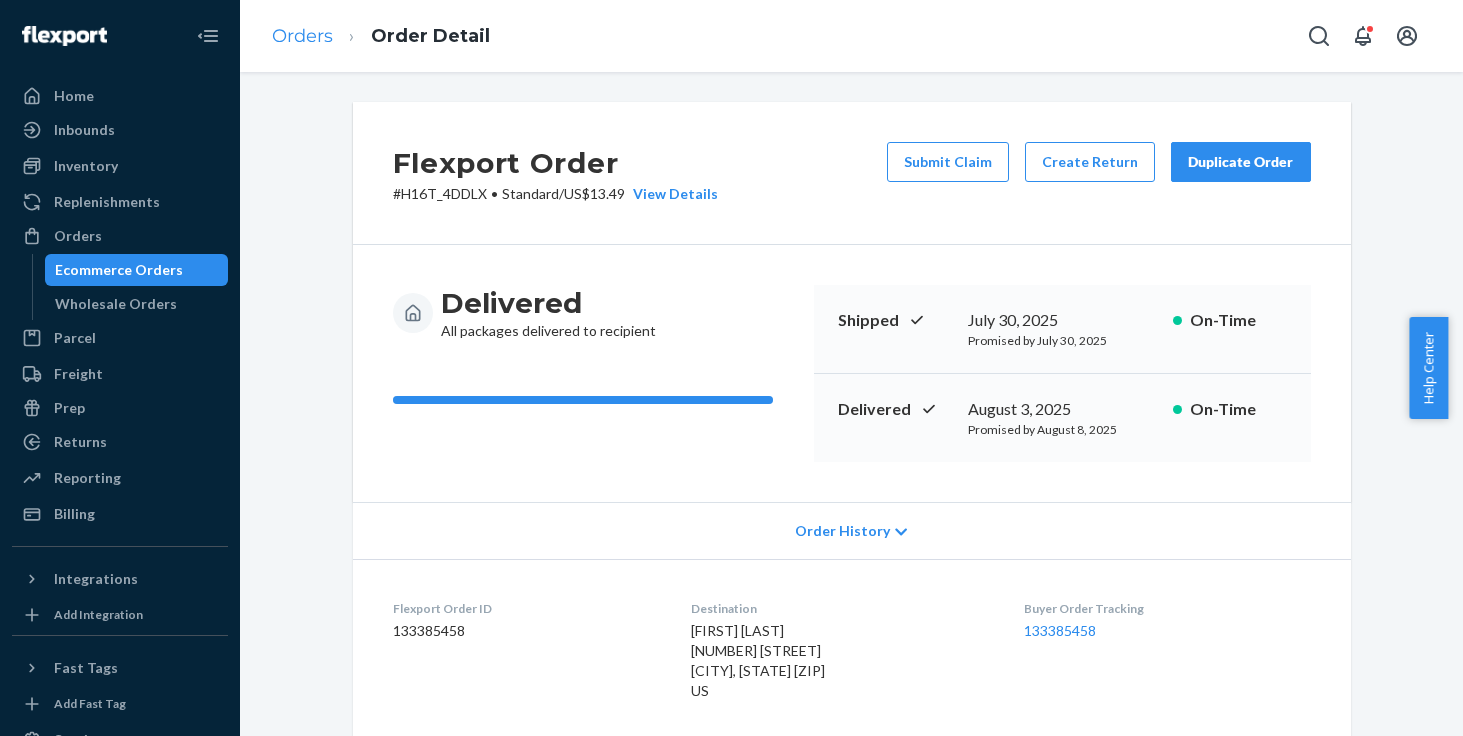click on "Orders" at bounding box center (302, 36) 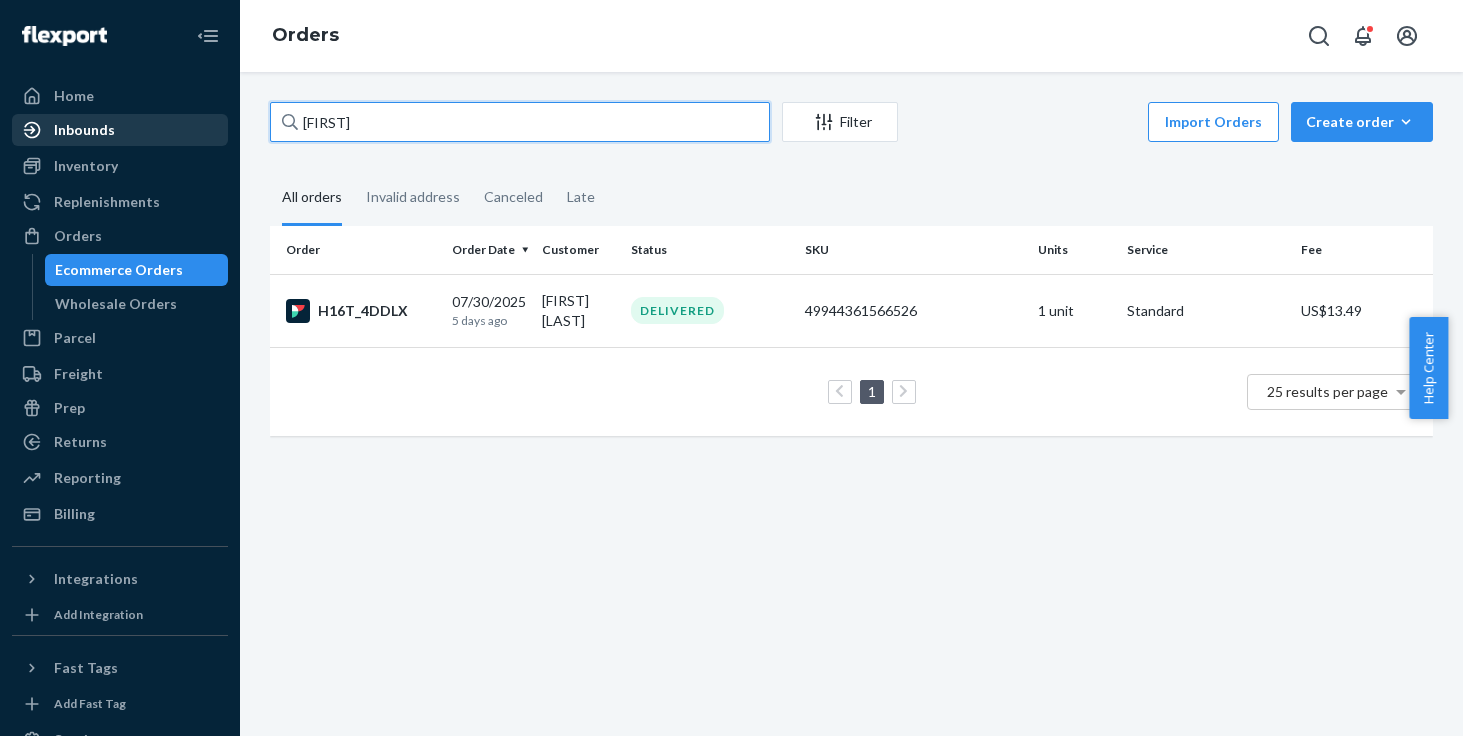 drag, startPoint x: 387, startPoint y: 121, endPoint x: 159, endPoint y: 117, distance: 228.03508 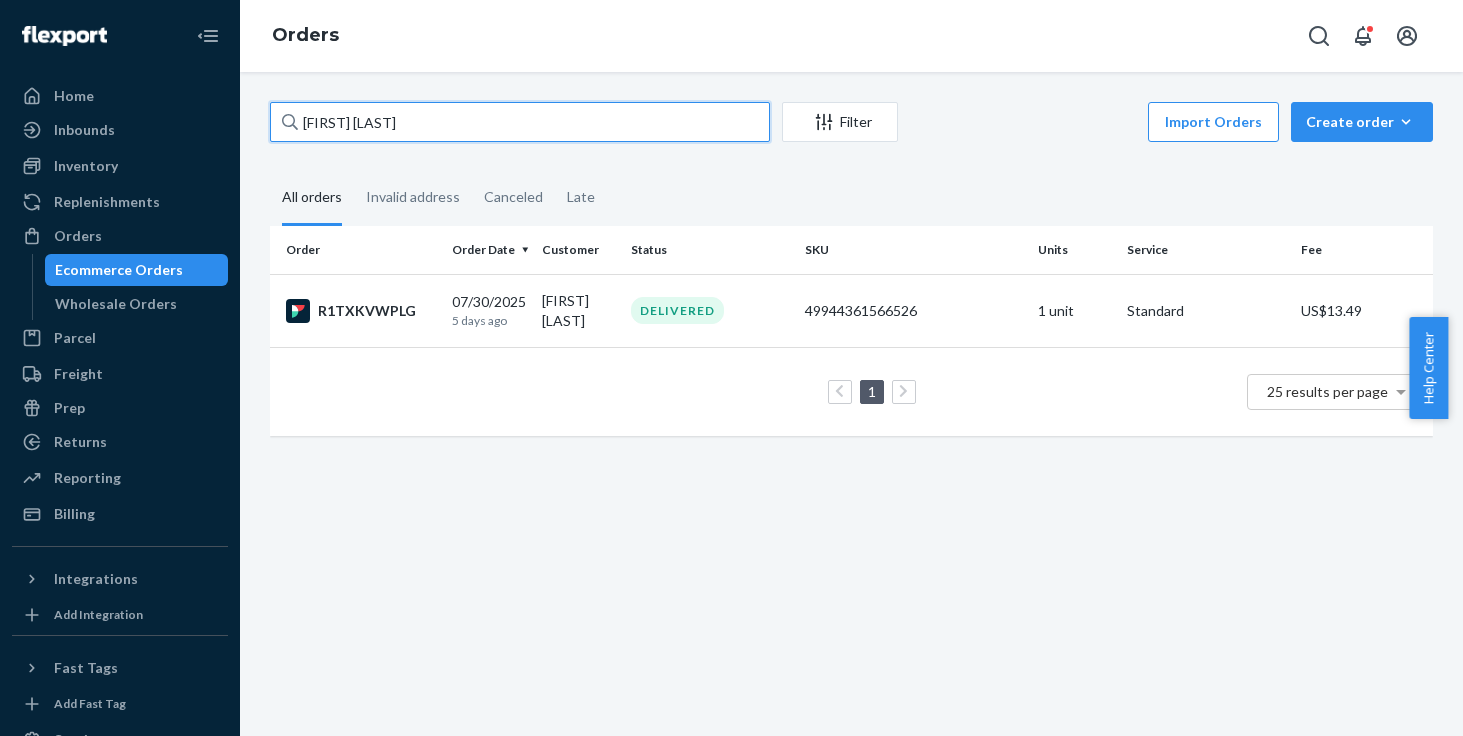 drag, startPoint x: 415, startPoint y: 120, endPoint x: 28, endPoint y: 120, distance: 387 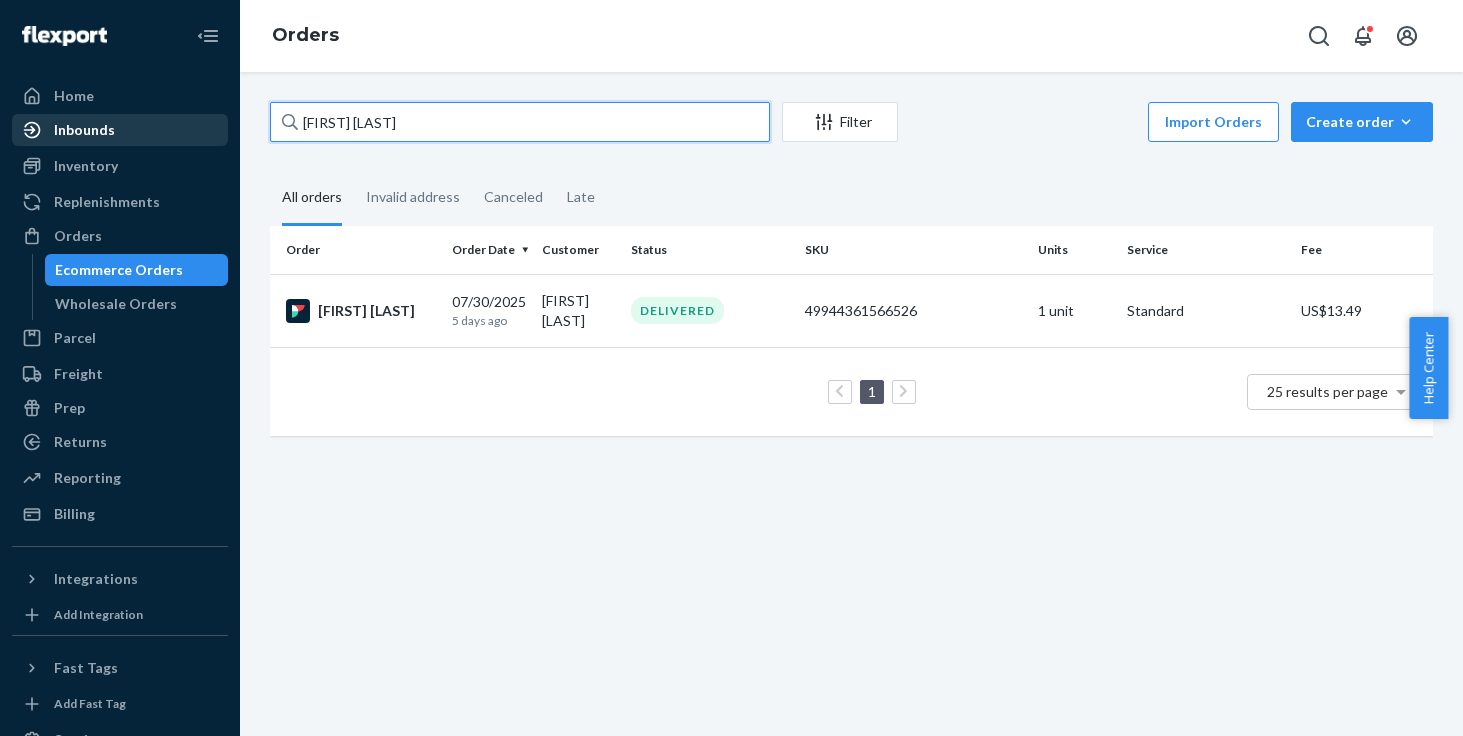 drag, startPoint x: 435, startPoint y: 127, endPoint x: 134, endPoint y: 125, distance: 301.00665 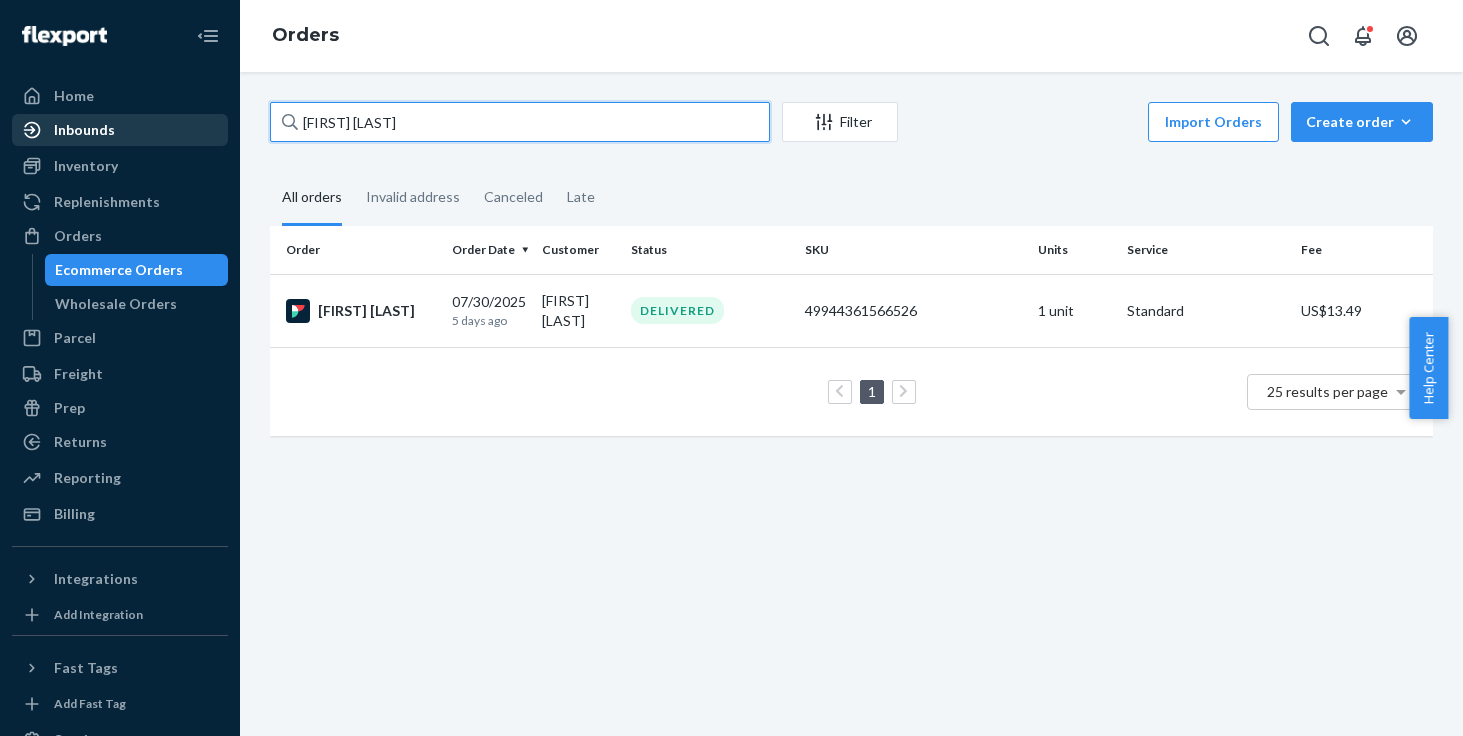paste on "Nora Lov" 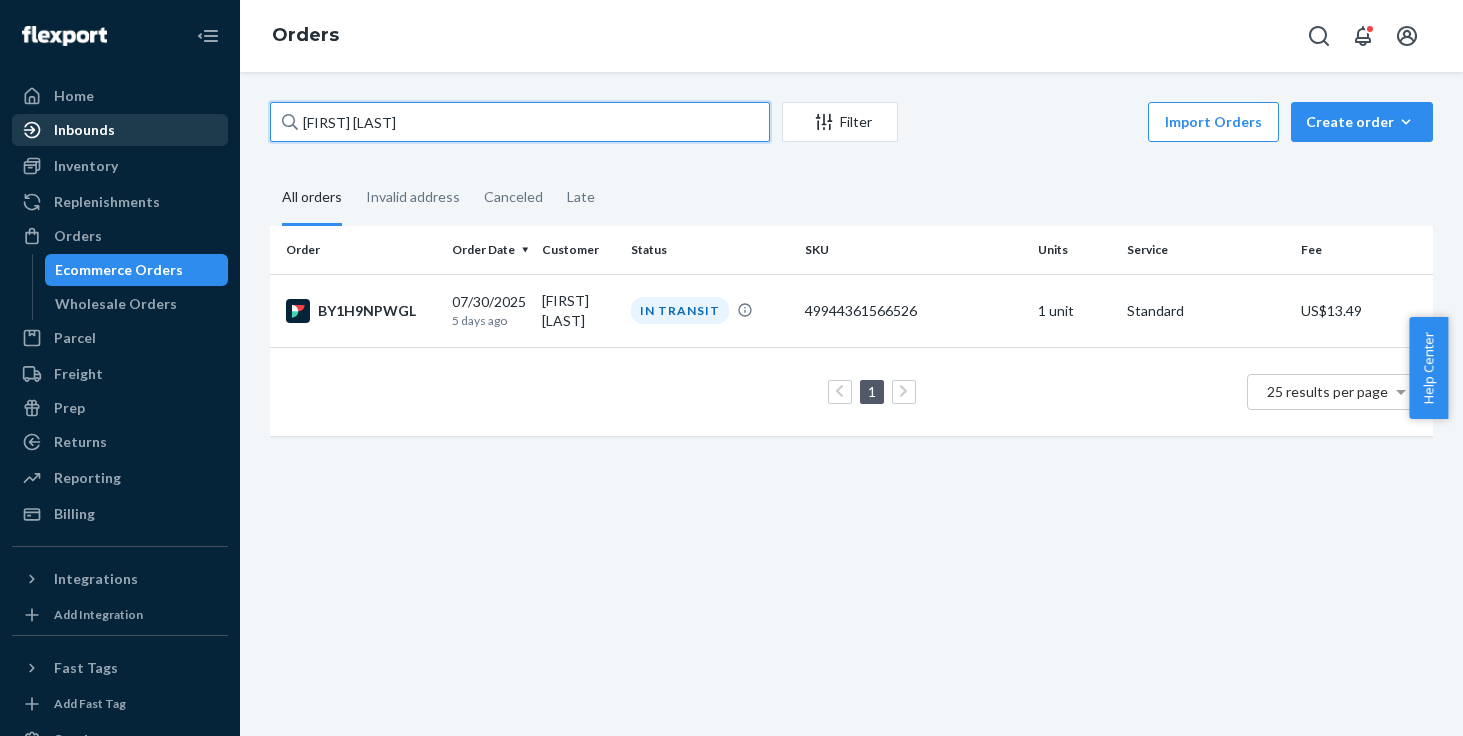 drag, startPoint x: 401, startPoint y: 126, endPoint x: 103, endPoint y: 126, distance: 298 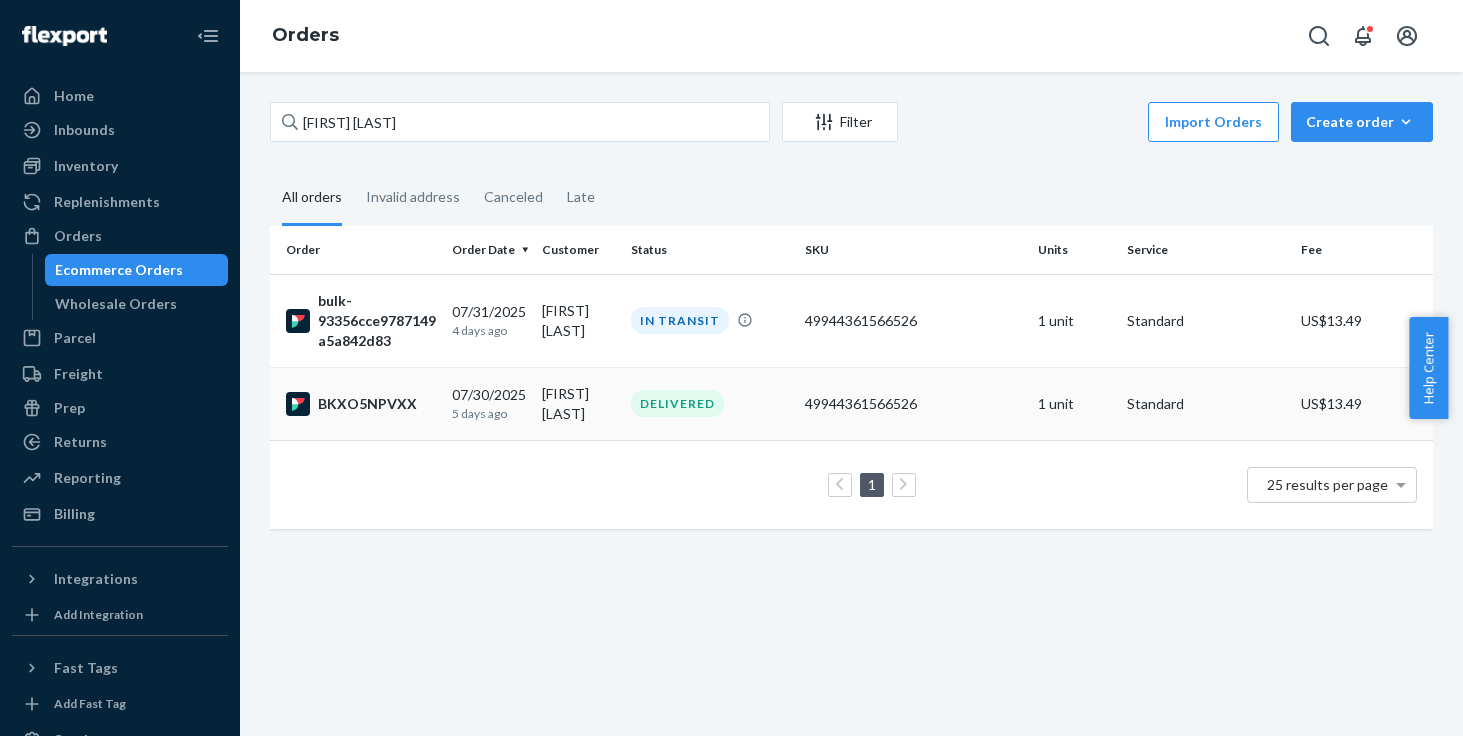 click on "James Taylor" at bounding box center [578, 403] 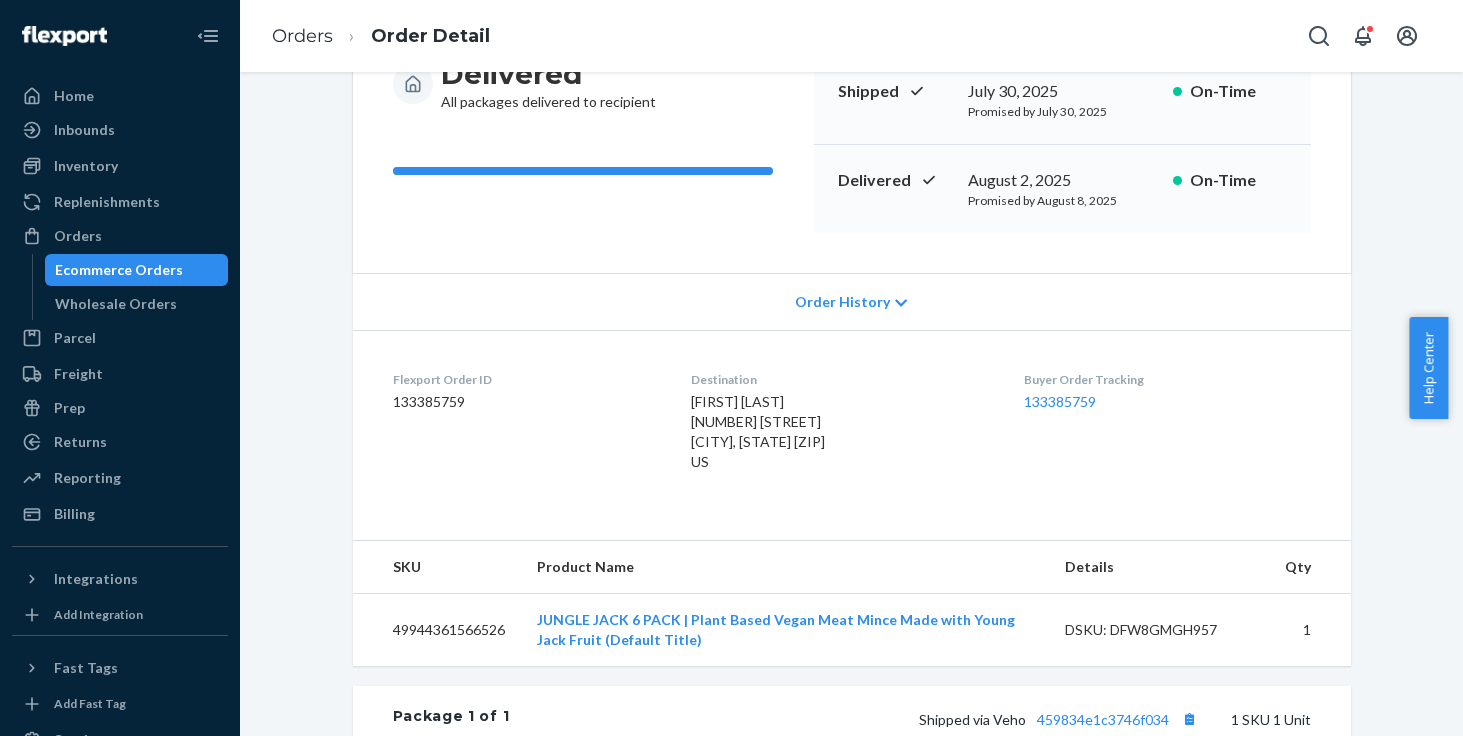 scroll, scrollTop: 273, scrollLeft: 0, axis: vertical 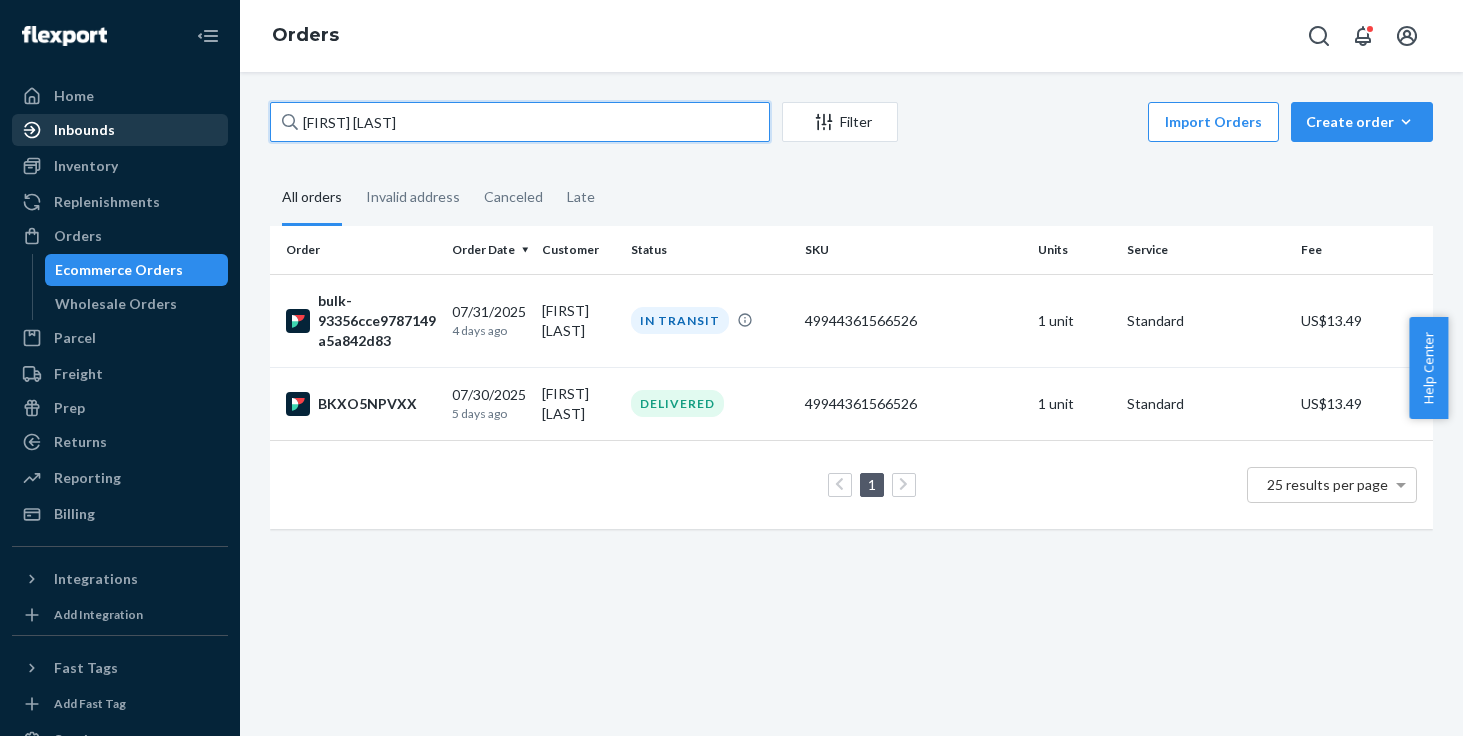 drag, startPoint x: 355, startPoint y: 122, endPoint x: 112, endPoint y: 122, distance: 243 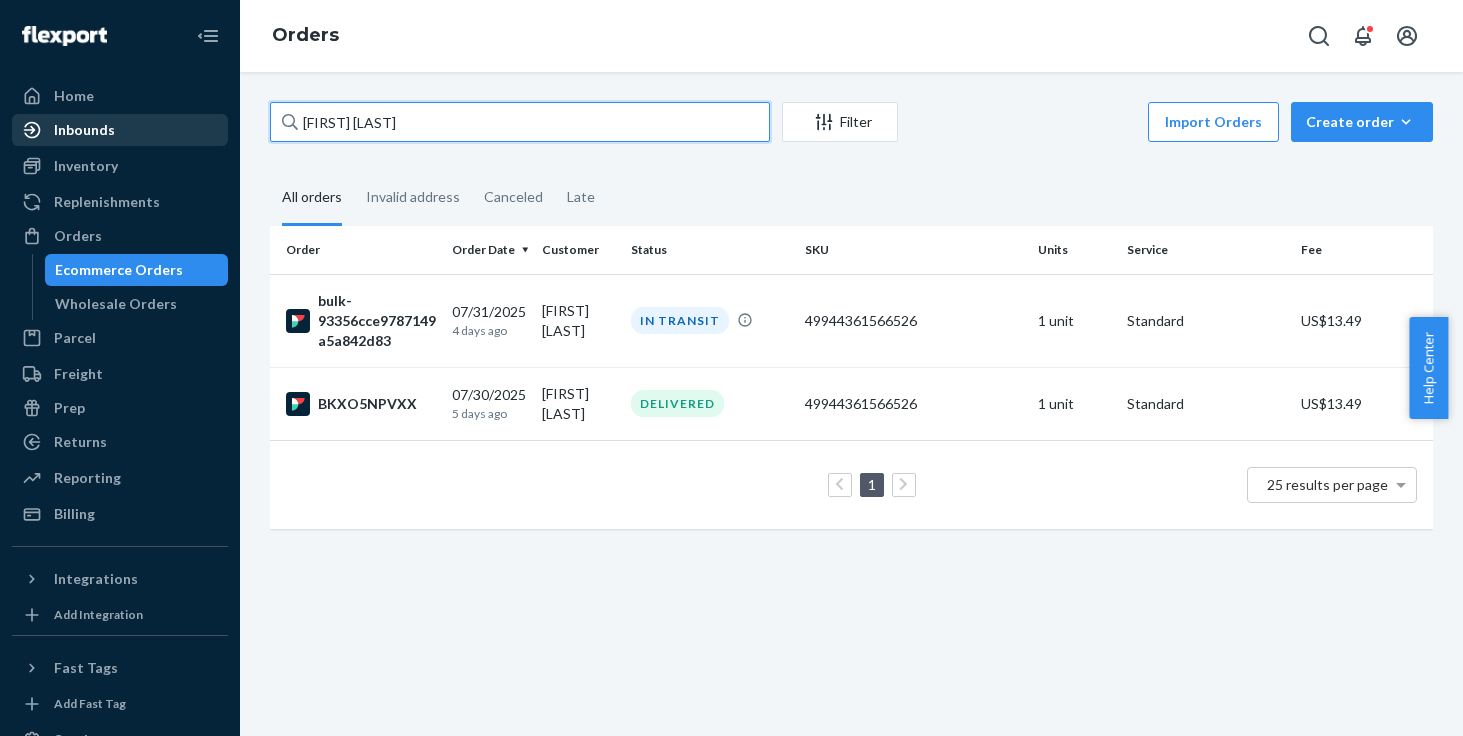 click on "Home Inbounds Shipping Plans Problems Inventory Products Replenishments Orders Ecommerce Orders Wholesale Orders Parcel Parcel orders Integrations Freight Prep Returns All Returns Get Onboarded Reporting Reports Analytics Billing Integrations Add Integration Fast Tags Add Fast Tag Settings Talk to Support Help Center Give Feedback Orders James Taylor Filter Import Orders Create order Ecommerce order Removal order All orders Invalid address Canceled Late Order Order Date Customer Status SKU Units Service Fee bulk-93356cce9787149a5a842d83 07/31/2025 4 days ago James Taylor IN TRANSIT 49944361566526 1 unit Standard US$13.49 BKXO5NPVXX 07/30/2025 5 days ago James Taylor DELIVERED 49944361566526 1 unit Standard US$13.49 1 25 results per page" at bounding box center (731, 368) 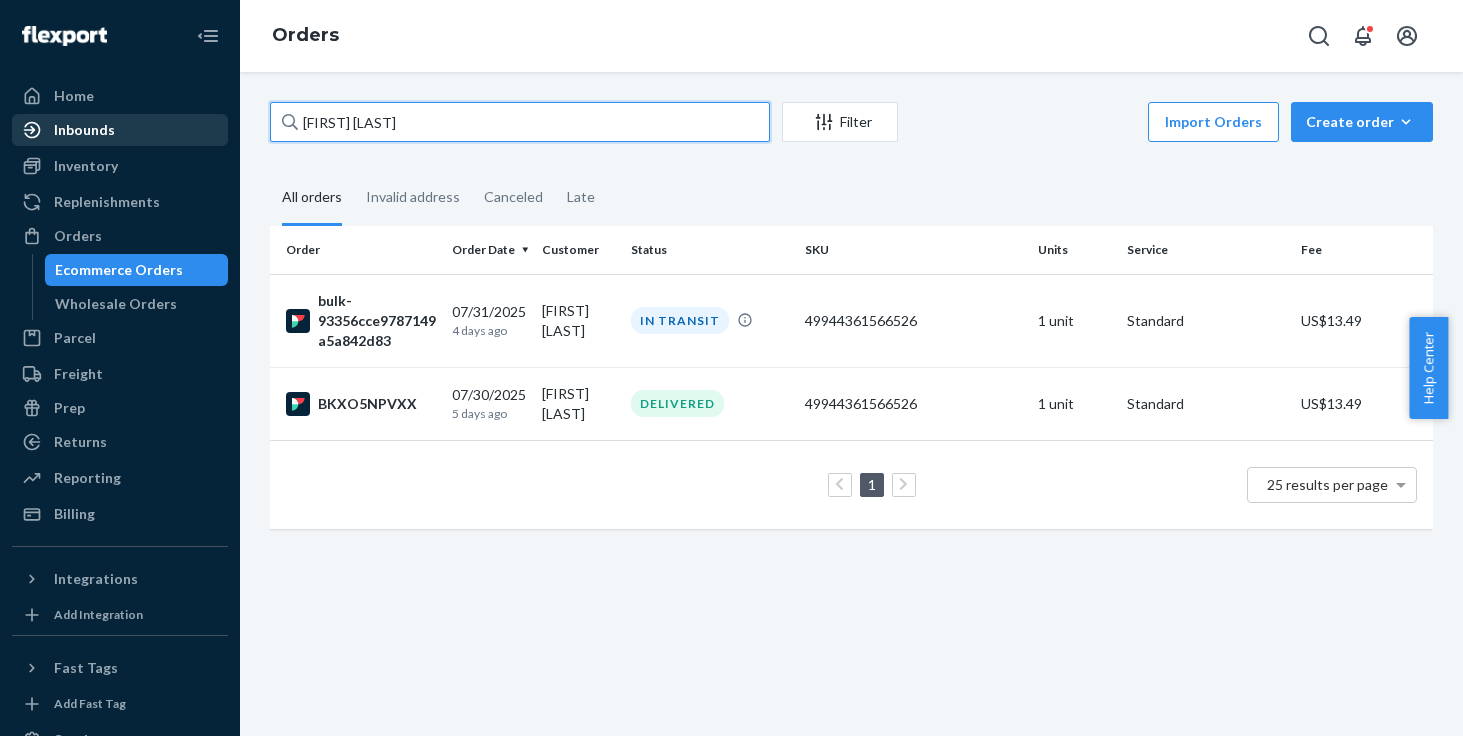 paste on "." 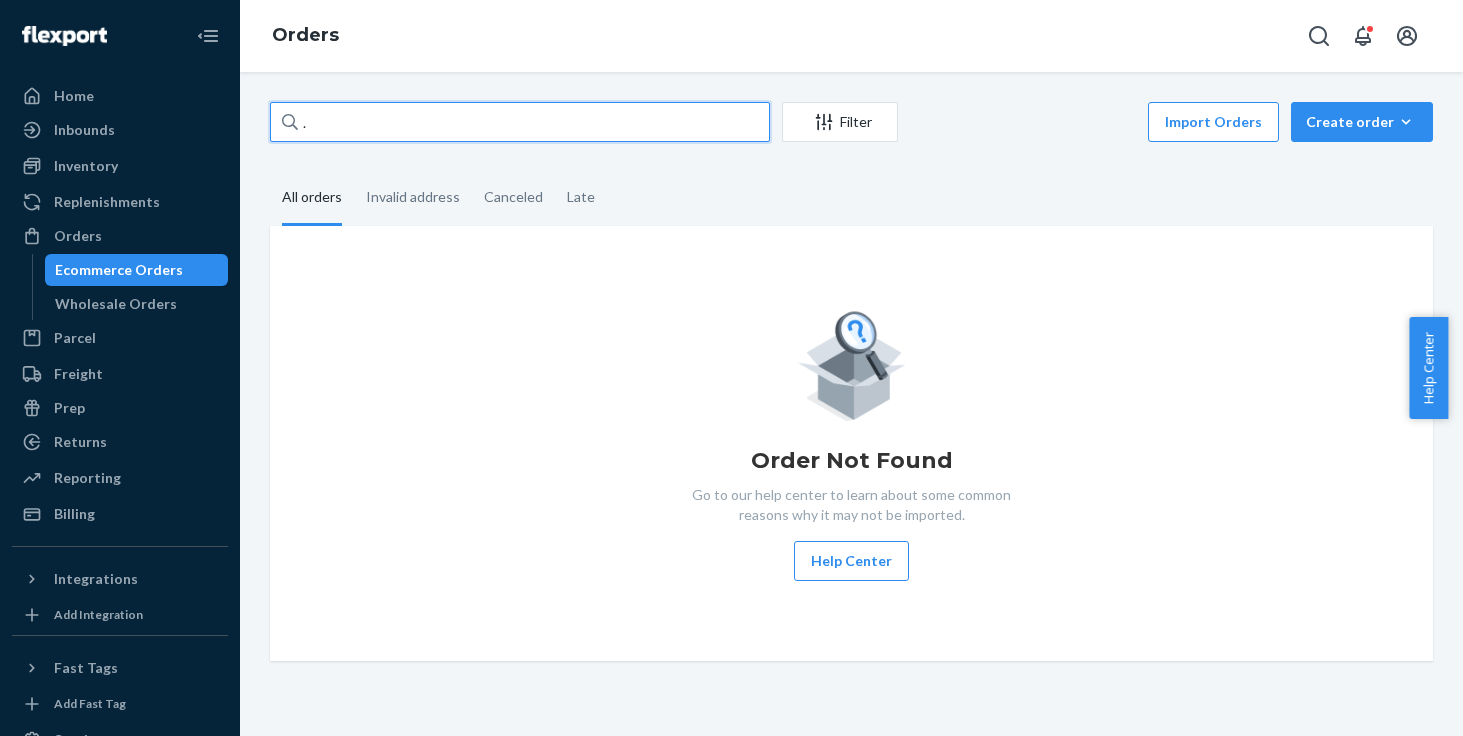 drag, startPoint x: 339, startPoint y: 127, endPoint x: 250, endPoint y: 127, distance: 89 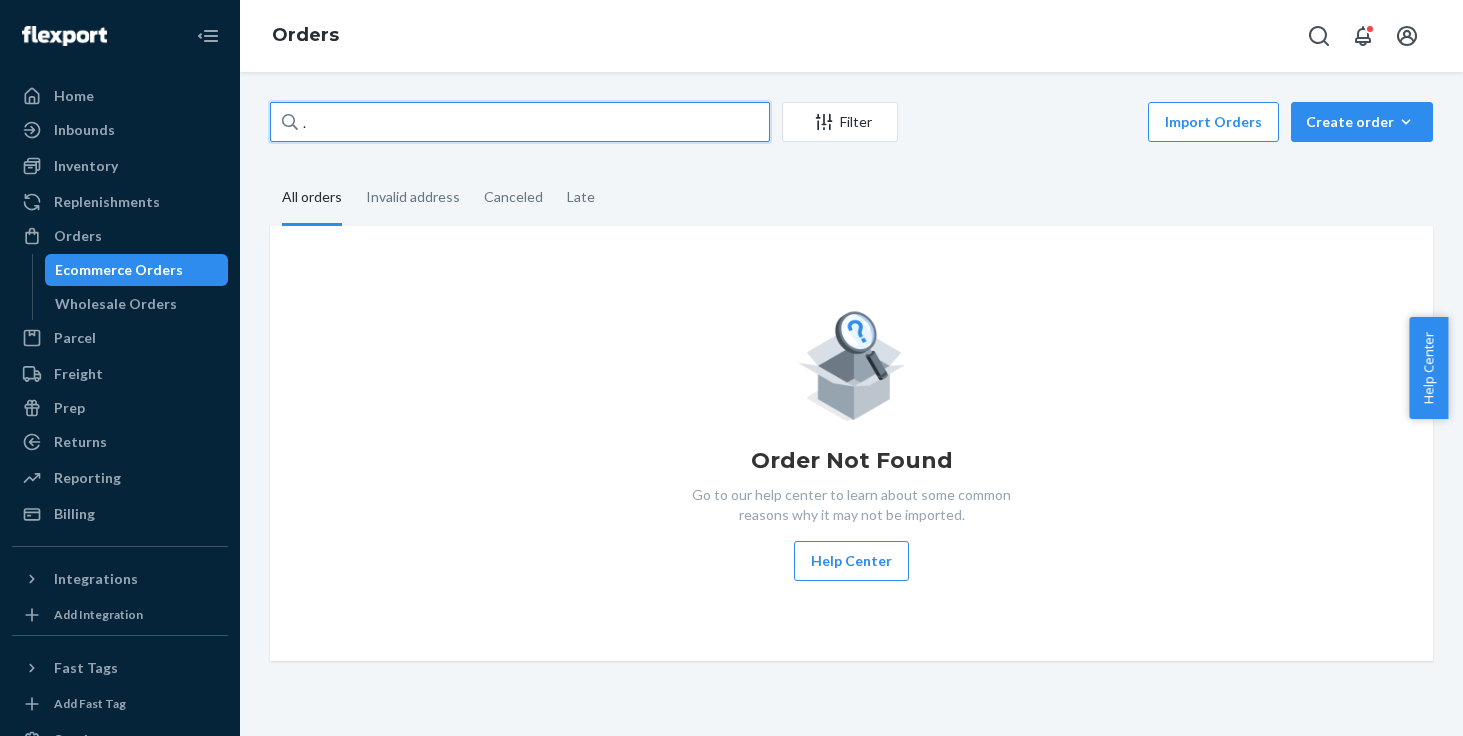 click on ". Filter Import Orders Create order Ecommerce order Removal order All orders Invalid address Canceled Late Order Not Found Go to our help center to learn about some common reasons why it may not be imported. Help Center" at bounding box center (851, 404) 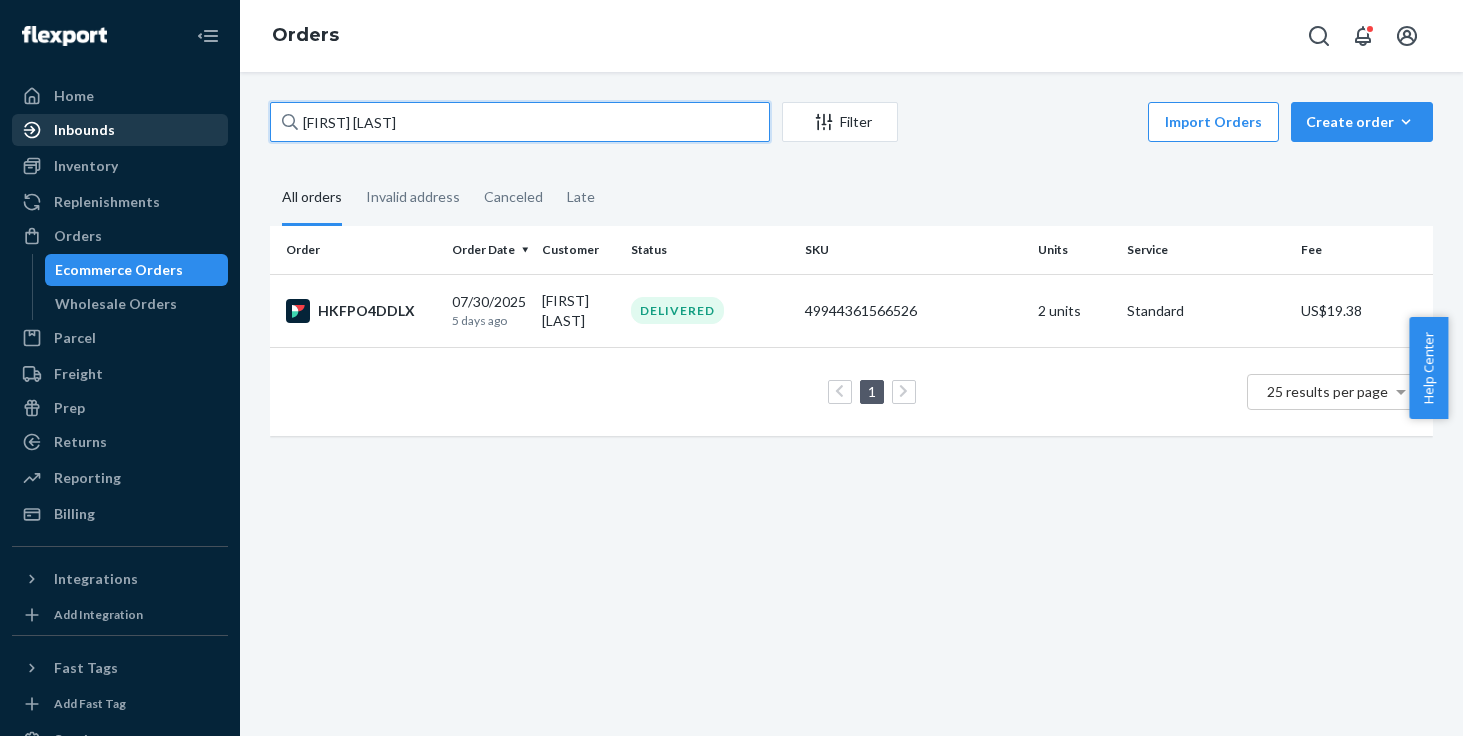 drag, startPoint x: 475, startPoint y: 126, endPoint x: 97, endPoint y: 120, distance: 378.0476 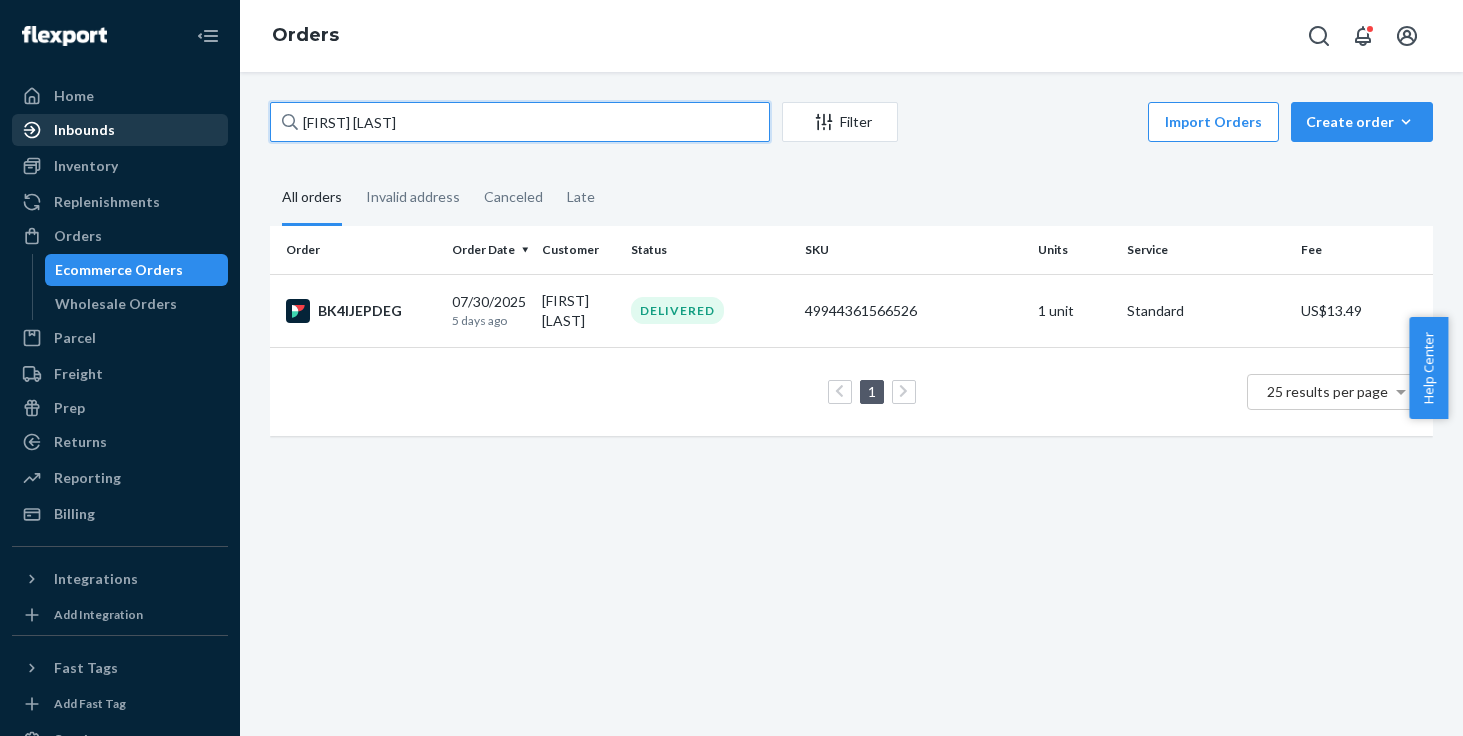 drag, startPoint x: 427, startPoint y: 121, endPoint x: 106, endPoint y: 119, distance: 321.00623 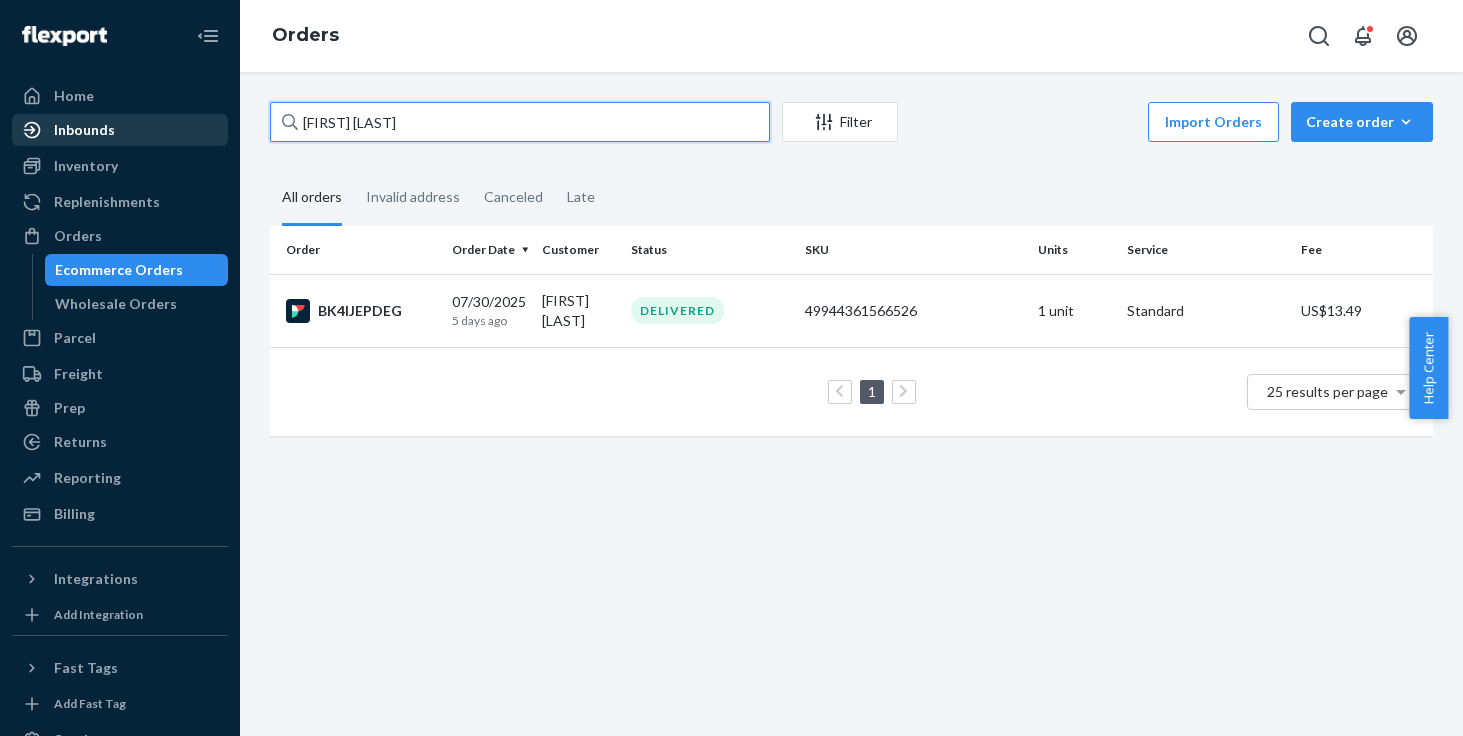 click on "Home Inbounds Shipping Plans Problems Inventory Products Replenishments Orders Ecommerce Orders Wholesale Orders Parcel Parcel orders Integrations Freight Prep Returns All Returns Get Onboarded Reporting Reports Analytics Billing Integrations Add Integration Fast Tags Add Fast Tag Settings Talk to Support Help Center Give Feedback Orders Heather Luikart Filter Import Orders Create order Ecommerce order Removal order All orders Invalid address Canceled Late Order Order Date Customer Status SKU Units Service Fee BK4IJEPDEG 07/30/2025 5 days ago Heather Luikart DELIVERED 49944361566526 1 unit Standard US$13.49 1 25 results per page" at bounding box center [731, 368] 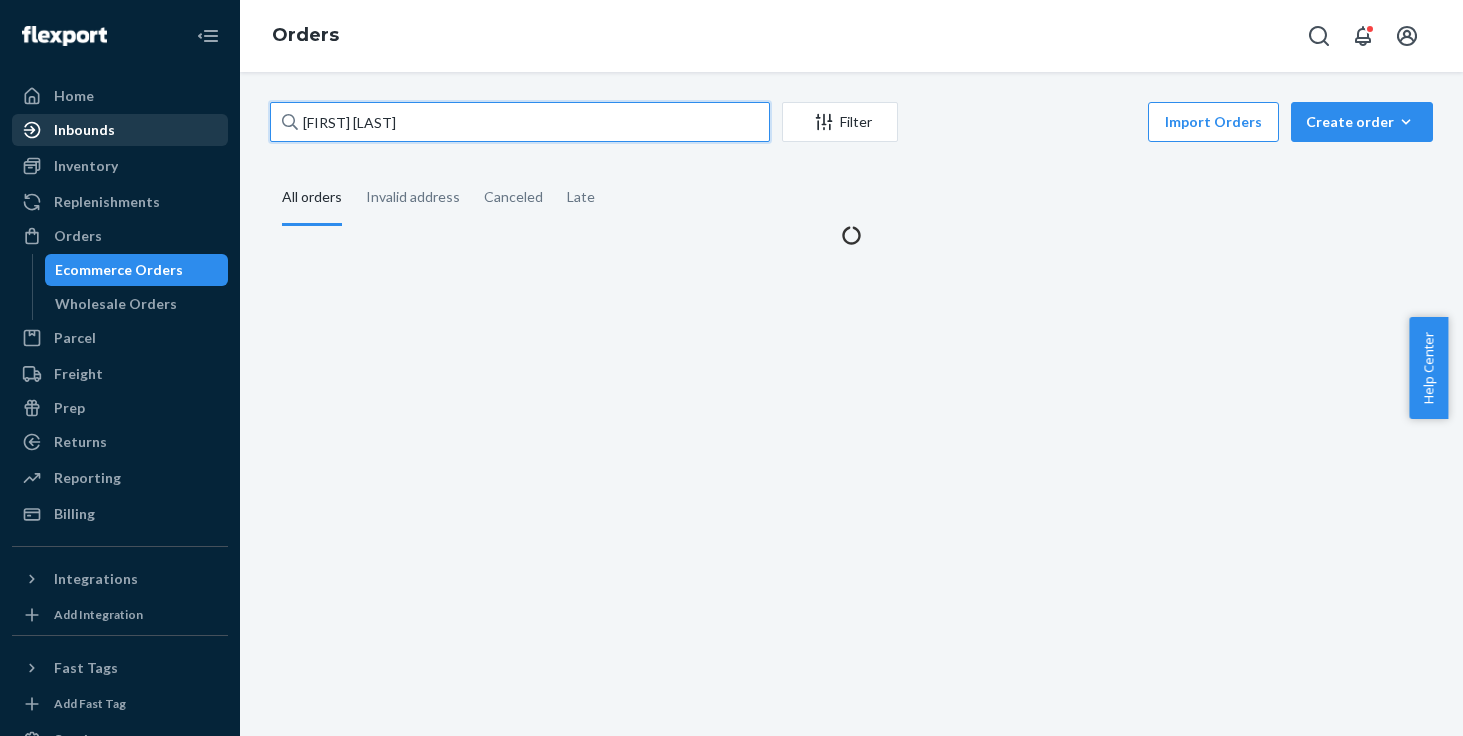 type on "margherite palazzo" 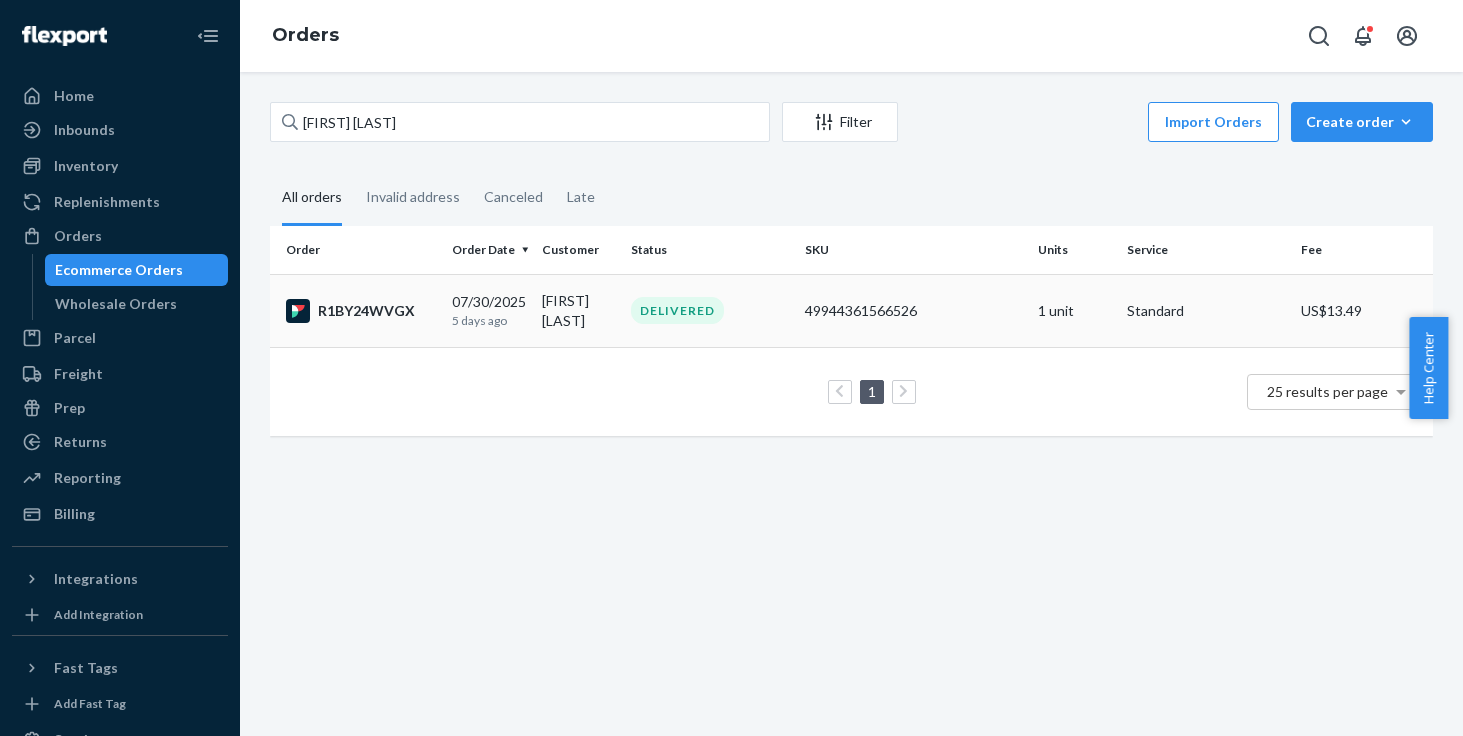 click on "margherite palazzo" at bounding box center [578, 310] 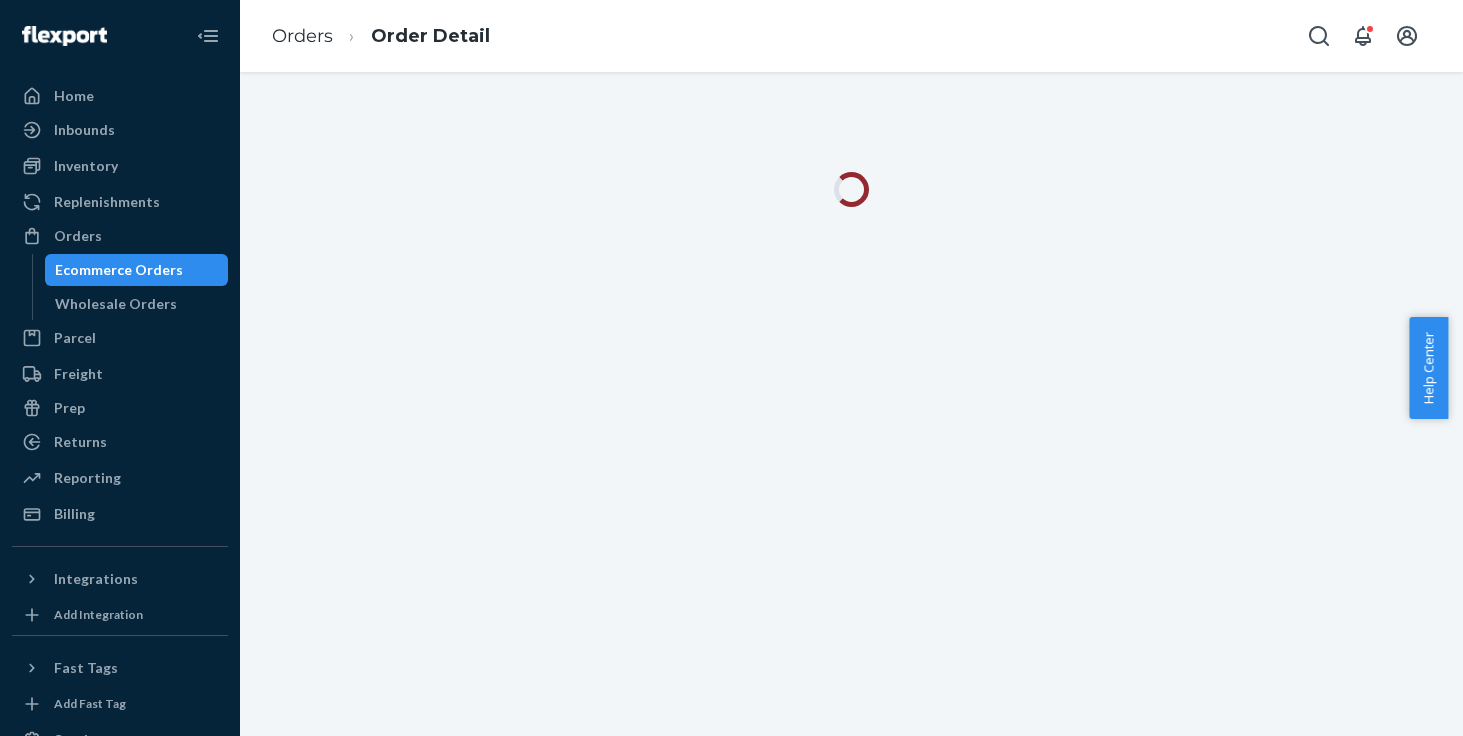 scroll, scrollTop: 0, scrollLeft: 0, axis: both 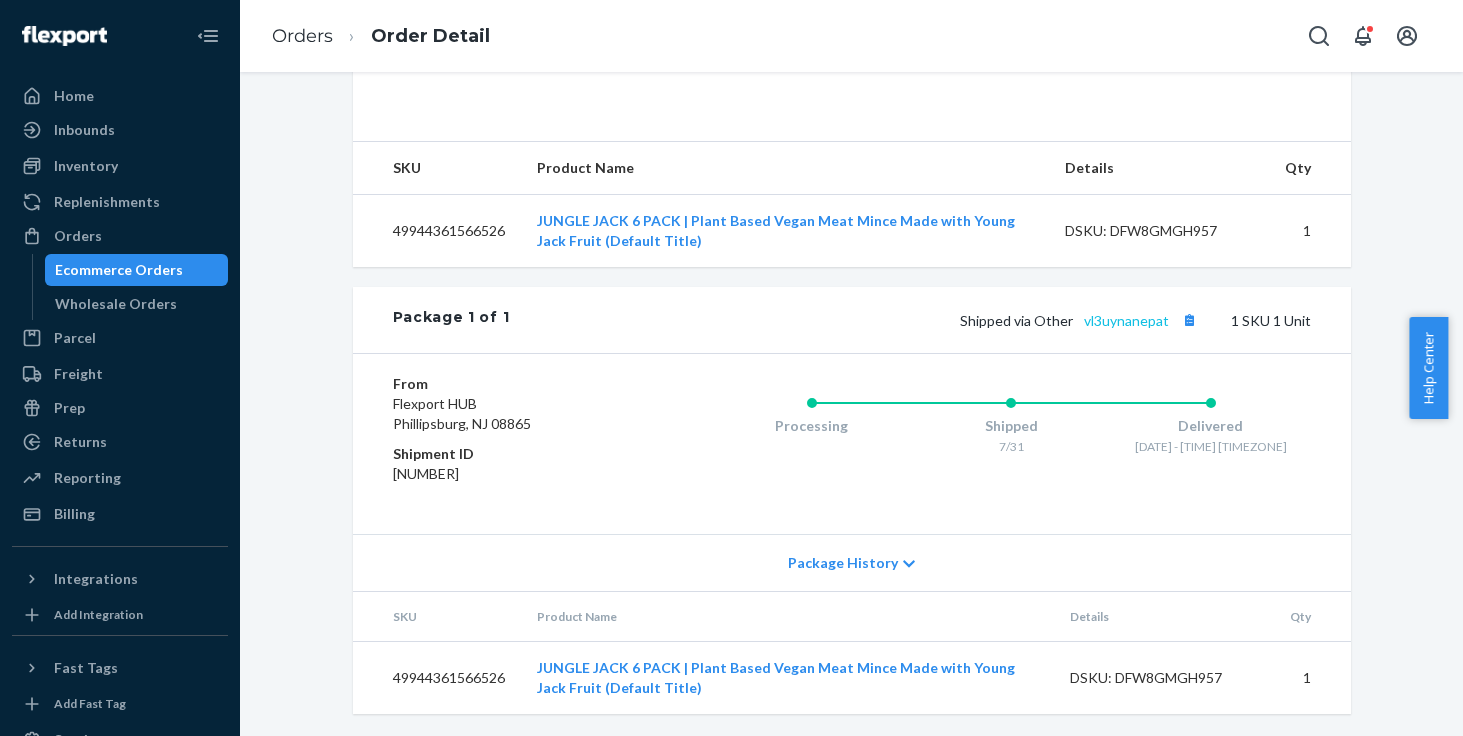 click on "vl3uynanepat" at bounding box center (1126, 320) 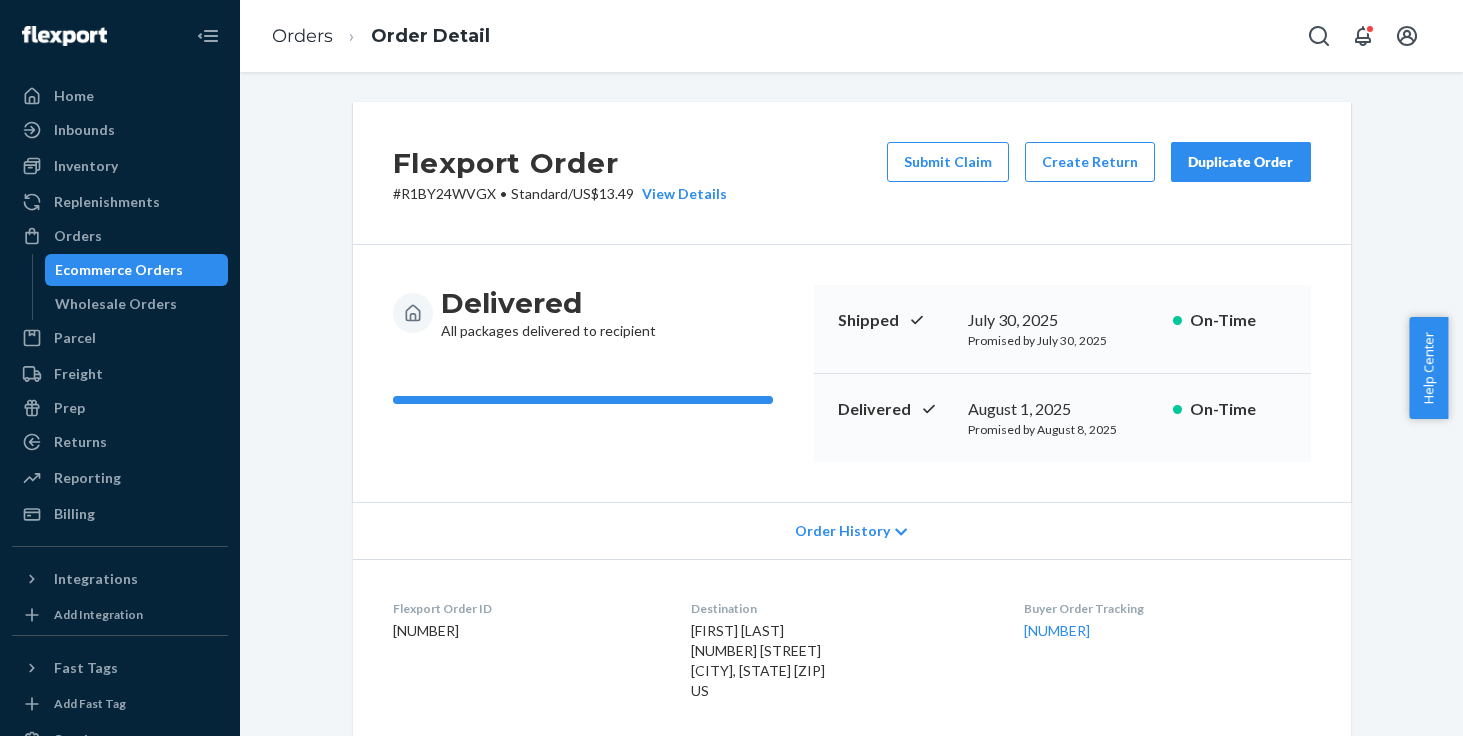 scroll, scrollTop: 0, scrollLeft: 0, axis: both 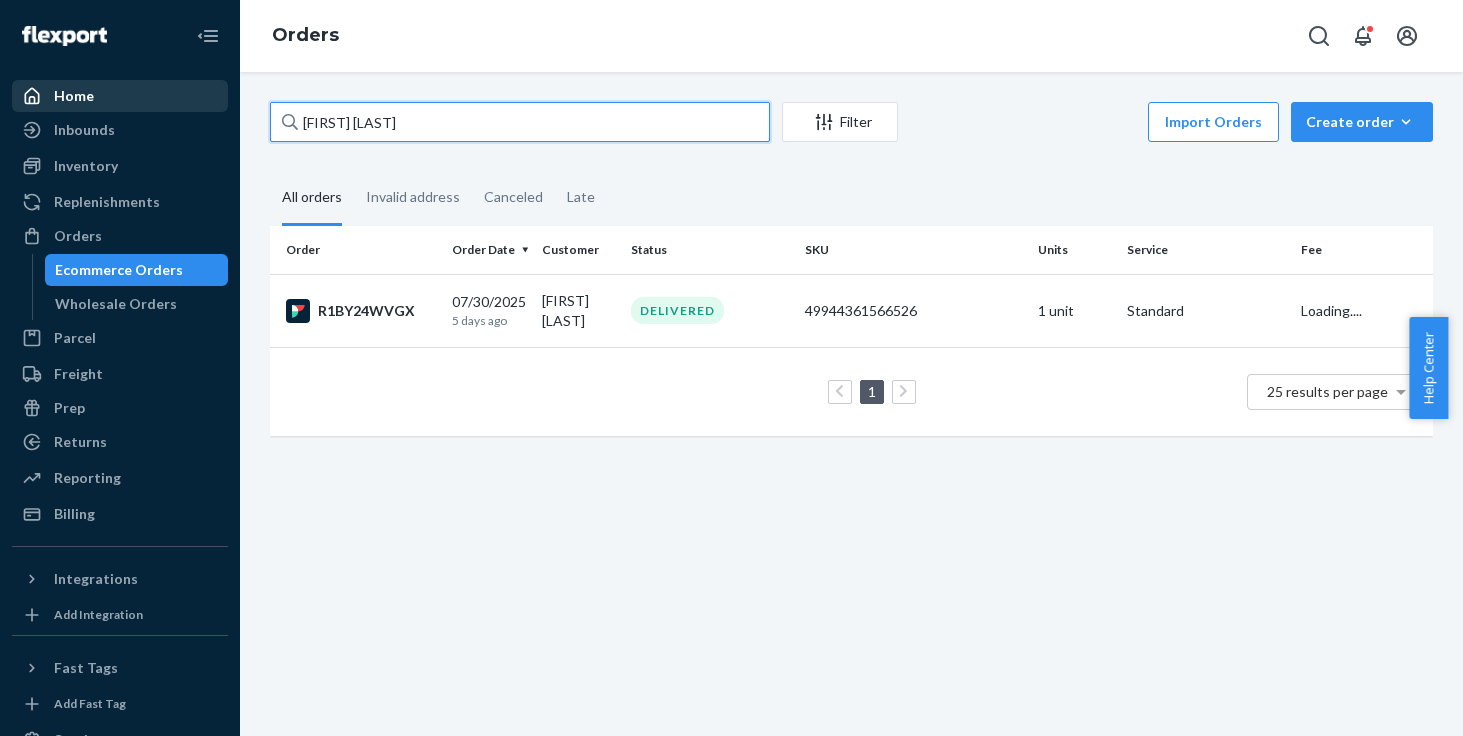 drag, startPoint x: 464, startPoint y: 123, endPoint x: 119, endPoint y: 105, distance: 345.46924 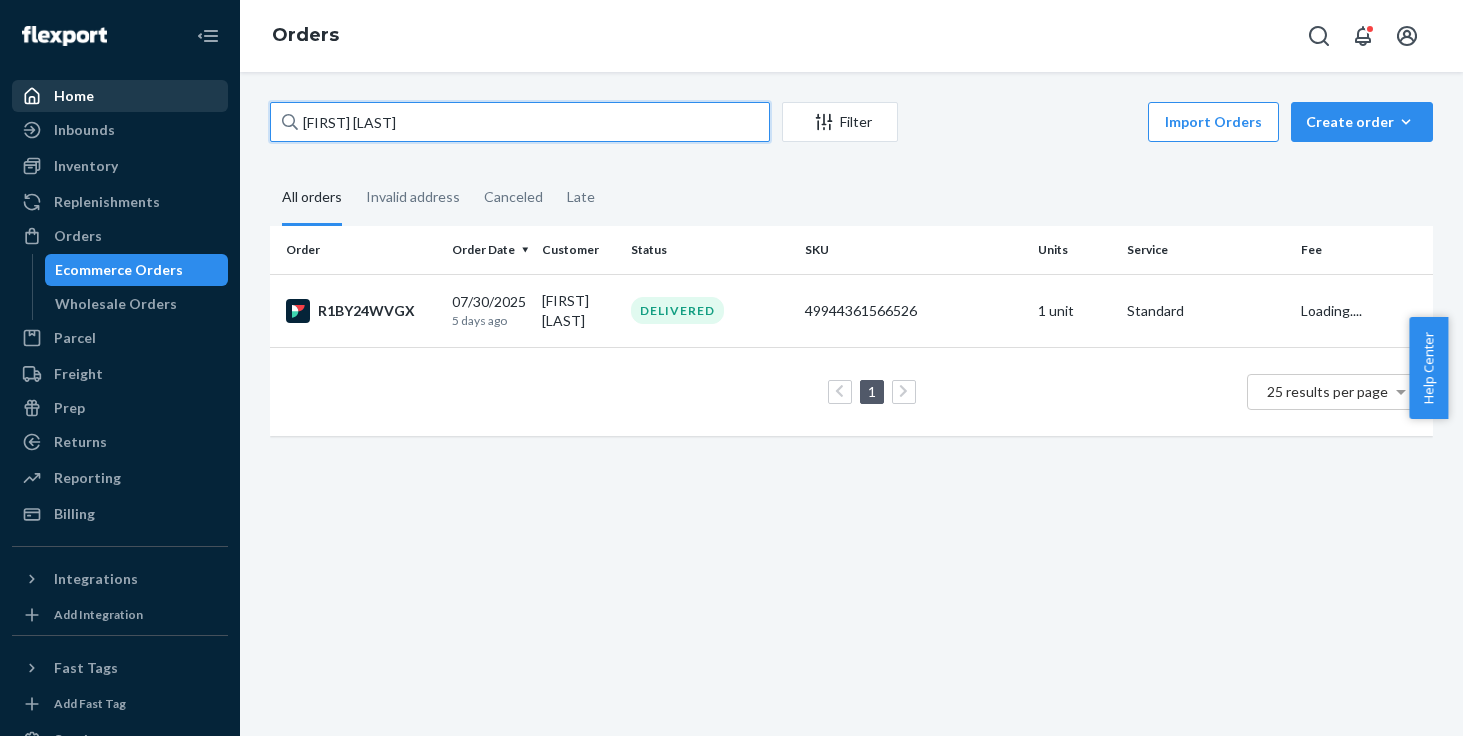 click on "Home Inbounds Shipping Plans Problems Inventory Products Replenishments Orders Ecommerce Orders Wholesale Orders Parcel Parcel orders Integrations Freight Prep Returns All Returns Get Onboarded Reporting Reports Analytics Billing Integrations Add Integration Fast Tags Add Fast Tag Settings Talk to Support Help Center Give Feedback Orders margherite palazzo Filter Import Orders Create order Ecommerce order Removal order All orders Invalid address Canceled Late Order Order Date Customer Status SKU Units Service Fee R1BY24WVGX 07/30/2025 5 days ago margherite palazzo DELIVERED 49944361566526 1 unit Standard Loading.... 1 25 results per page" at bounding box center (731, 368) 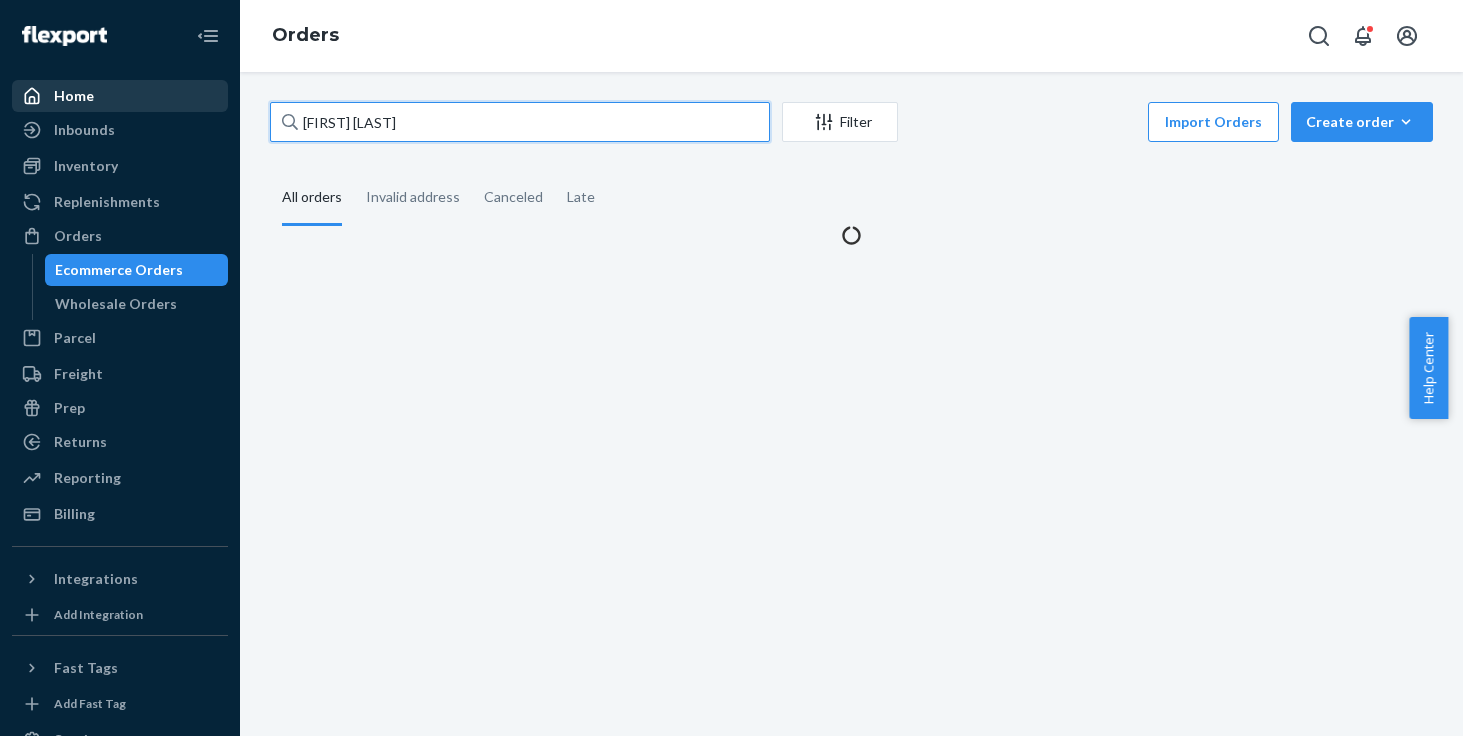 type on "John Leimer" 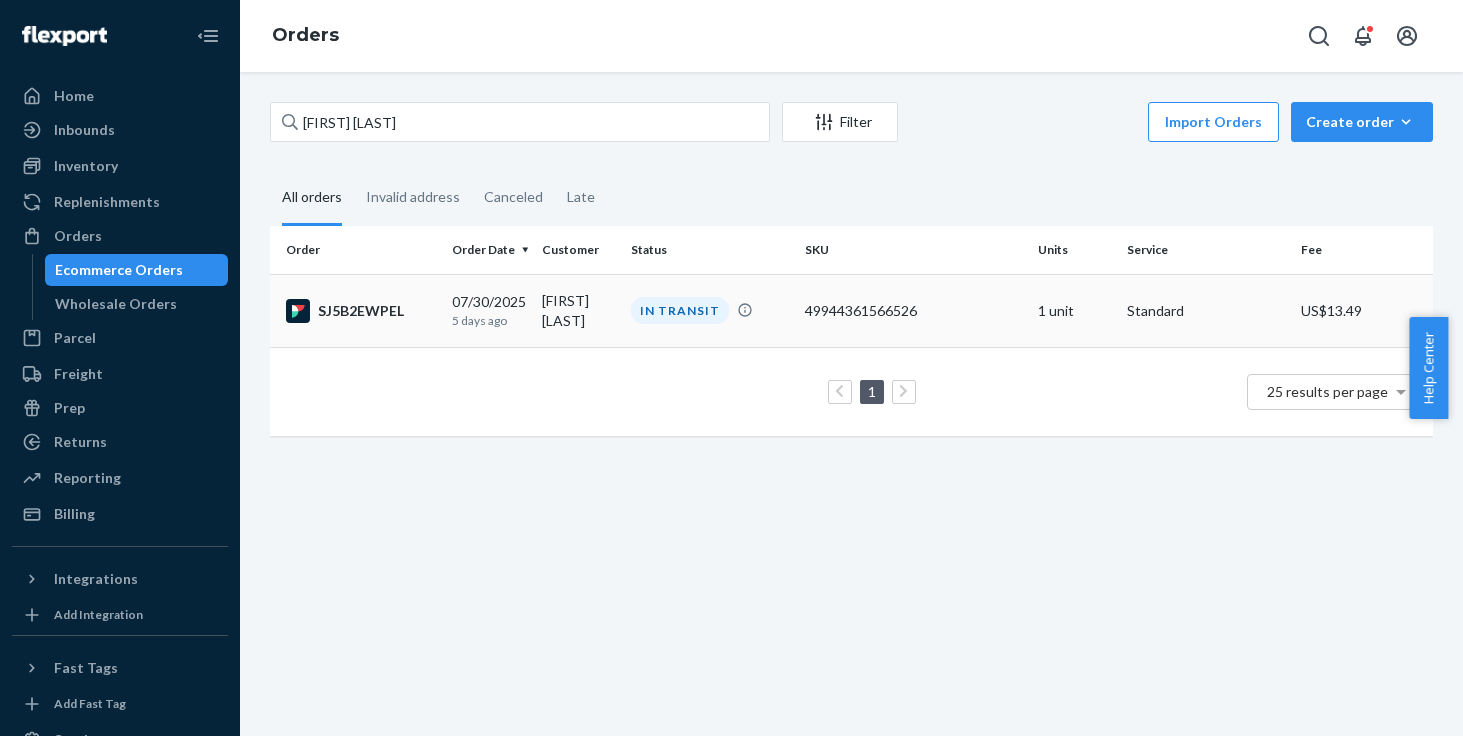 click on "IN TRANSIT" at bounding box center (680, 310) 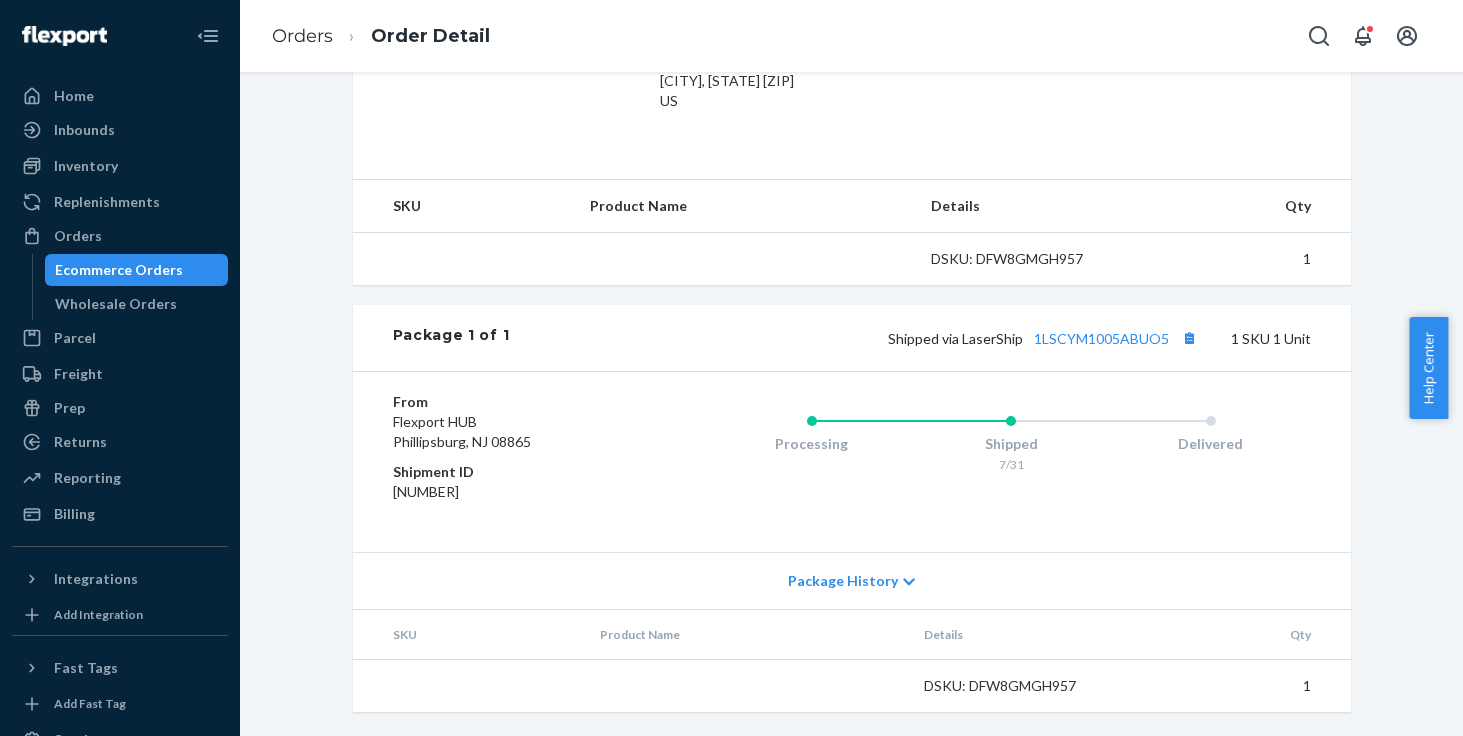 scroll, scrollTop: 588, scrollLeft: 0, axis: vertical 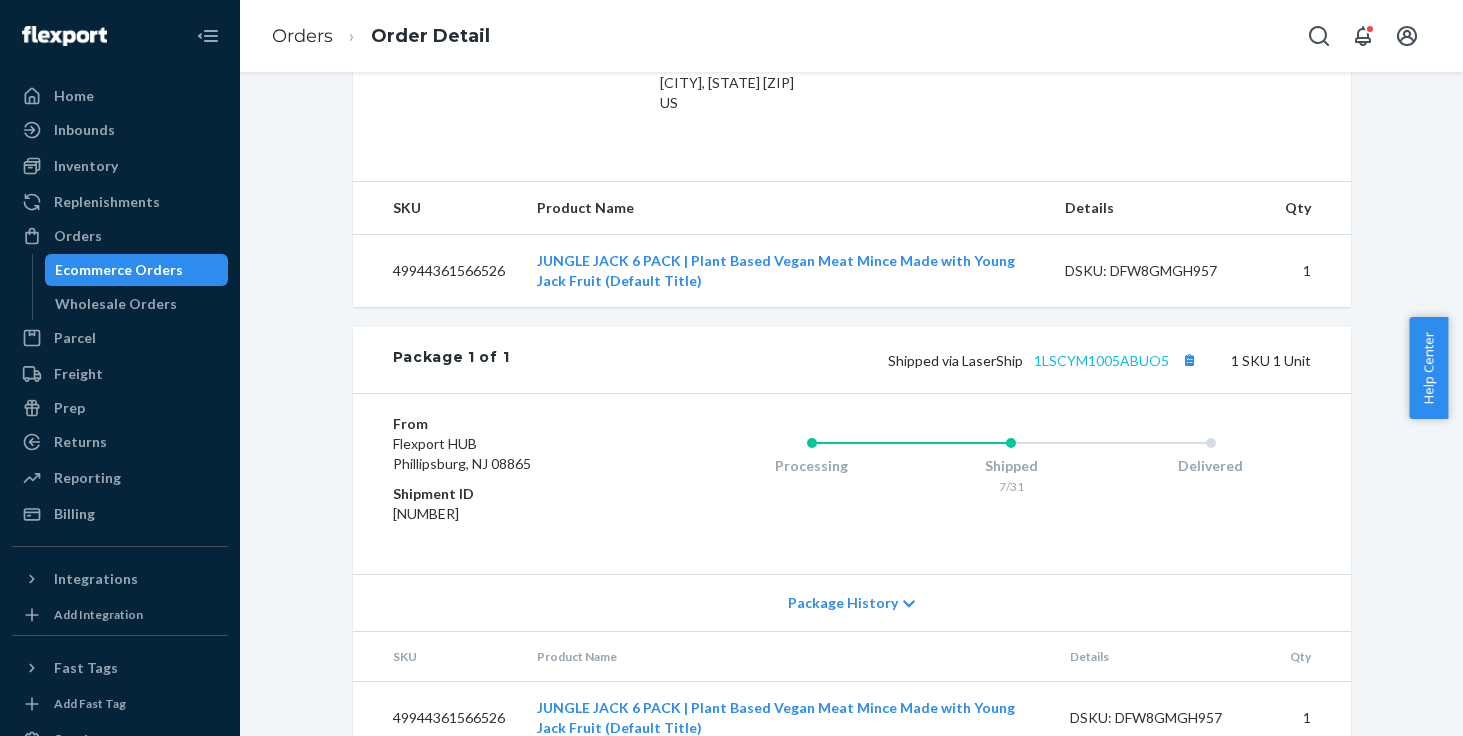 click on "1LSCYM1005ABUO5" at bounding box center (1101, 360) 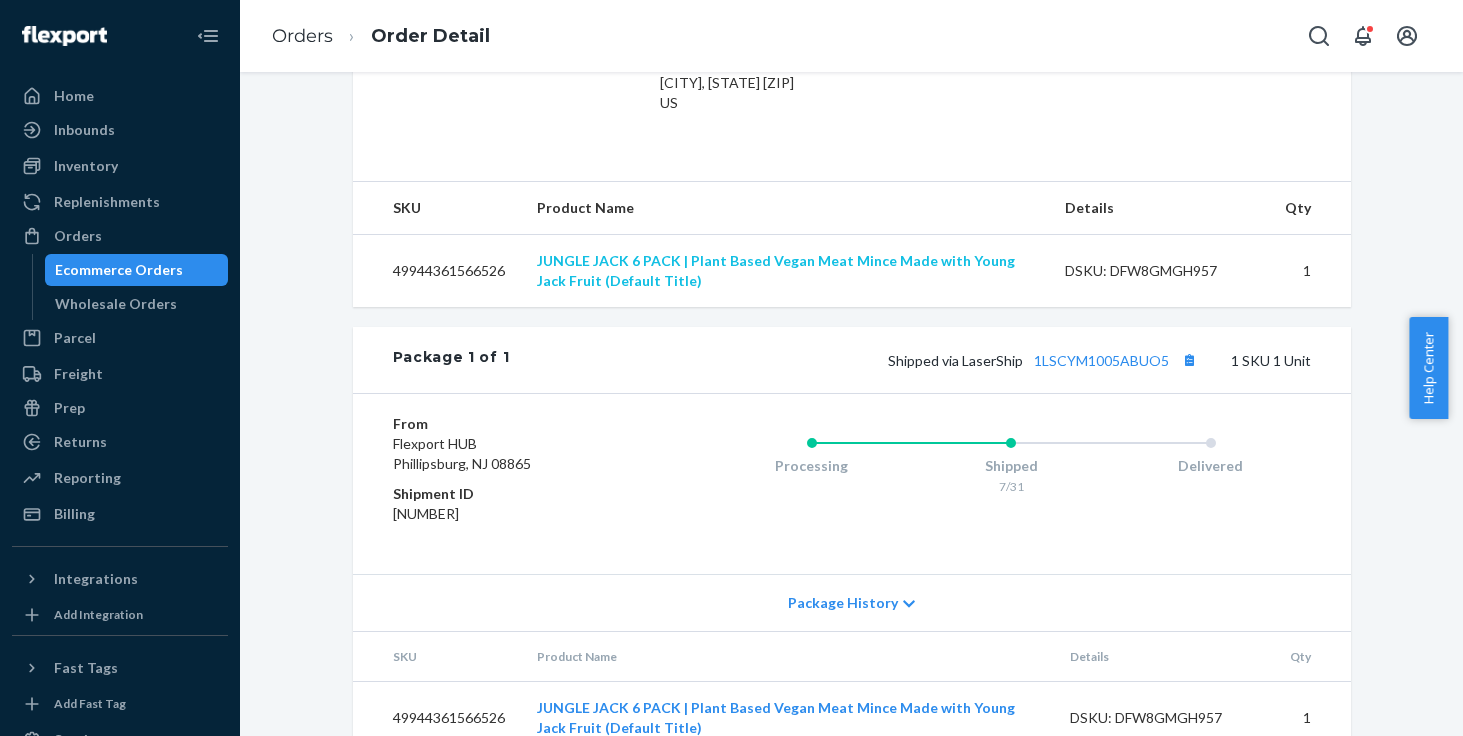 scroll, scrollTop: 372, scrollLeft: 0, axis: vertical 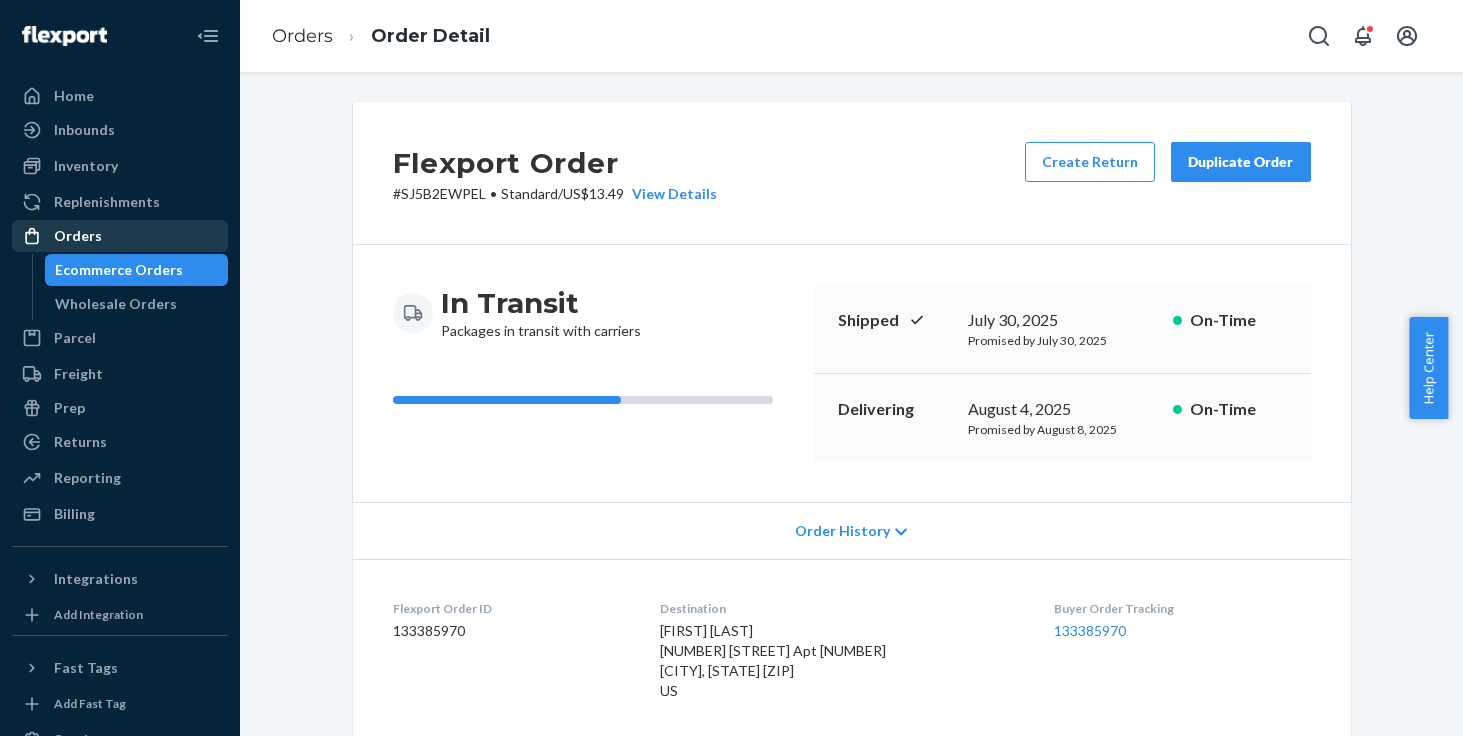 click on "Orders" at bounding box center (120, 236) 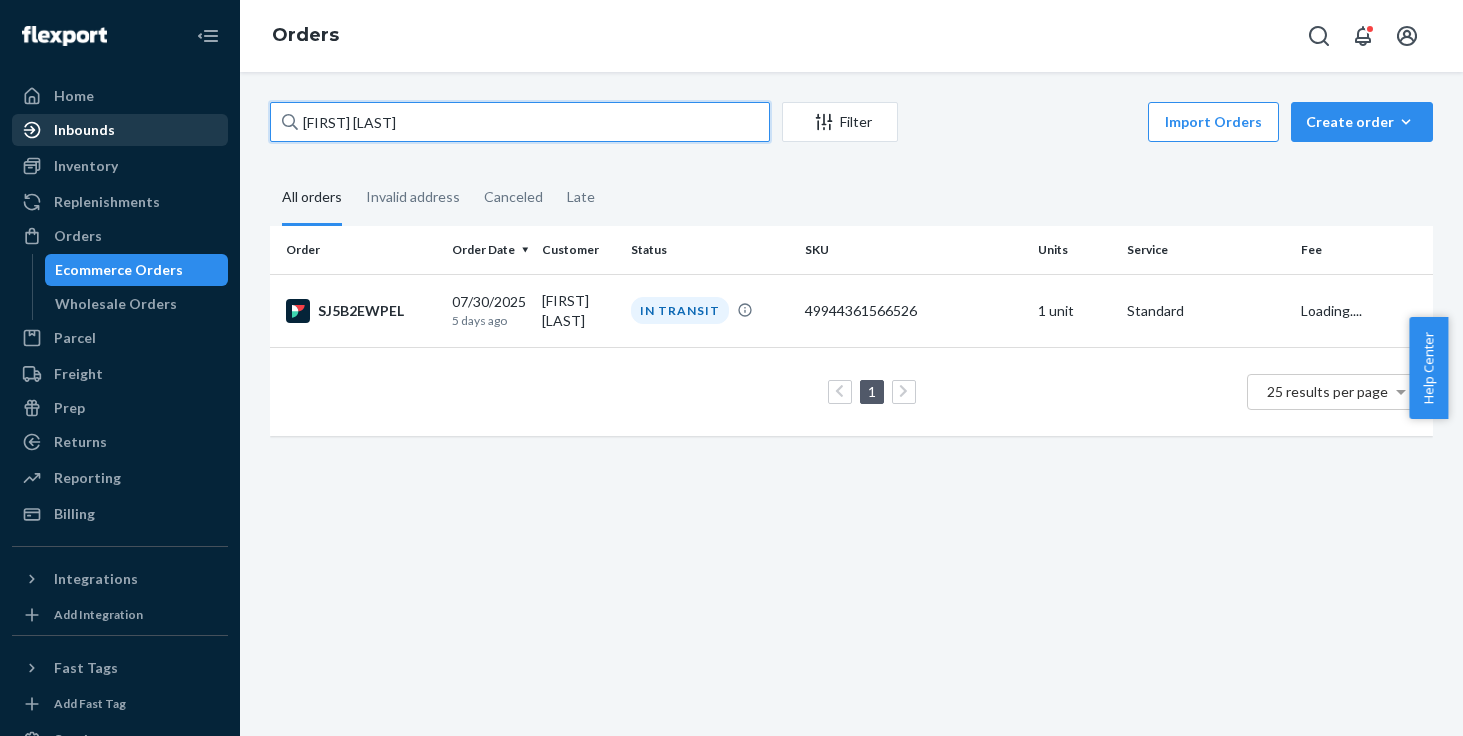 drag, startPoint x: 224, startPoint y: 122, endPoint x: 186, endPoint y: 121, distance: 38.013157 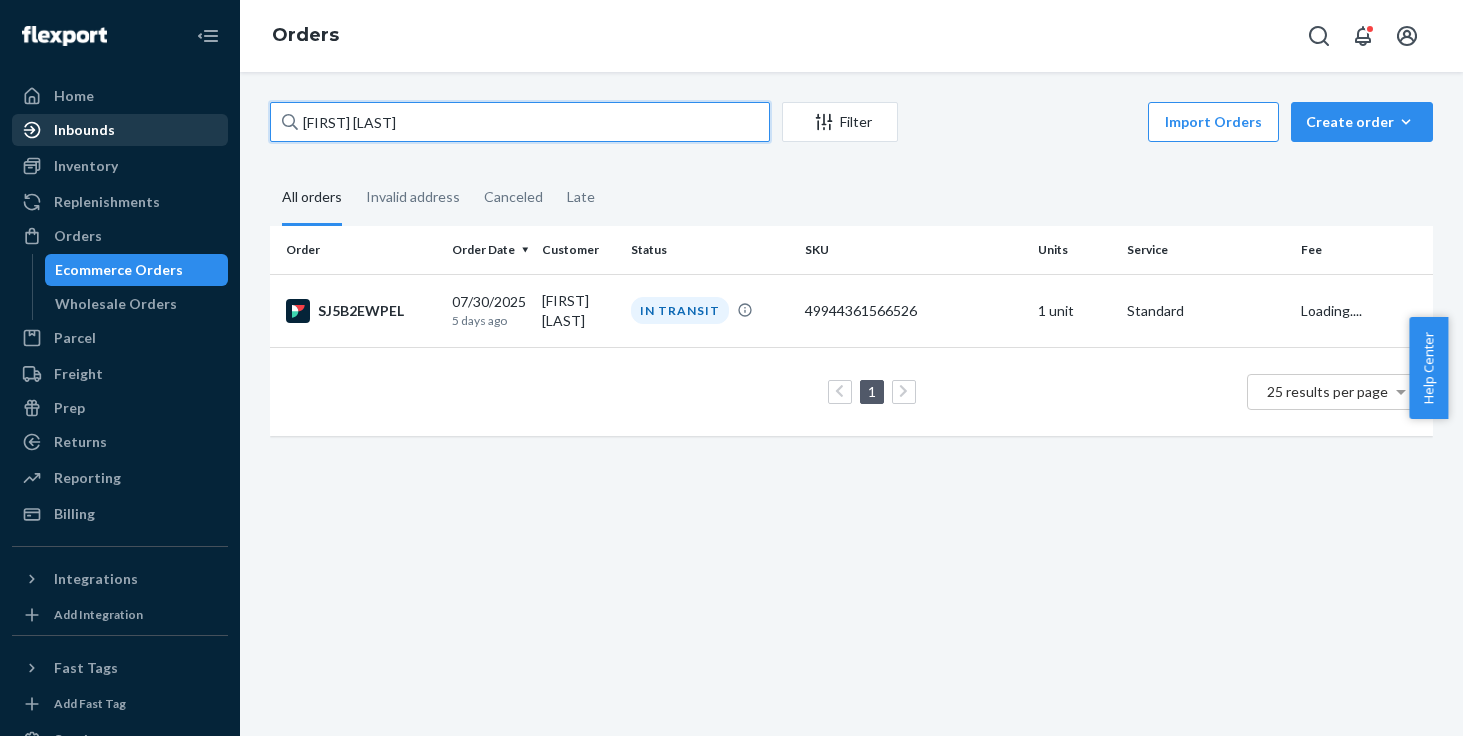 click on "Home Inbounds Shipping Plans Problems Inventory Products Replenishments Orders Ecommerce Orders Wholesale Orders Parcel Parcel orders Integrations Freight Prep Returns All Returns Get Onboarded Reporting Reports Analytics Billing Integrations Add Integration Fast Tags Add Fast Tag Settings Talk to Support Help Center Give Feedback Orders John Leimer Filter Import Orders Create order Ecommerce order Removal order All orders Invalid address Canceled Late Order Order Date Customer Status SKU Units Service Fee SJ5B2EWPEL 07/30/2025 5 days ago John Leimer IN TRANSIT 49944361566526 1 unit Standard Loading.... 1 25 results per page" at bounding box center [731, 368] 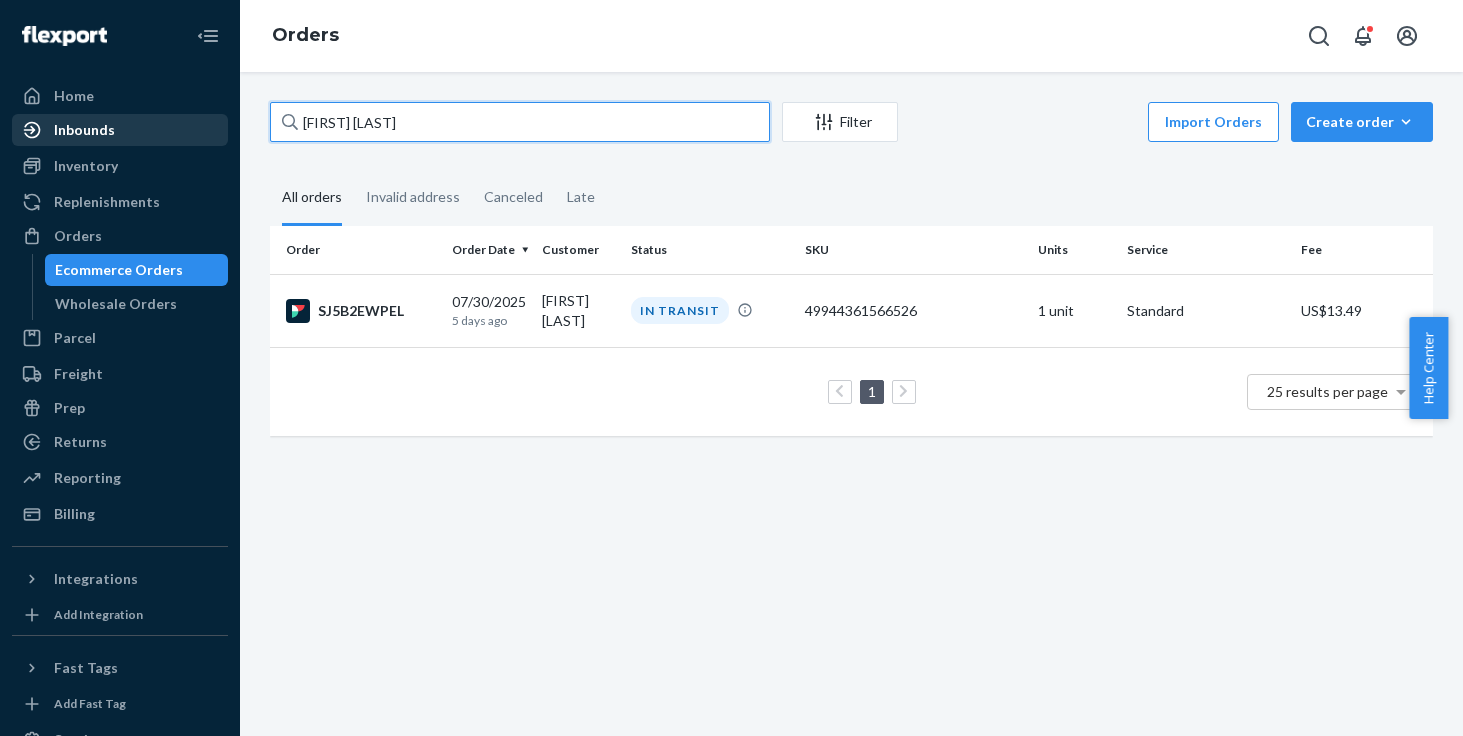paste on "Latha Subramanian" 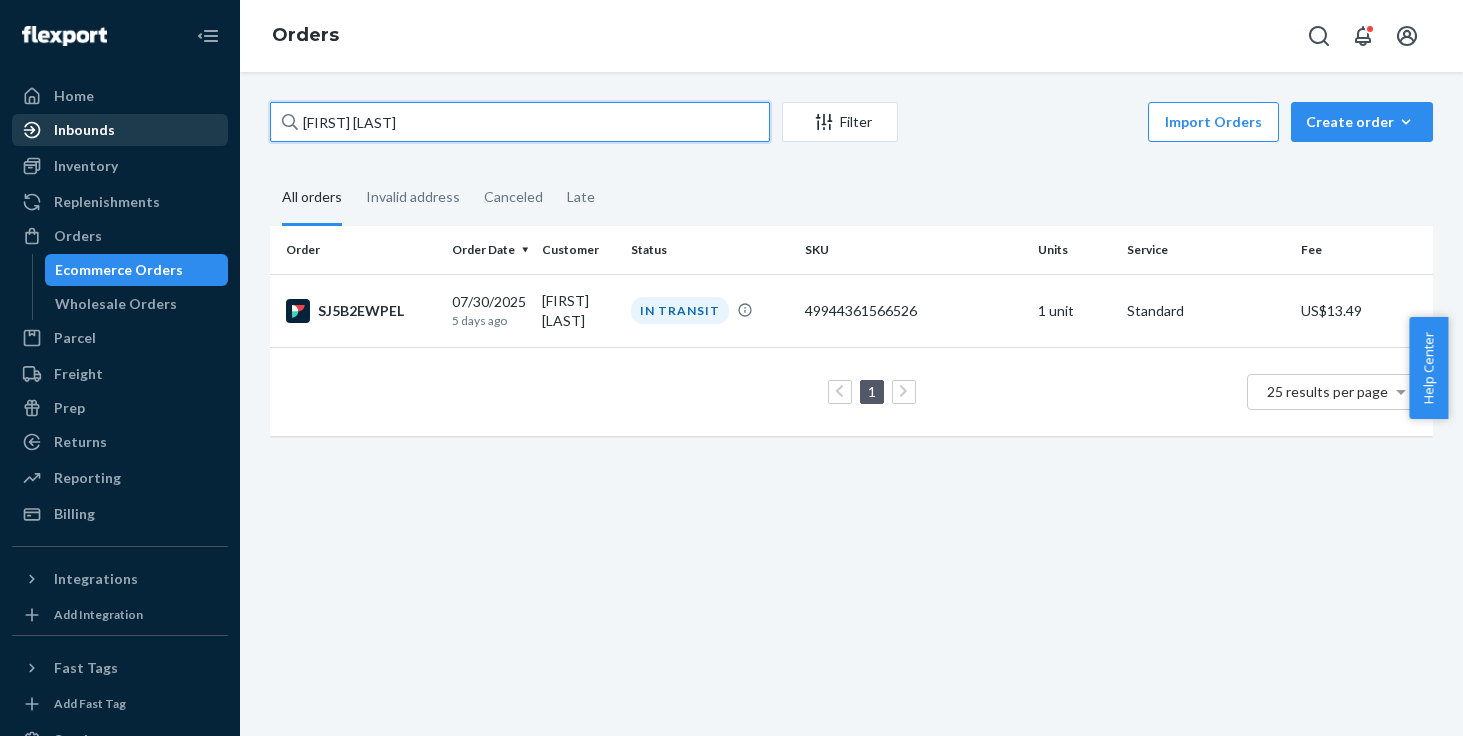 type on "Latha Subramanian" 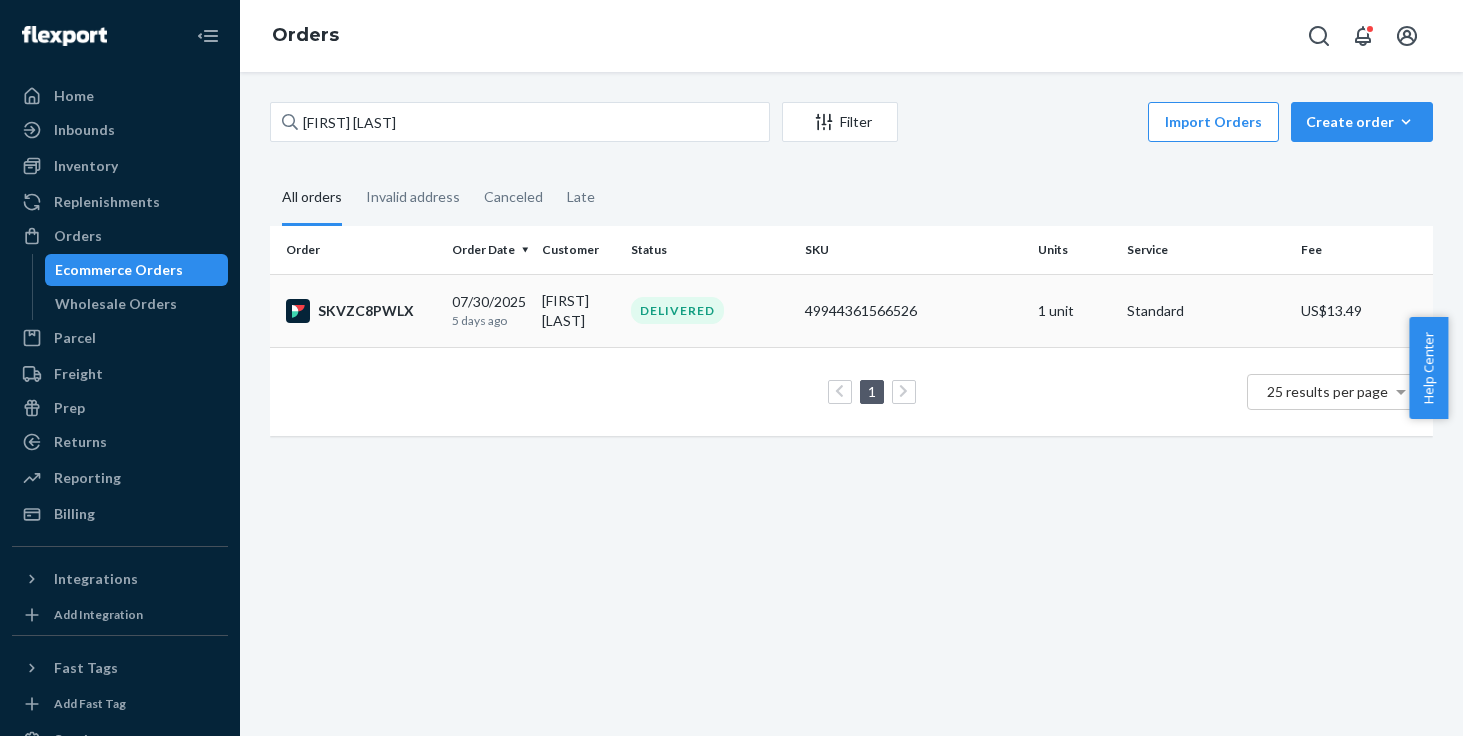 click on "Latha Subramanian" at bounding box center (578, 310) 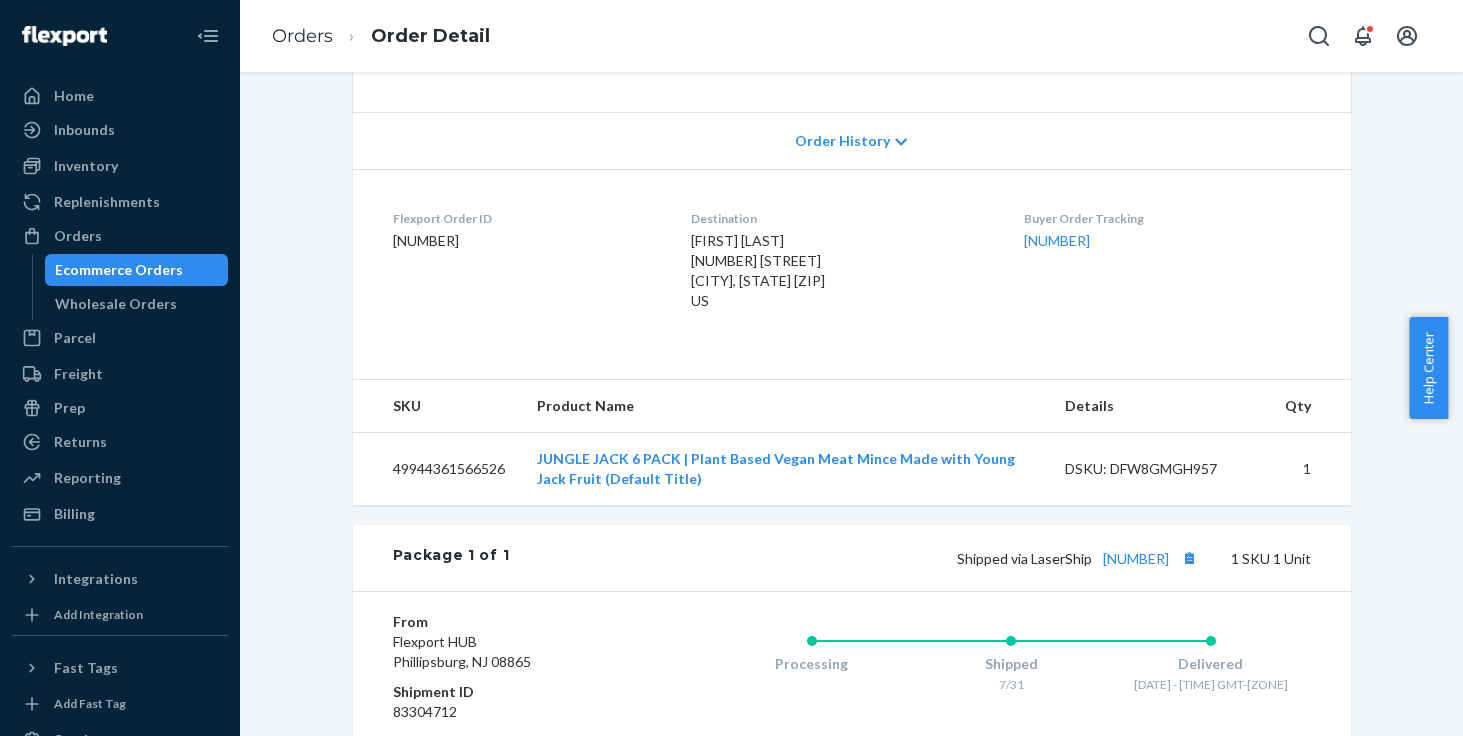 scroll, scrollTop: 399, scrollLeft: 0, axis: vertical 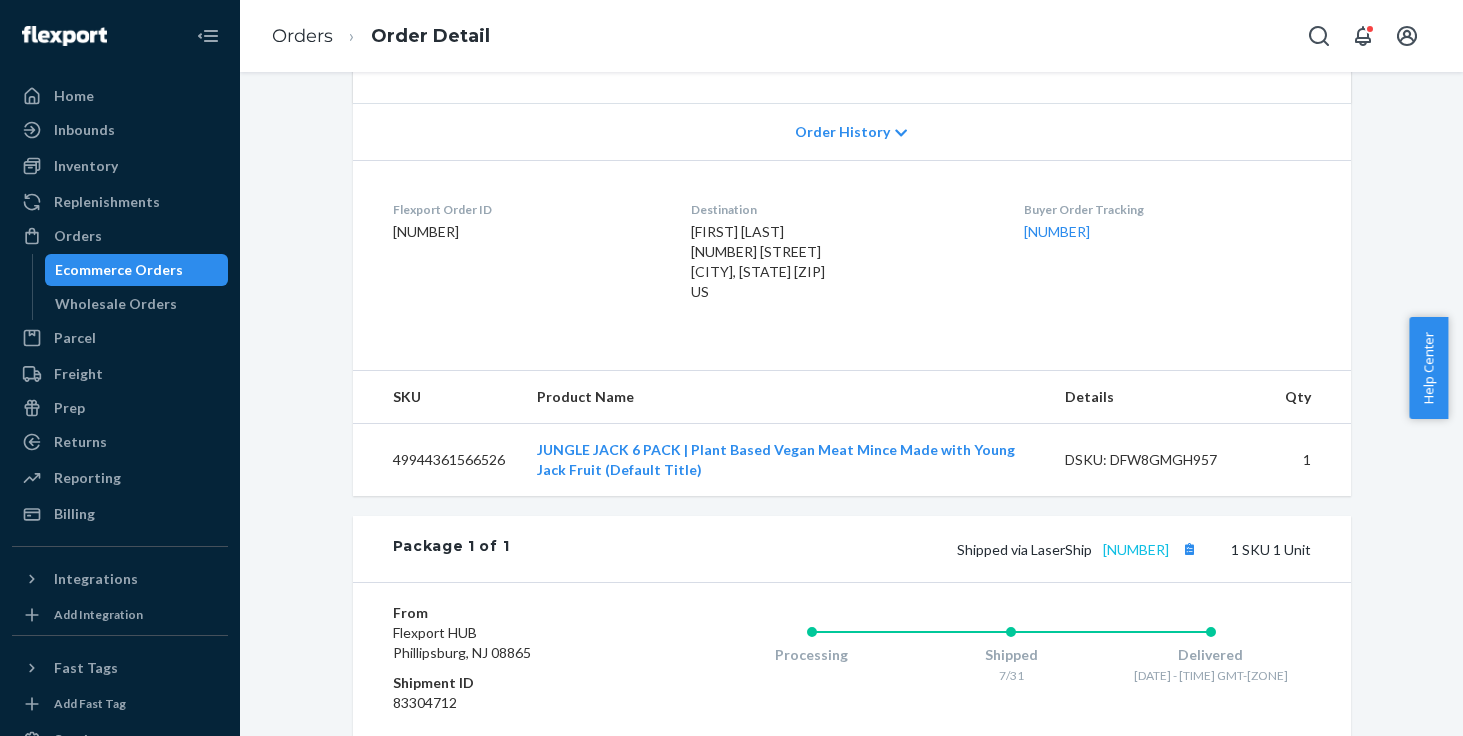click on "1LSCYM1005AC25W" at bounding box center (1136, 549) 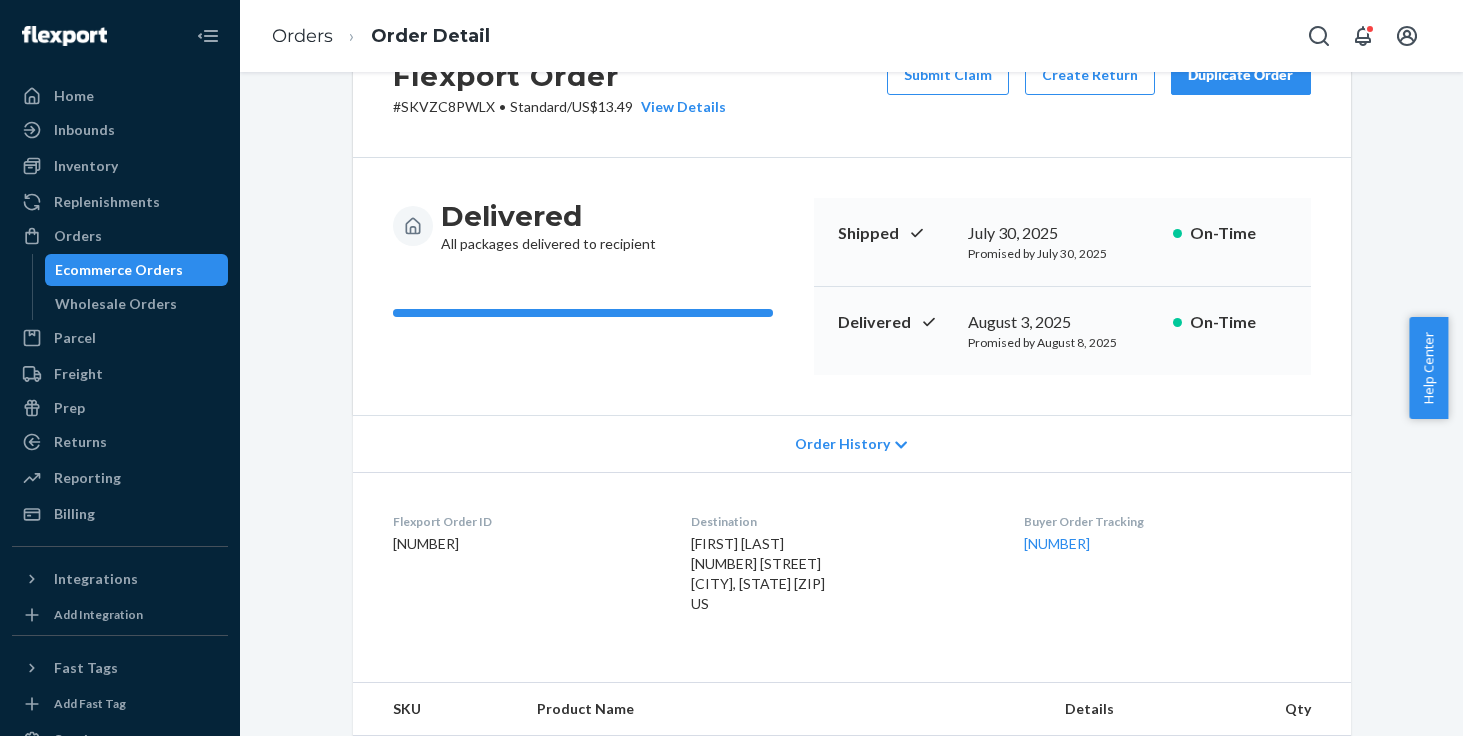 scroll, scrollTop: 0, scrollLeft: 0, axis: both 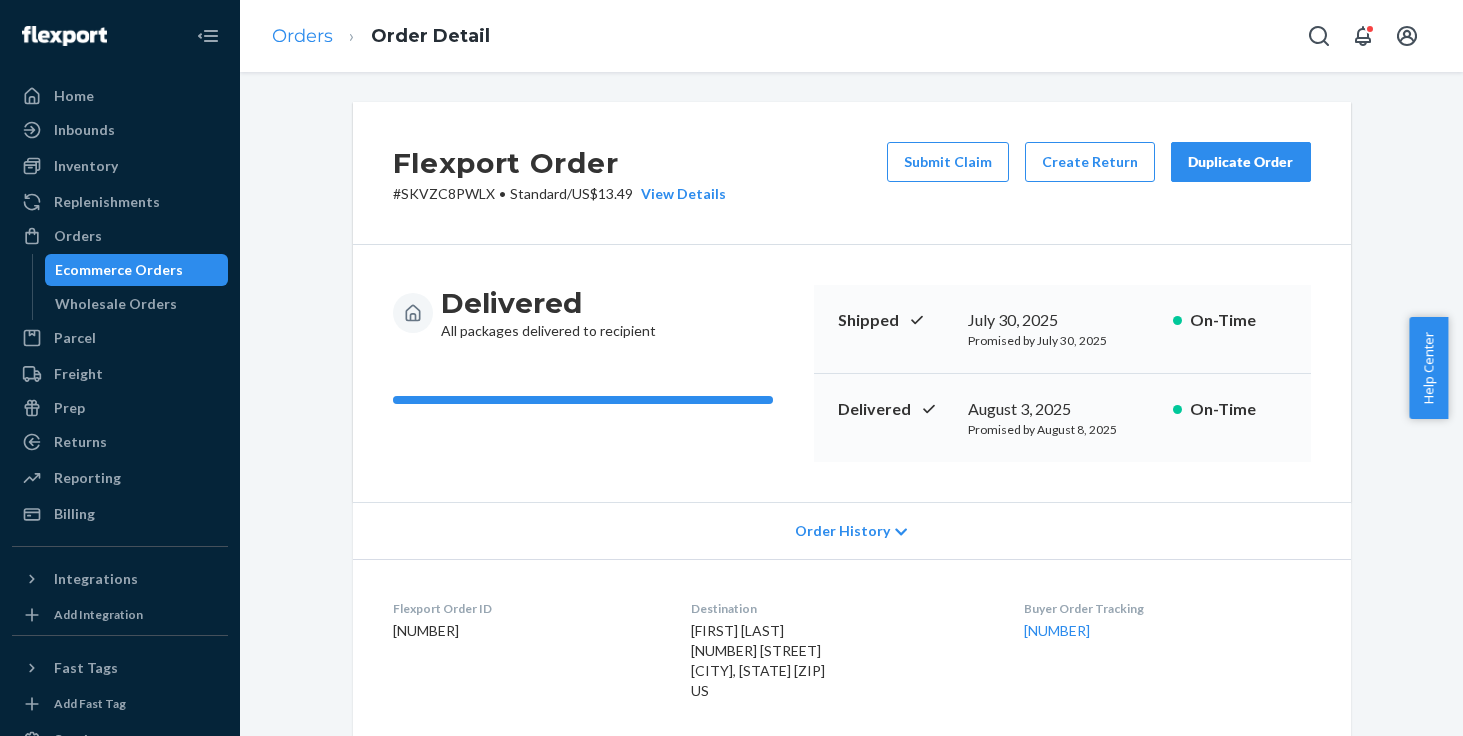 click on "Orders" at bounding box center [302, 36] 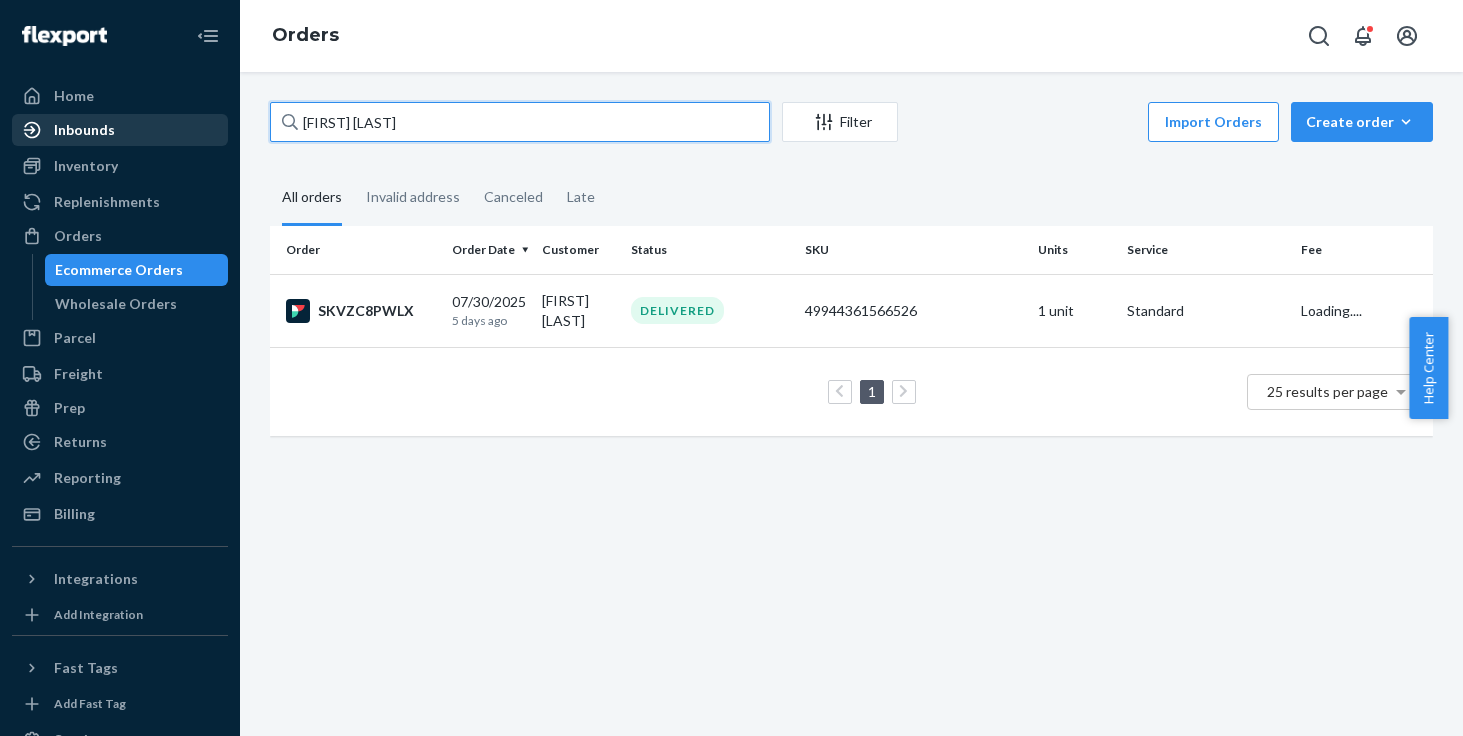drag, startPoint x: 449, startPoint y: 120, endPoint x: 198, endPoint y: 120, distance: 251 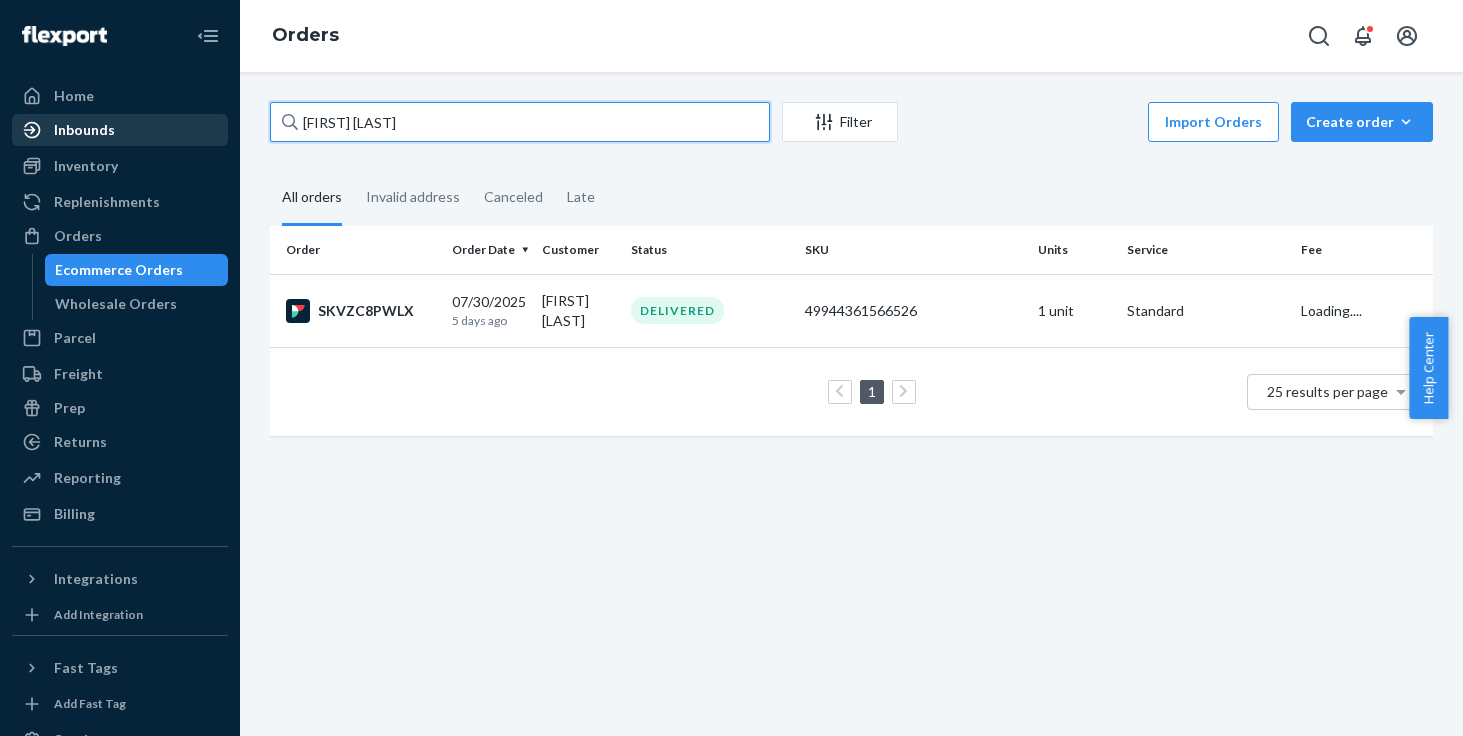 click on "Home Inbounds Shipping Plans Problems Inventory Products Replenishments Orders Ecommerce Orders Wholesale Orders Parcel Parcel orders Integrations Freight Prep Returns All Returns Get Onboarded Reporting Reports Analytics Billing Integrations Add Integration Fast Tags Add Fast Tag Settings Talk to Support Help Center Give Feedback Orders Latha Subramanian Filter Import Orders Create order Ecommerce order Removal order All orders Invalid address Canceled Late Order Order Date Customer Status SKU Units Service Fee SKVZC8PWLX 07/30/2025 5 days ago Latha Subramanian DELIVERED 49944361566526 1 unit Standard Loading.... 1 25 results per page" at bounding box center (731, 368) 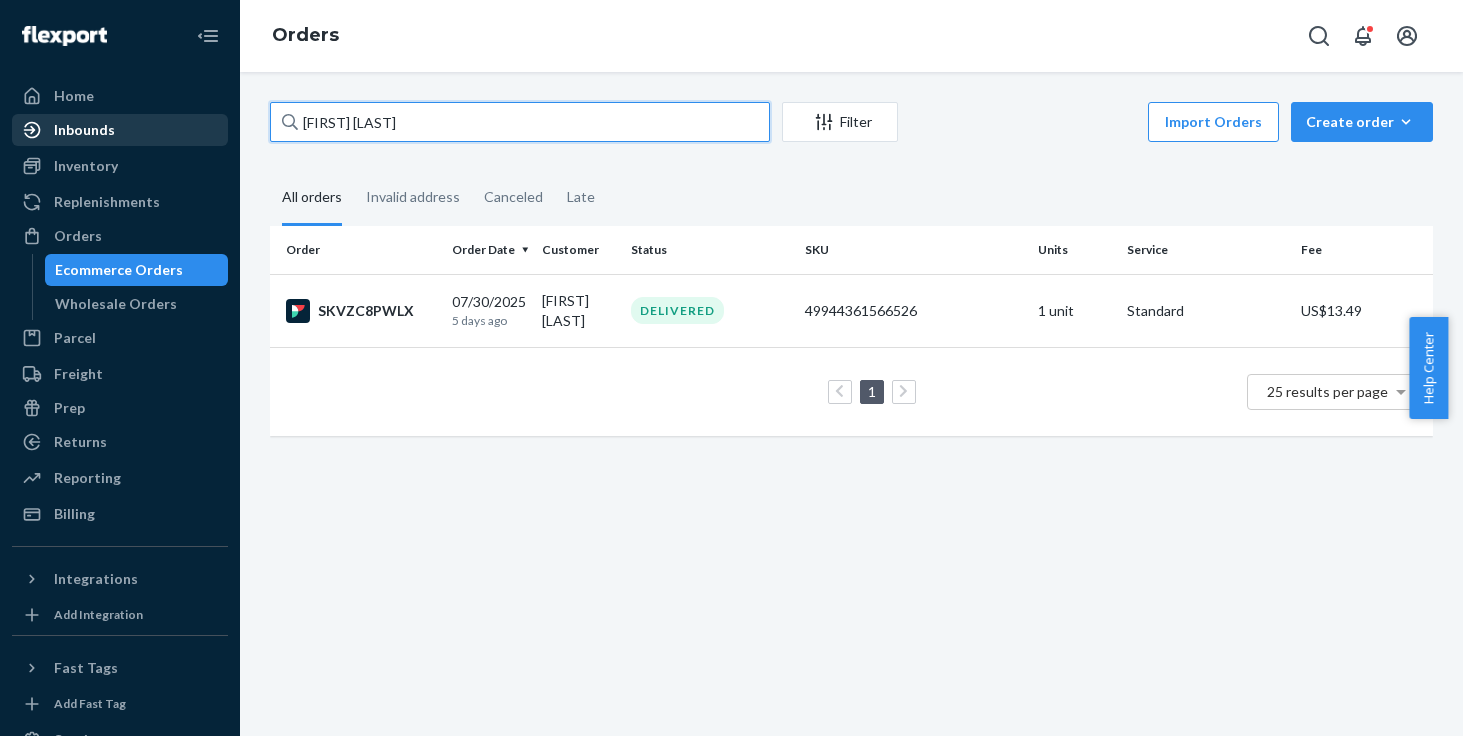 paste on "David Schick" 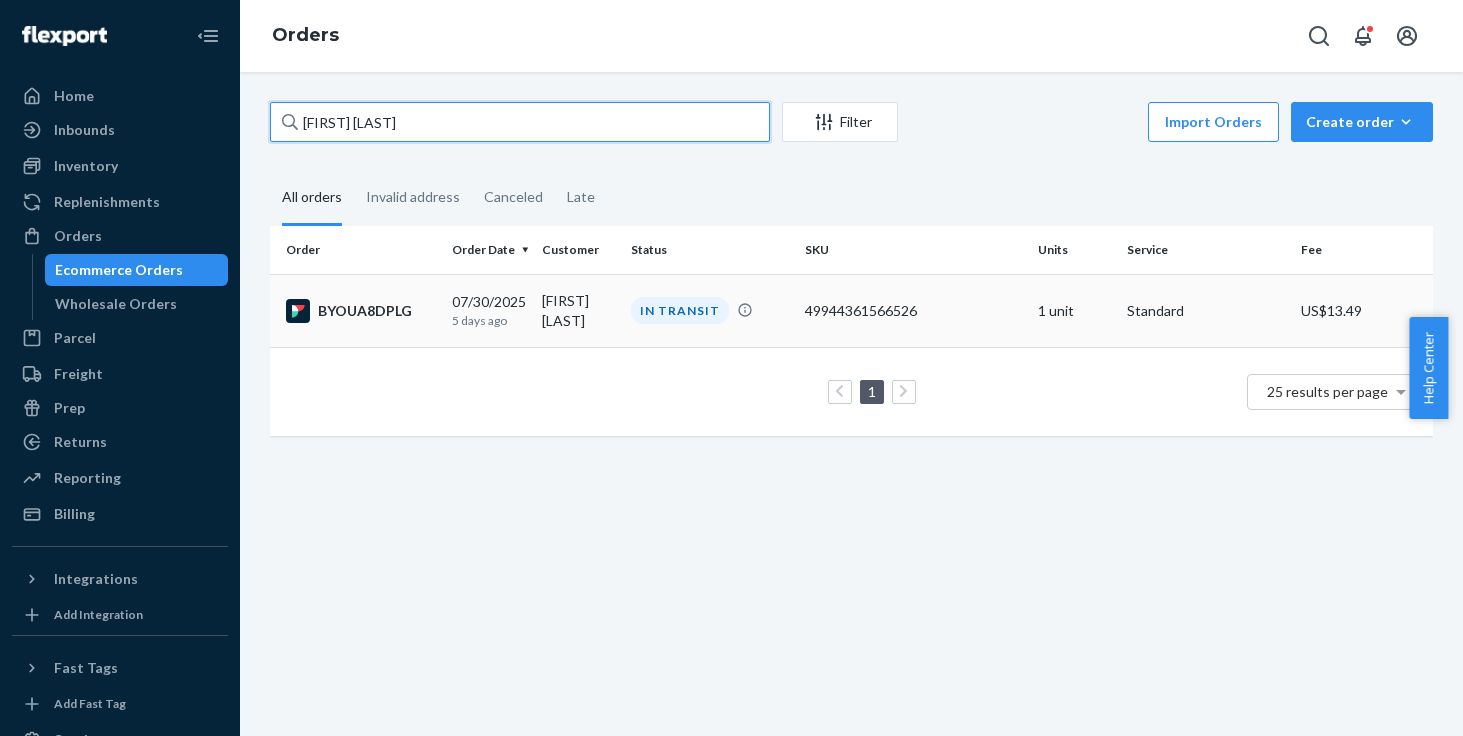type on "David Schick" 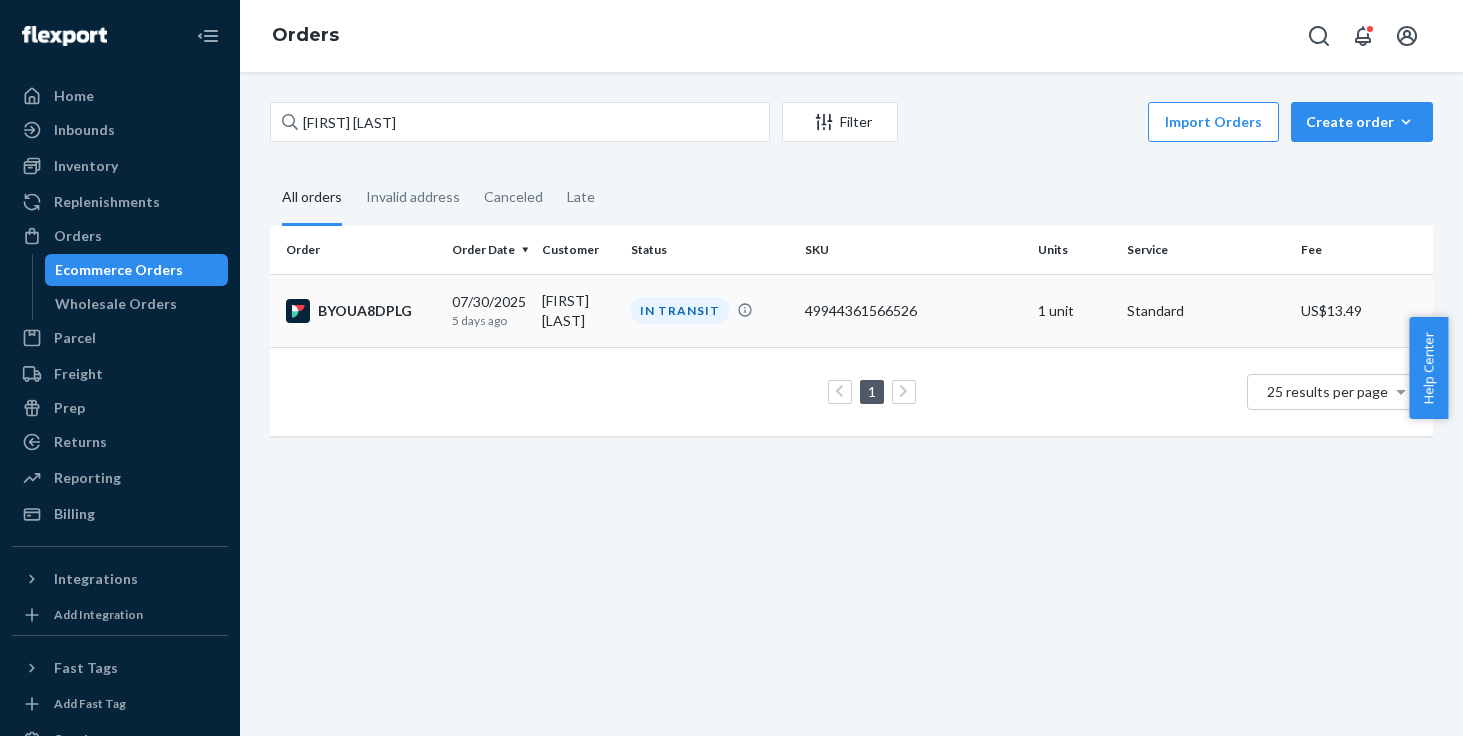 click on "BYOUA8DPLG 07/30/2025 5 days ago David Schick IN TRANSIT 49944361566526 1 unit Standard US$13.49" at bounding box center (851, 310) 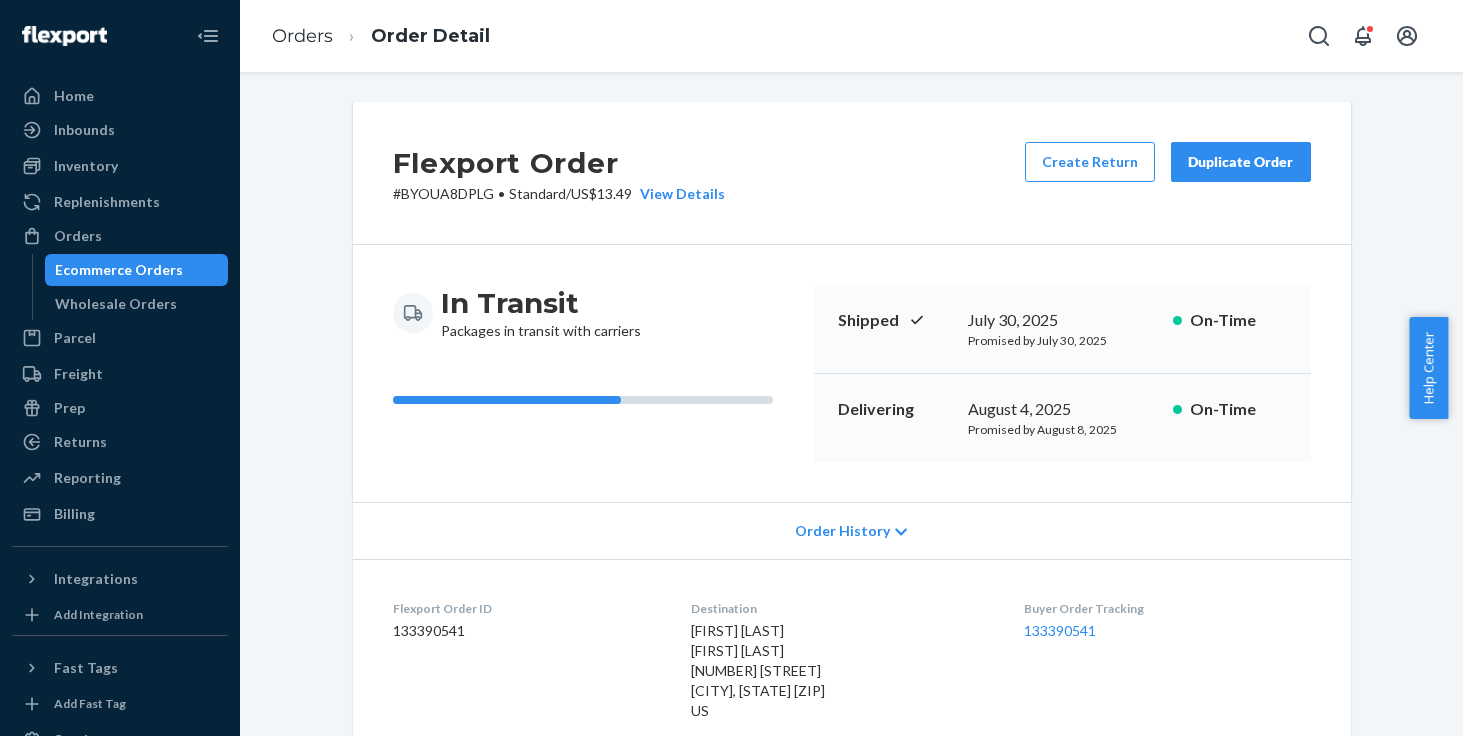 scroll, scrollTop: 0, scrollLeft: 0, axis: both 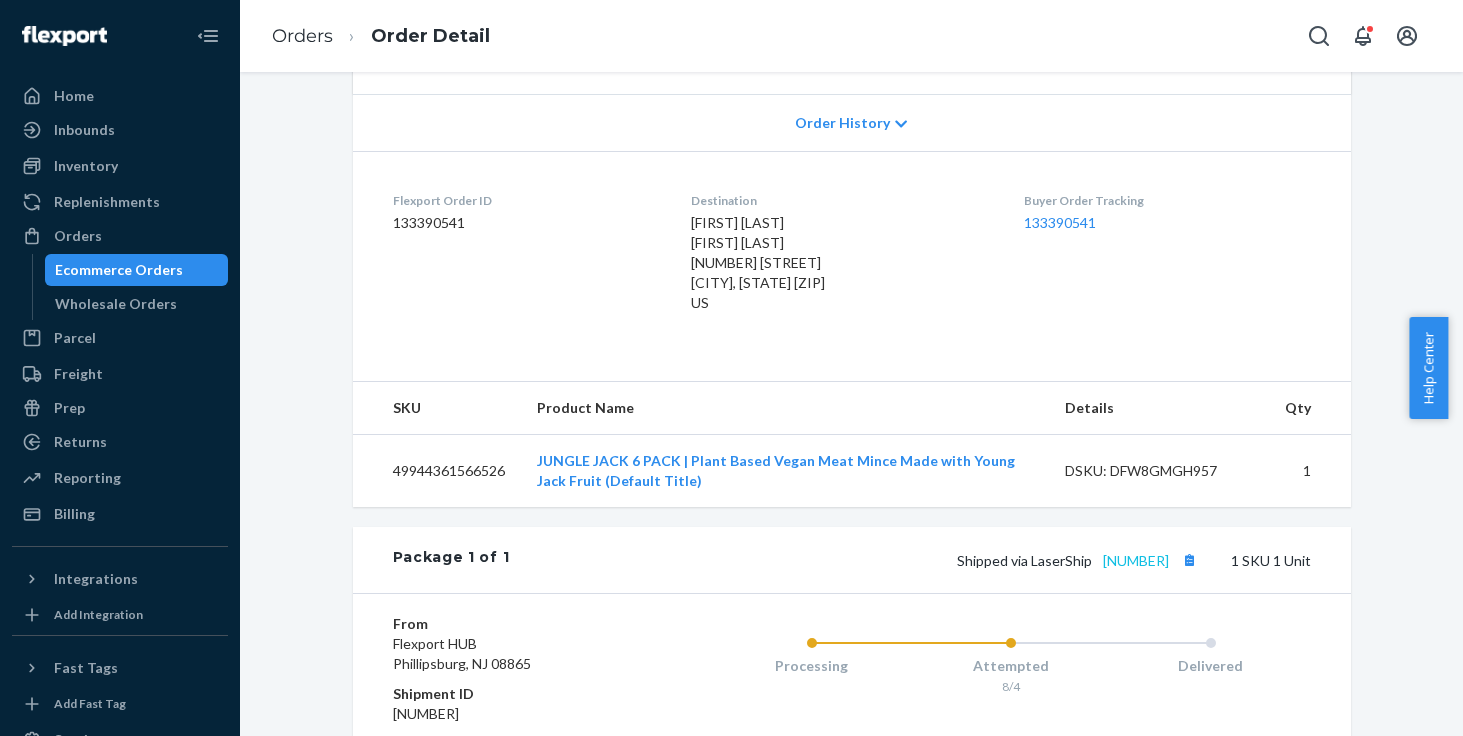 click on "1LSCYM1005AC26O" at bounding box center [1136, 560] 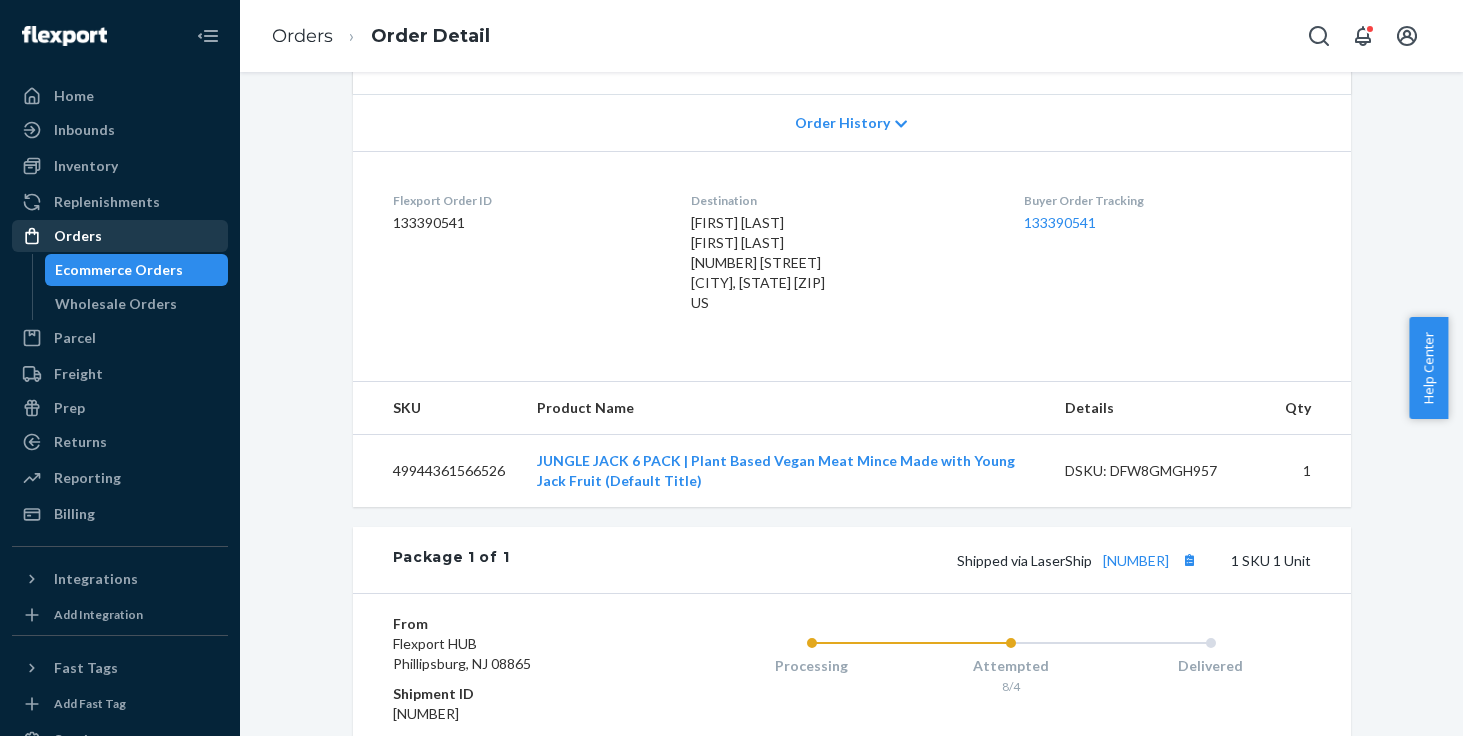 click on "Orders" at bounding box center (78, 236) 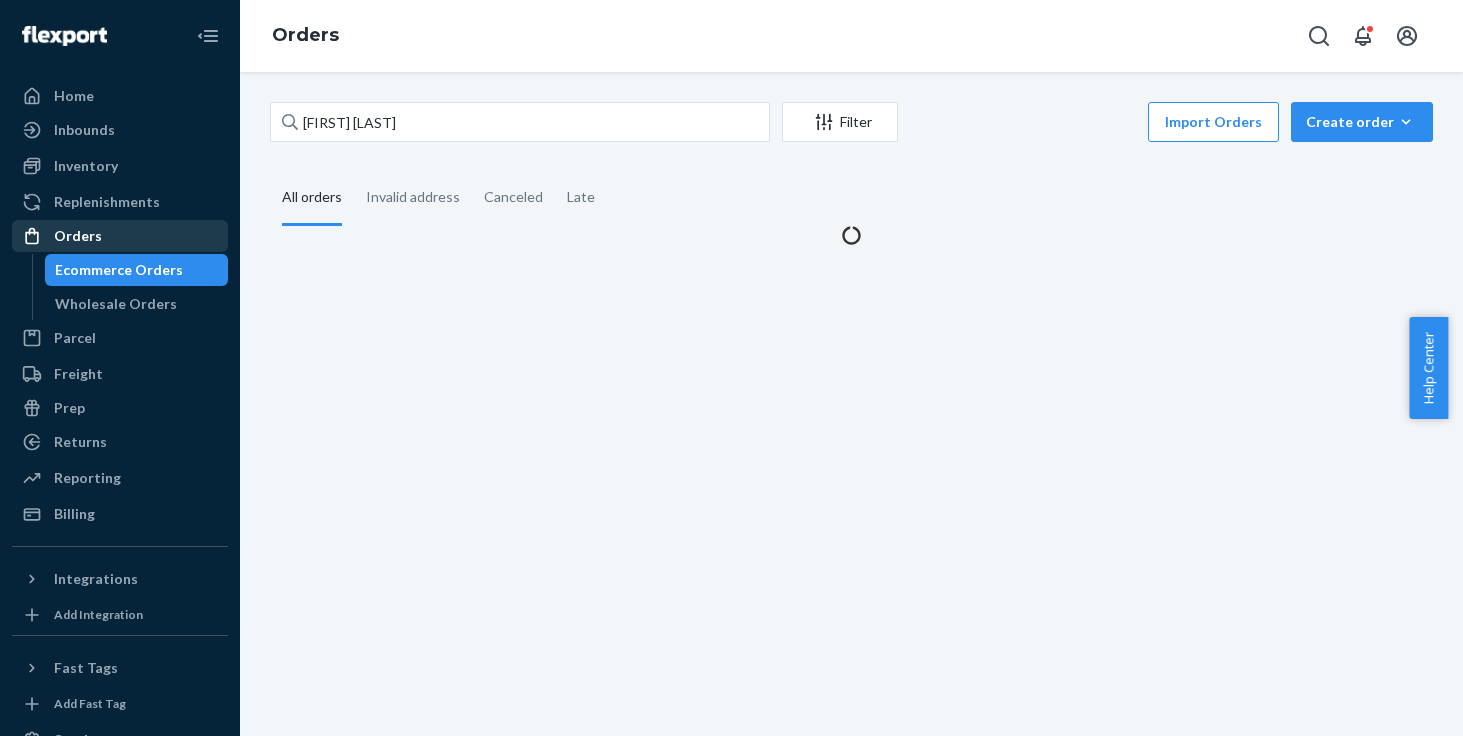 scroll, scrollTop: 0, scrollLeft: 0, axis: both 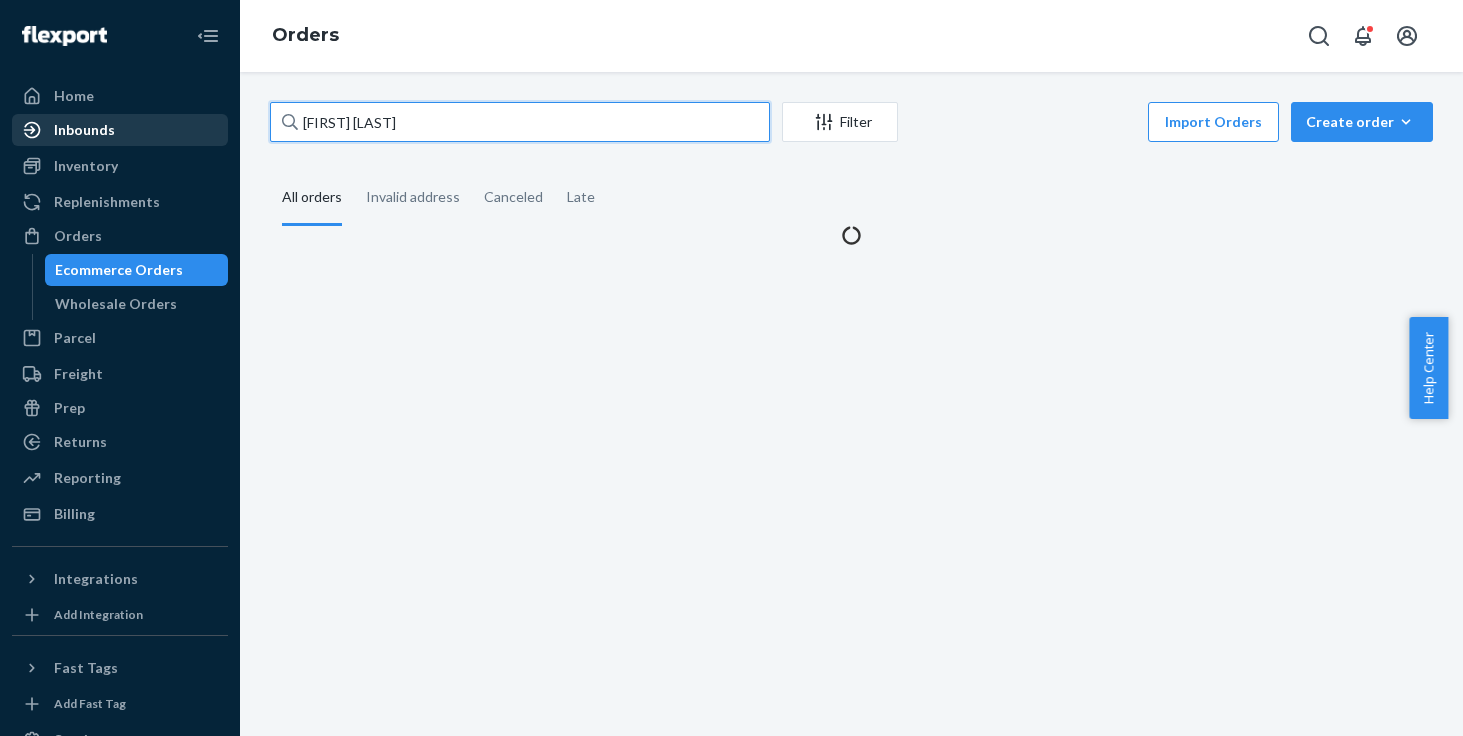 drag, startPoint x: 422, startPoint y: 115, endPoint x: 144, endPoint y: 114, distance: 278.0018 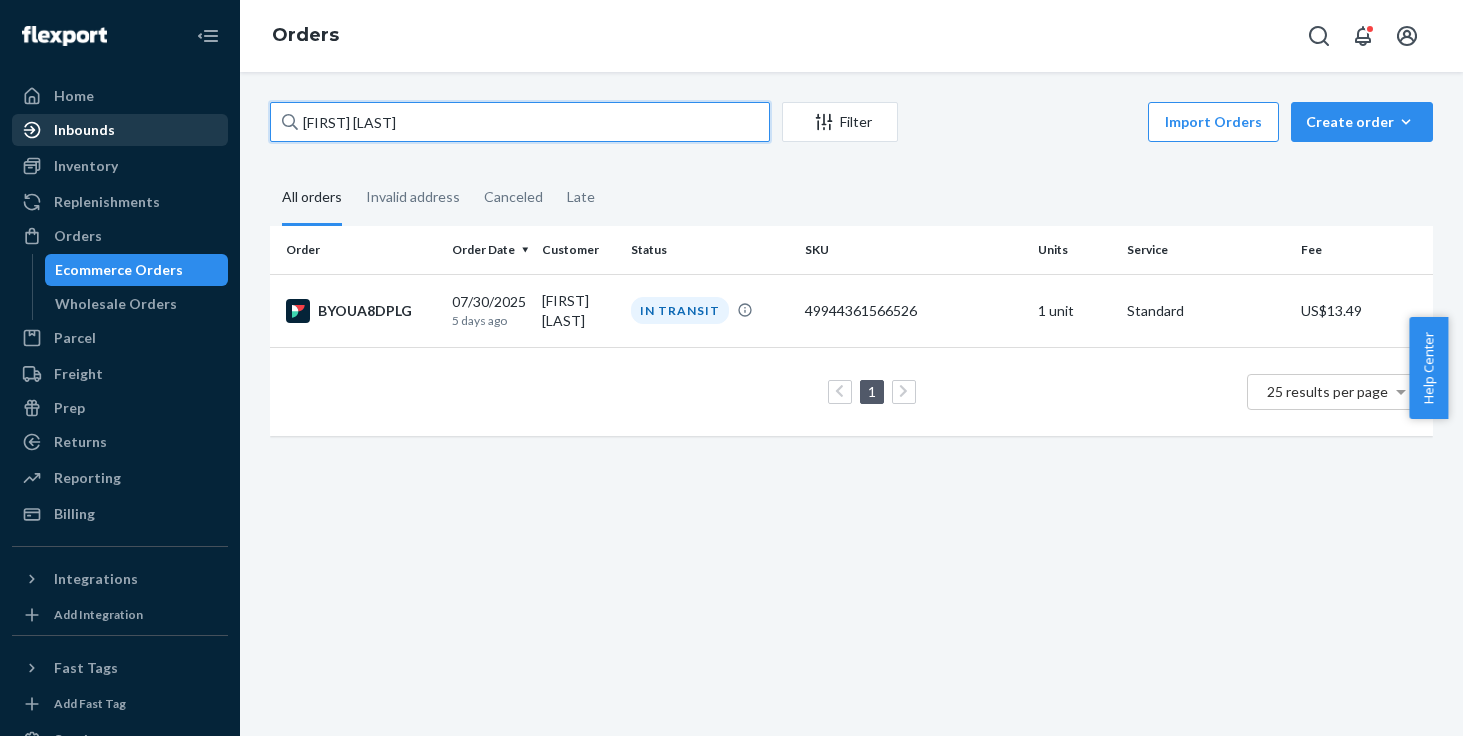 paste on "Milo Welch" 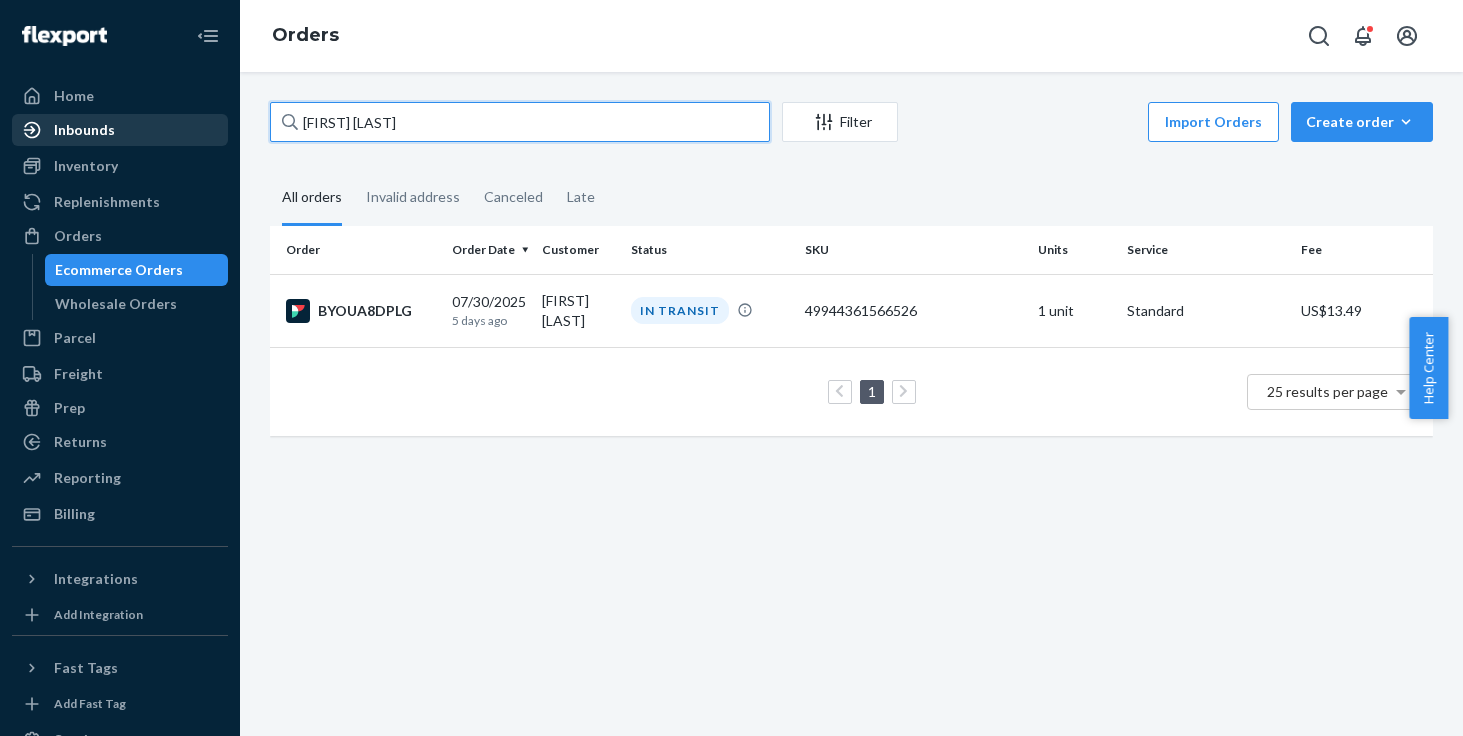 type on "Milo Welch" 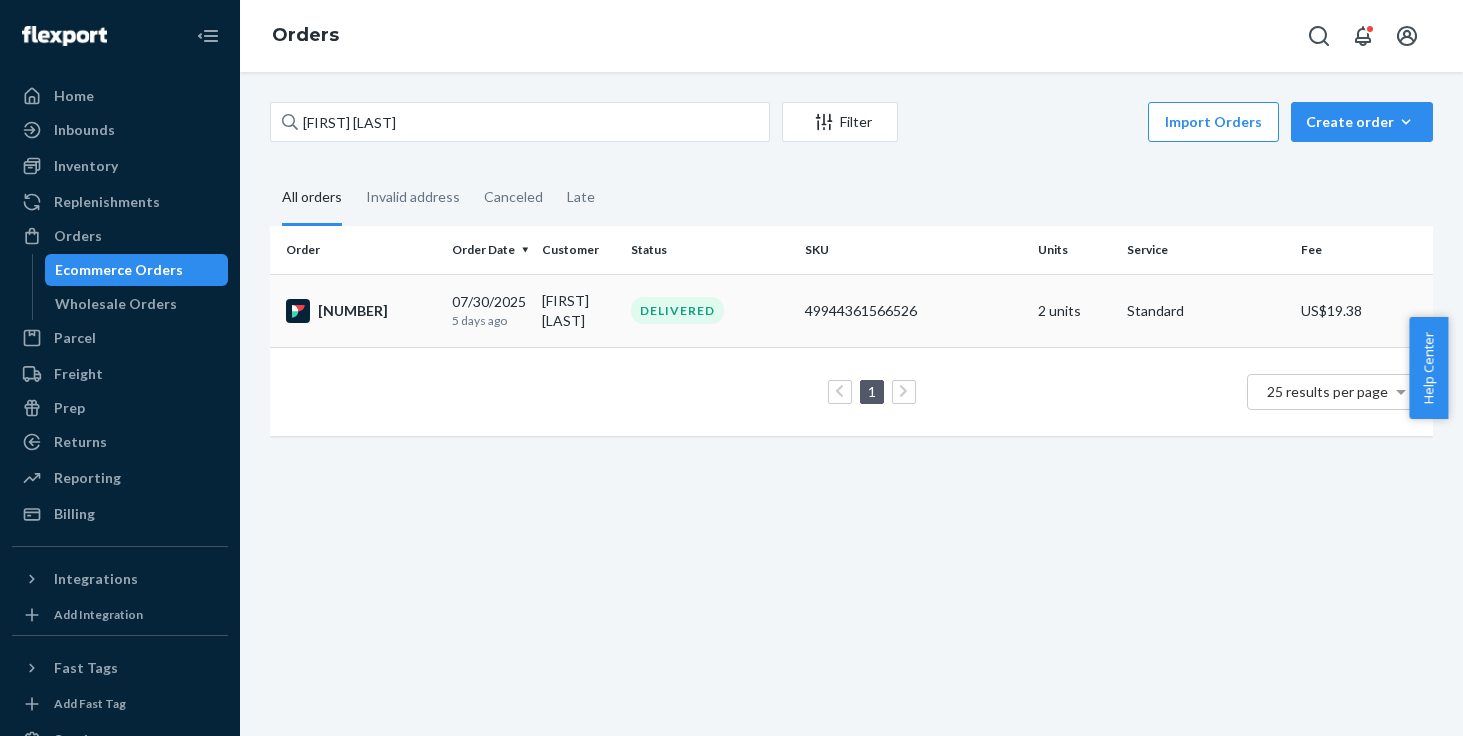 click on "Milo Welch" at bounding box center (578, 310) 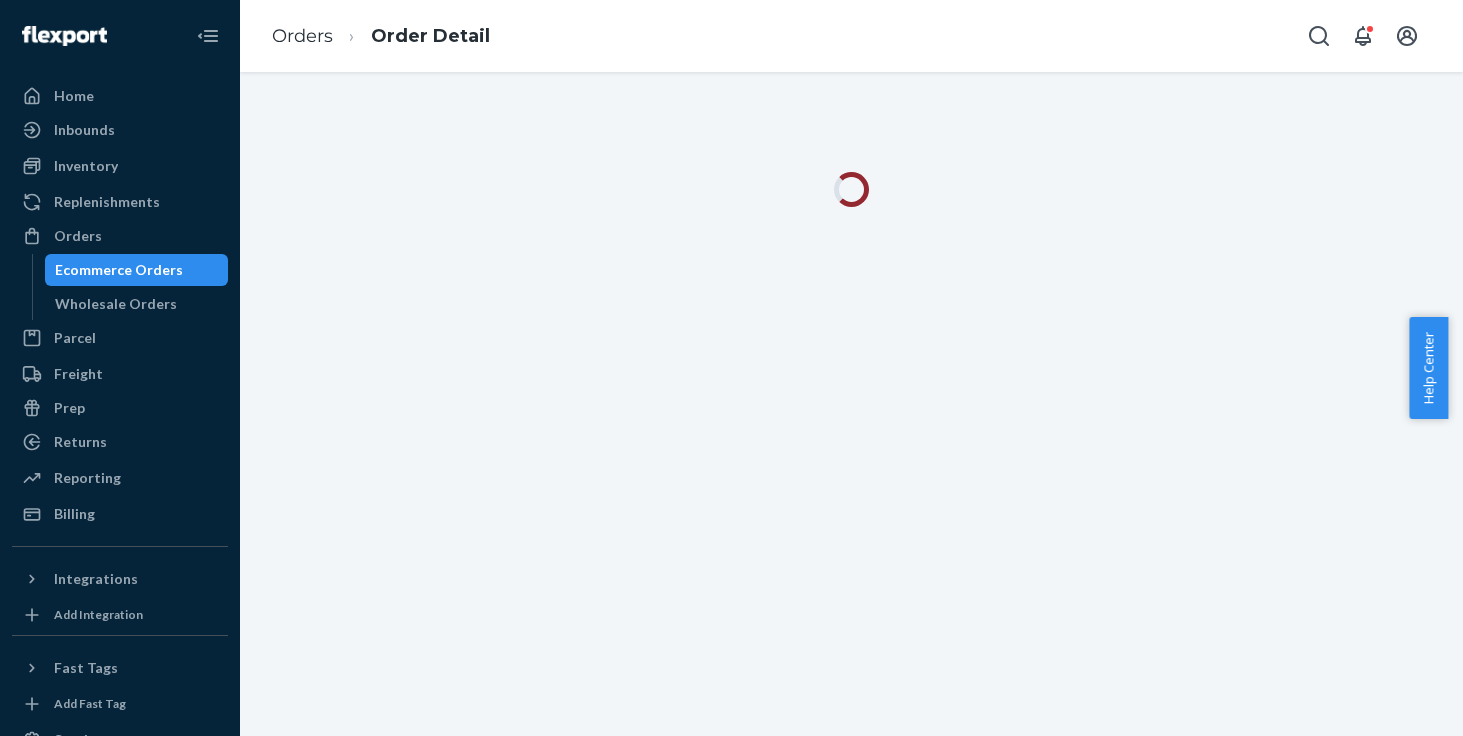 scroll, scrollTop: 0, scrollLeft: 0, axis: both 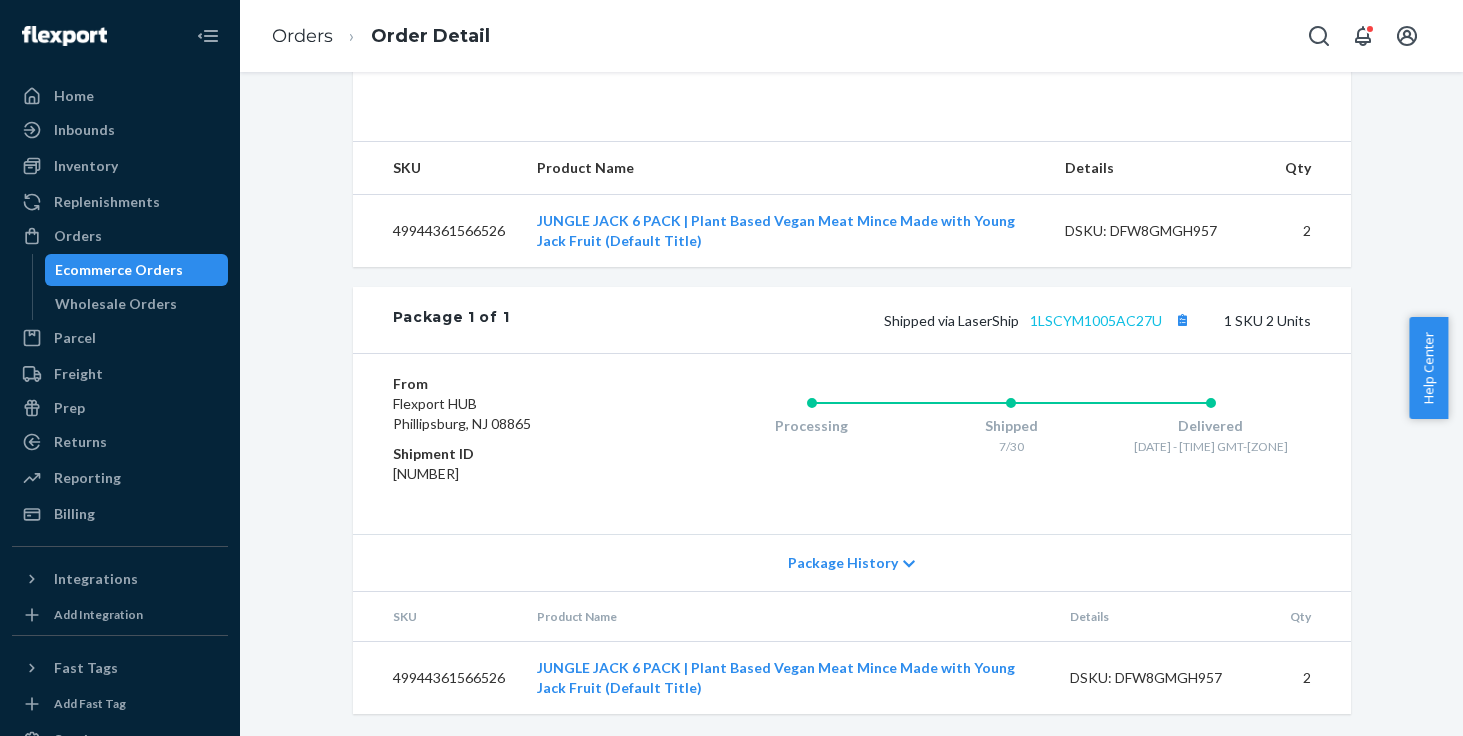 click on "1LSCYM1005AC27U" at bounding box center [1096, 320] 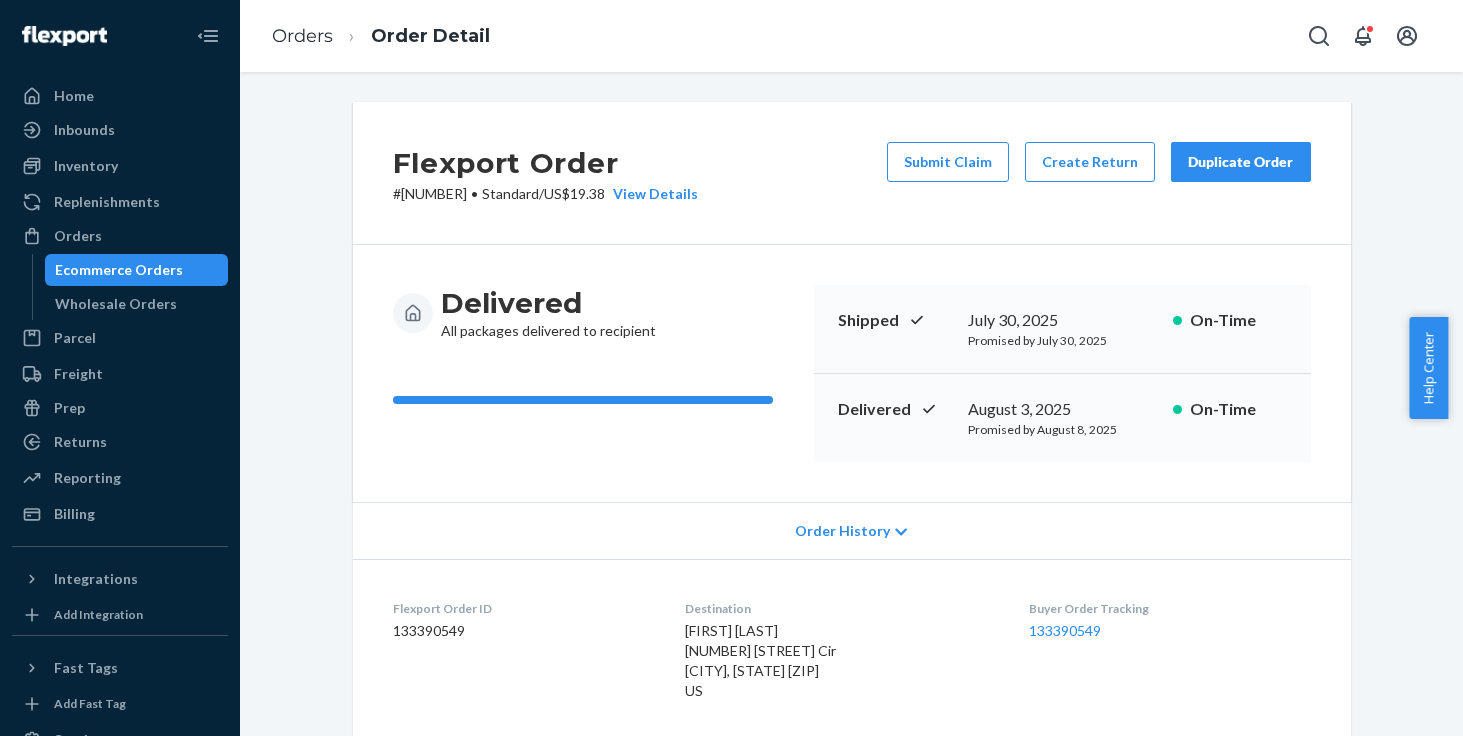 scroll, scrollTop: 0, scrollLeft: 0, axis: both 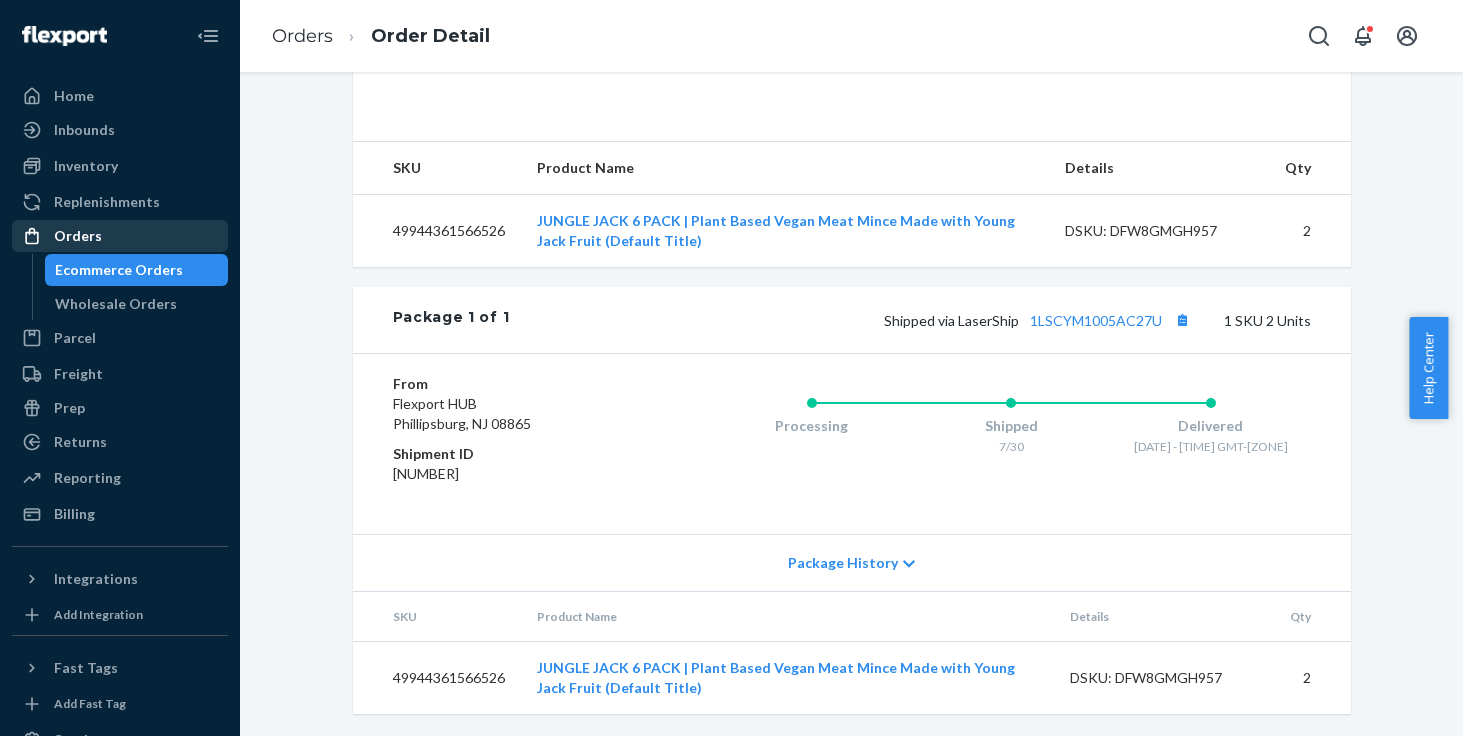 click on "Orders" at bounding box center [78, 236] 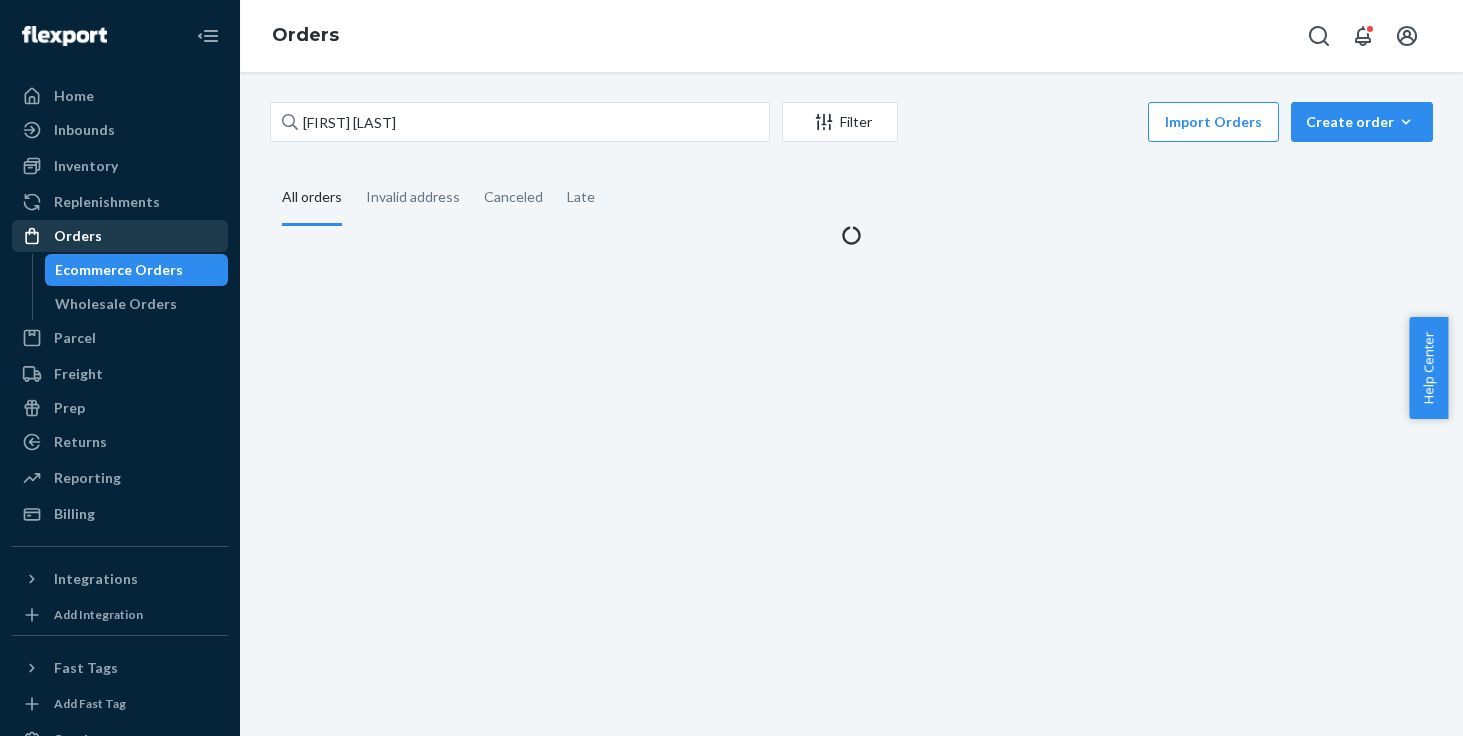 scroll, scrollTop: 0, scrollLeft: 0, axis: both 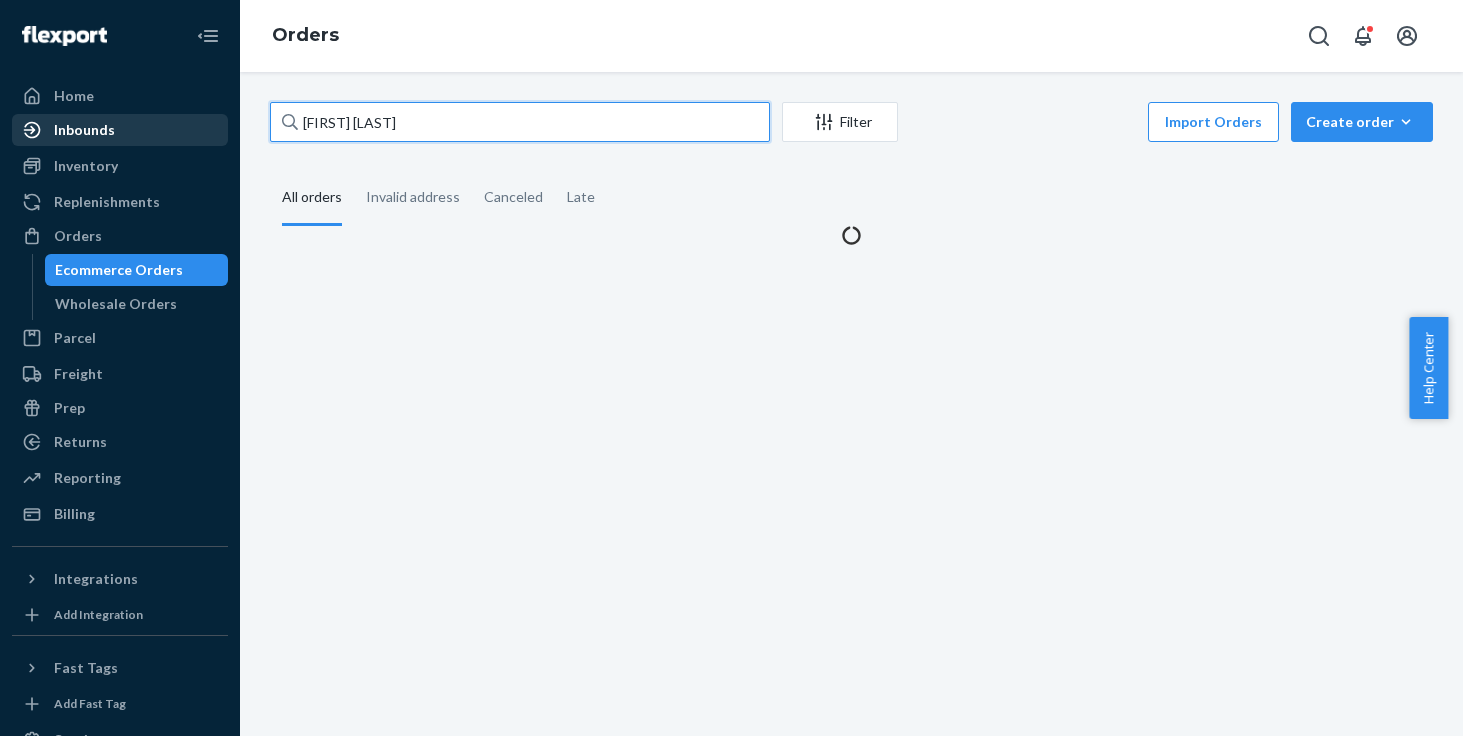 drag, startPoint x: 407, startPoint y: 122, endPoint x: 131, endPoint y: 121, distance: 276.0018 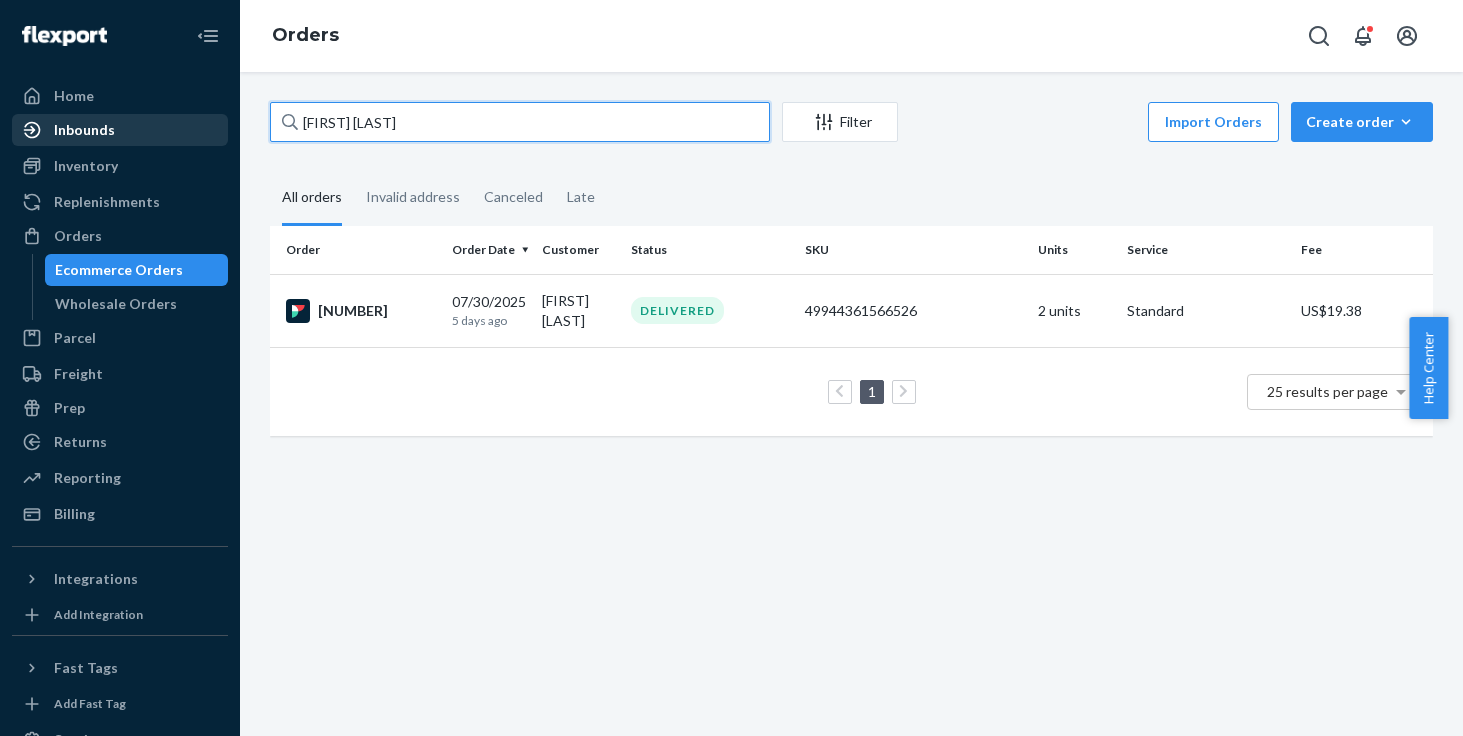 paste on "Lea Hyatt" 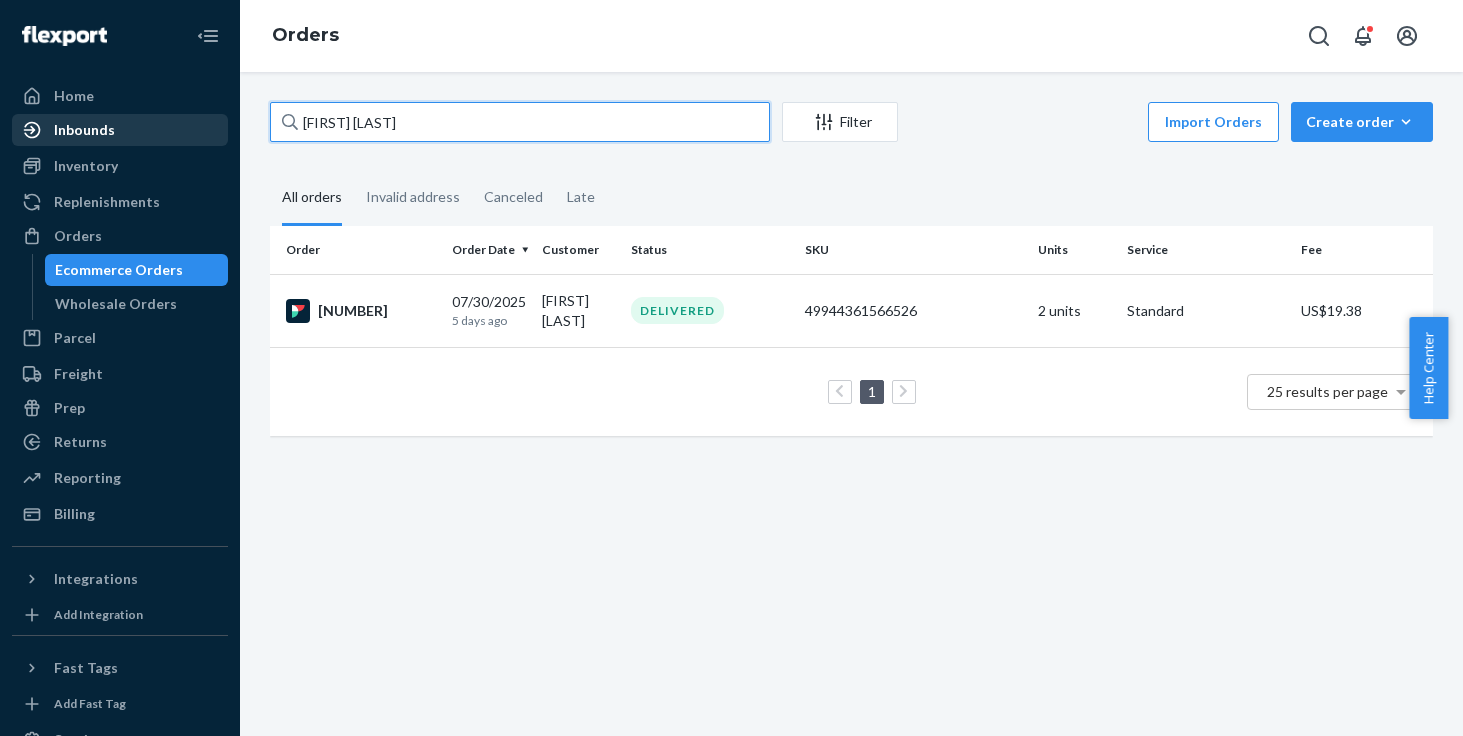 type on "Lea Hyatt" 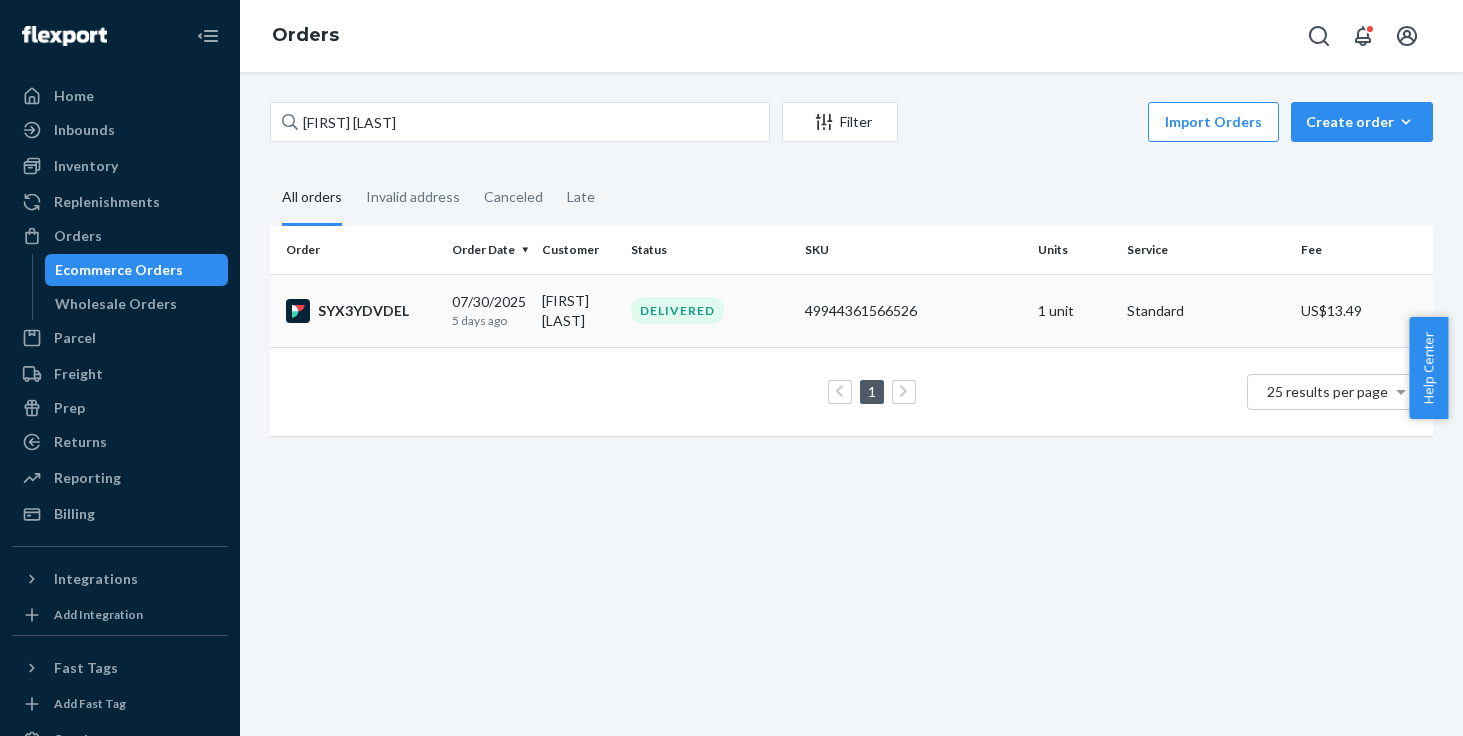 click on "Lea Hyatt" at bounding box center [578, 310] 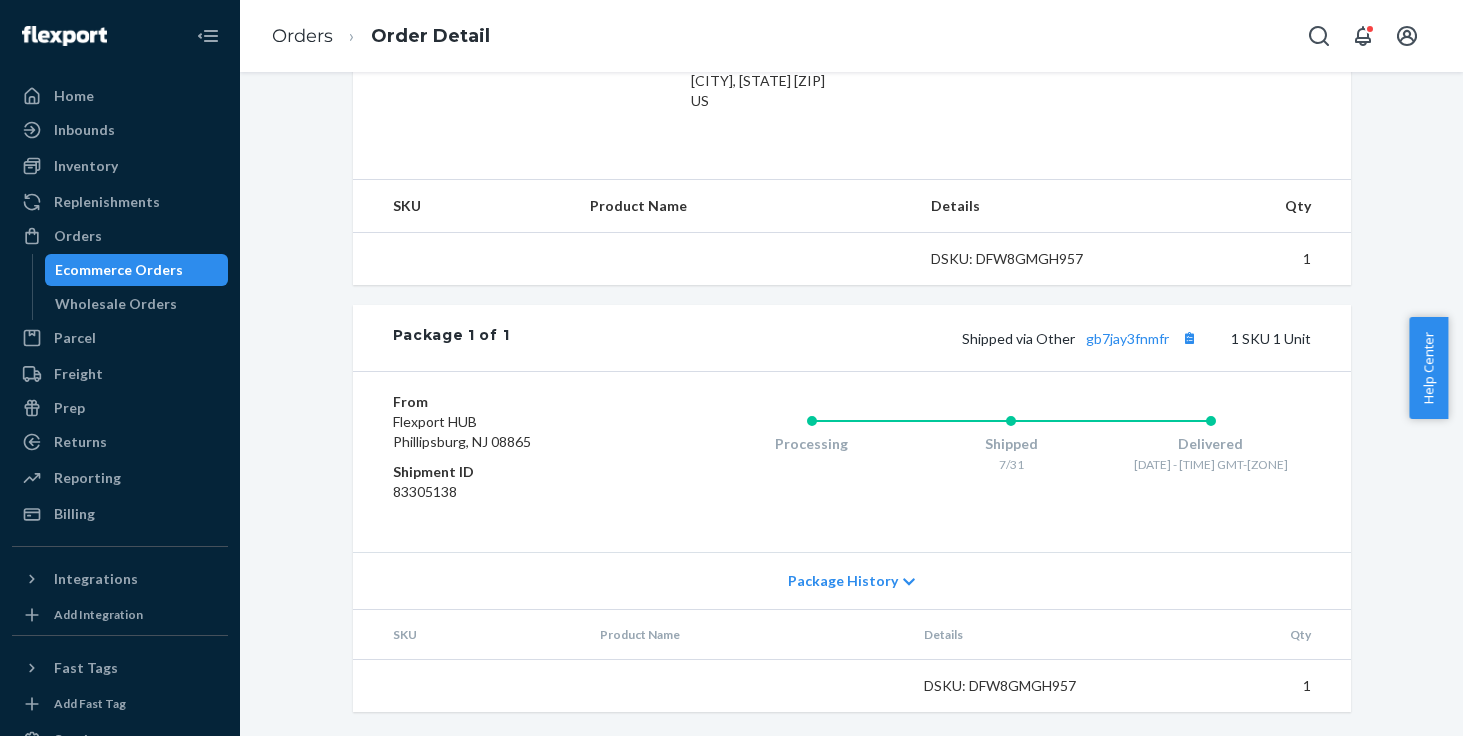 scroll, scrollTop: 588, scrollLeft: 0, axis: vertical 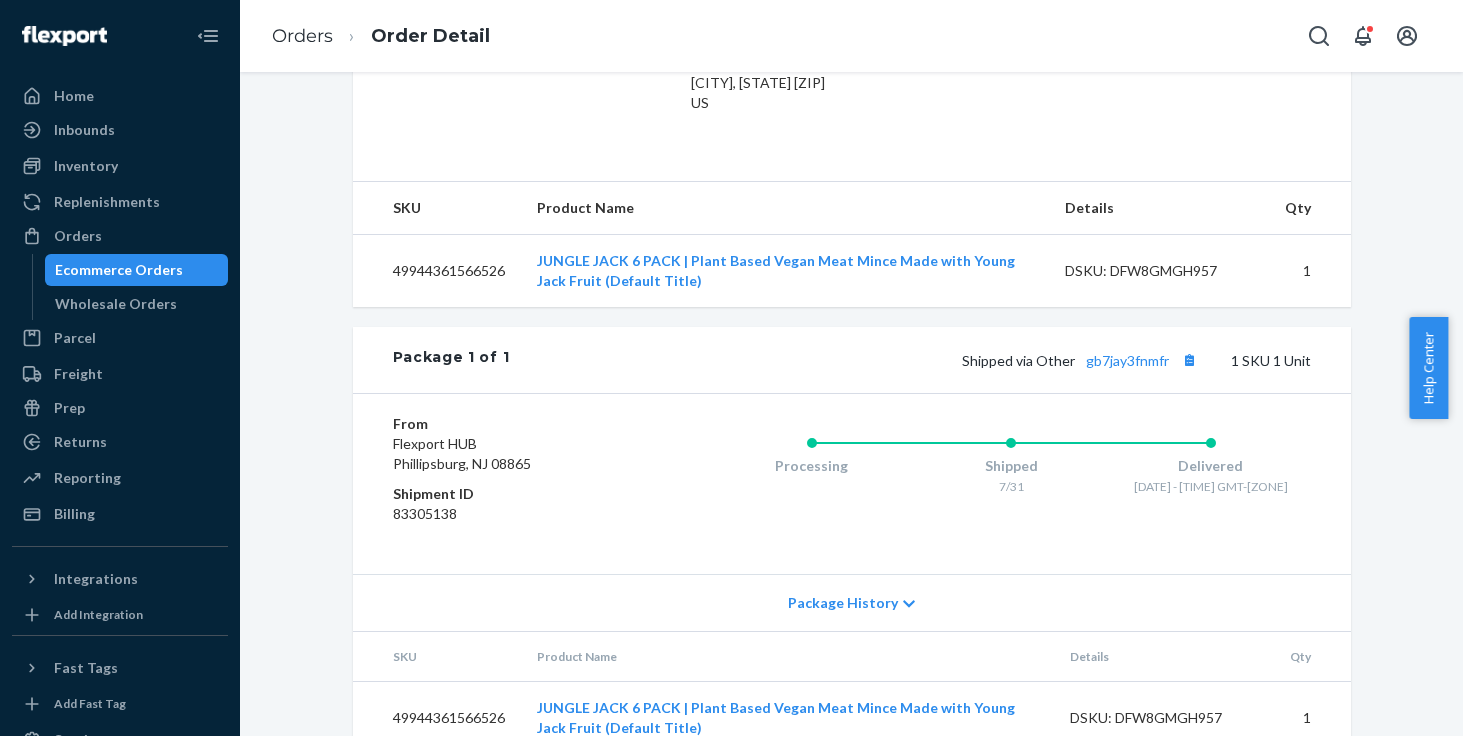 click on "Shipped via Other   gb7jay3fnmfr 1   SKU   1   Unit" at bounding box center (909, 360) 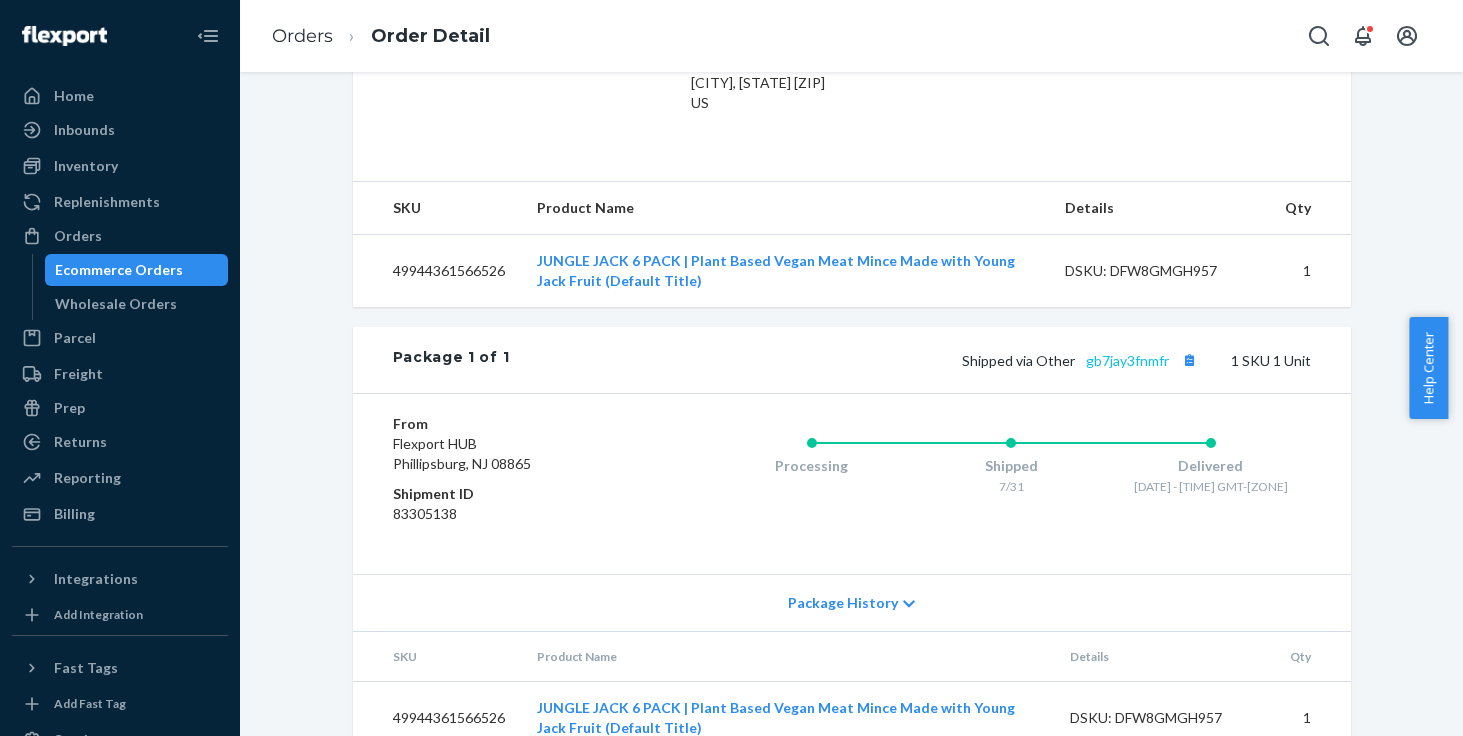 click on "gb7jay3fnmfr" at bounding box center [1127, 360] 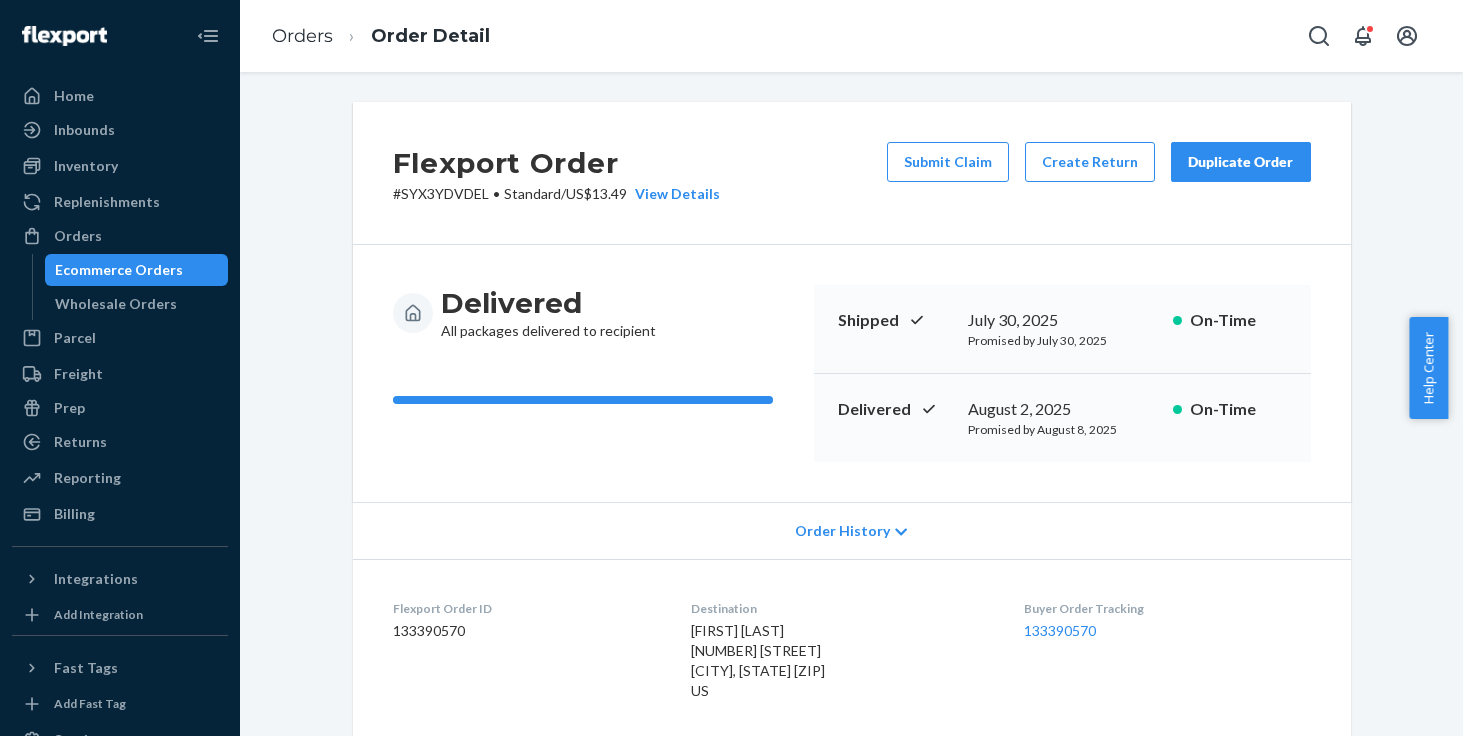 scroll, scrollTop: 0, scrollLeft: 0, axis: both 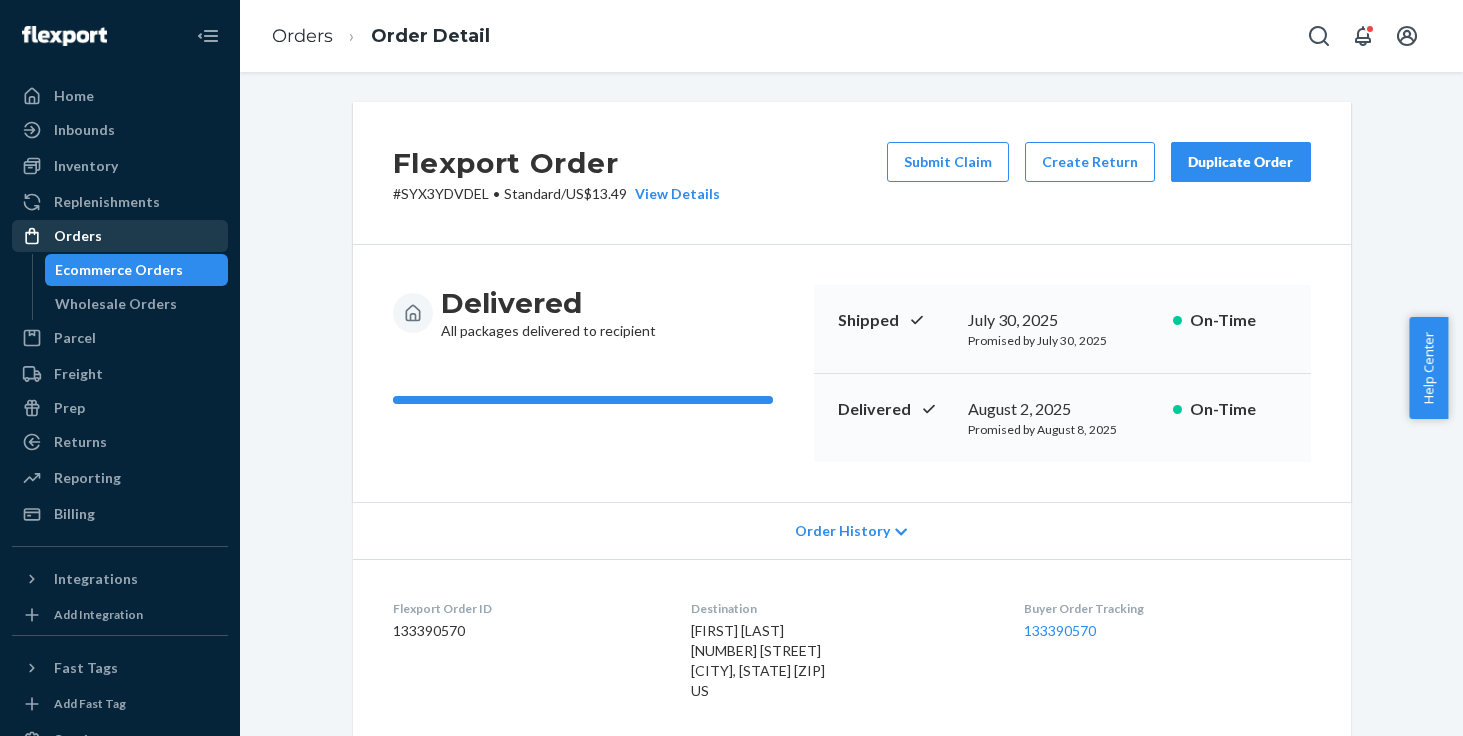click on "Orders" at bounding box center [120, 236] 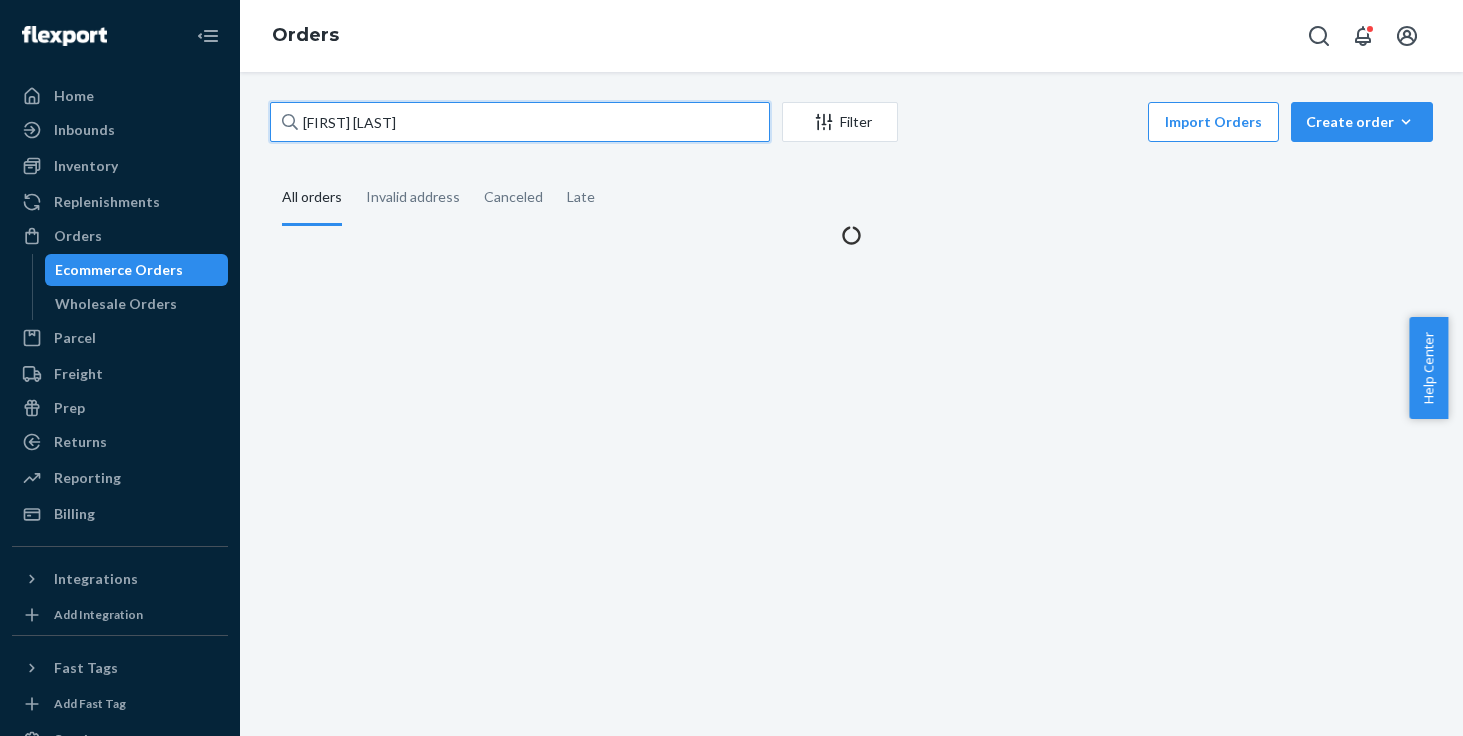 drag, startPoint x: 315, startPoint y: 126, endPoint x: 238, endPoint y: 126, distance: 77 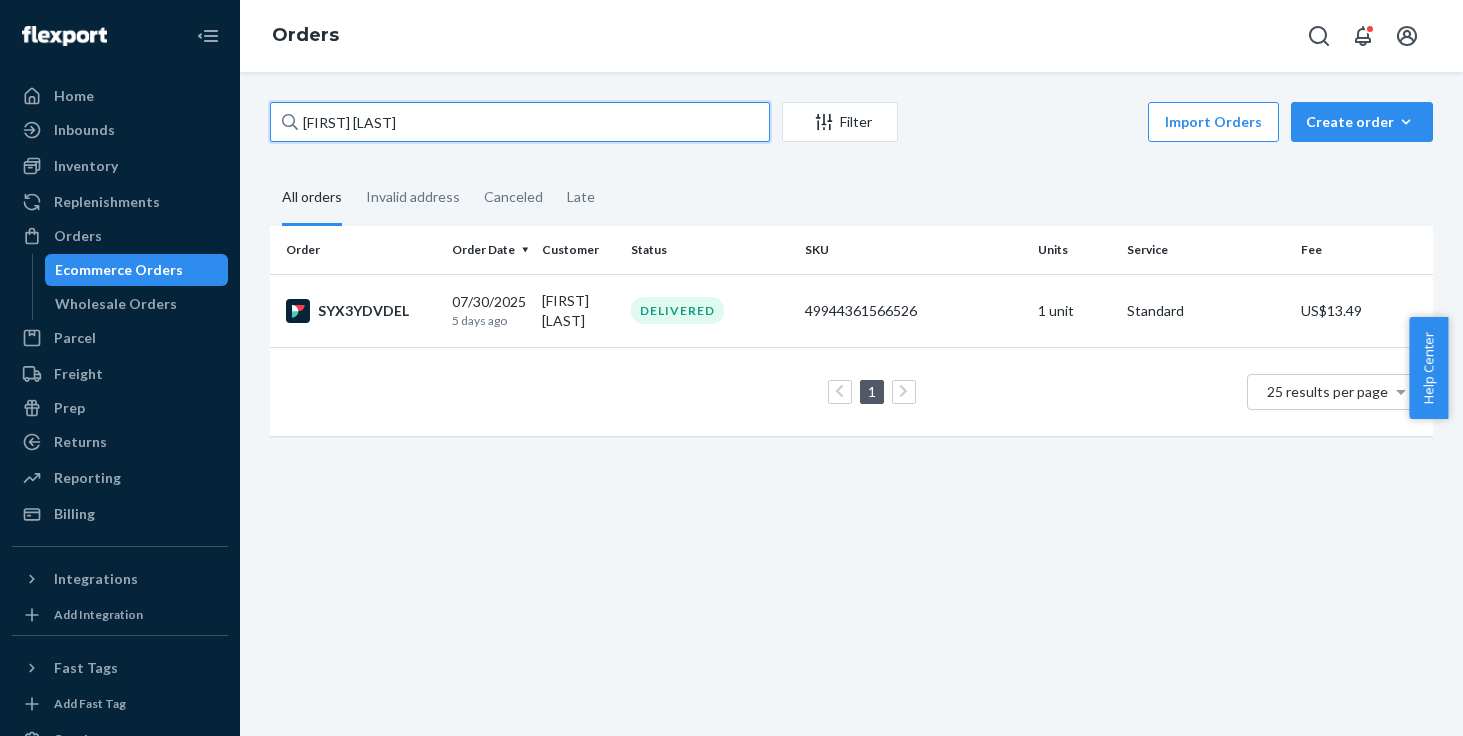 paste on "Christian Nelson" 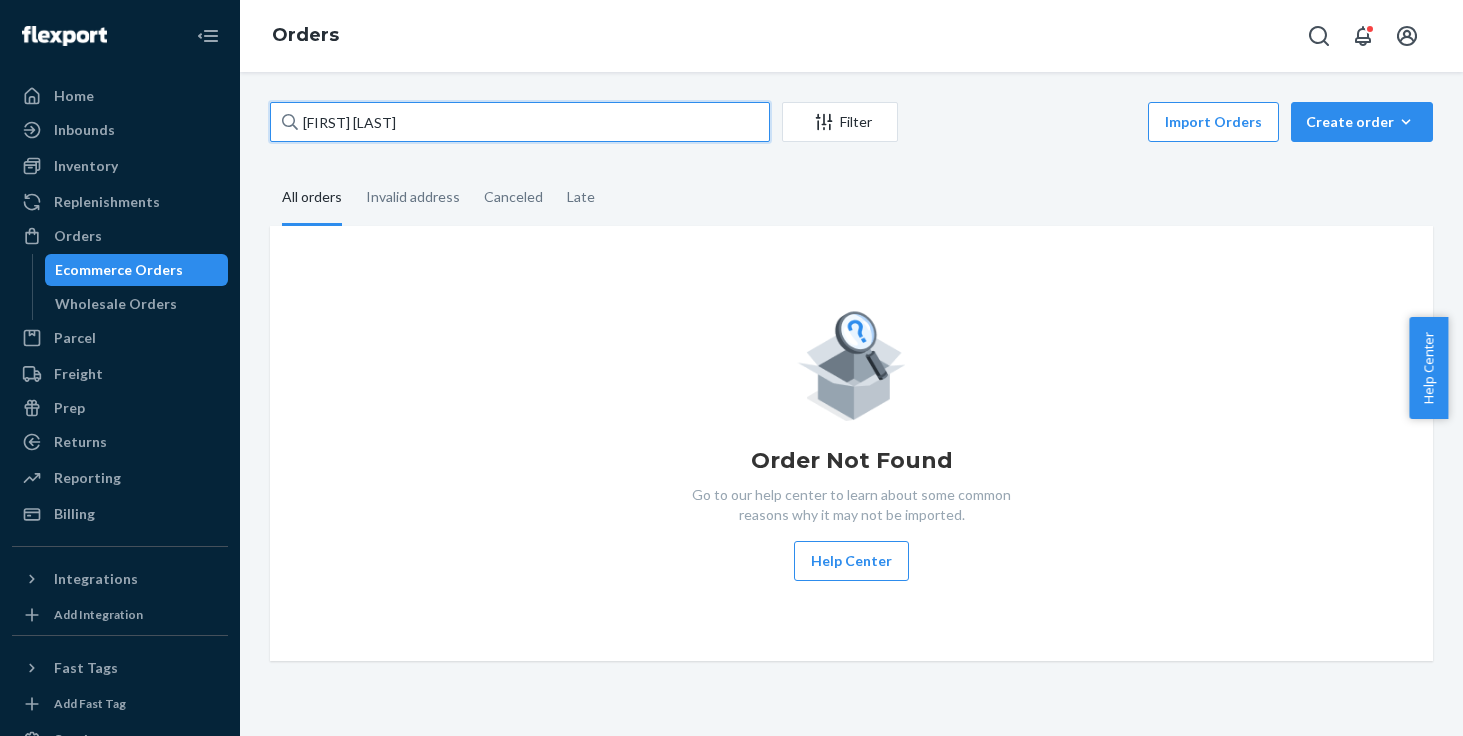 drag, startPoint x: 421, startPoint y: 118, endPoint x: 333, endPoint y: 121, distance: 88.051125 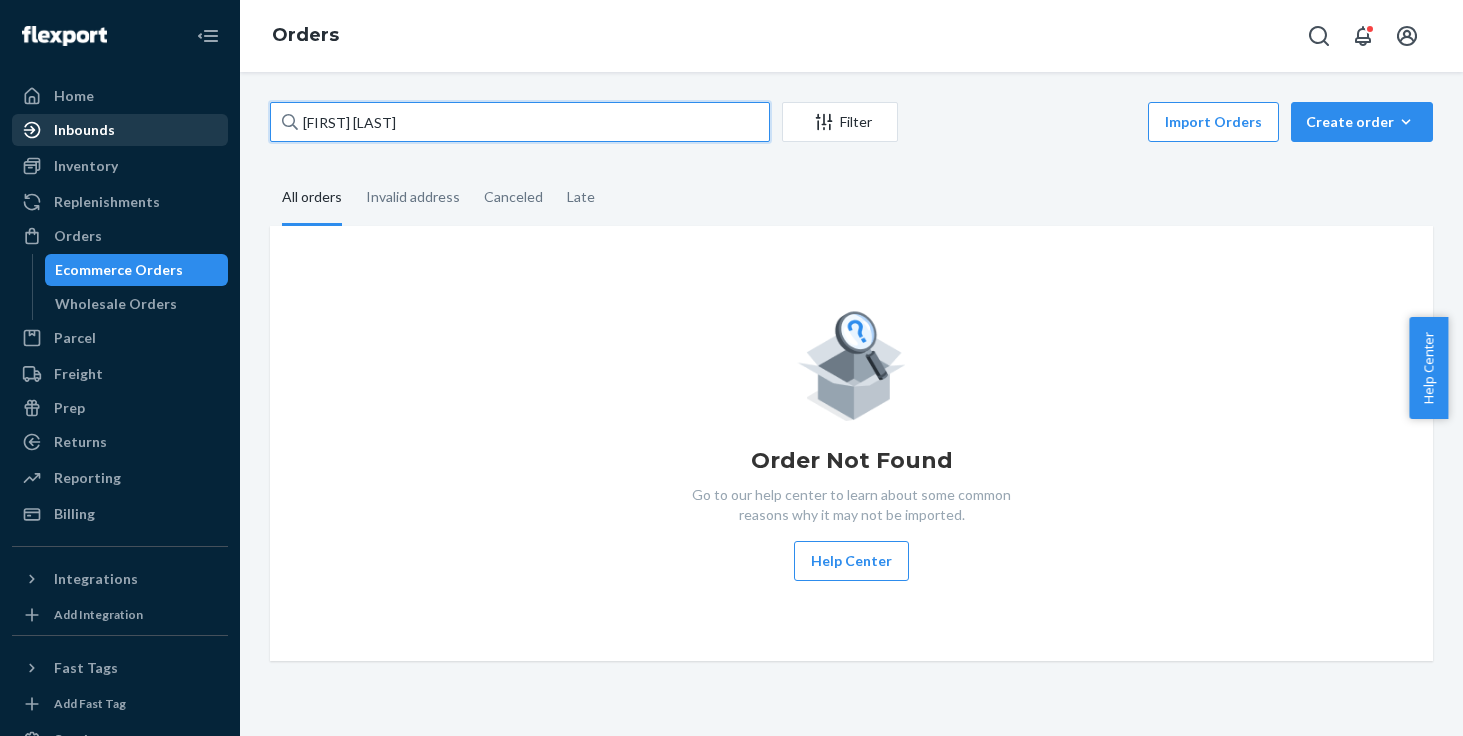 drag, startPoint x: 365, startPoint y: 123, endPoint x: 160, endPoint y: 123, distance: 205 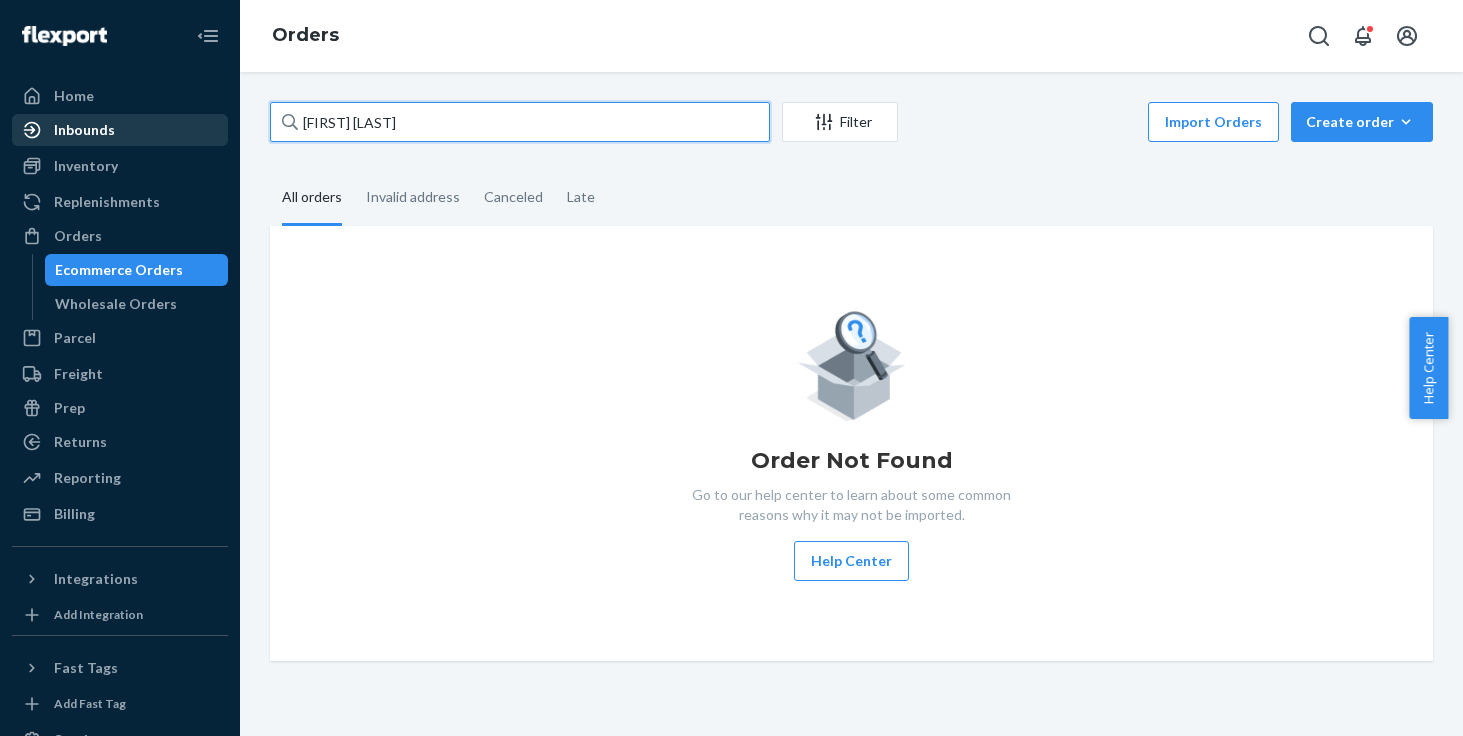 click on "Home Inbounds Shipping Plans Problems Inventory Products Replenishments Orders Ecommerce Orders Wholesale Orders Parcel Parcel orders Integrations Freight Prep Returns All Returns Get Onboarded Reporting Reports Analytics Billing Integrations Add Integration Fast Tags Add Fast Tag Settings Talk to Support Help Center Give Feedback Orders Christian Nelson Filter Import Orders Create order Ecommerce order Removal order All orders Invalid address Canceled Late Order Not Found Go to our help center to learn about some common reasons why it may not be imported. Help Center" at bounding box center [731, 368] 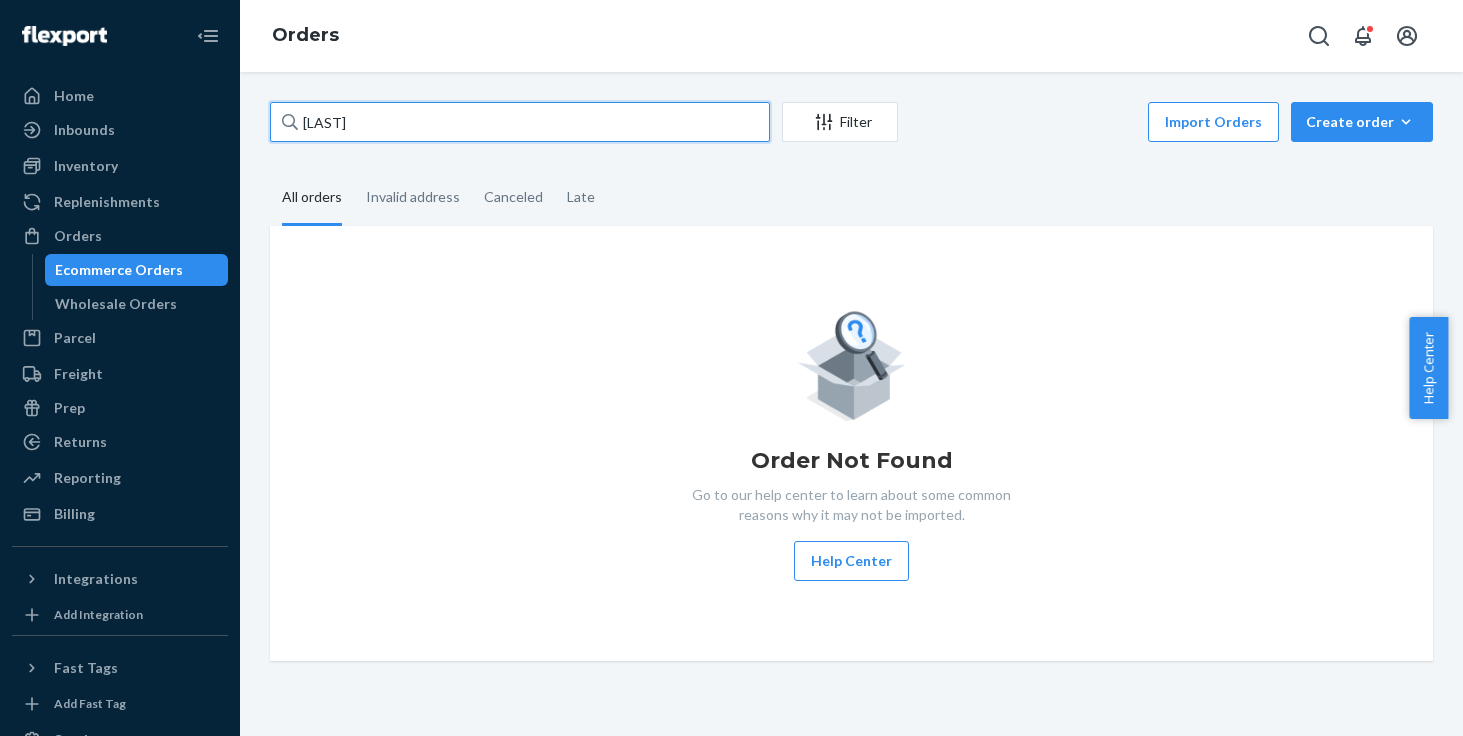 drag, startPoint x: 300, startPoint y: 118, endPoint x: 0, endPoint y: 110, distance: 300.10666 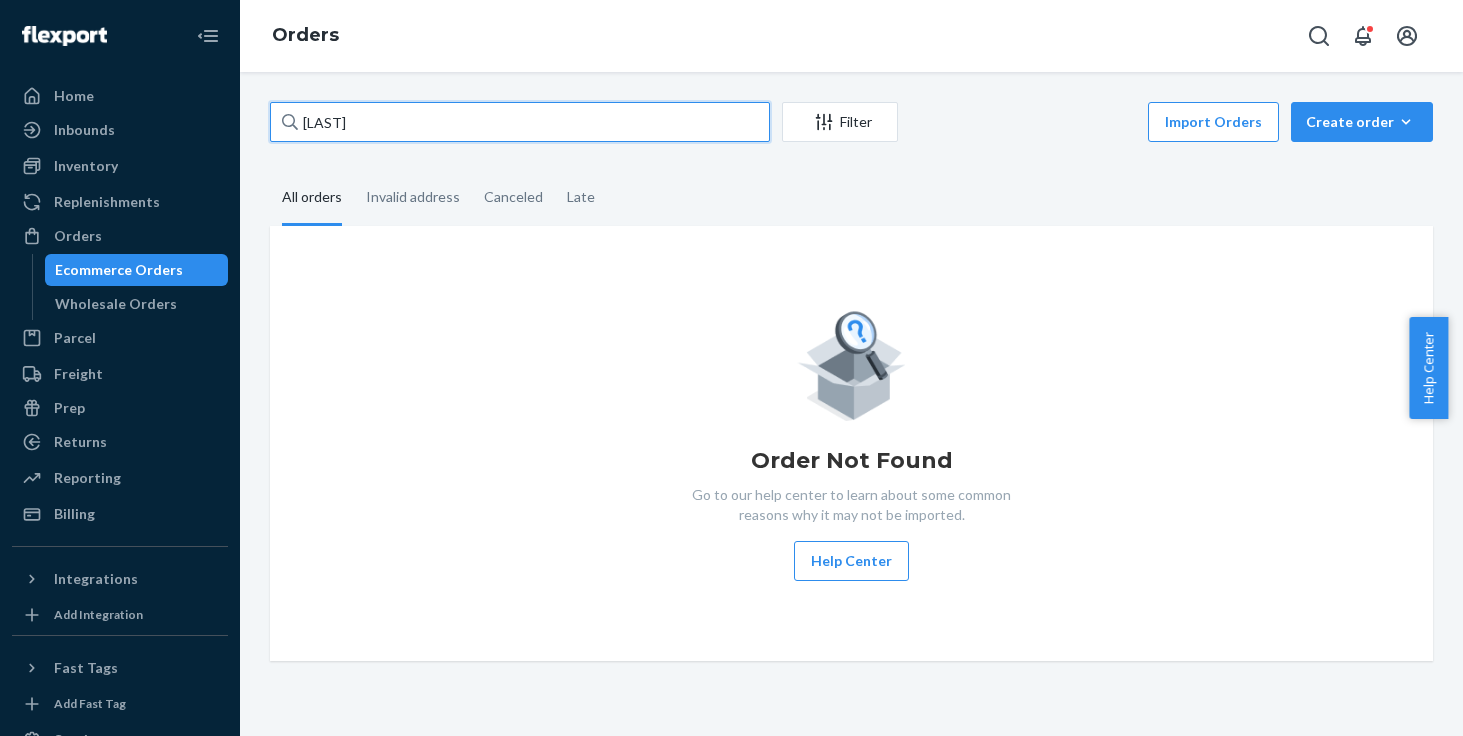 click on "Home Inbounds Shipping Plans Problems Inventory Products Replenishments Orders Ecommerce Orders Wholesale Orders Parcel Parcel orders Integrations Freight Prep Returns All Returns Get Onboarded Reporting Reports Analytics Billing Integrations Add Integration Fast Tags Add Fast Tag Settings Talk to Support Help Center Give Feedback Orders Nelson Filter Import Orders Create order Ecommerce order Removal order All orders Invalid address Canceled Late Order Not Found Go to our help center to learn about some common reasons why it may not be imported. Help Center" at bounding box center [731, 368] 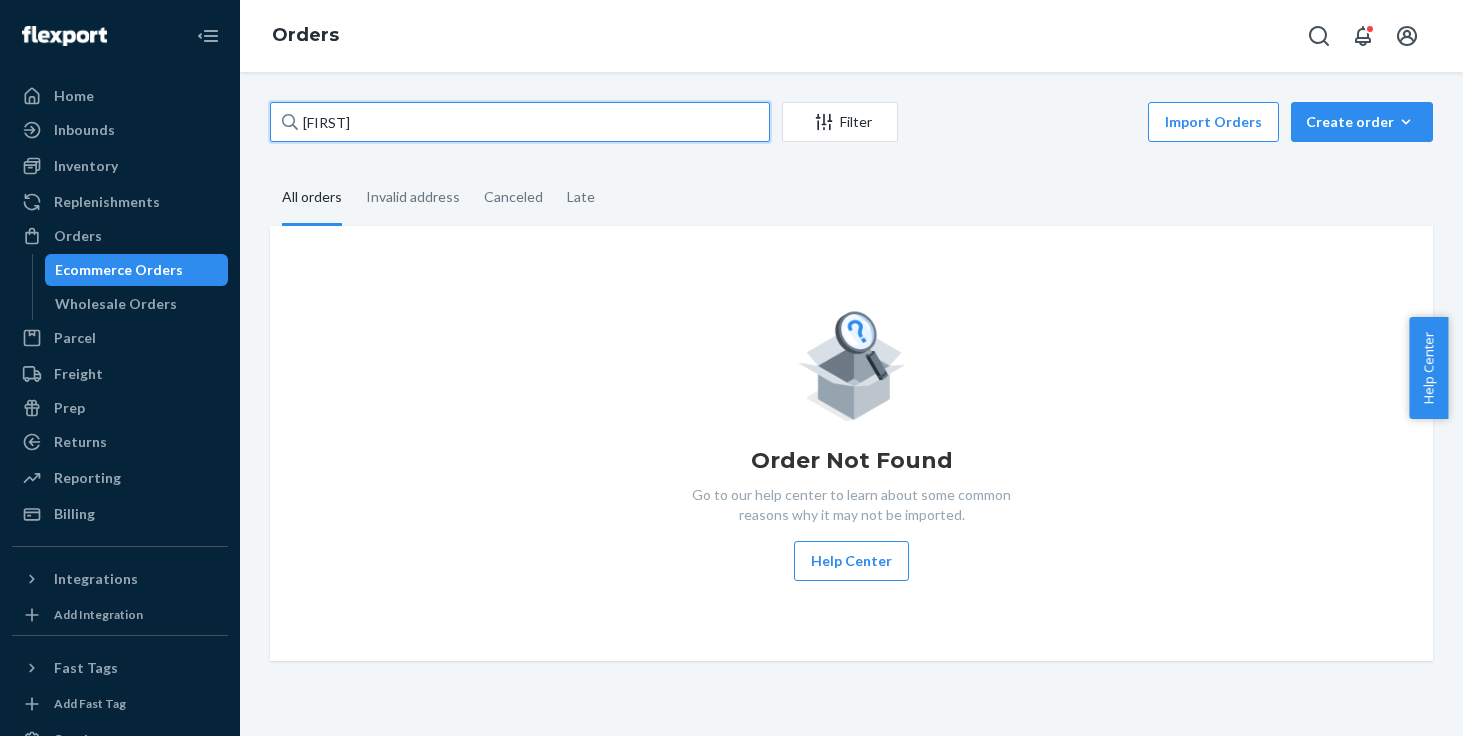 type on "[FIRST] [LAST]" 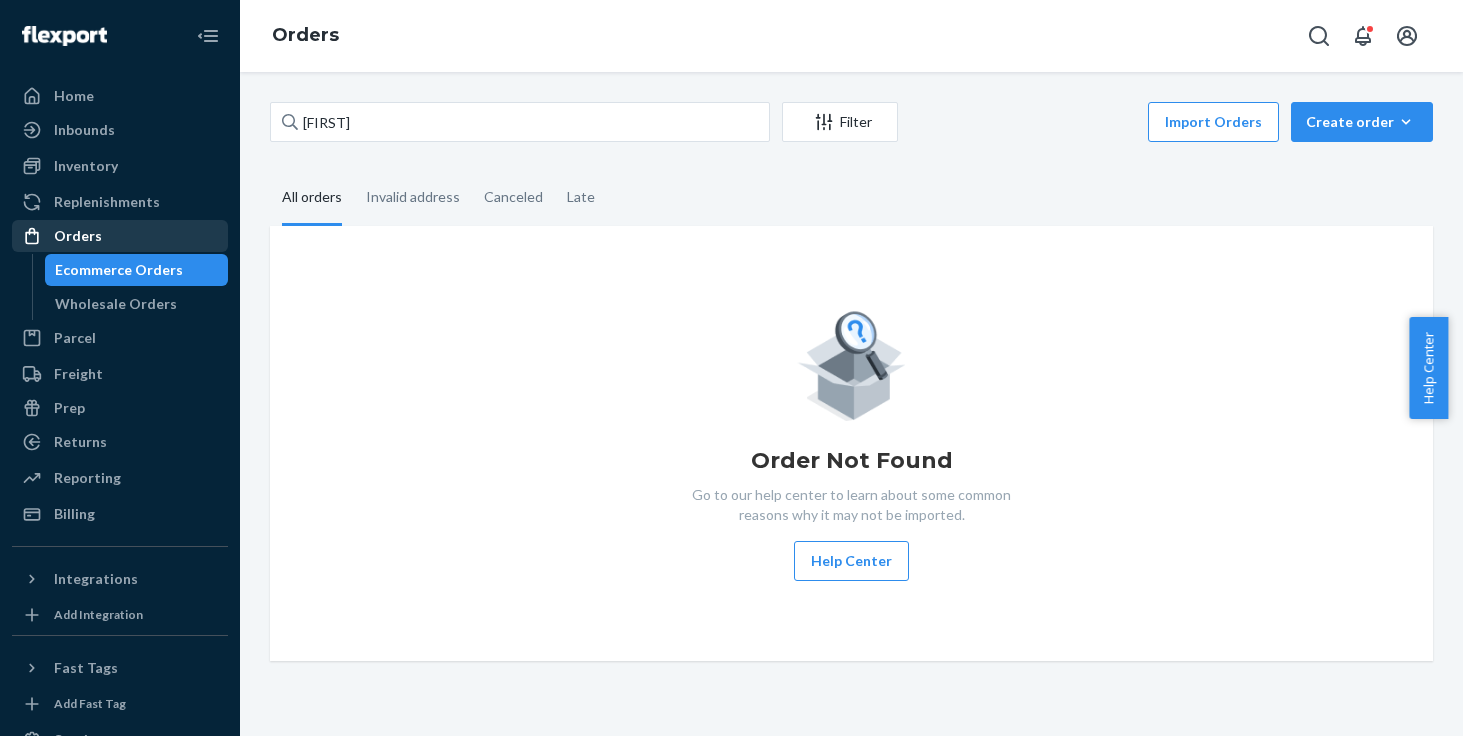 click on "Orders" at bounding box center (120, 236) 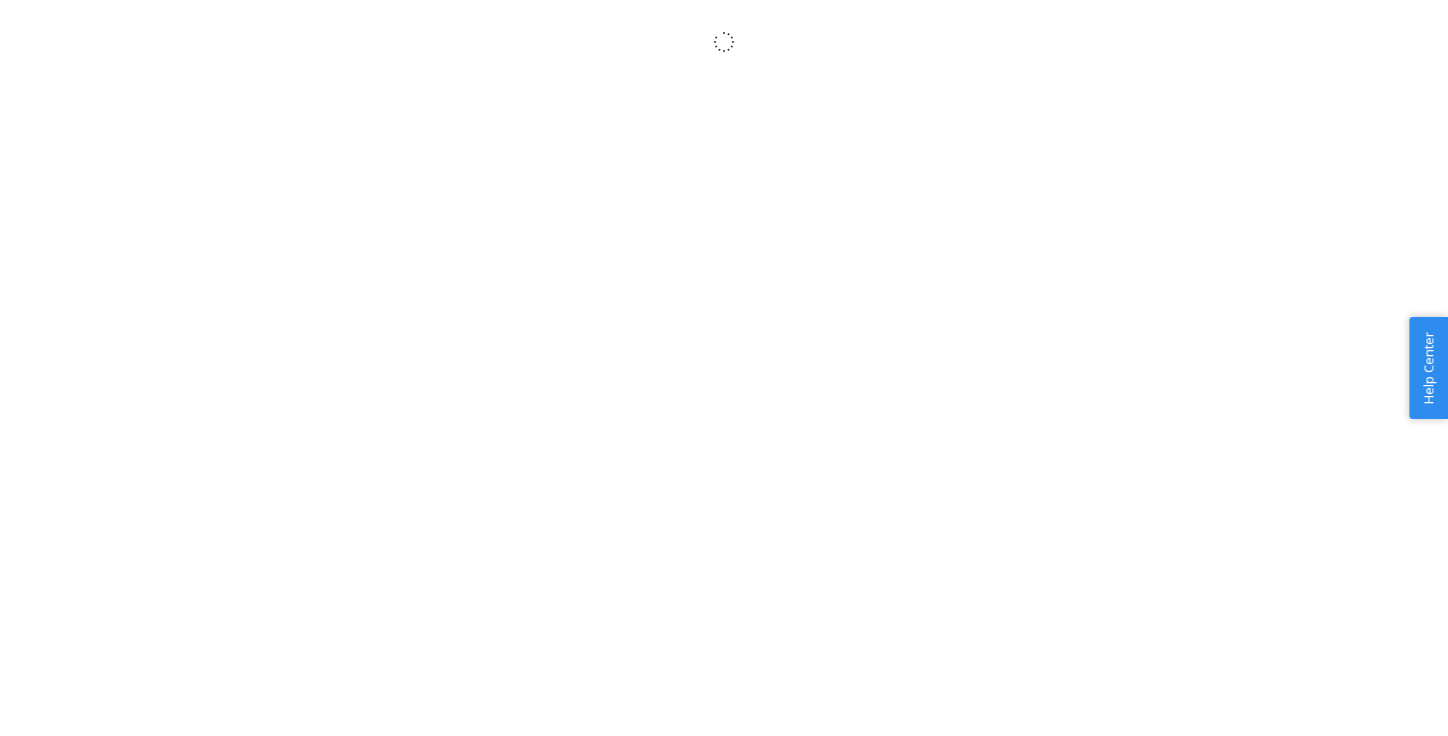 scroll, scrollTop: 0, scrollLeft: 0, axis: both 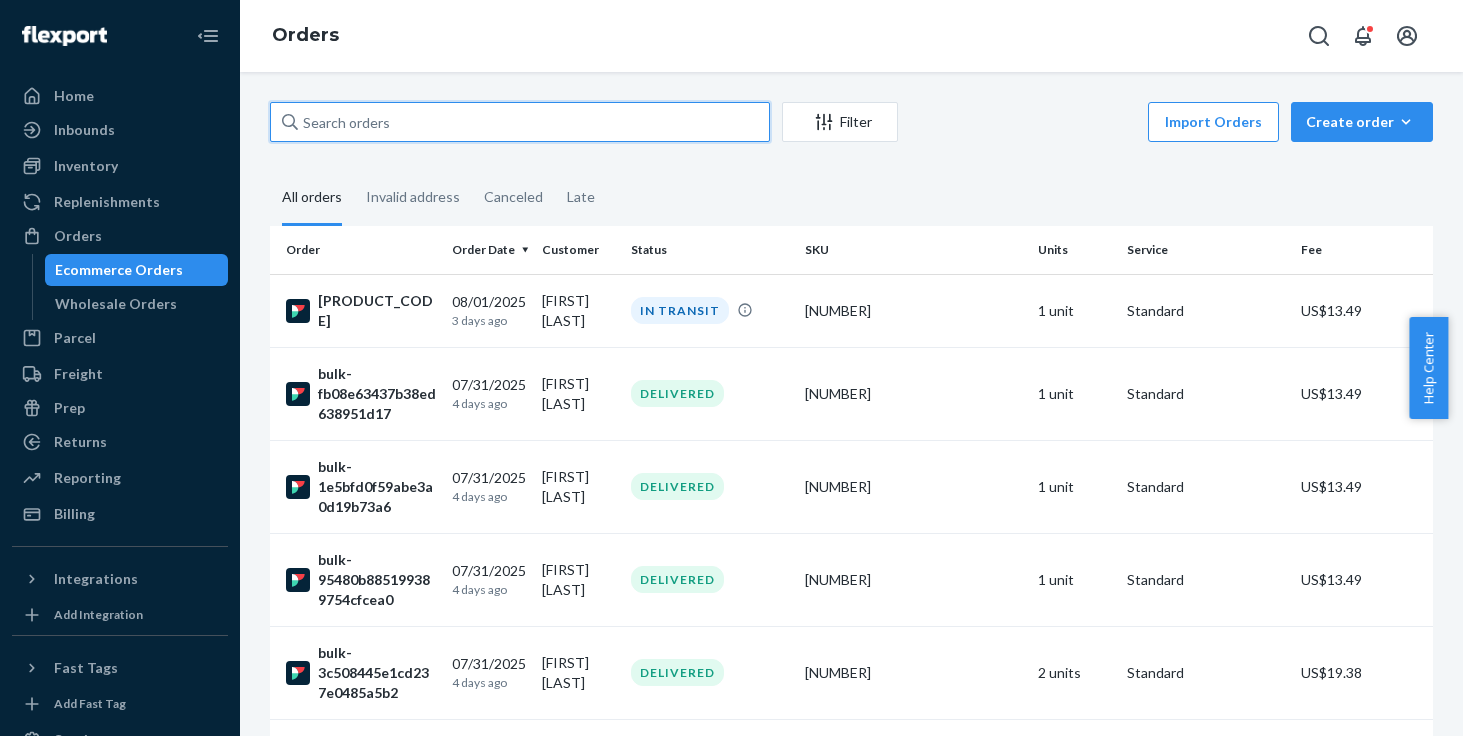 click at bounding box center (520, 122) 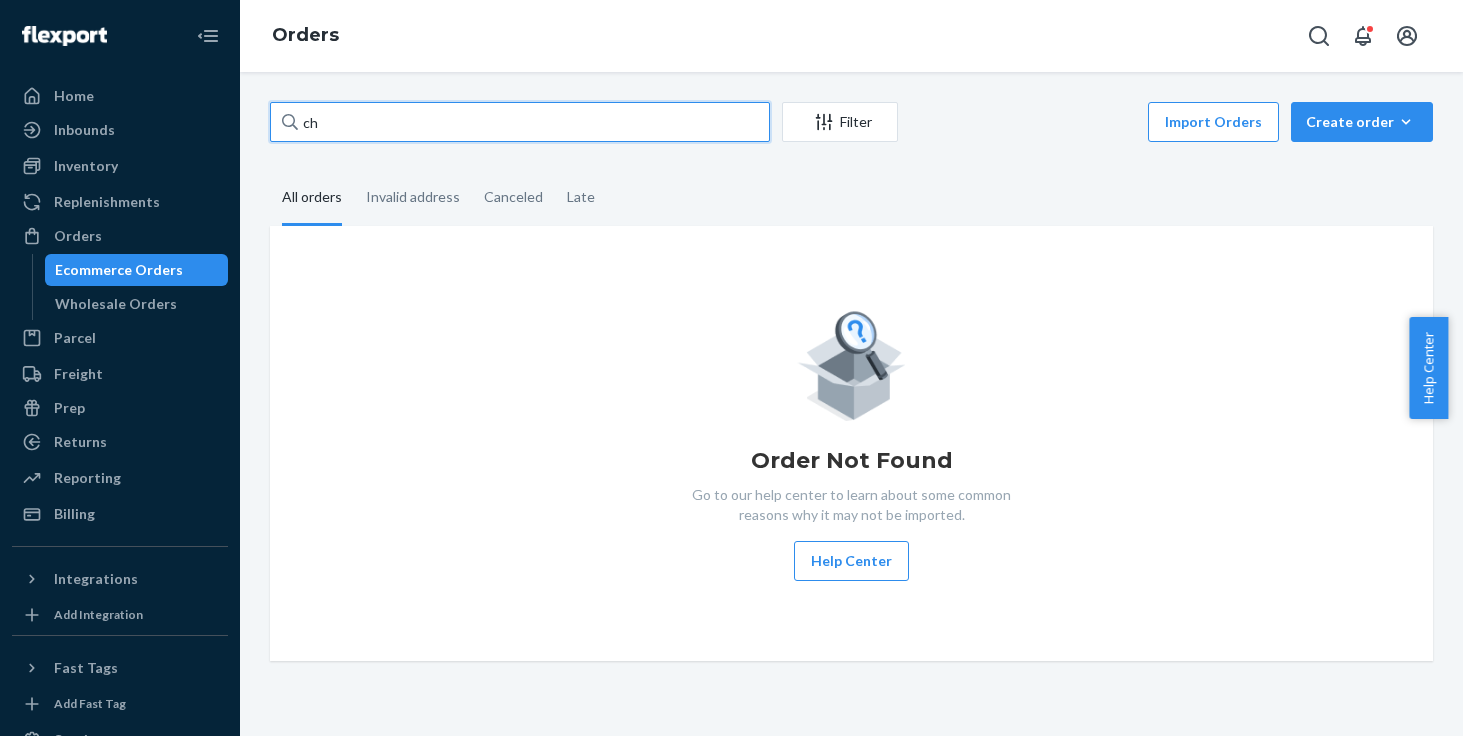 type on "c" 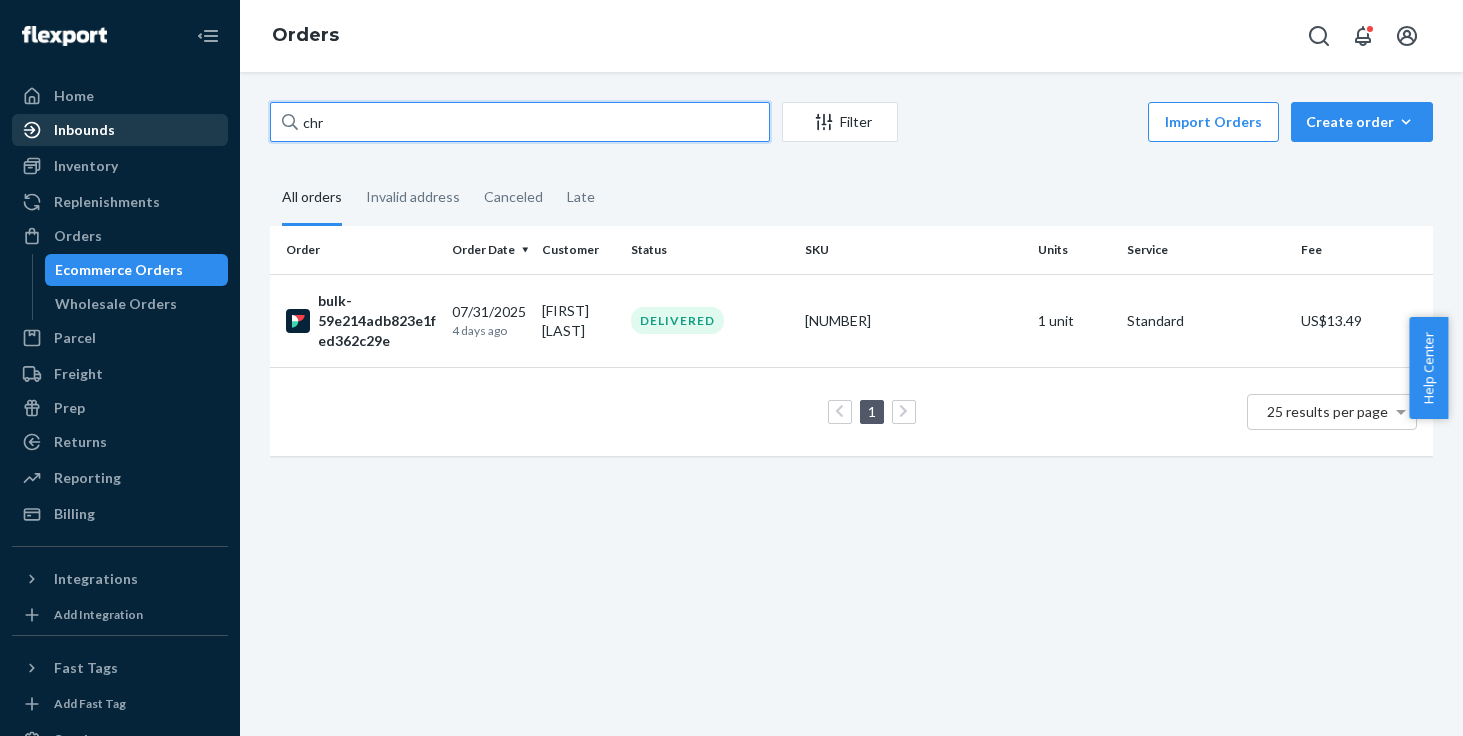 drag, startPoint x: 373, startPoint y: 123, endPoint x: 170, endPoint y: 115, distance: 203.15758 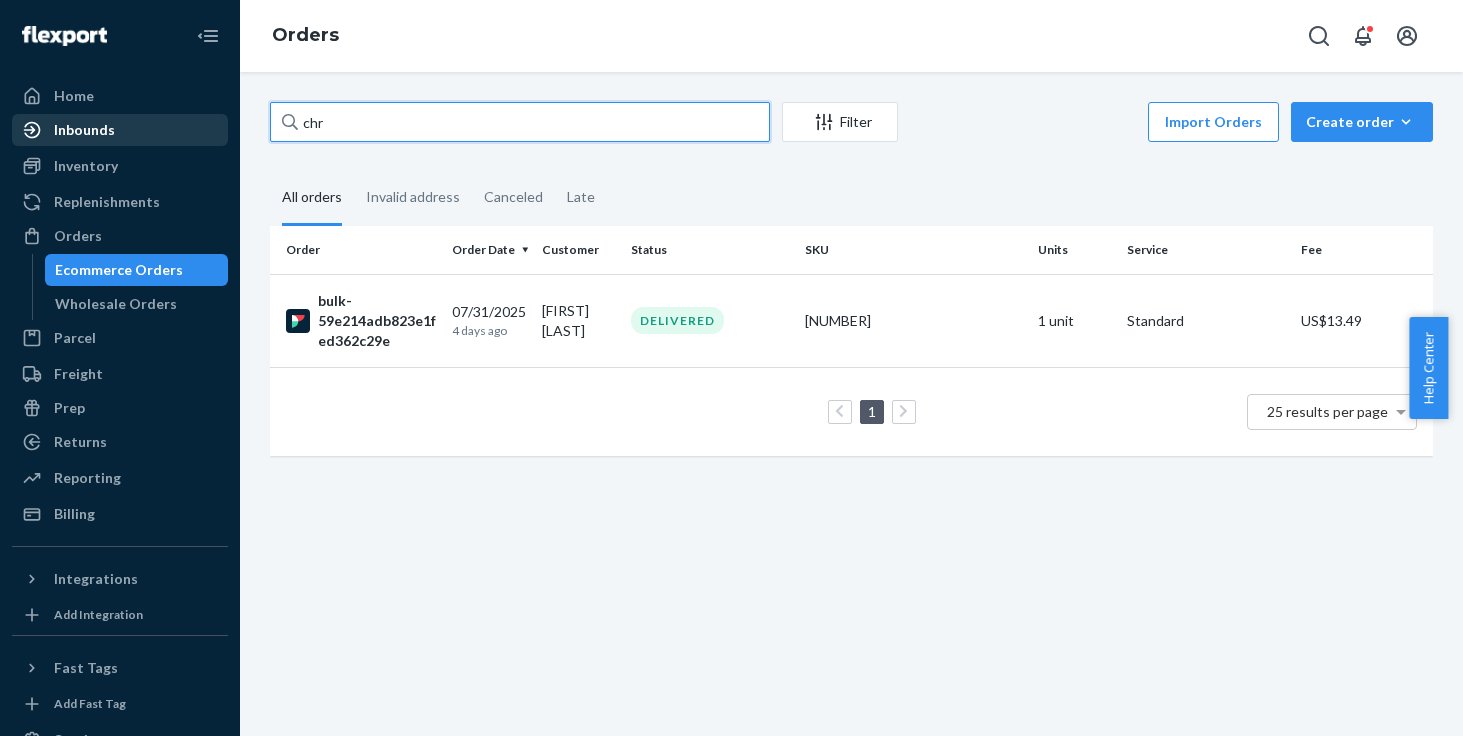 click on "Home Inbounds Shipping Plans Problems Inventory Products Replenishments Orders Ecommerce Orders Wholesale Orders Parcel Parcel orders Integrations Freight Prep Returns All Returns Get Onboarded Reporting Reports Analytics Billing Integrations Add Integration Fast Tags Add Fast Tag Settings Talk to Support Help Center Give Feedback Orders [FIRST] Filter Import Orders Create order Ecommerce order Removal order All orders Invalid address Canceled Late Order Order Date Customer Status SKU Units Service Fee [BULK_ID] [DATE] [TIME_AGO] [FIRST] [LAST] DELIVERED [NUMBER] [UNITS] unit Standard US$[PRICE] 1 25 results per page" at bounding box center (731, 368) 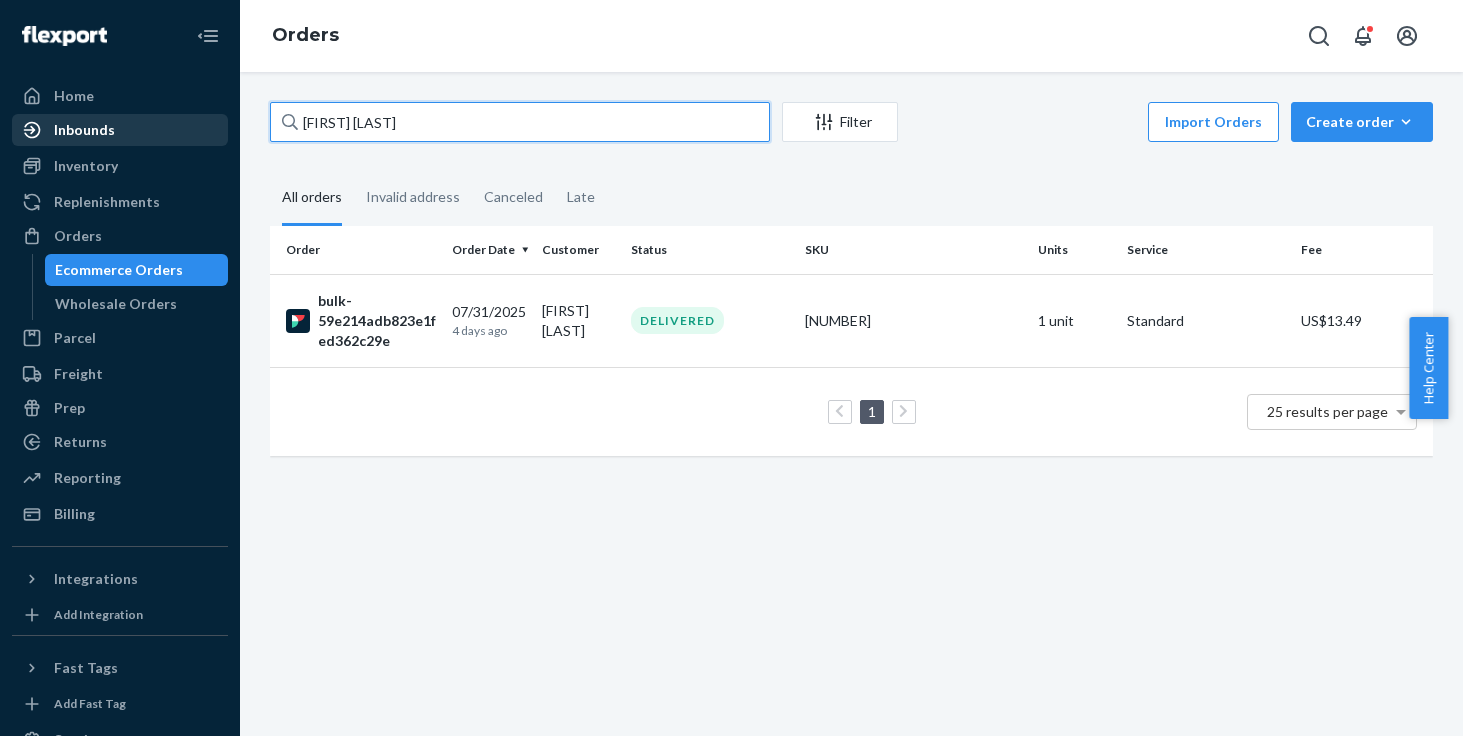 type on "[FIRST] [LAST]" 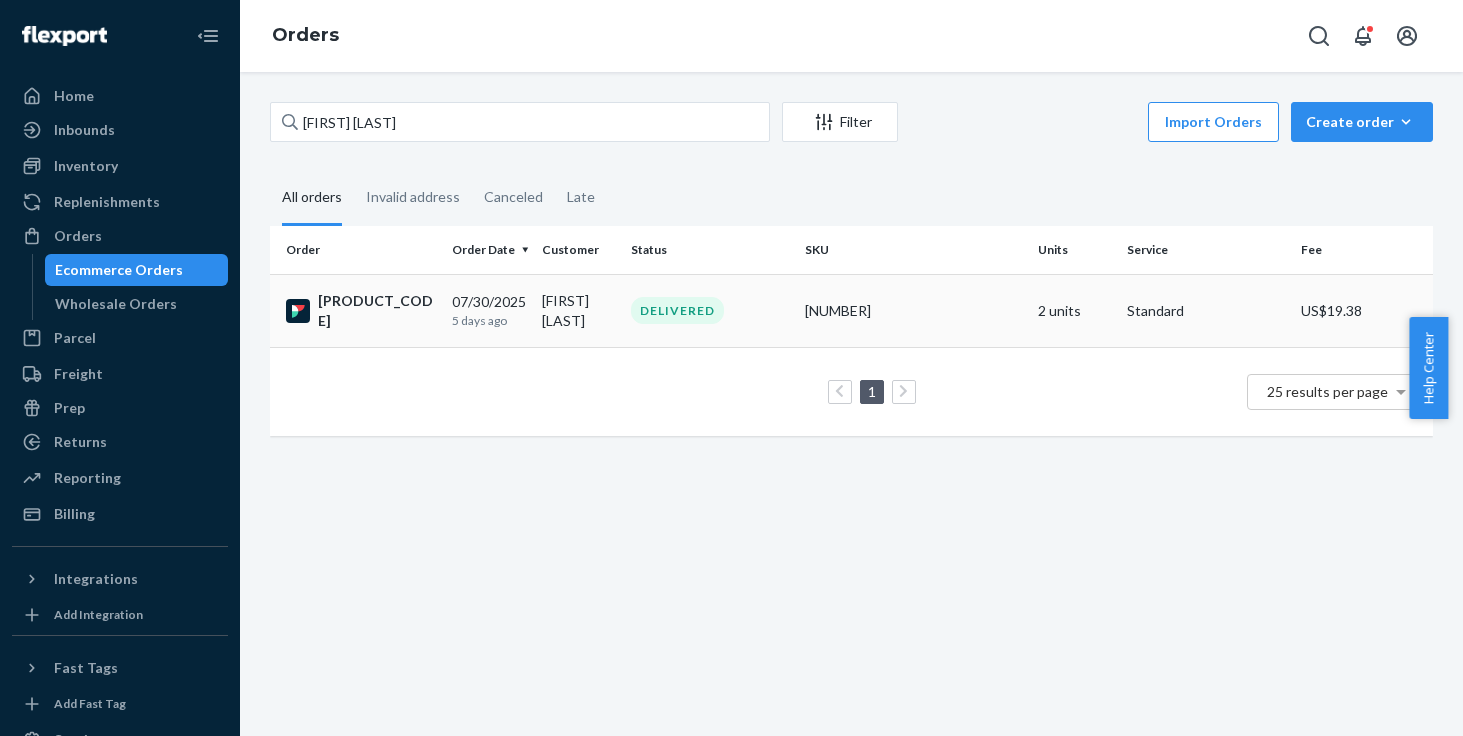 click on "[FIRST] [LAST]" at bounding box center (578, 310) 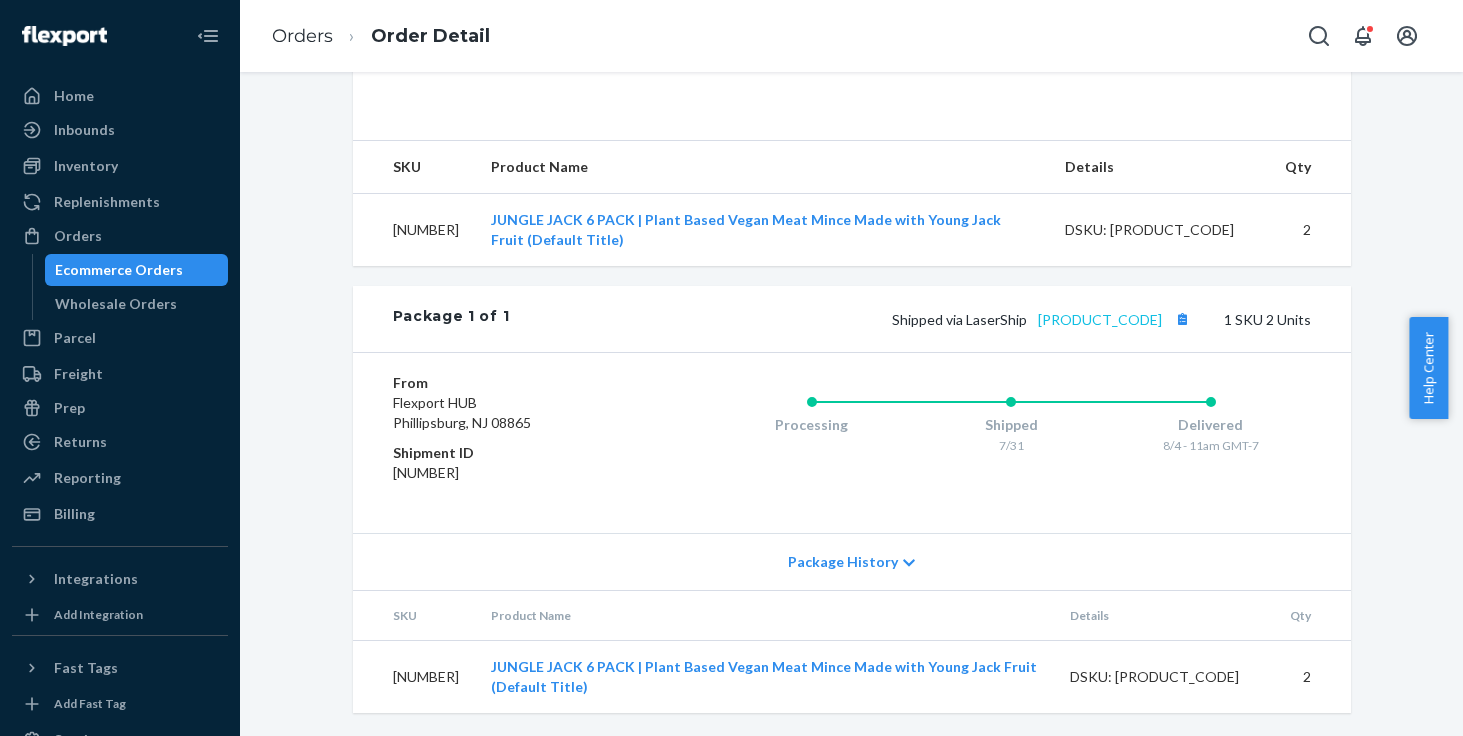 scroll, scrollTop: 628, scrollLeft: 0, axis: vertical 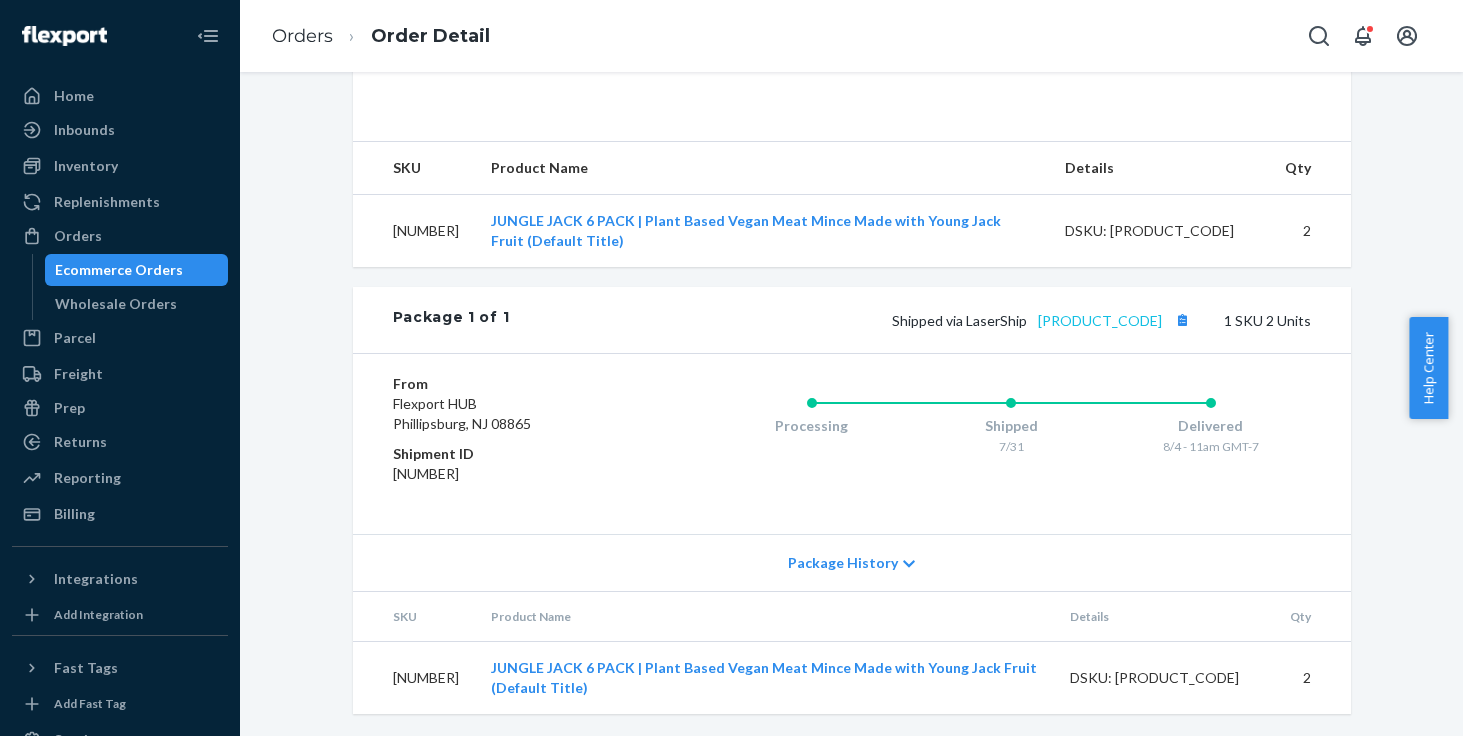 click on "[PRODUCT_CODE]" at bounding box center [1100, 320] 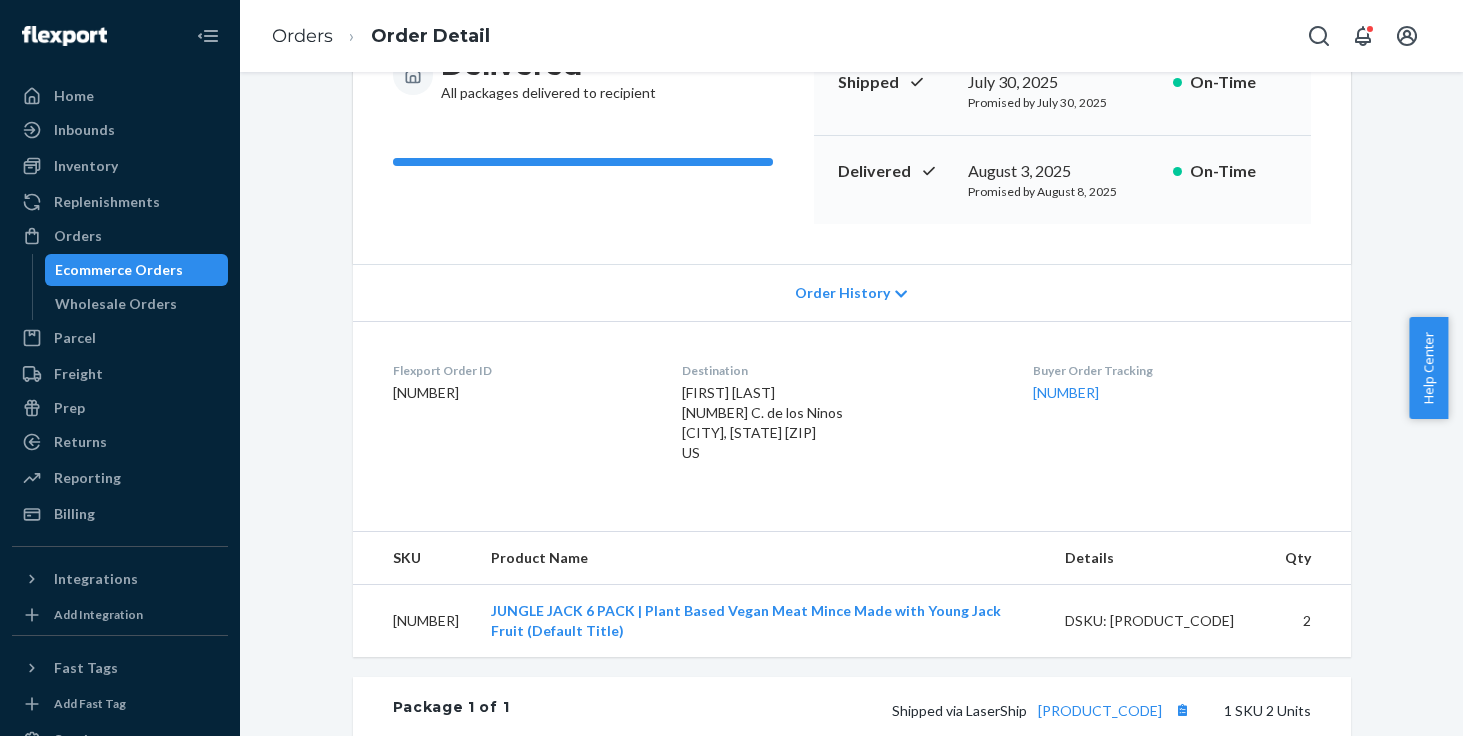 scroll, scrollTop: -20, scrollLeft: 0, axis: vertical 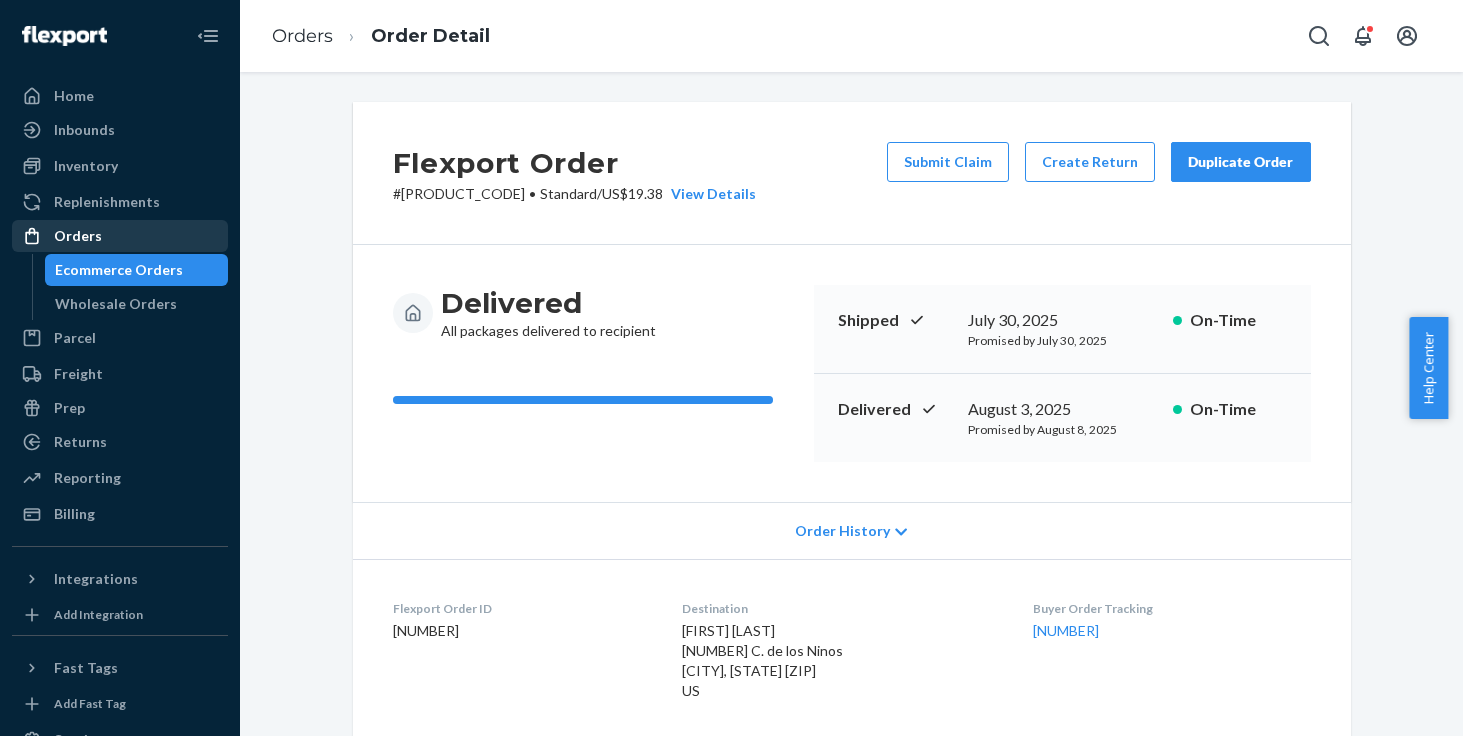 click on "Orders" at bounding box center (120, 236) 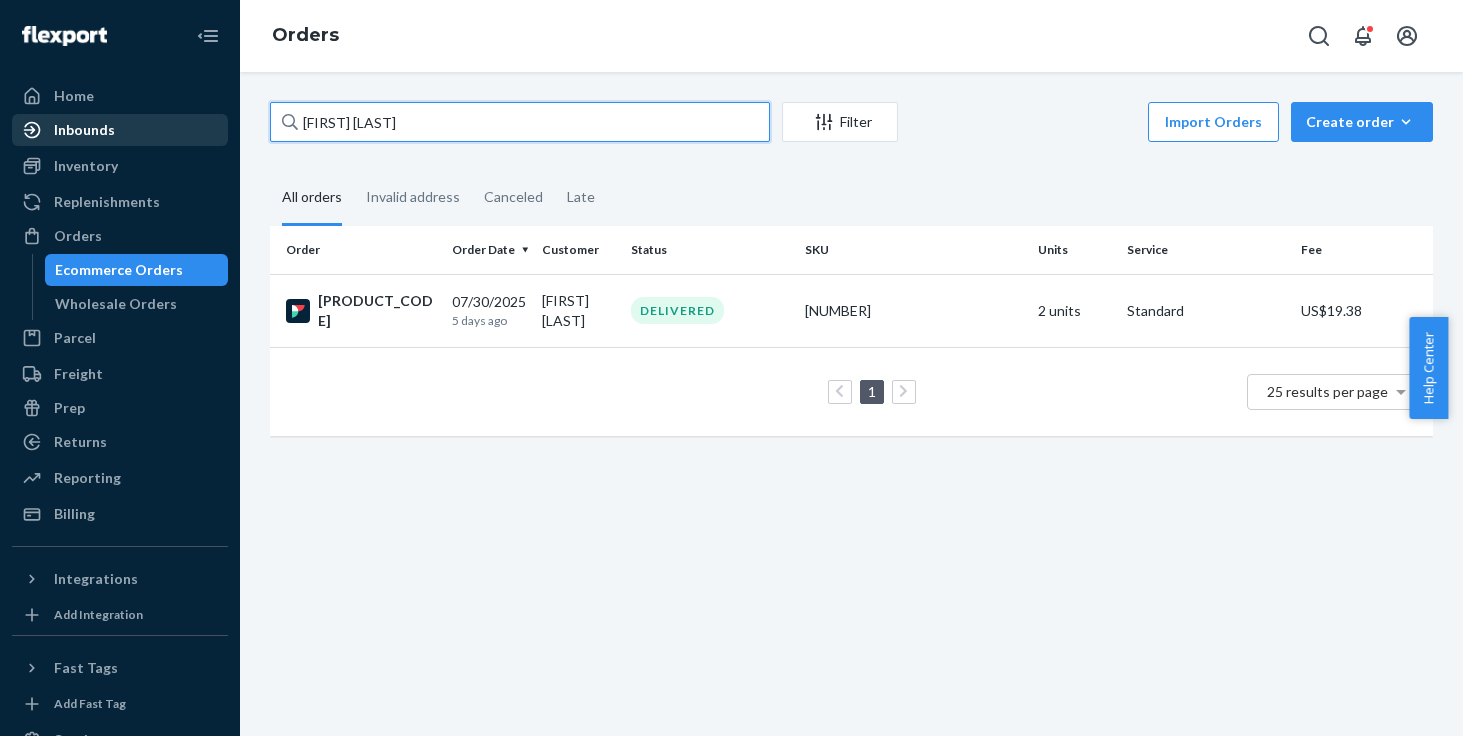 drag, startPoint x: 386, startPoint y: 127, endPoint x: 99, endPoint y: 122, distance: 287.04355 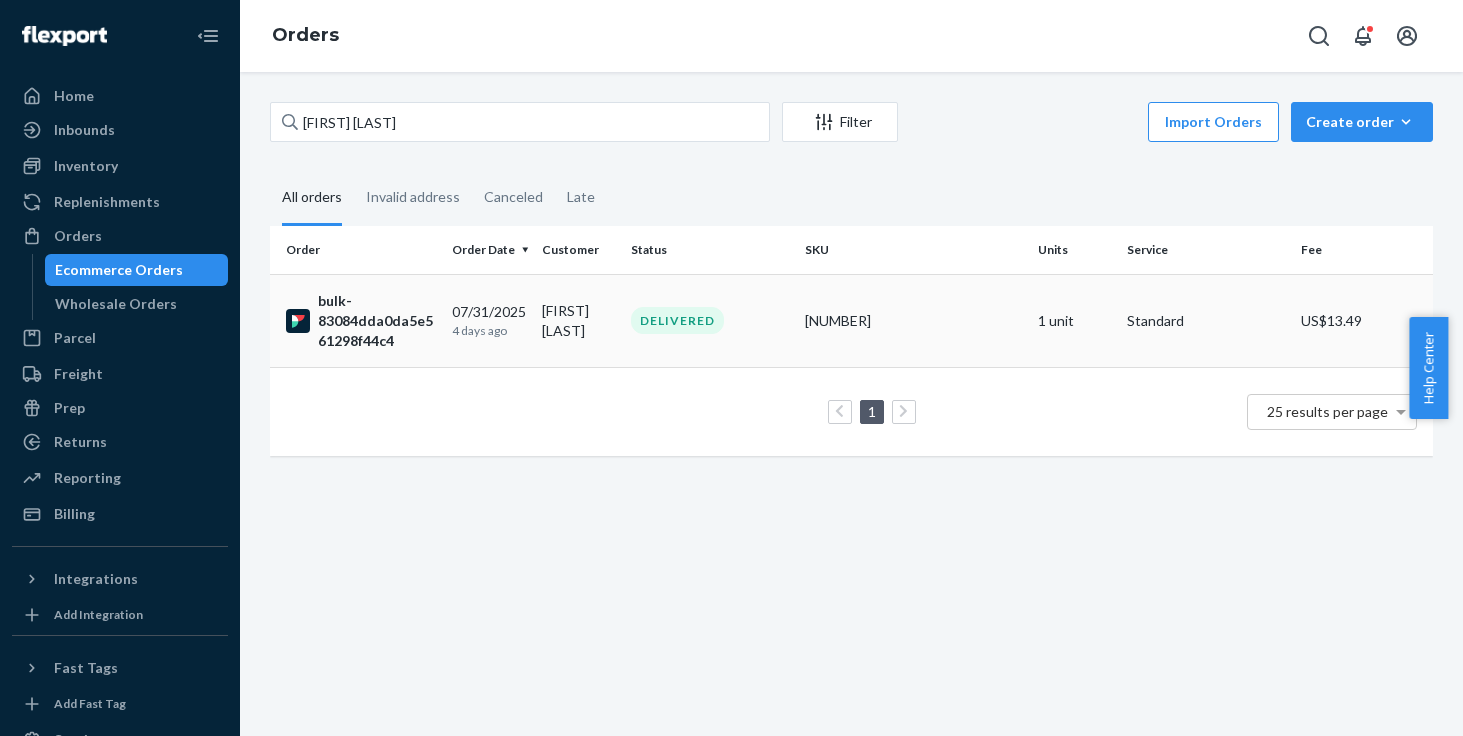 click on "[FIRST] [LAST]" at bounding box center [578, 320] 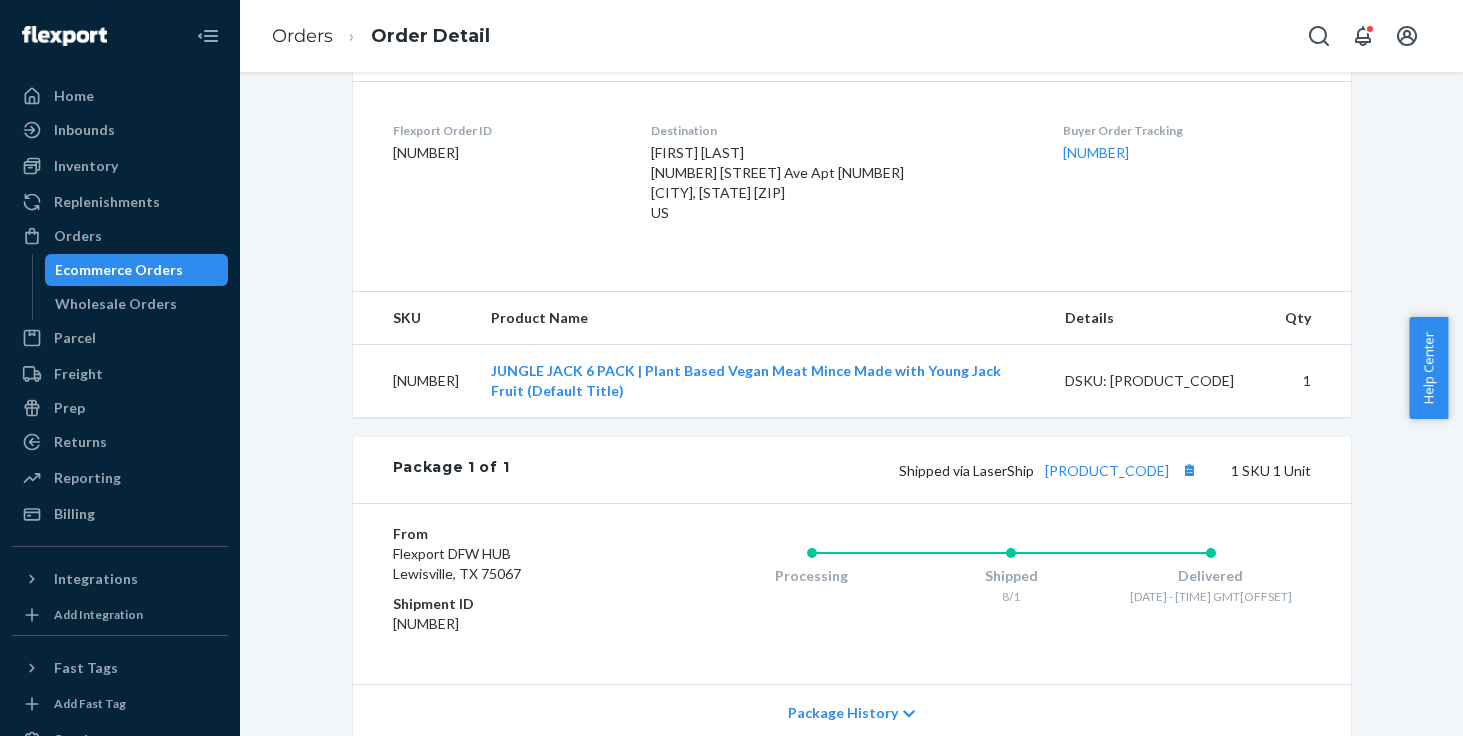 scroll, scrollTop: 498, scrollLeft: 0, axis: vertical 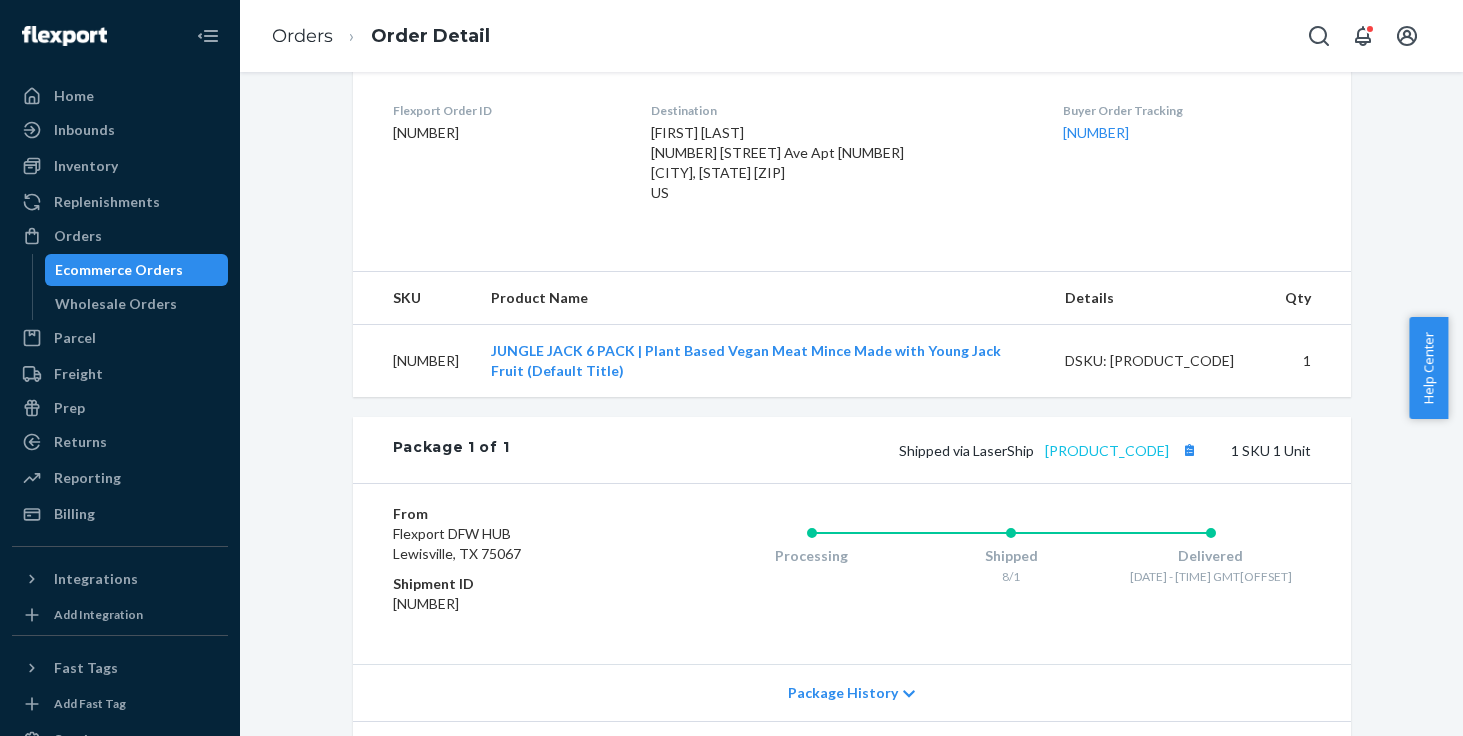 click on "[PRODUCT_CODE]" at bounding box center (1107, 450) 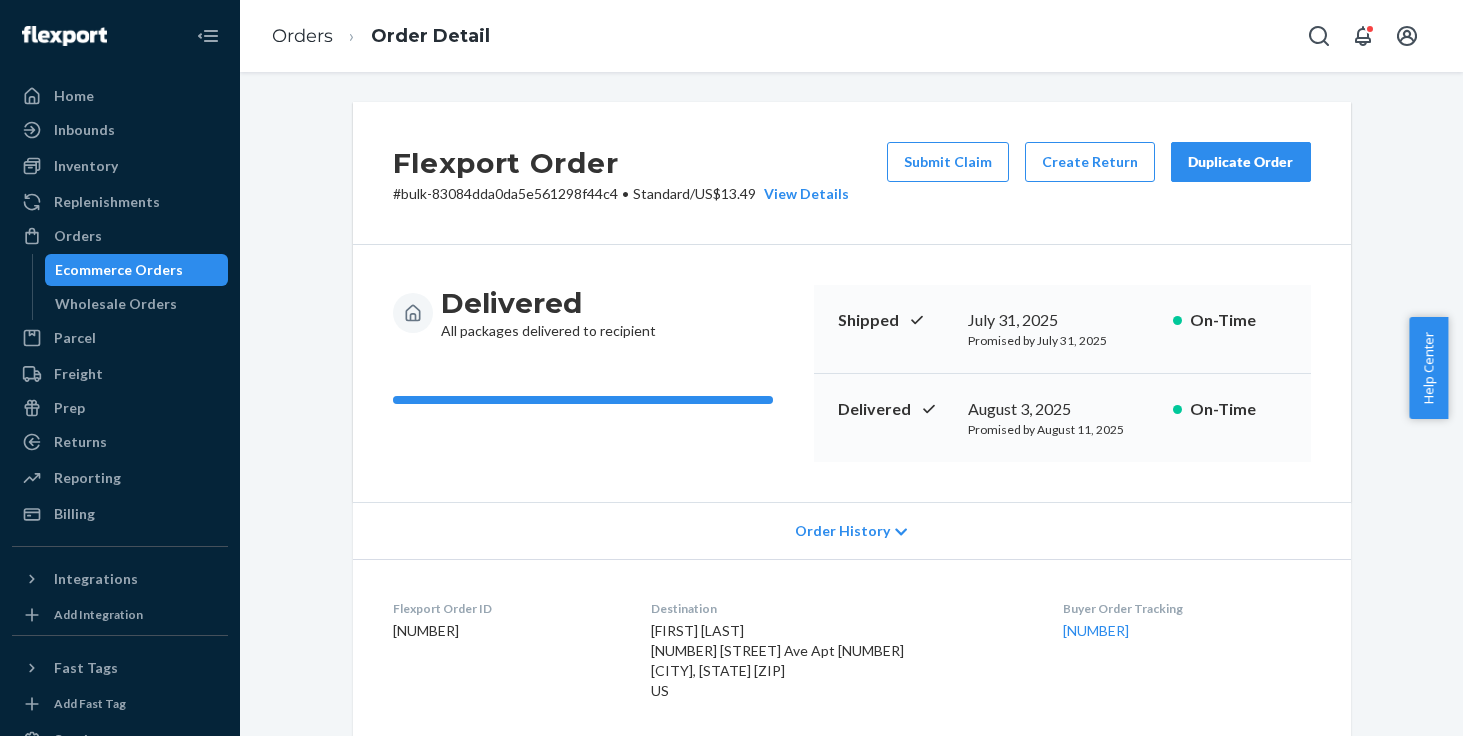 scroll, scrollTop: 0, scrollLeft: 0, axis: both 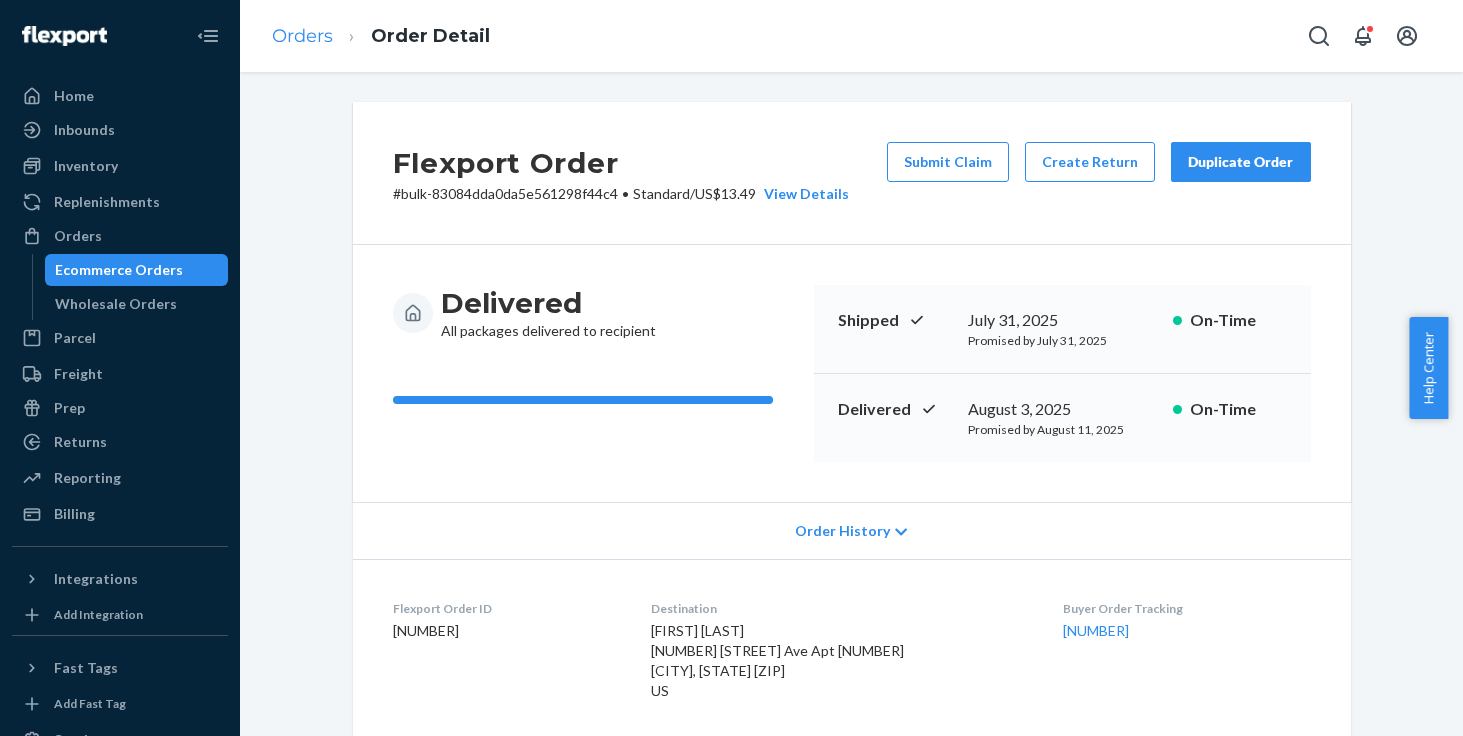 click on "Orders" at bounding box center (302, 36) 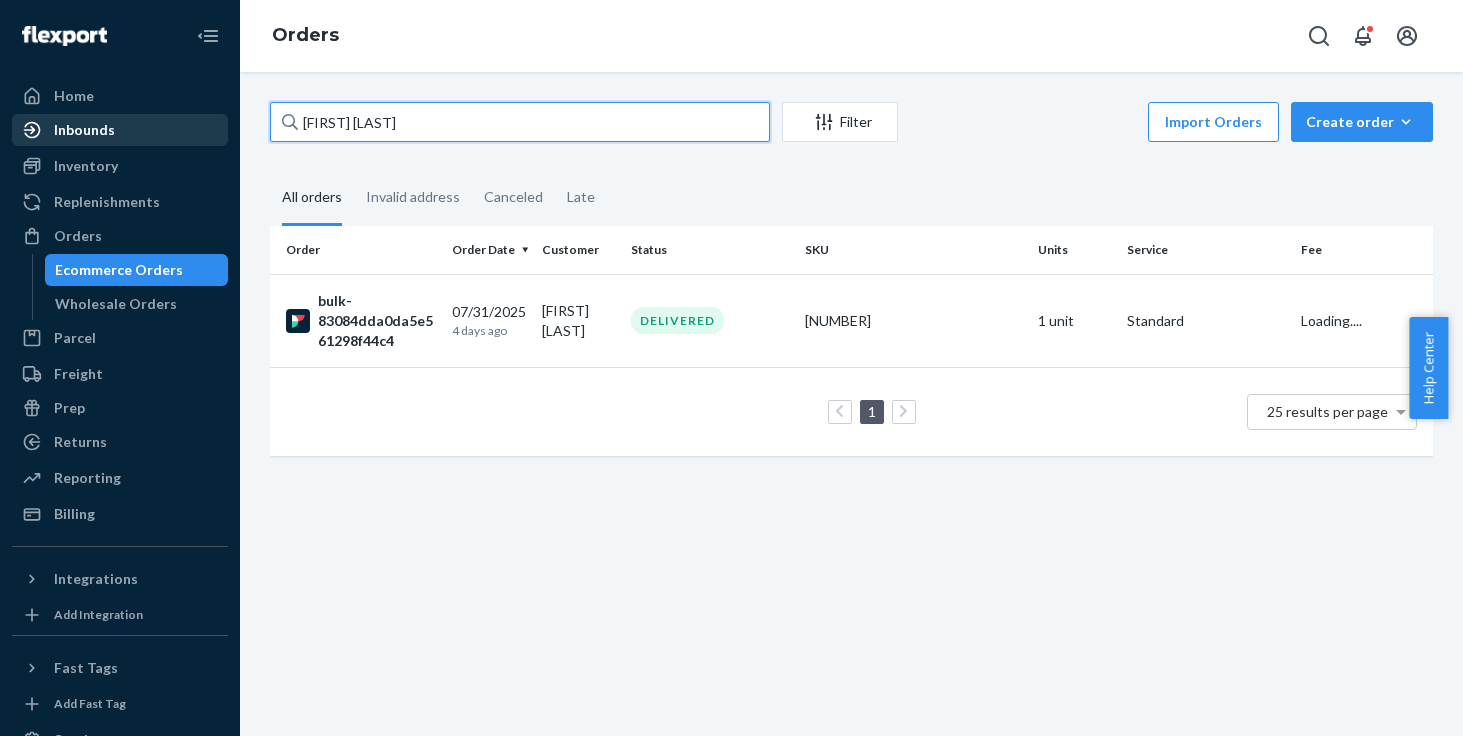 drag, startPoint x: 401, startPoint y: 127, endPoint x: 197, endPoint y: 124, distance: 204.02206 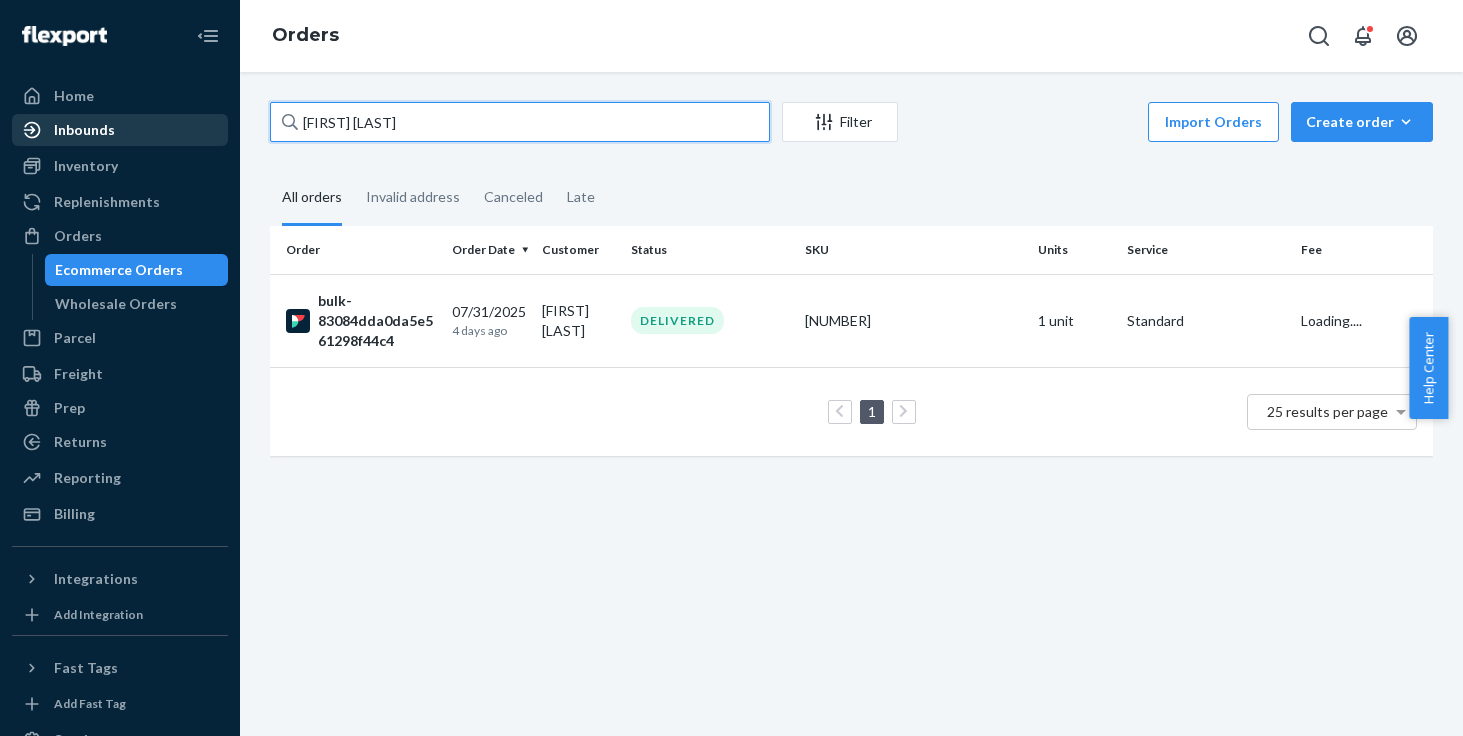 click on "Home Inbounds Shipping Plans Problems Inventory Products Replenishments Orders Ecommerce Orders Wholesale Orders Parcel Parcel orders Integrations Freight Prep Returns All Returns Get Onboarded Reporting Reports Analytics Billing Integrations Add Integration Fast Tags Add Fast Tag Settings Talk to Support Help Center Give Feedback Orders [FIRST] [LAST] Filter Import Orders Create order Ecommerce order Removal order All orders Invalid address Canceled Late Order Order Date Customer Status SKU Units Service Fee [BULK_ID] [DATE] [TIME_AGO] [FIRST] [LAST] DELIVERED [NUMBER] [UNITS] unit Standard Loading.... 1 25 results per page" at bounding box center (731, 368) 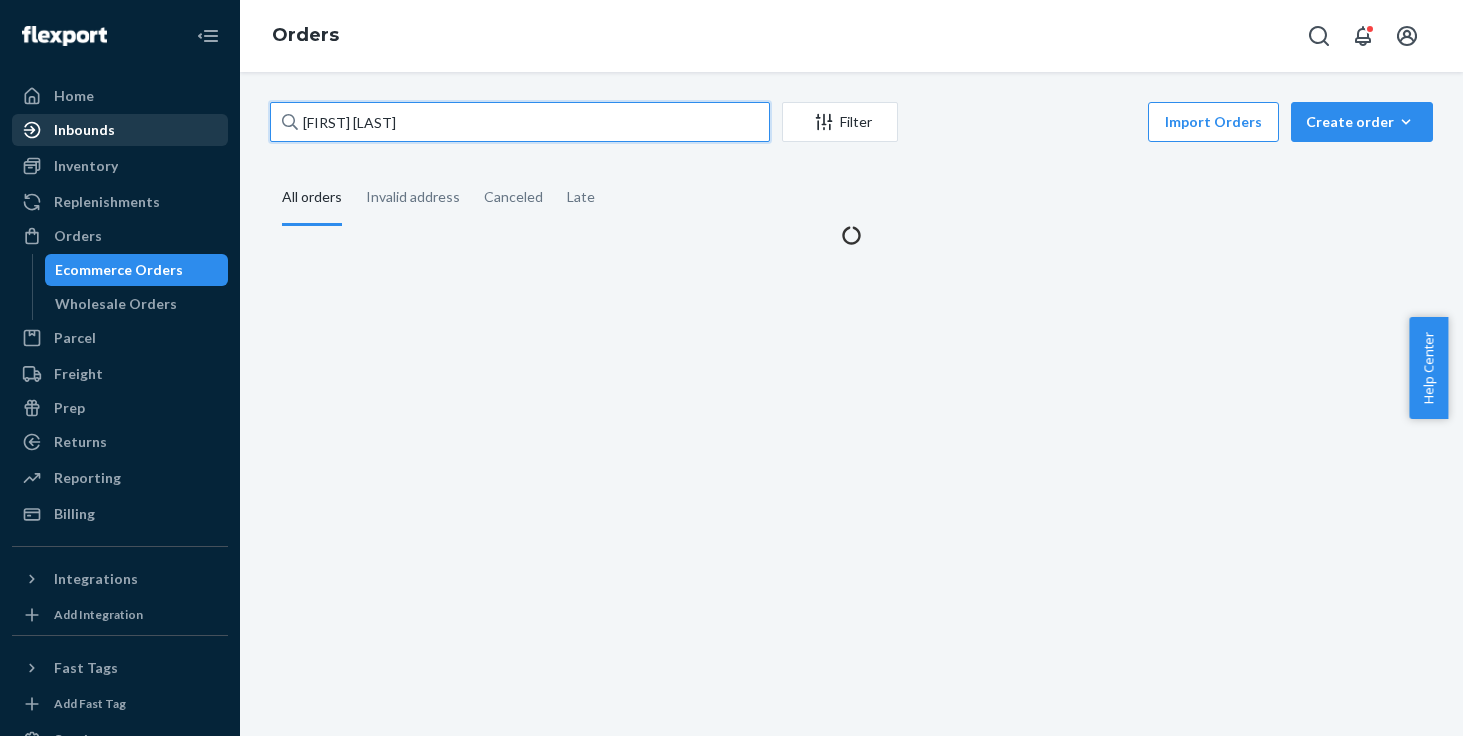 type on "[FIRST] [LAST]" 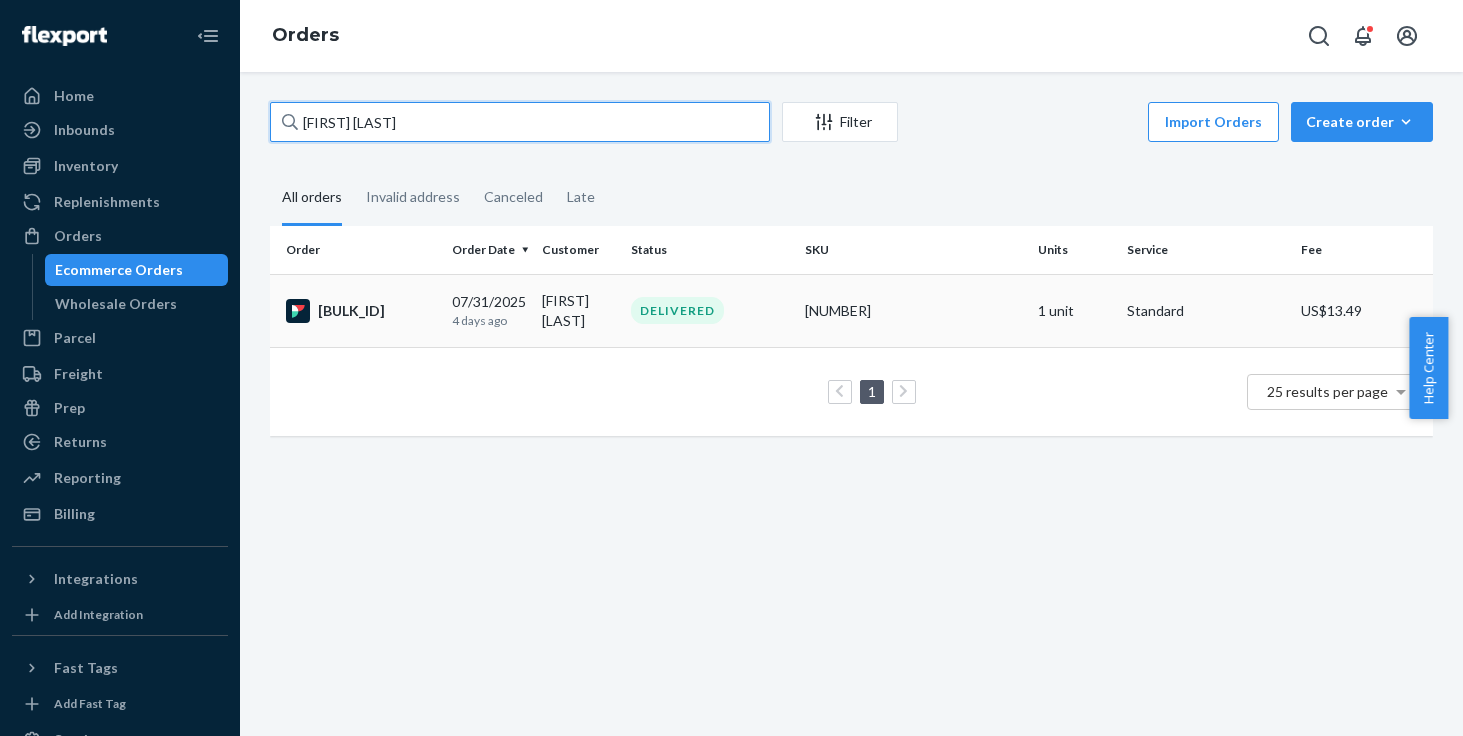 scroll, scrollTop: 0, scrollLeft: 0, axis: both 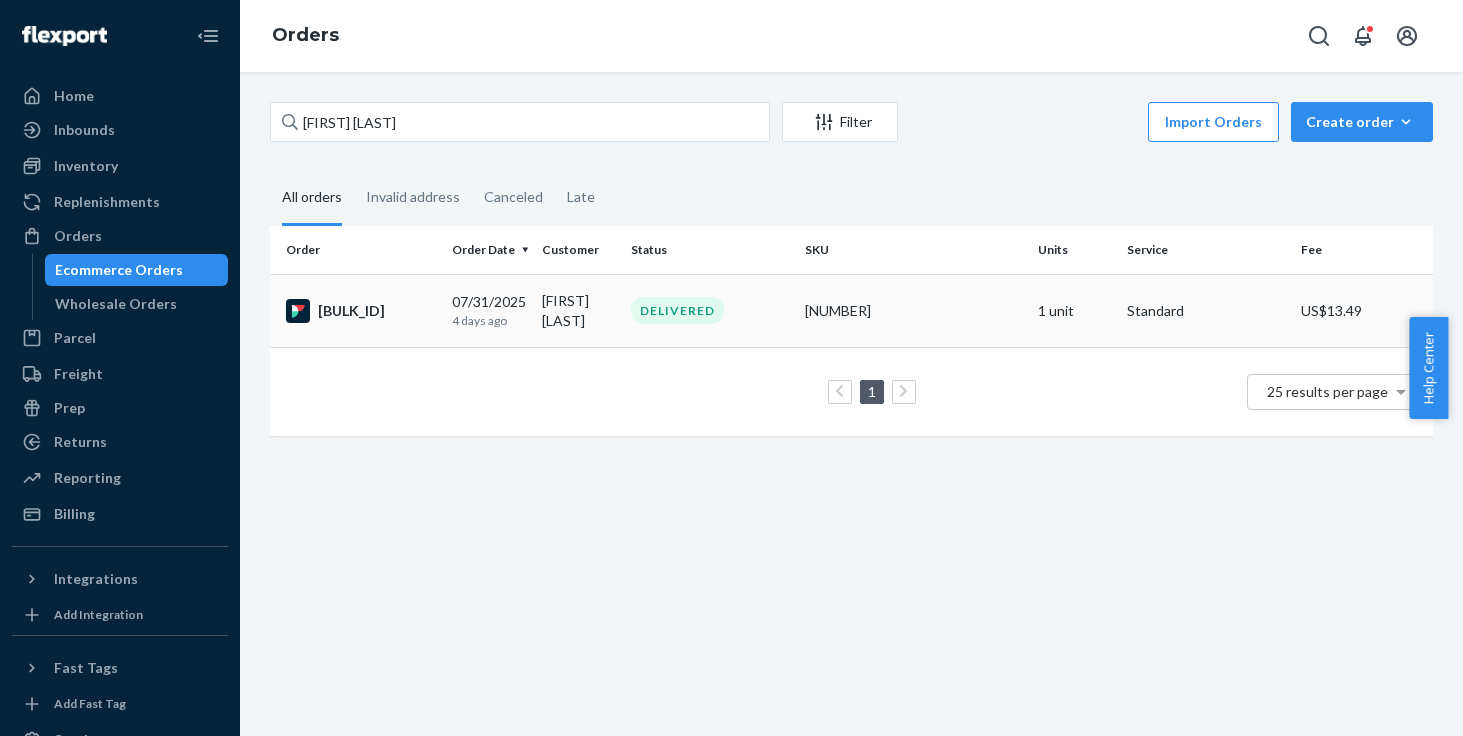 click on "[FIRST] [LAST]" at bounding box center (578, 310) 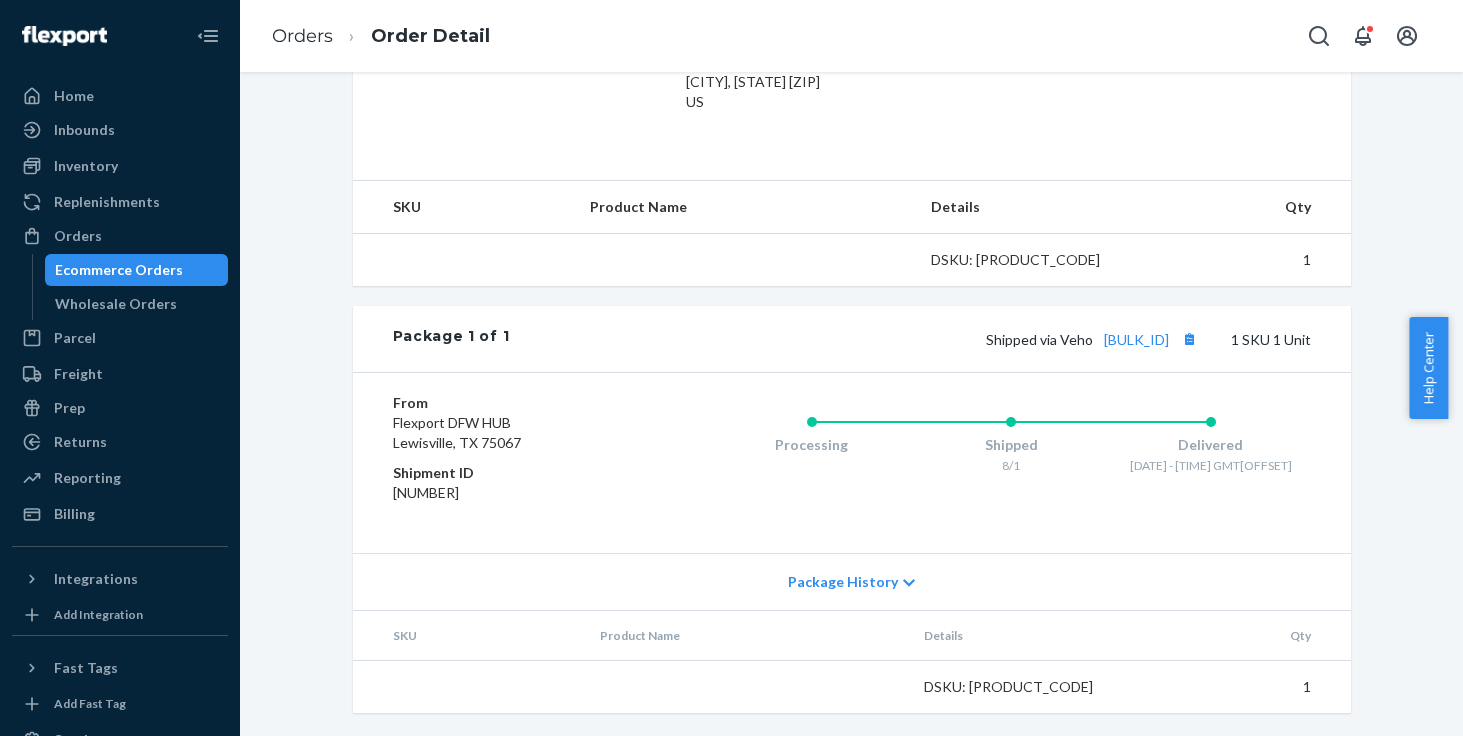 scroll, scrollTop: 588, scrollLeft: 0, axis: vertical 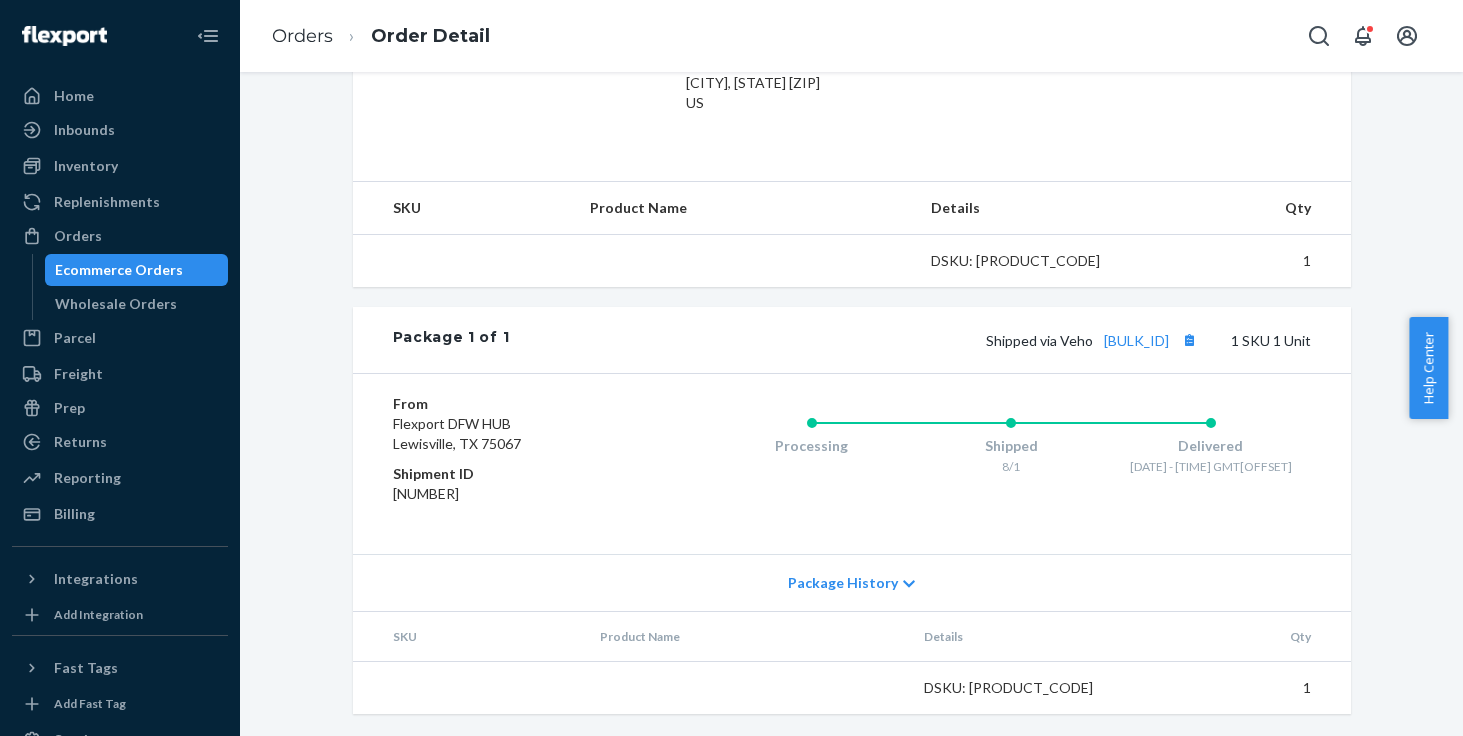click on "Shipped via Veho   [BULK_ID] 1   SKU   [UNITS]   Unit" at bounding box center [909, 340] 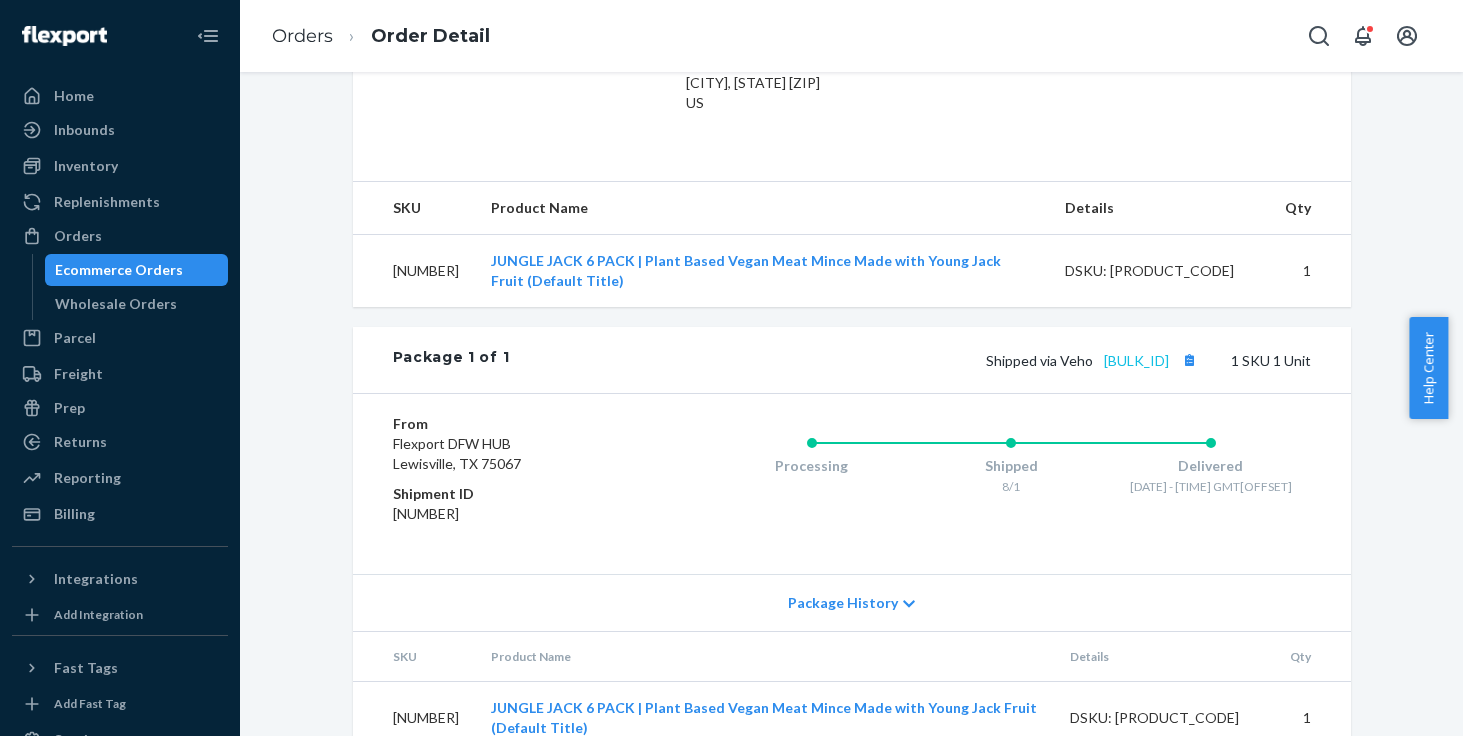 click on "[BULK_ID]" at bounding box center (1136, 360) 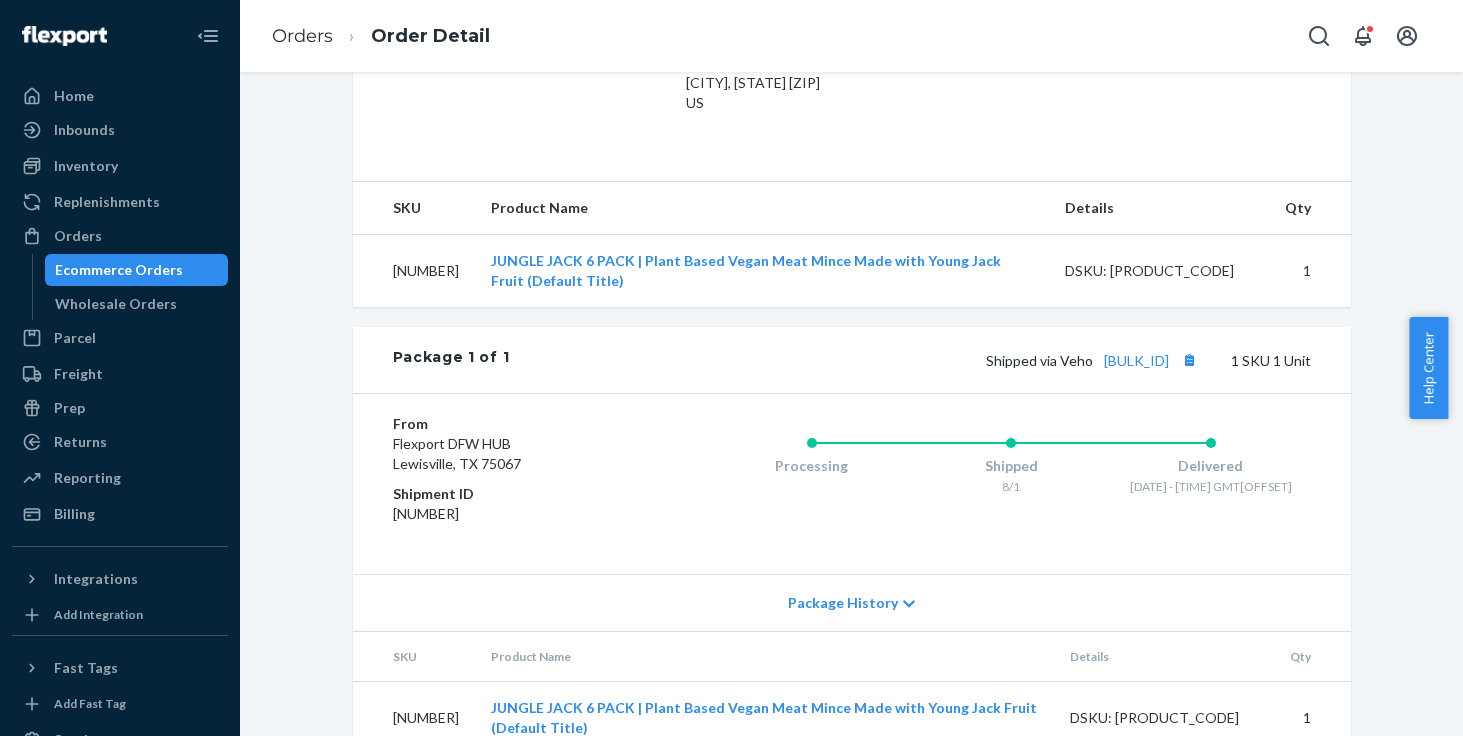 click on "Orders Order Detail" at bounding box center (851, 36) 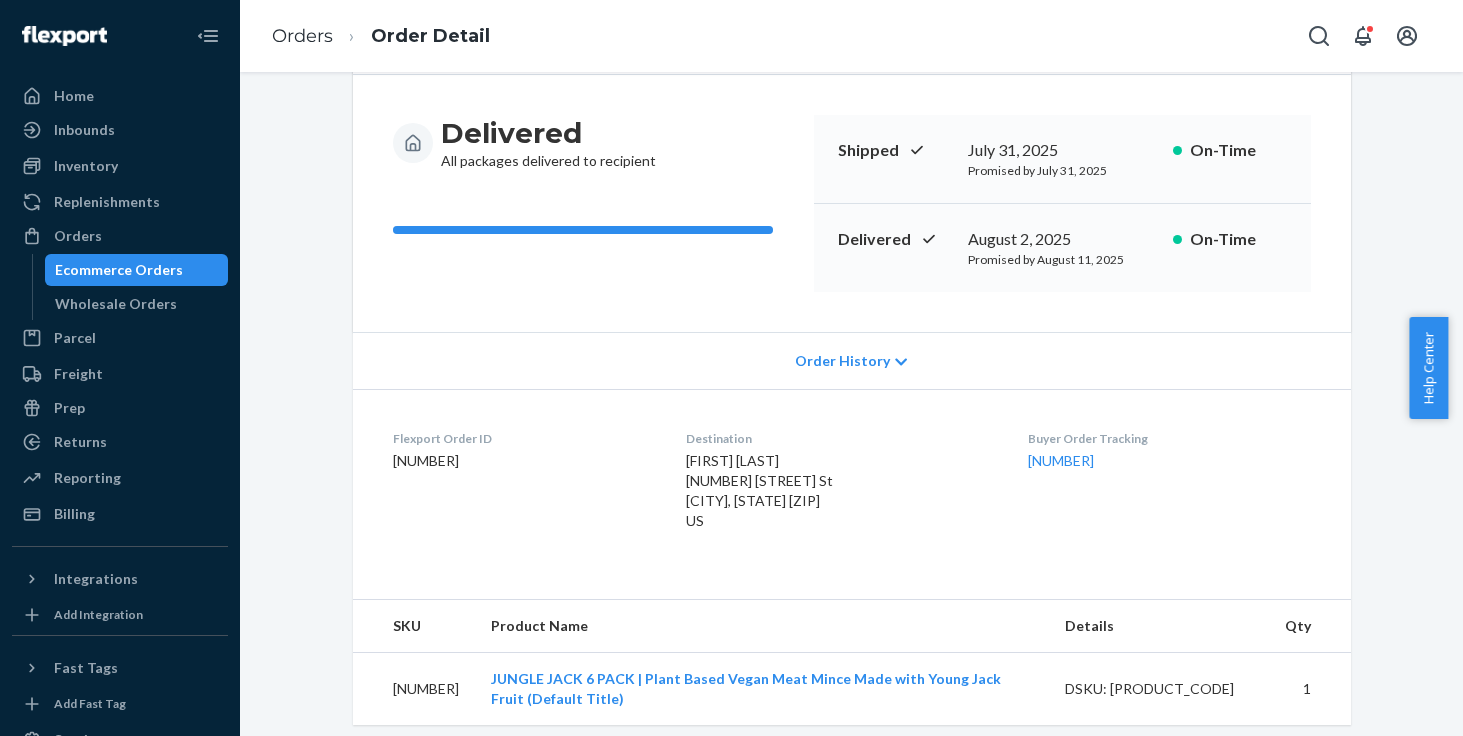 scroll, scrollTop: 0, scrollLeft: 0, axis: both 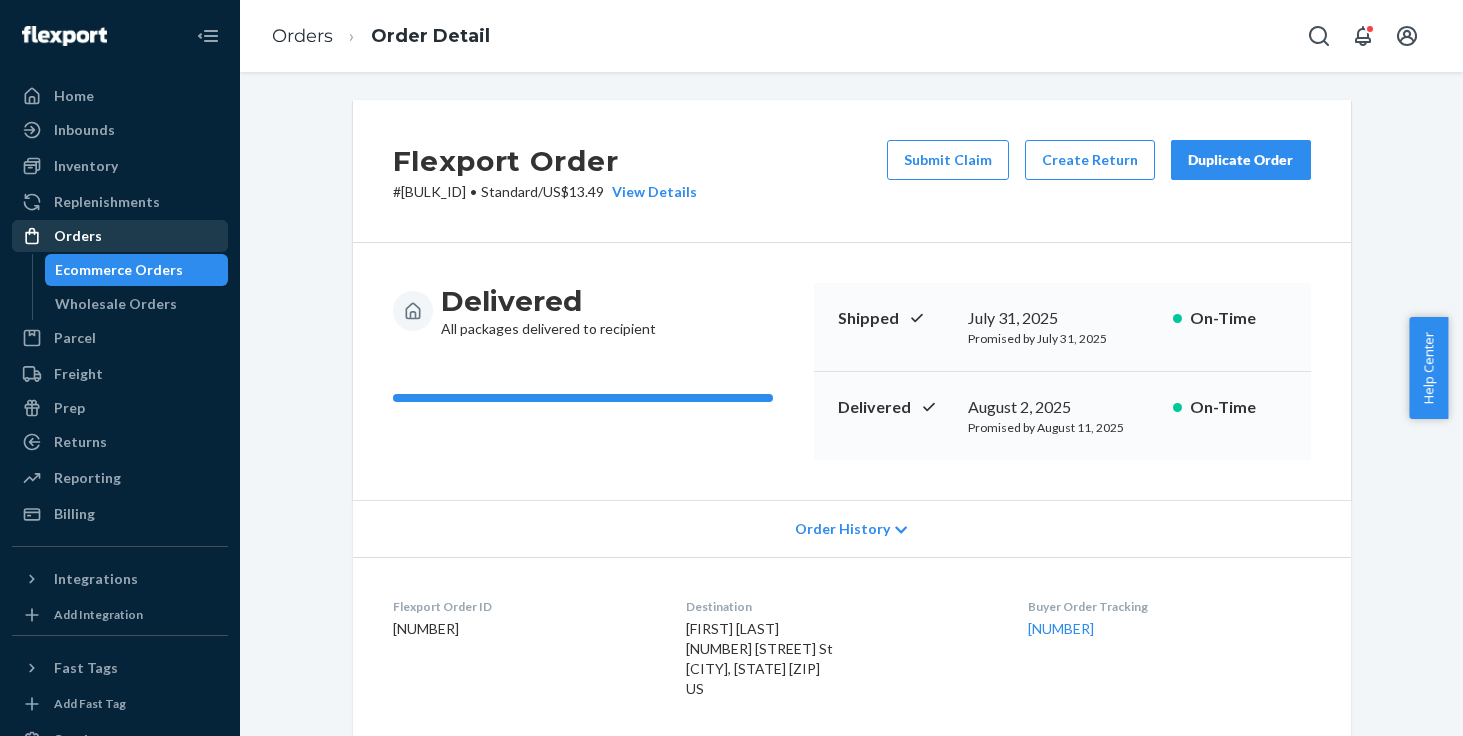 click on "Orders" at bounding box center (78, 236) 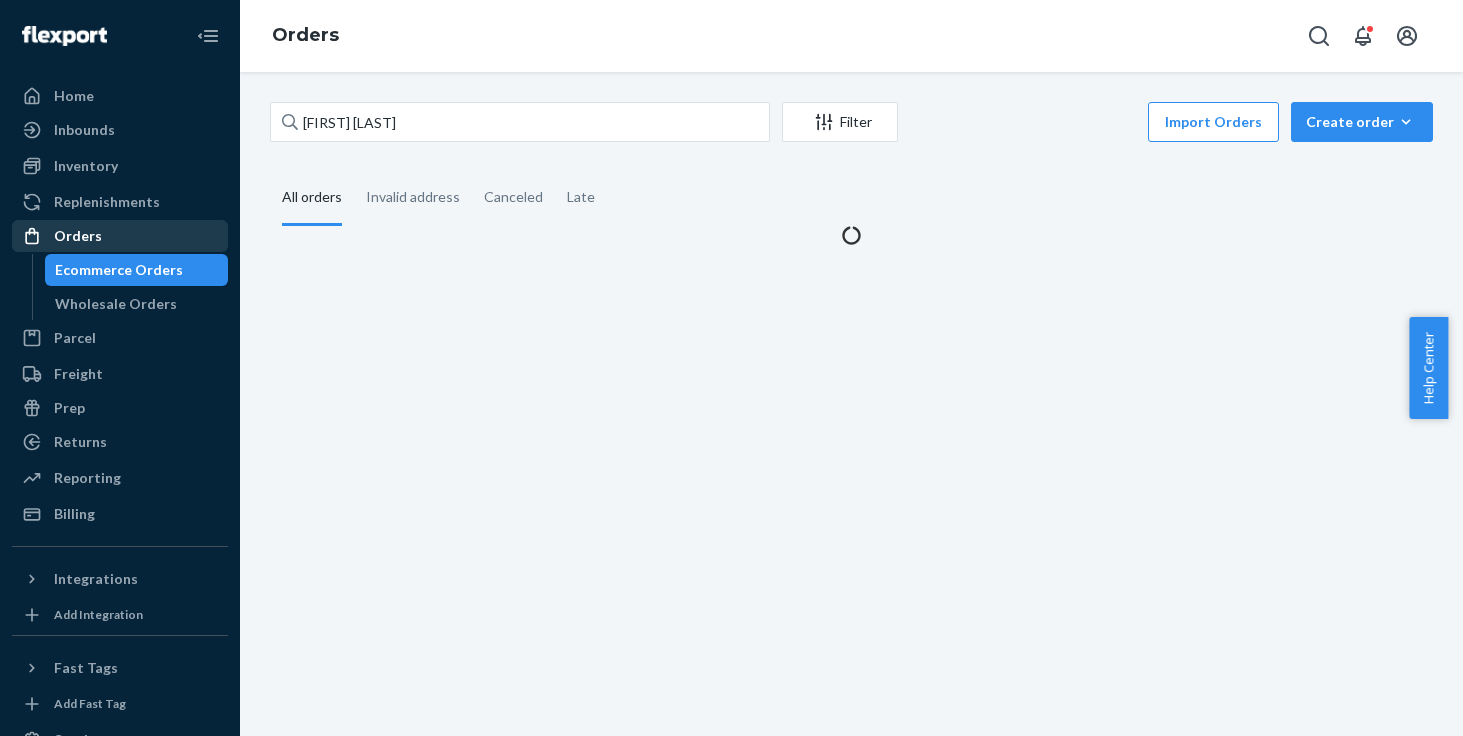 scroll, scrollTop: 0, scrollLeft: 0, axis: both 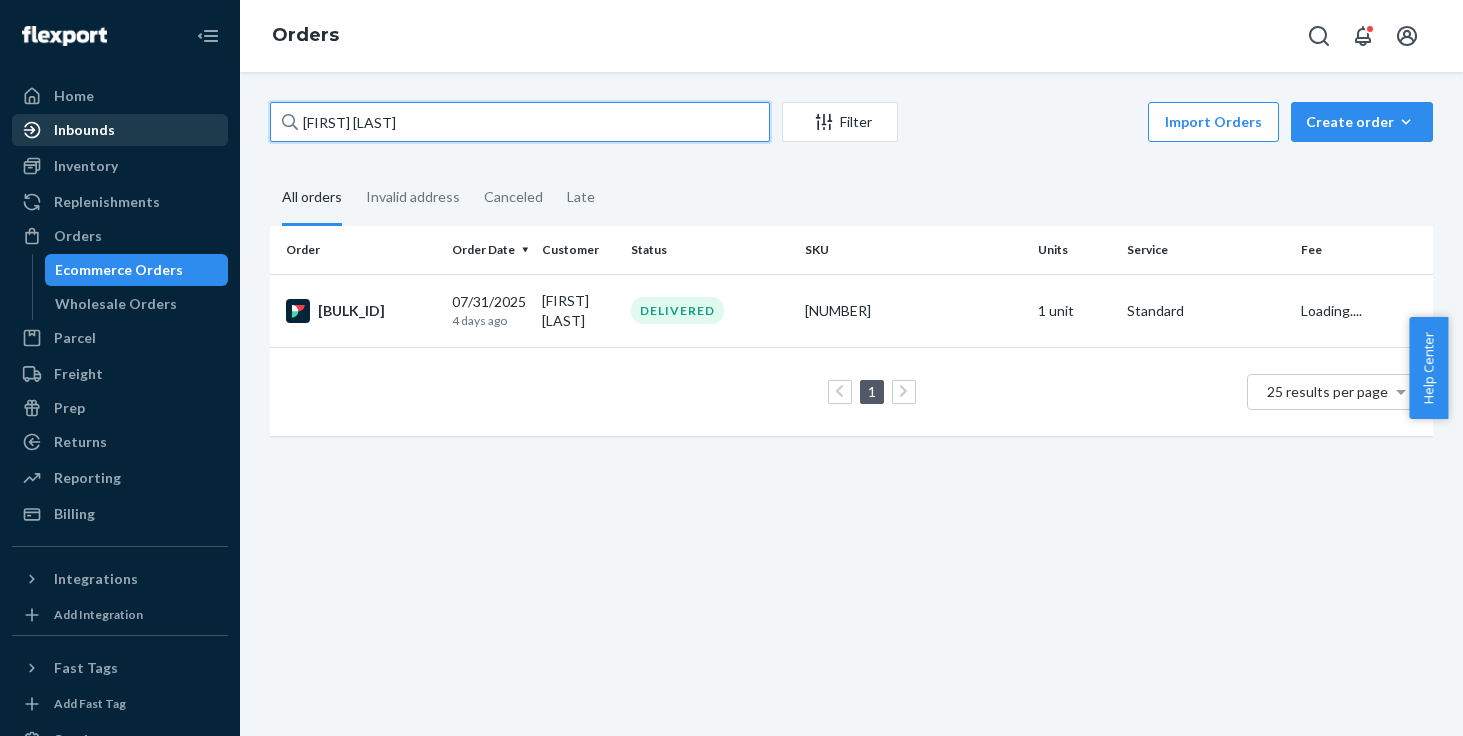 drag, startPoint x: 420, startPoint y: 125, endPoint x: 166, endPoint y: 119, distance: 254.07086 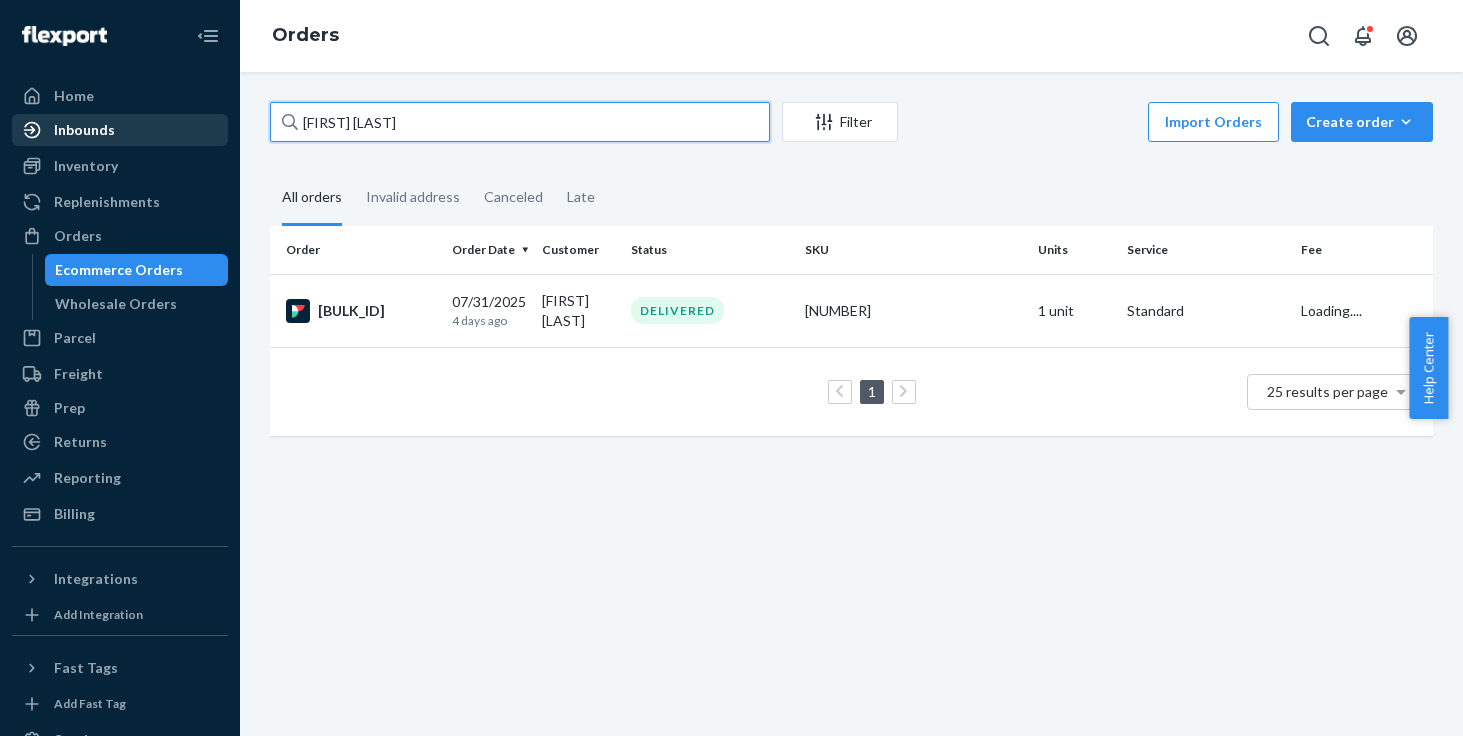 click on "Home Inbounds Shipping Plans Problems Inventory Products Replenishments Orders Ecommerce Orders Wholesale Orders Parcel Parcel orders Integrations Freight Prep Returns All Returns Get Onboarded Reporting Reports Analytics Billing Integrations Add Integration Fast Tags Add Fast Tag Settings Talk to Support Help Center Give Feedback Orders [FIRST] [LAST] Filter Import Orders Create order Ecommerce order Removal order All orders Invalid address Canceled Late Order Order Date Customer Status SKU Units Service Fee [BULK_ID] [DATE] [TIME_AGO] [FIRST] [LAST] DELIVERED [NUMBER] [UNITS] units Standard Loading.... 1 25 results per page" at bounding box center (731, 368) 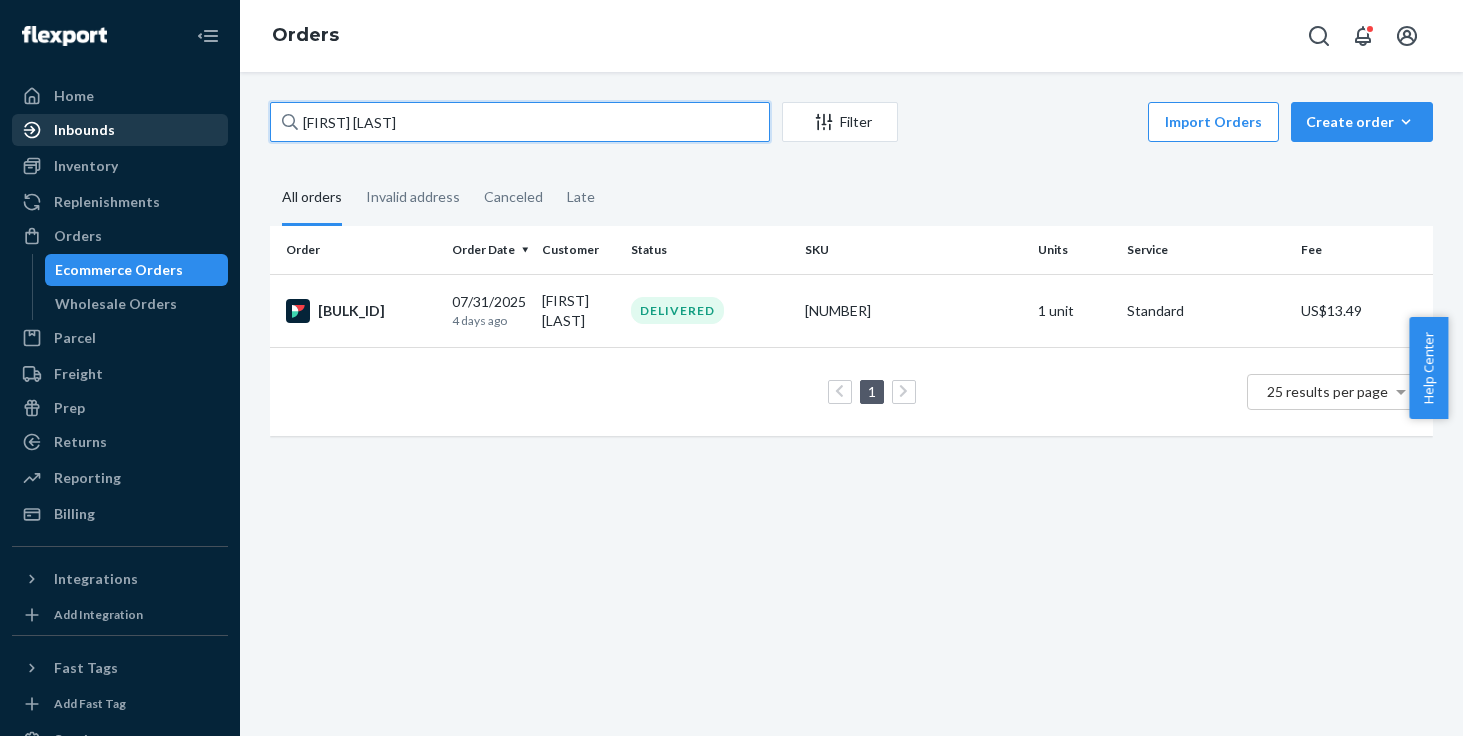 paste on "[FIRST] [LAST]" 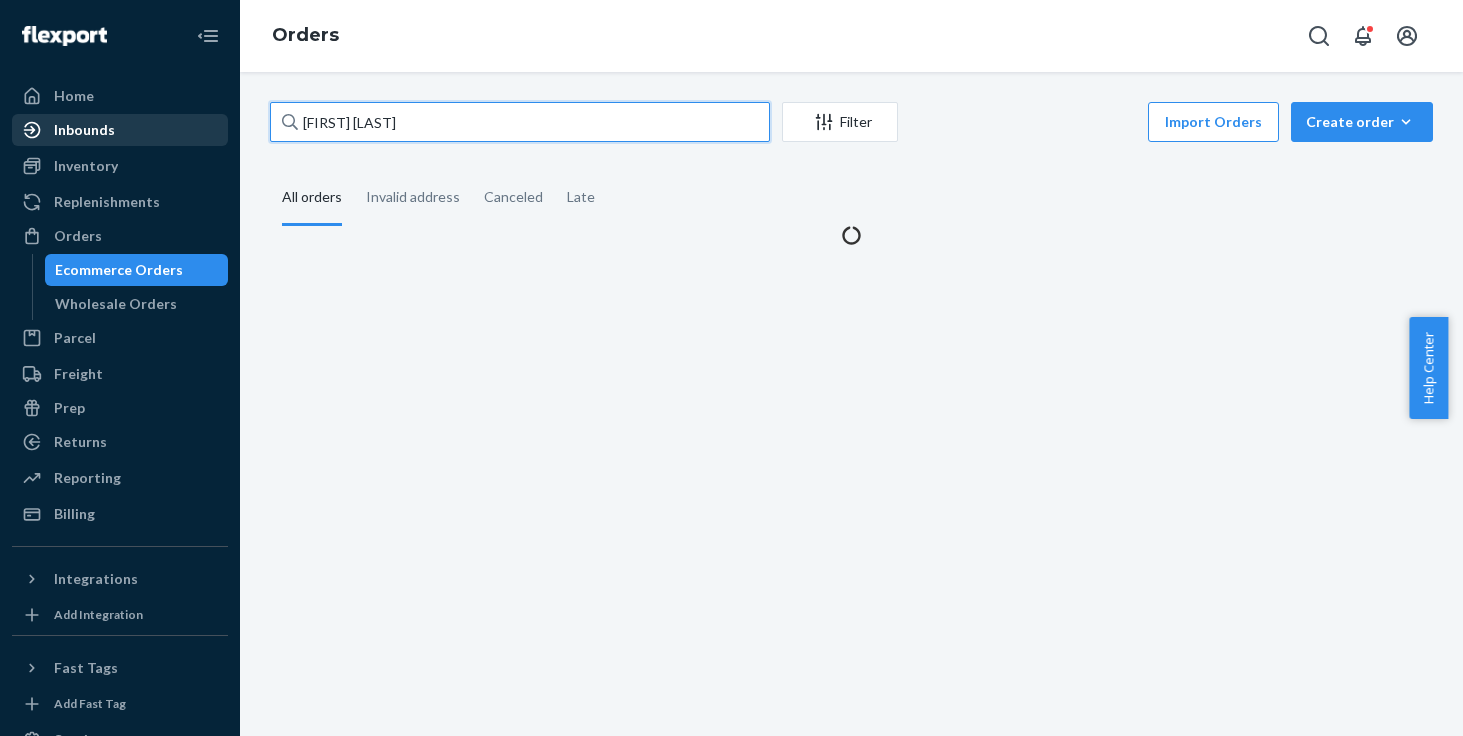 type on "[FIRST] [LAST]" 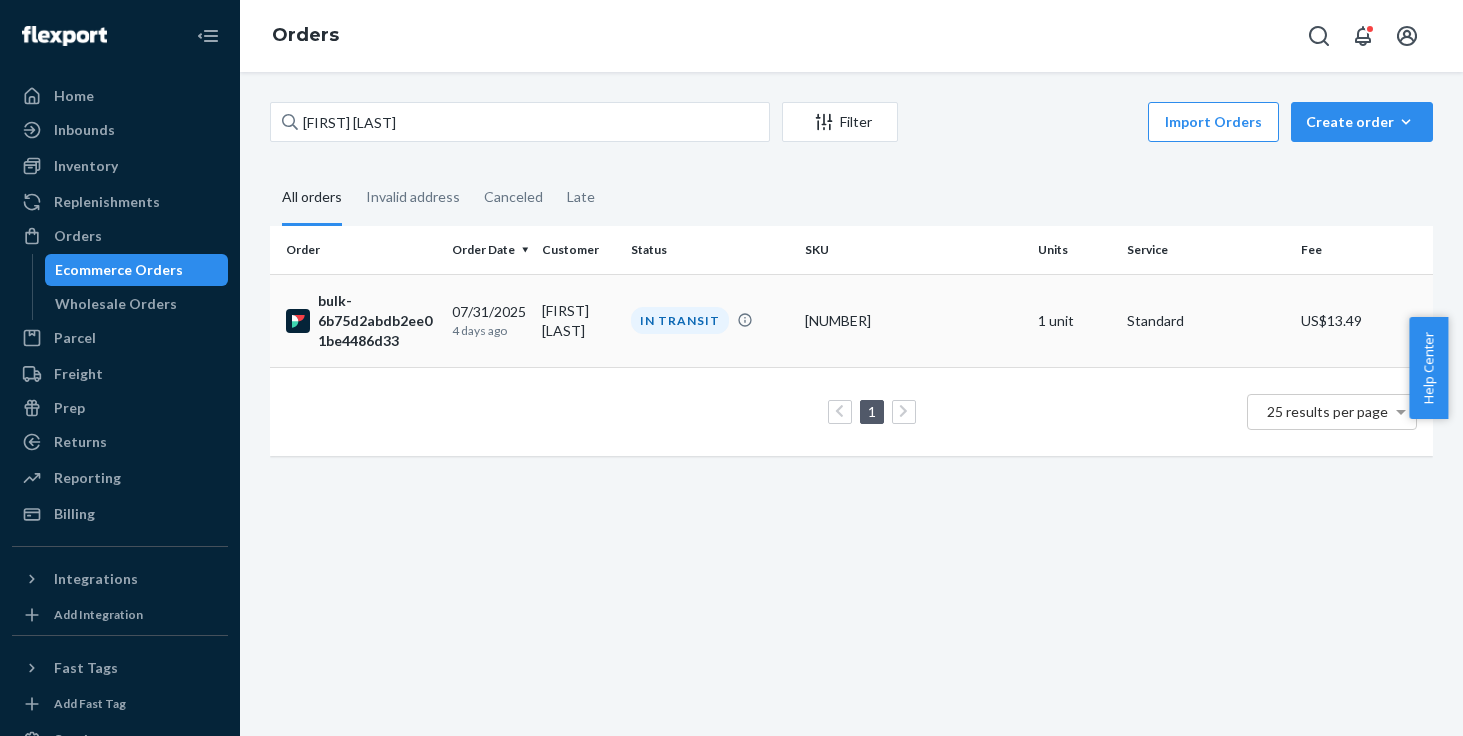 click on "IN TRANSIT" at bounding box center [680, 320] 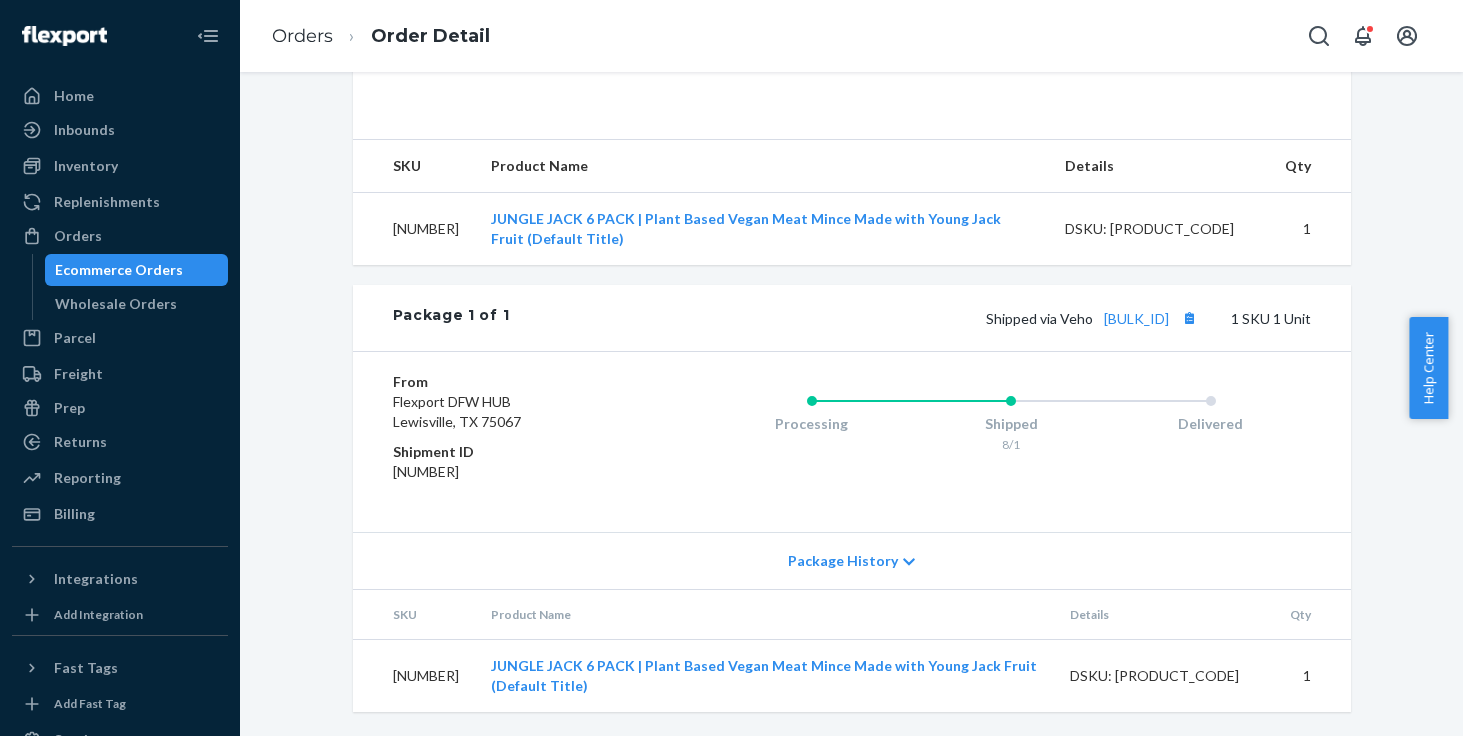 scroll, scrollTop: 629, scrollLeft: 0, axis: vertical 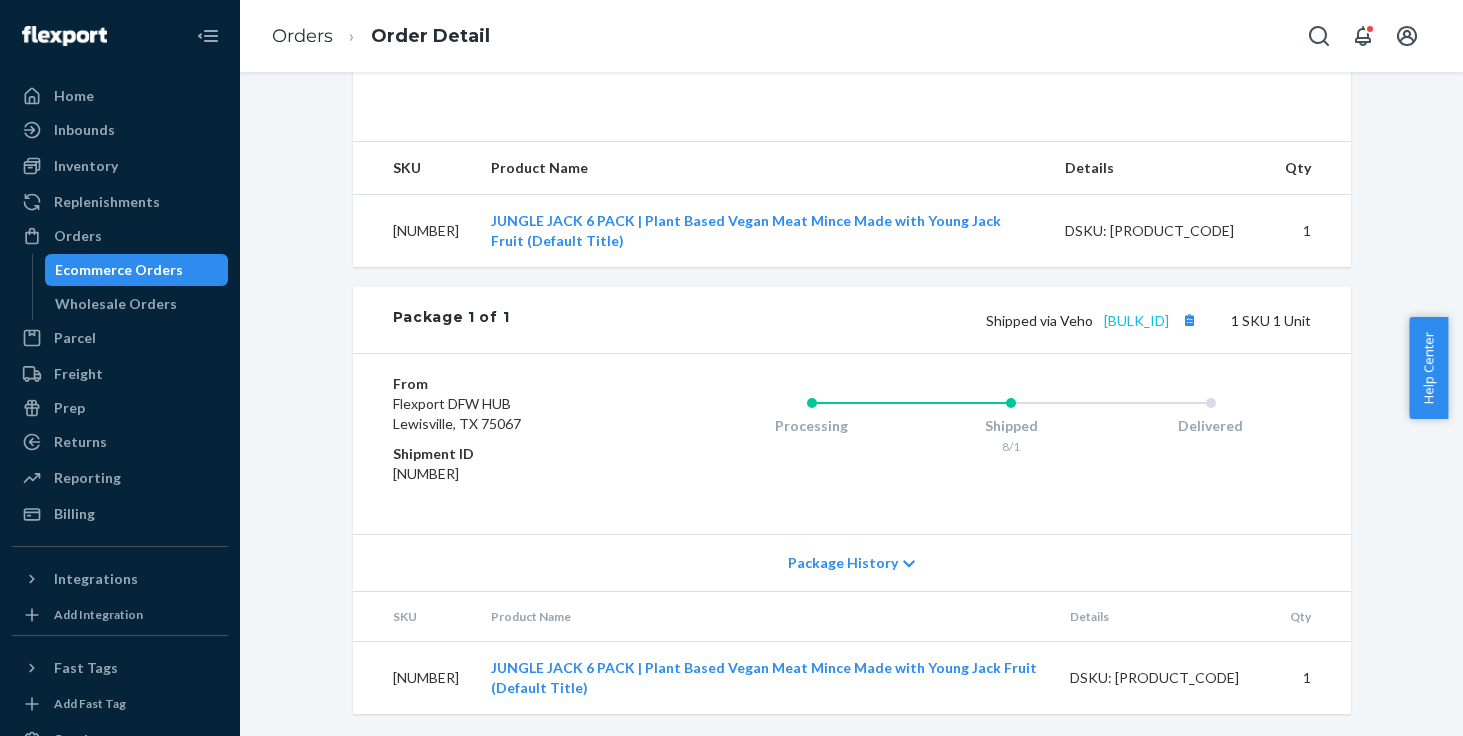click on "[BULK_ID]" at bounding box center [1136, 320] 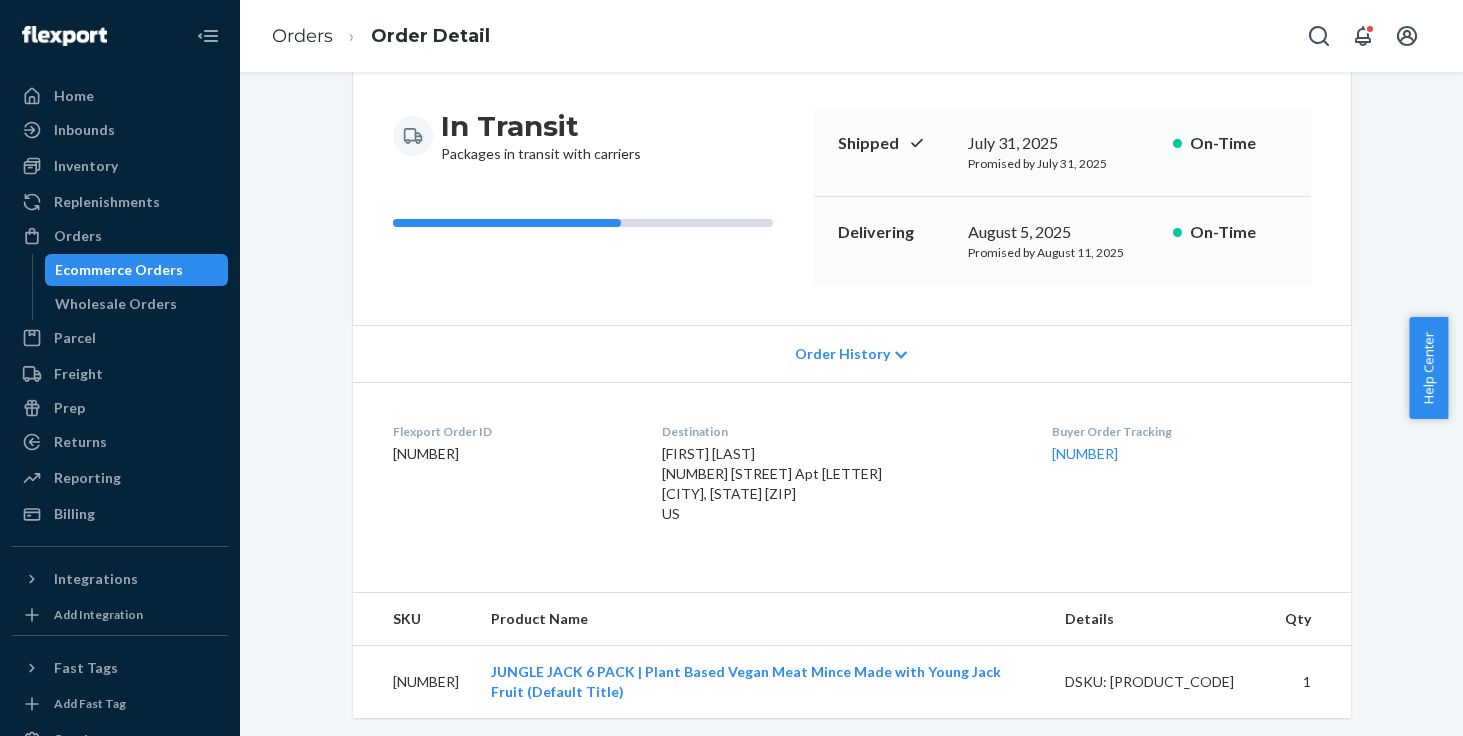scroll, scrollTop: 151, scrollLeft: 0, axis: vertical 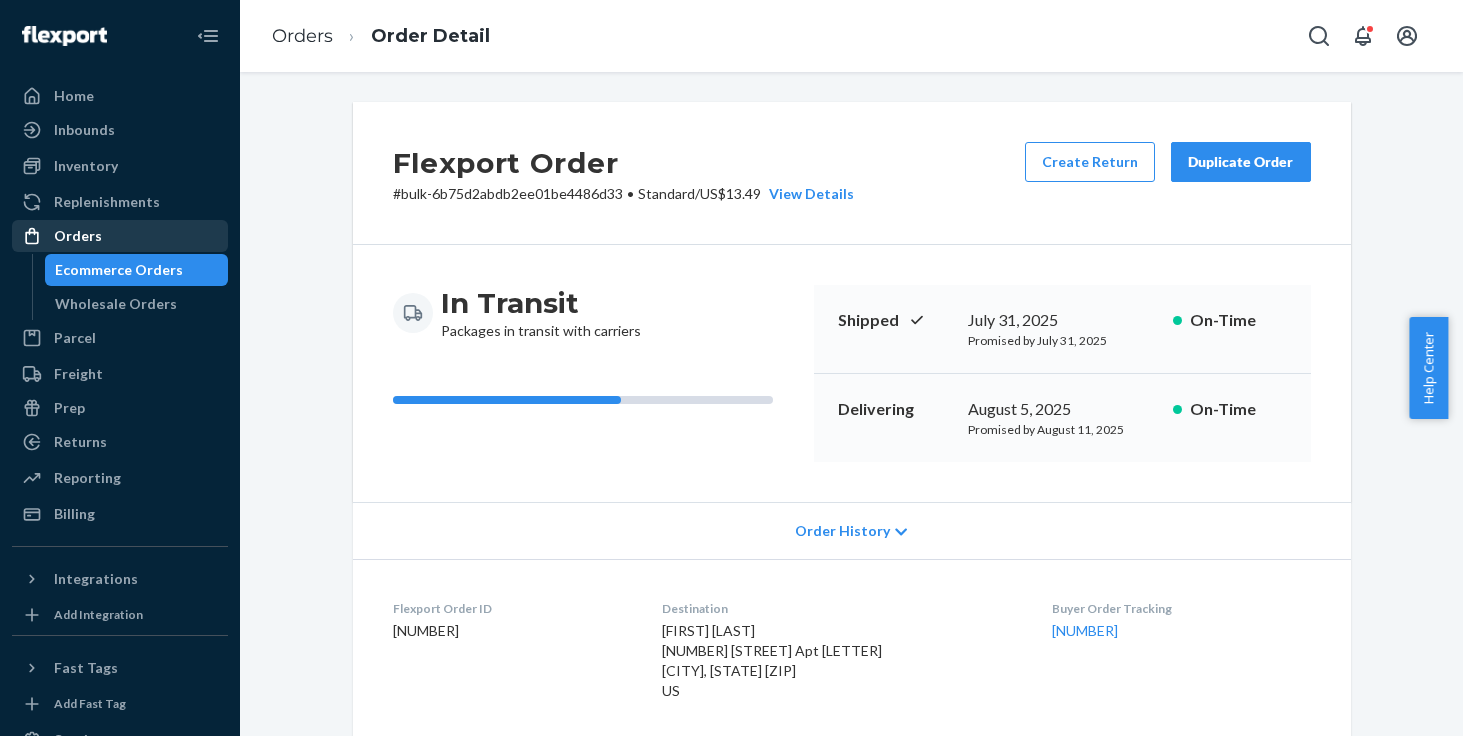 click on "Orders" at bounding box center (120, 236) 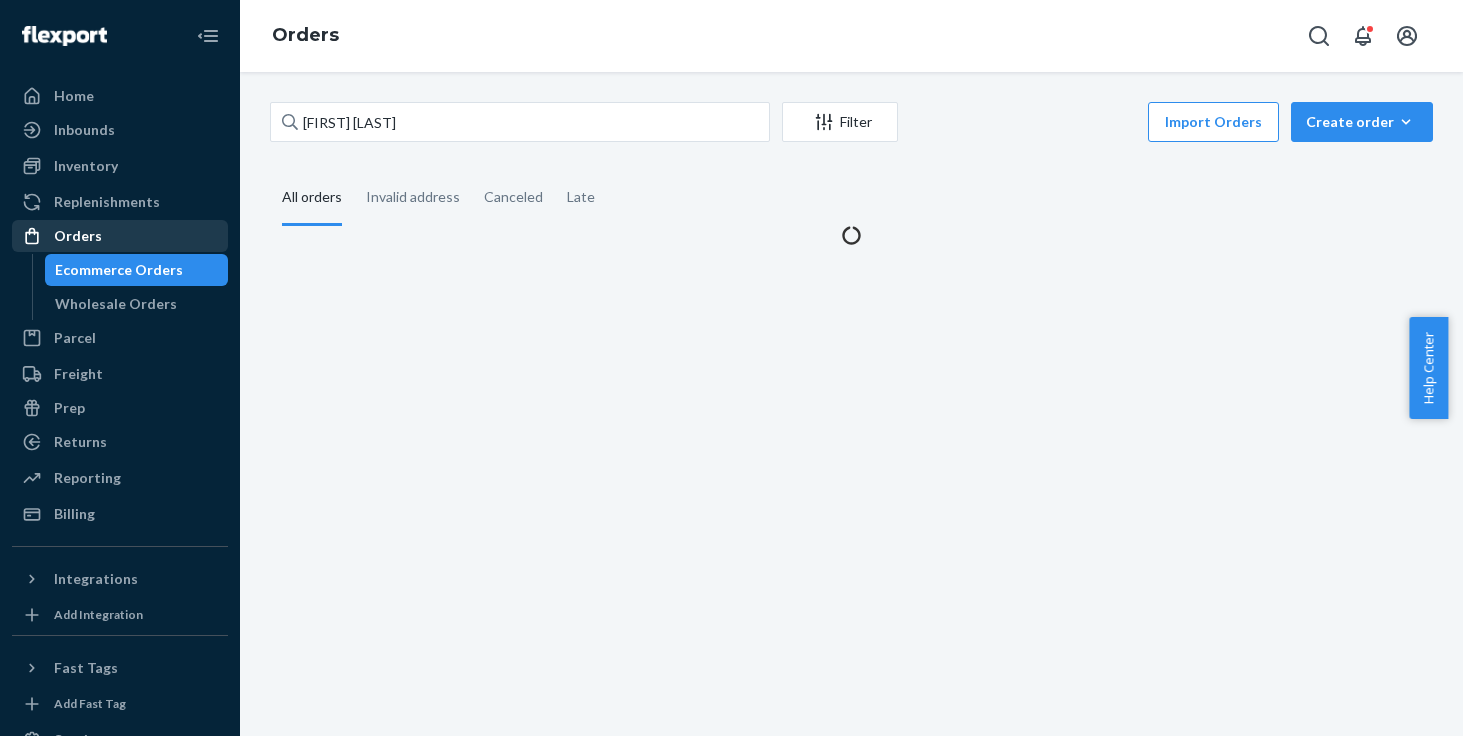 scroll, scrollTop: 0, scrollLeft: 0, axis: both 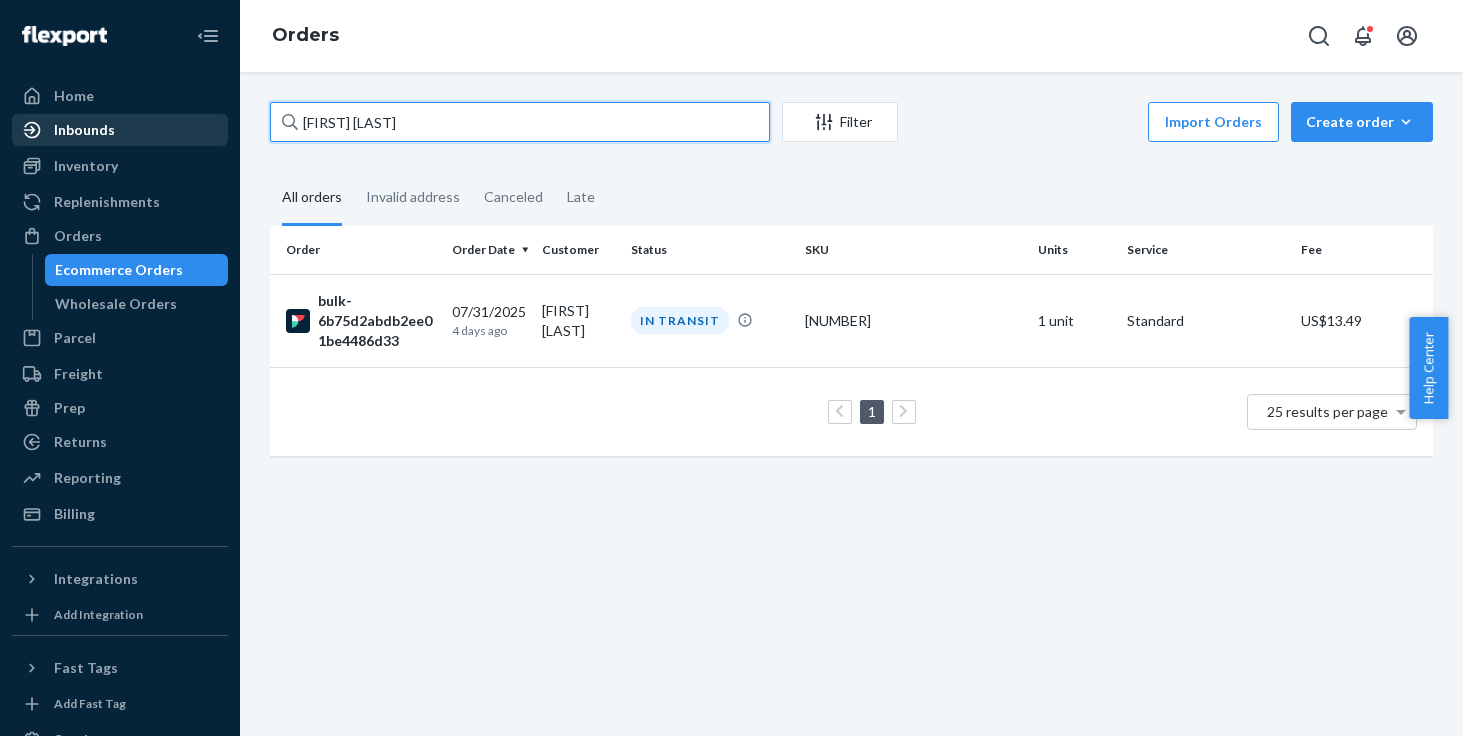 drag, startPoint x: 418, startPoint y: 125, endPoint x: 150, endPoint y: 125, distance: 268 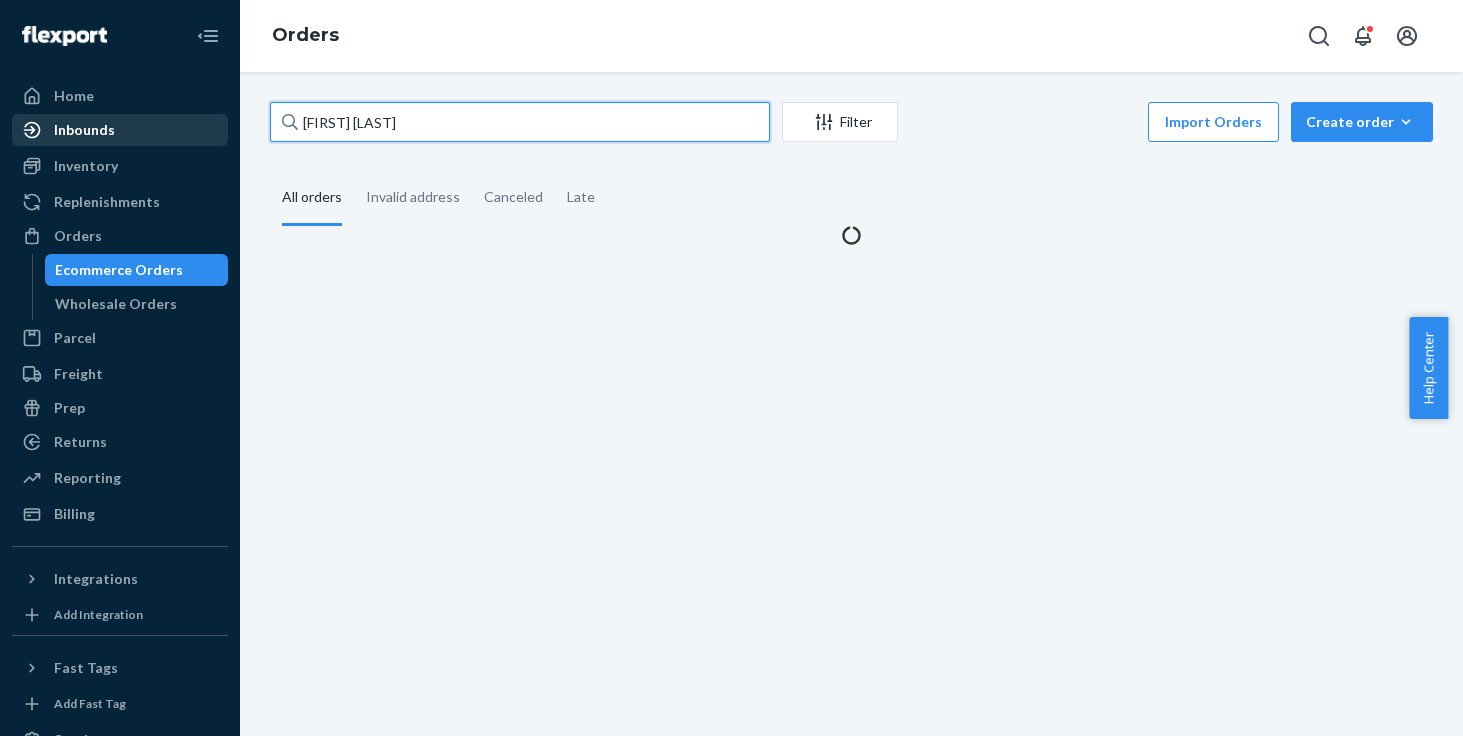 type on "[FIRST] [LAST]" 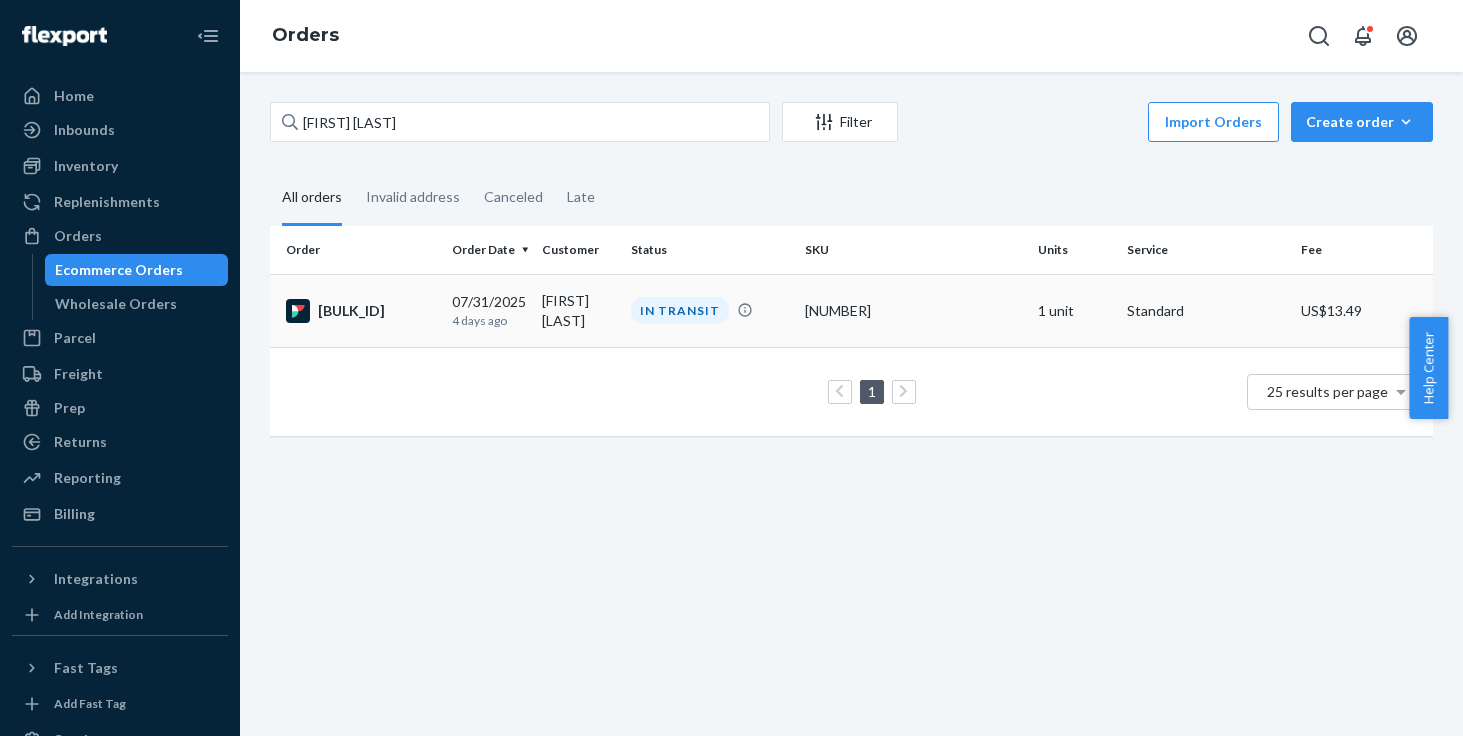 click on "[FIRST] [LAST]" at bounding box center (578, 310) 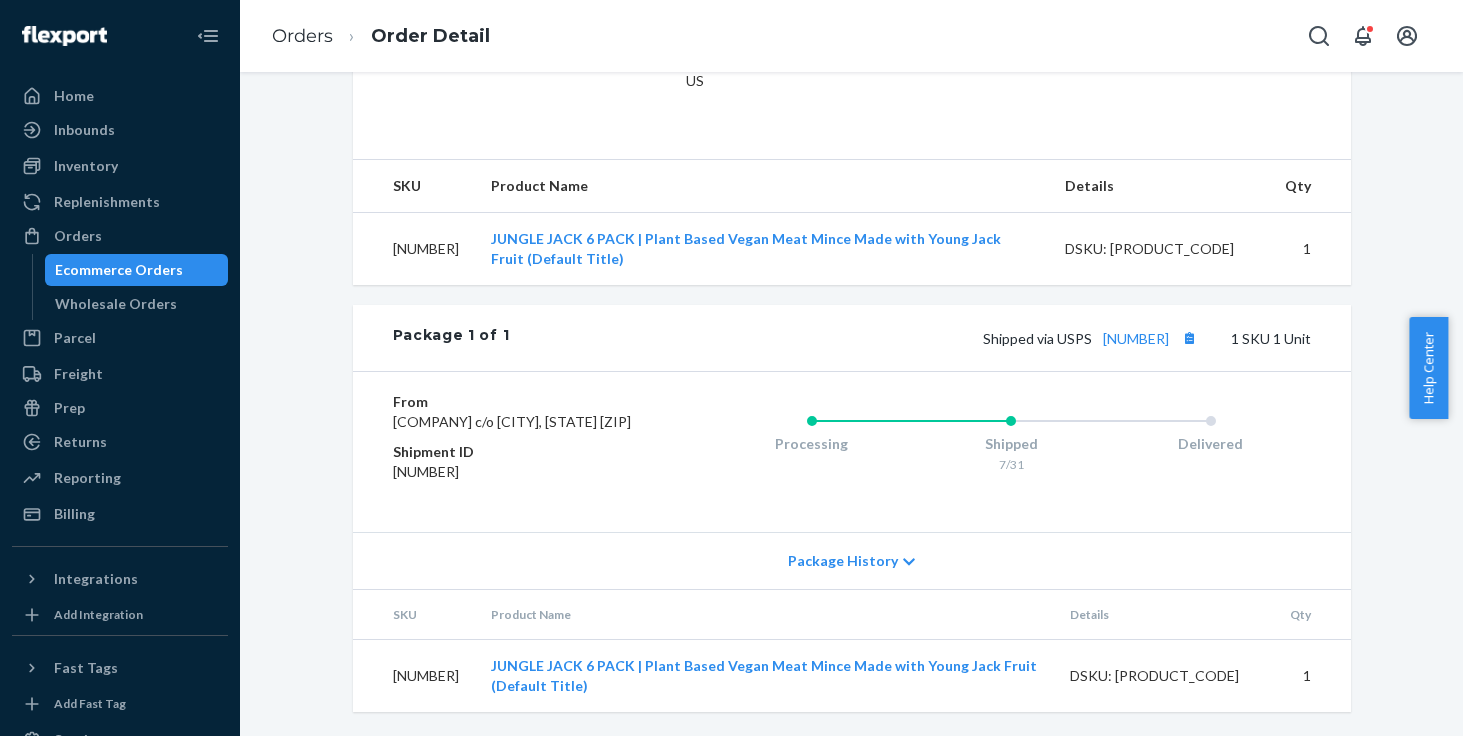 scroll, scrollTop: 628, scrollLeft: 0, axis: vertical 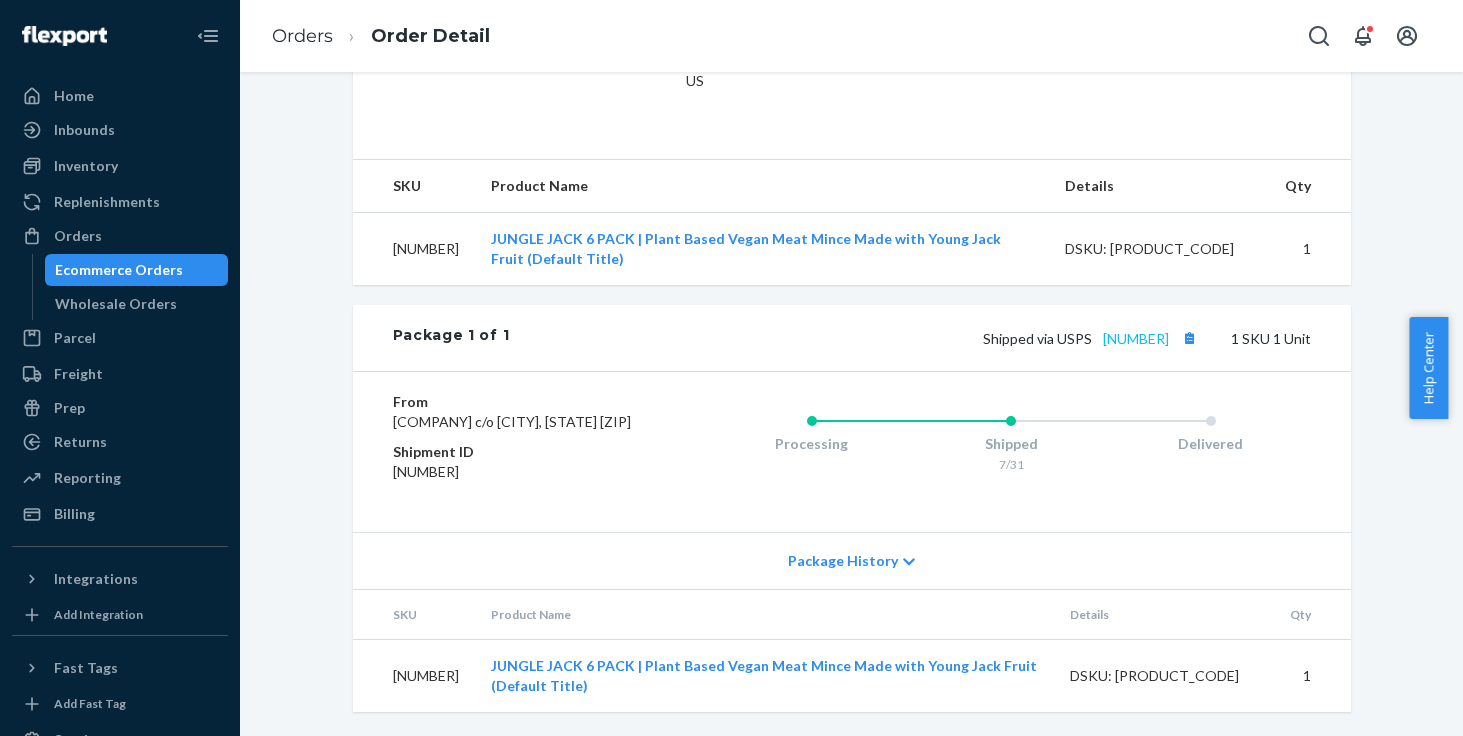 click on "[NUMBER]" at bounding box center (1136, 338) 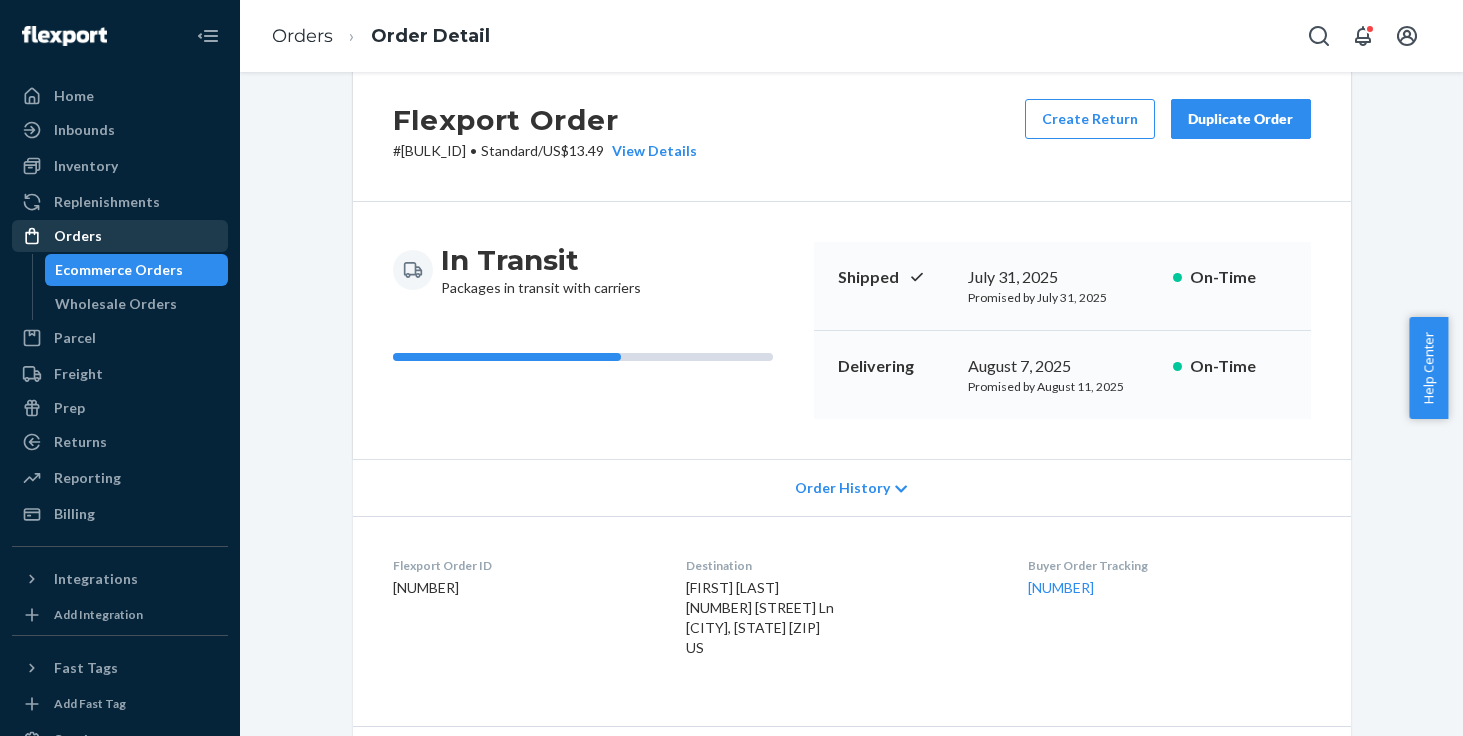 scroll, scrollTop: 15, scrollLeft: 0, axis: vertical 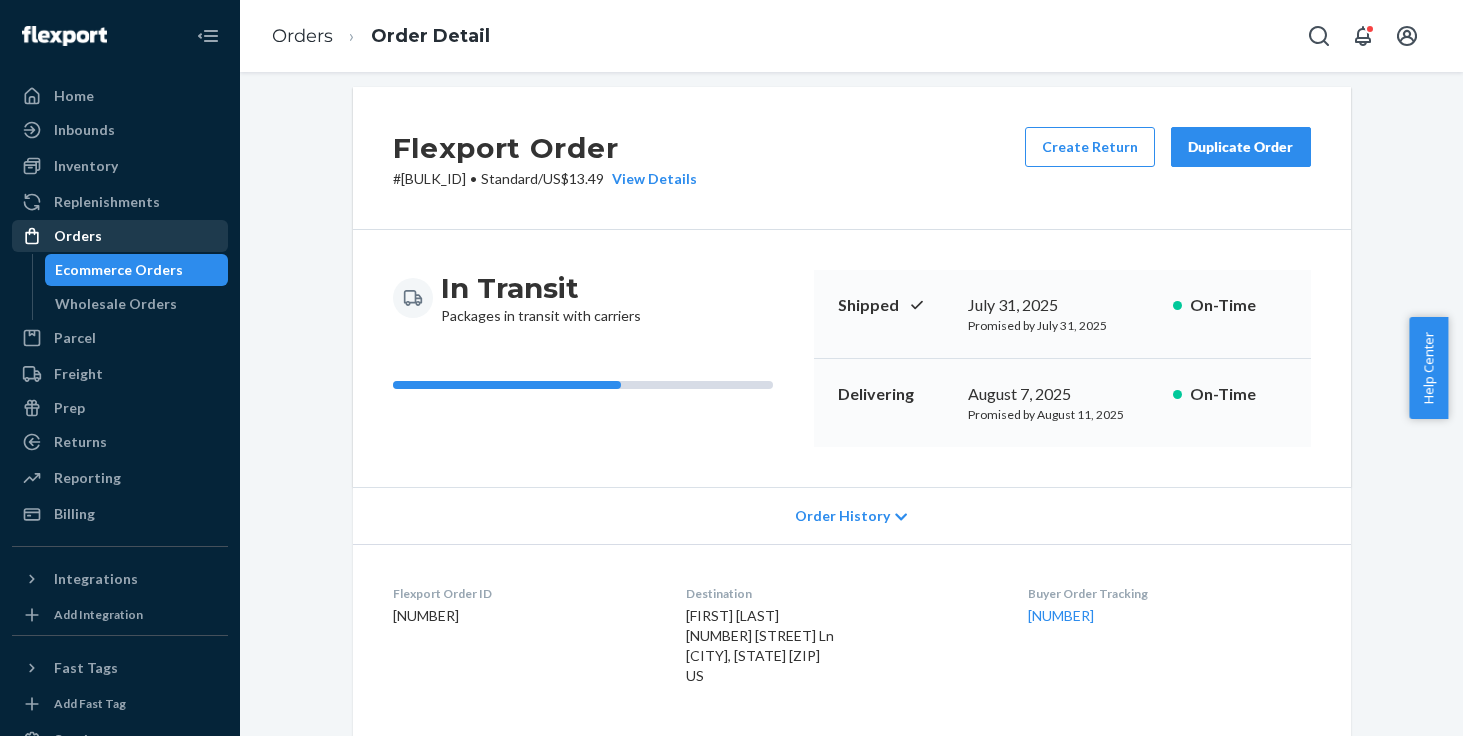 click on "Orders" at bounding box center [120, 236] 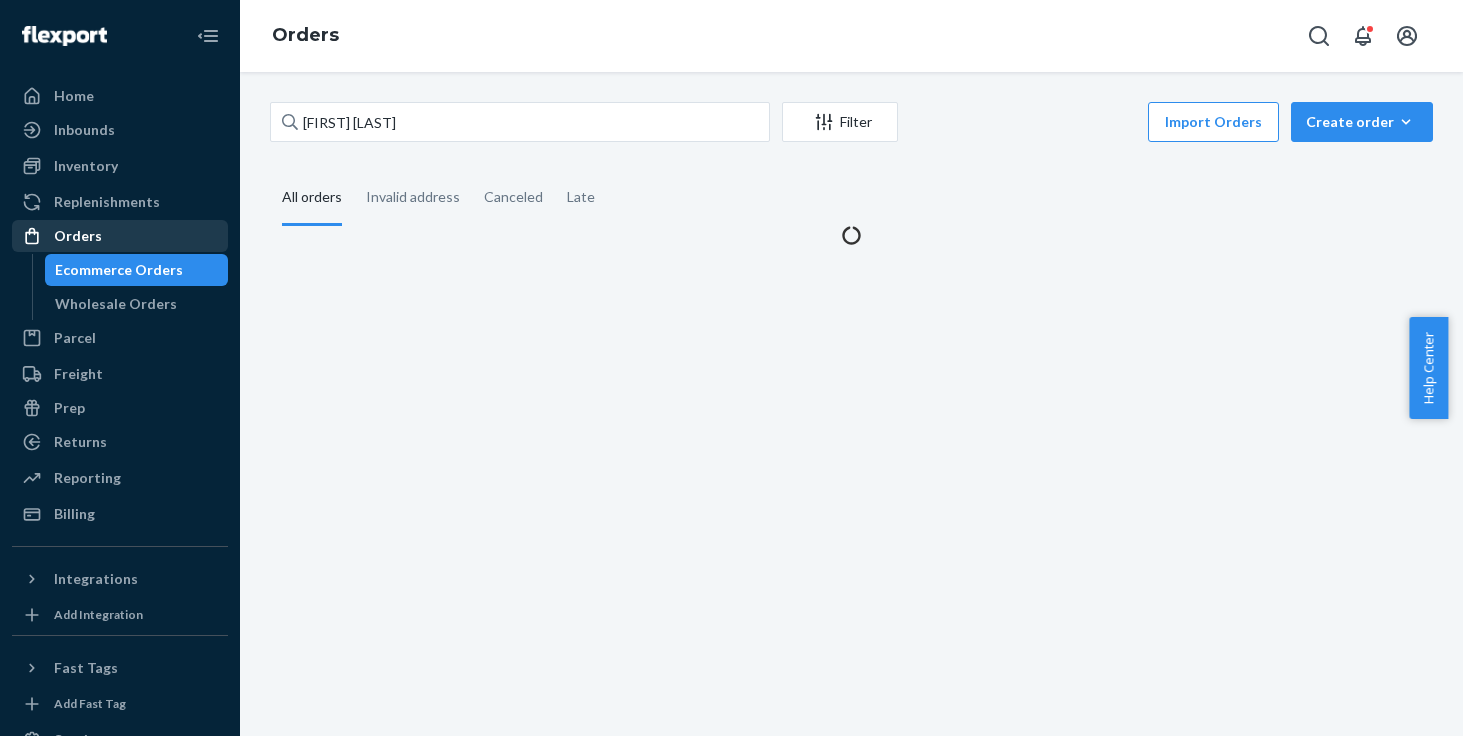 scroll, scrollTop: 0, scrollLeft: 0, axis: both 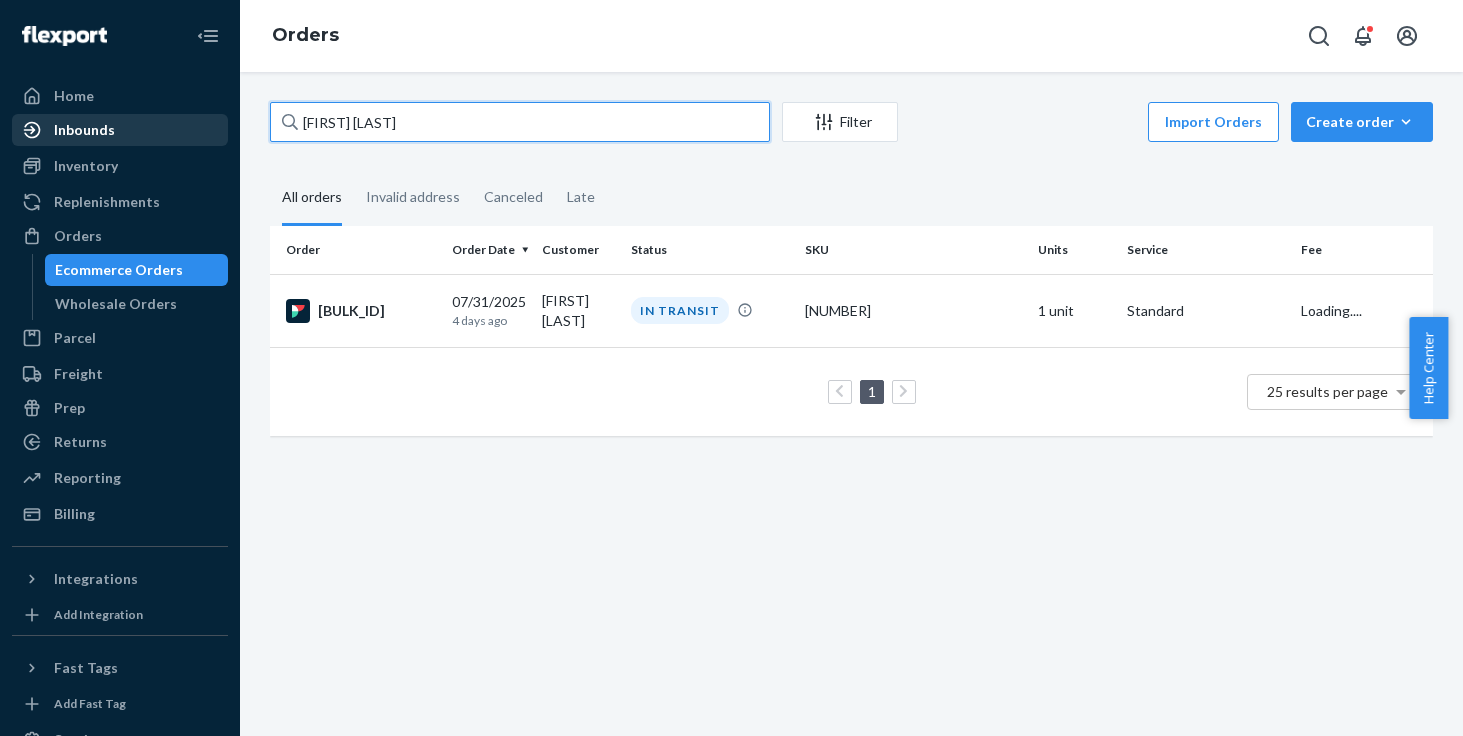 drag, startPoint x: 440, startPoint y: 125, endPoint x: 183, endPoint y: 125, distance: 257 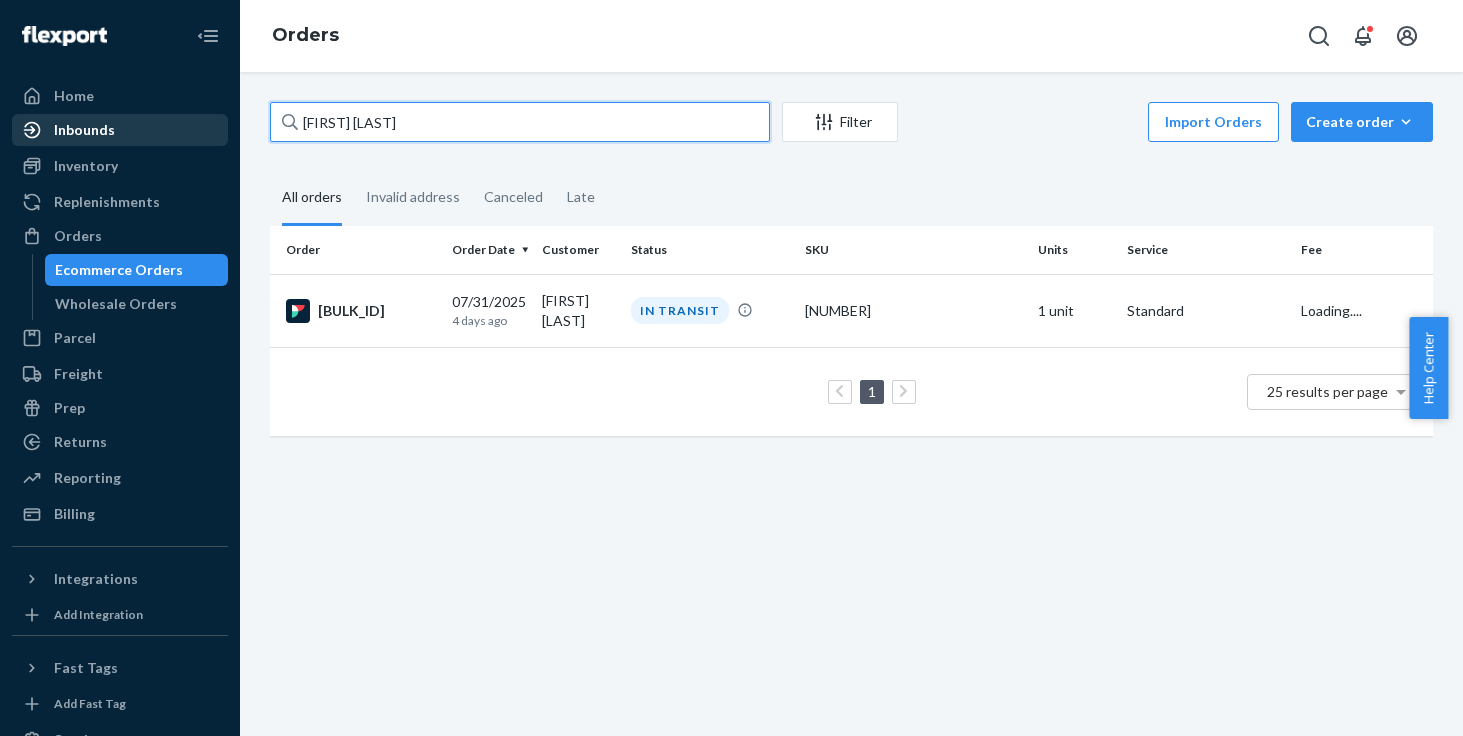 click on "Home Inbounds Shipping Plans Problems Inventory Products Replenishments Orders Ecommerce Orders Wholesale Orders Parcel Parcel orders Integrations Freight Prep Returns All Returns Get Onboarded Reporting Reports Analytics Billing Integrations Add Integration Fast Tags Add Fast Tag Settings Talk to Support Help Center Give Feedback Orders [FIRST] [LAST] Filter Import Orders Create order Ecommerce order Removal order All orders Invalid address Canceled Late Order Order Date Customer Status SKU Units Service Fee [BULK_ID] [DATE] [TIME_AGO] [FIRST] [LAST] IN TRANSIT [NUMBER] [UNITS] unit Standard Loading.... 1 25 results per page" at bounding box center (731, 368) 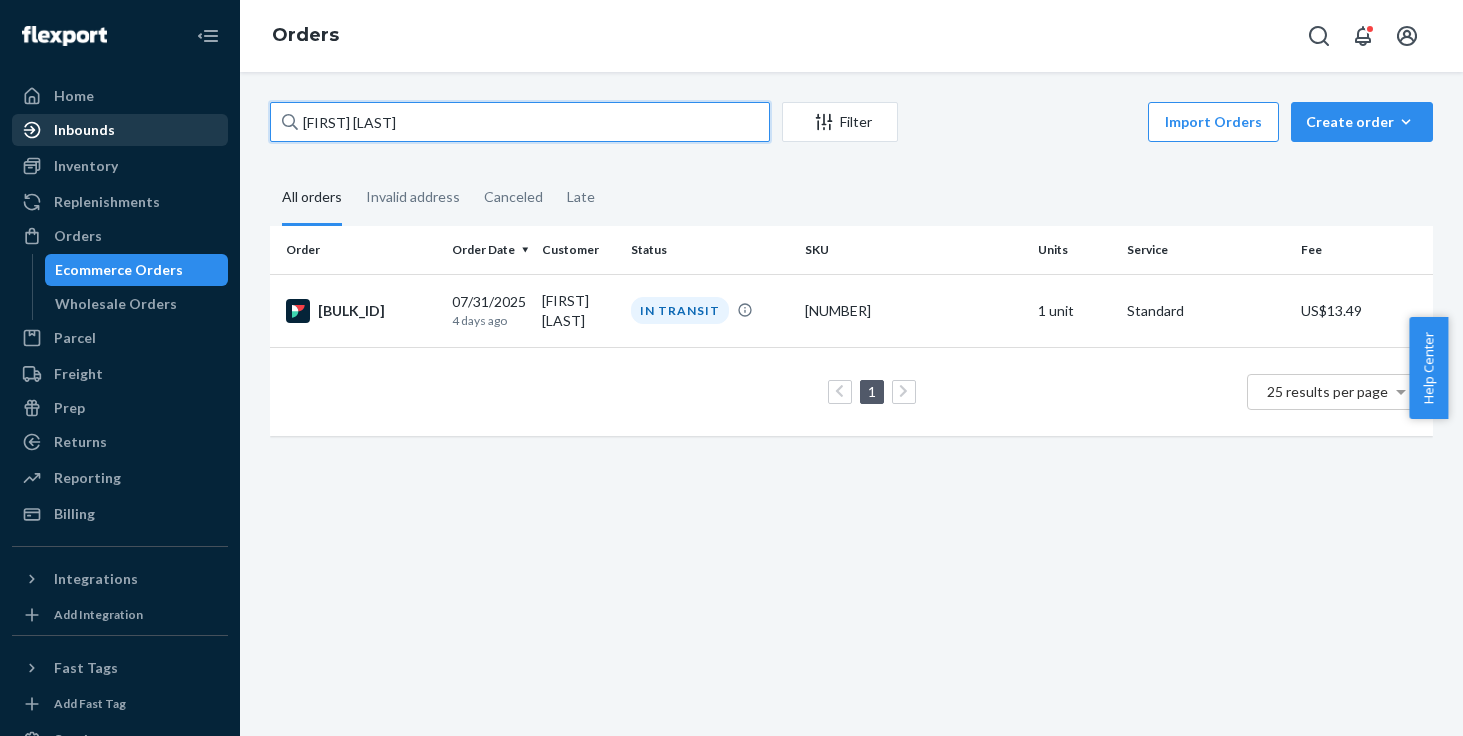 paste on "[FIRST] [LAST]" 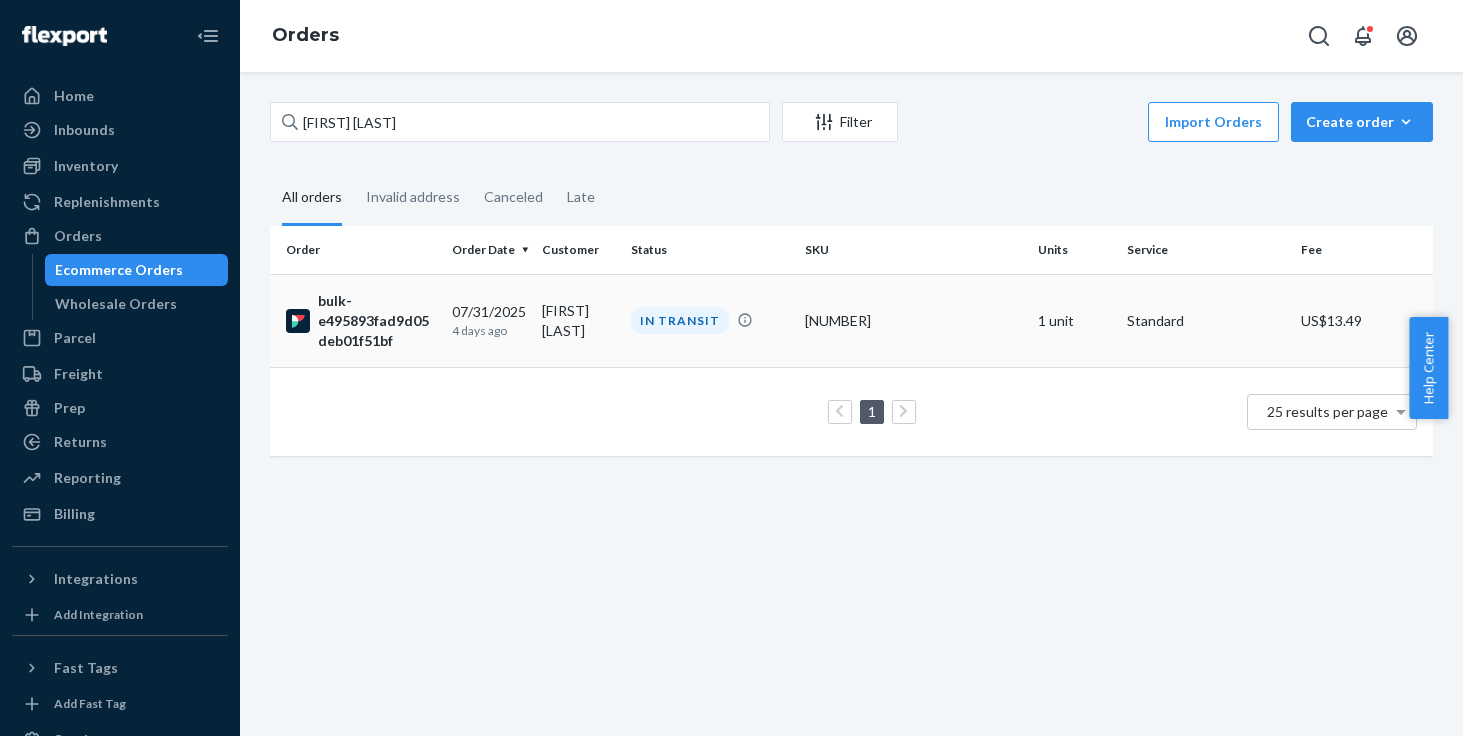 click on "[FIRST] [LAST]" at bounding box center (578, 320) 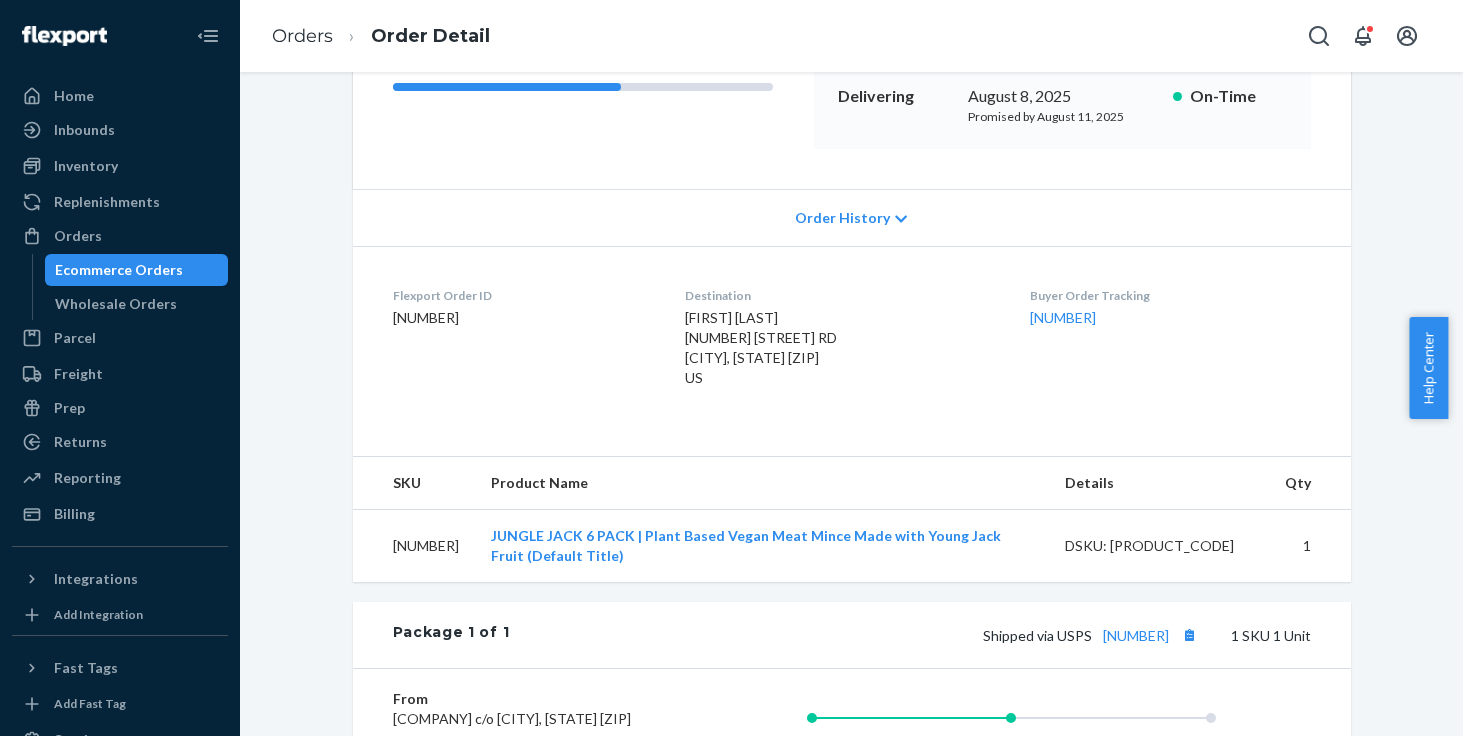 scroll, scrollTop: 564, scrollLeft: 0, axis: vertical 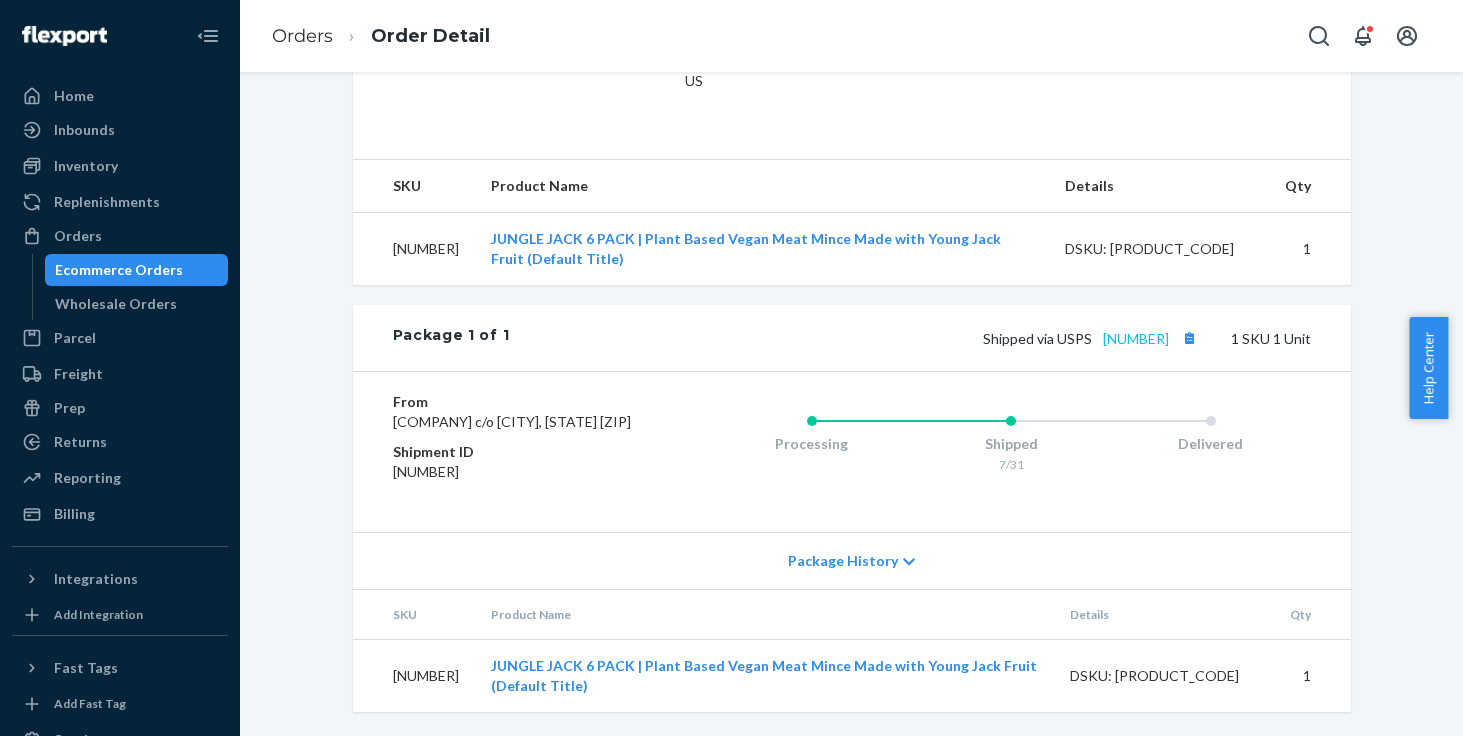 click on "[NUMBER]" at bounding box center (1136, 338) 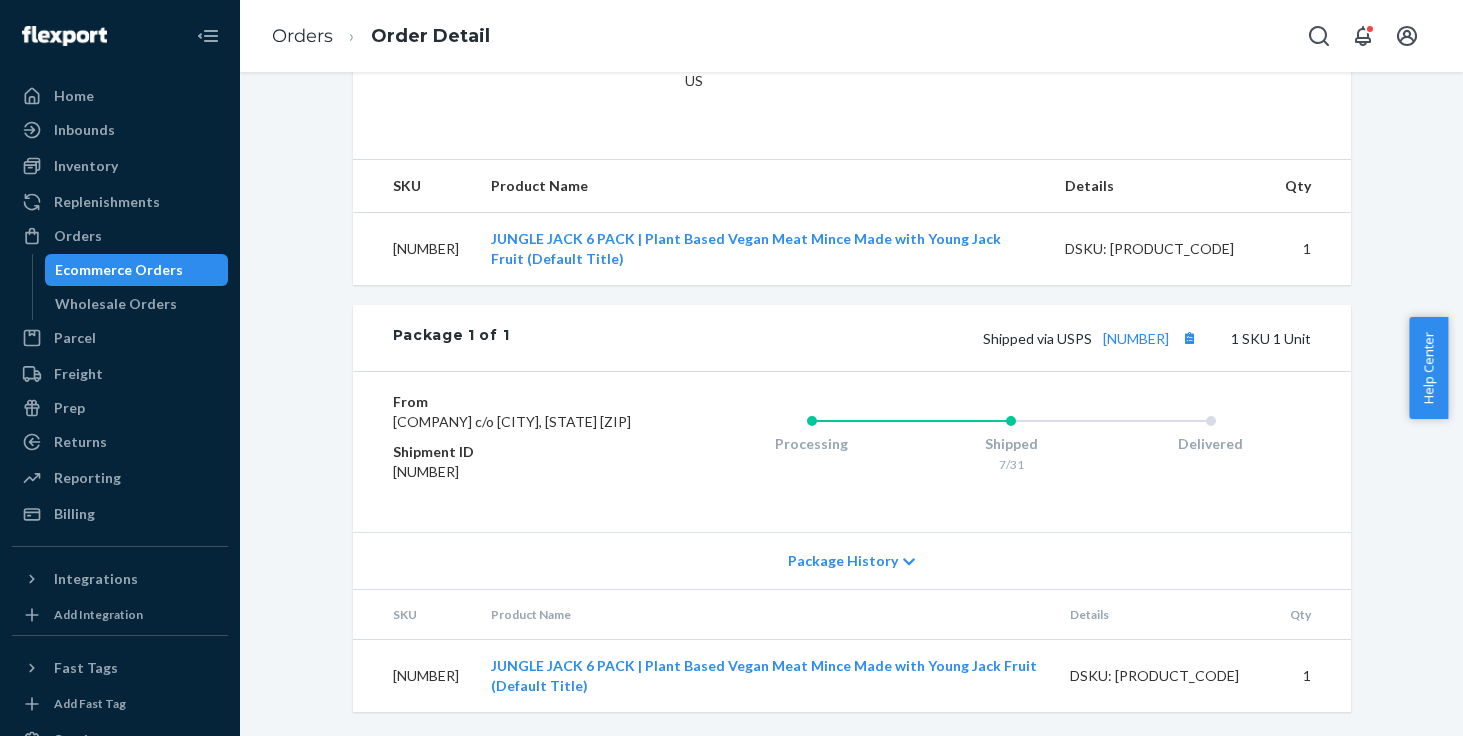 scroll, scrollTop: 0, scrollLeft: 0, axis: both 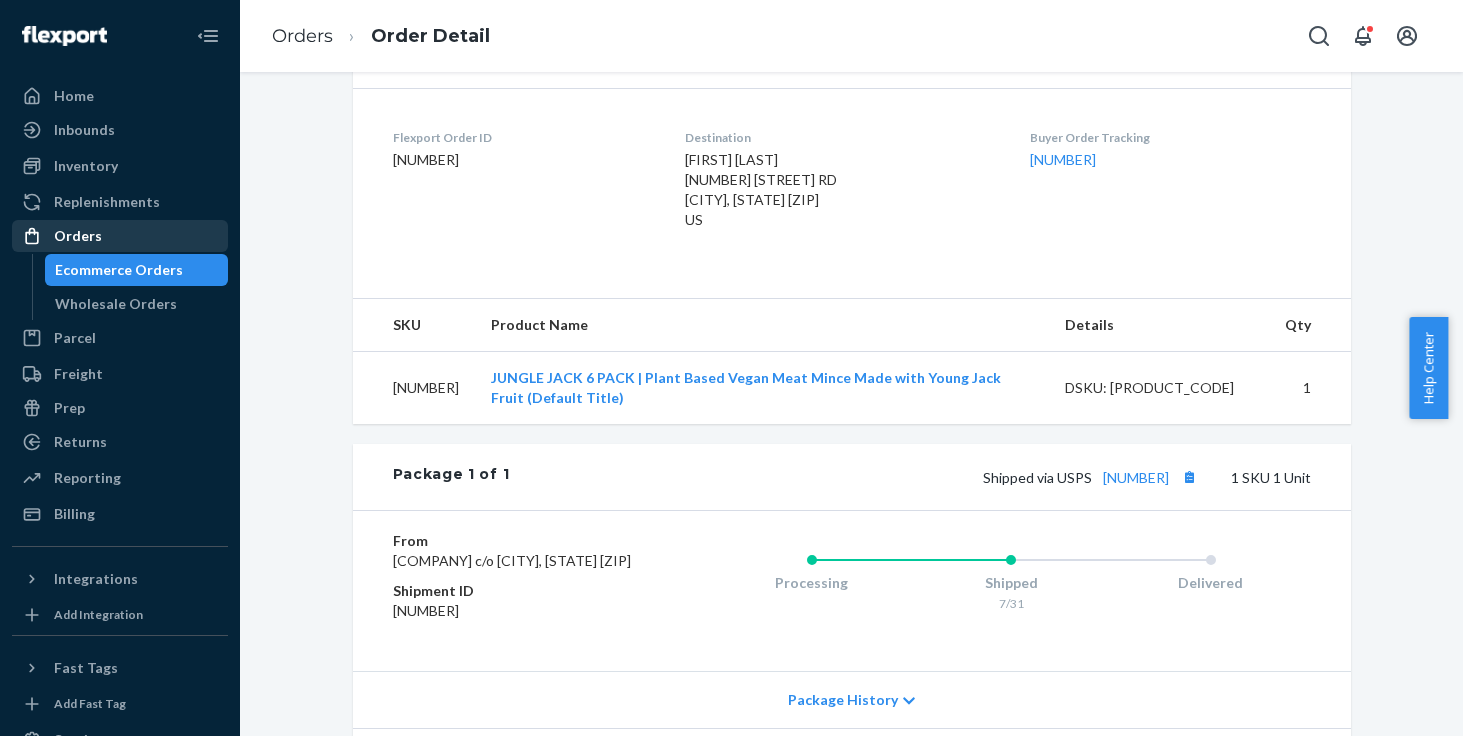 click on "Orders" at bounding box center (120, 236) 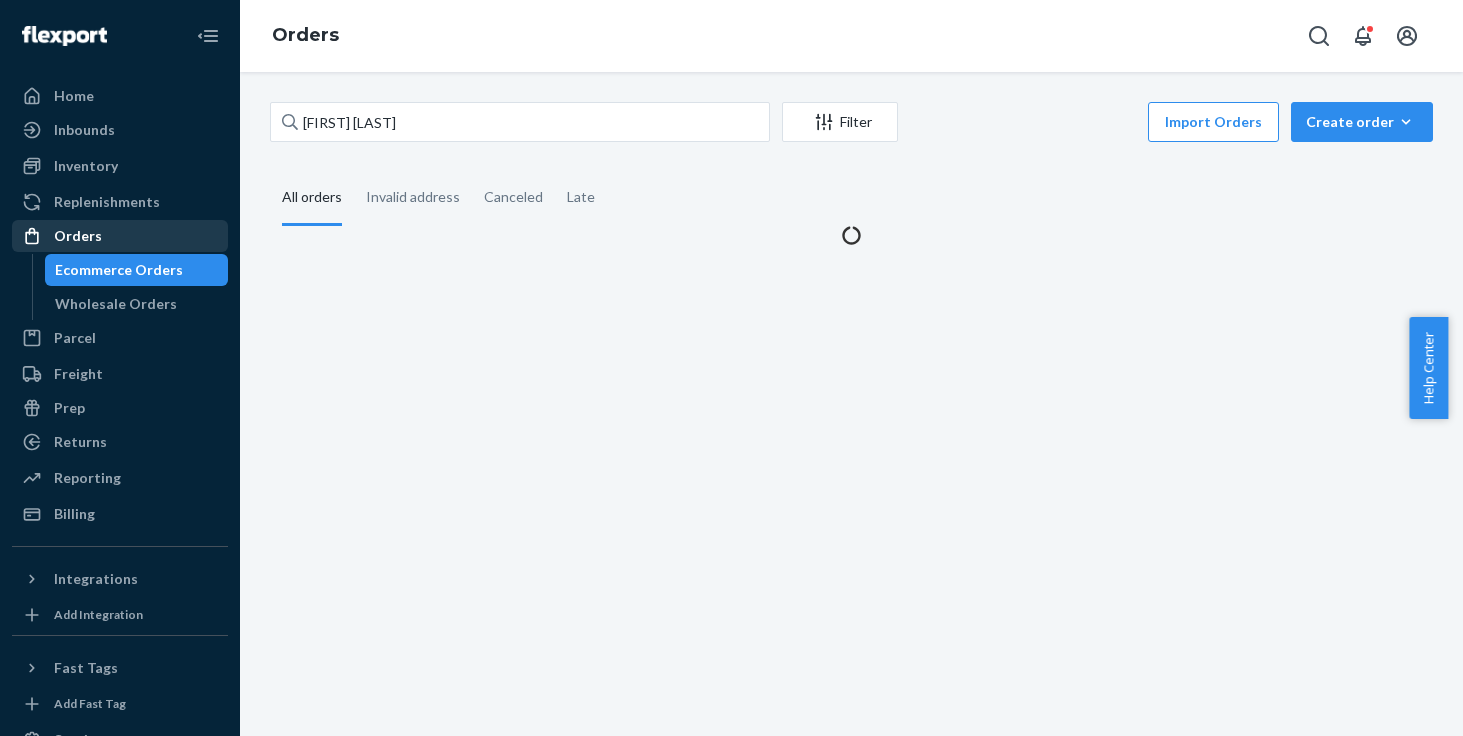 scroll, scrollTop: 0, scrollLeft: 0, axis: both 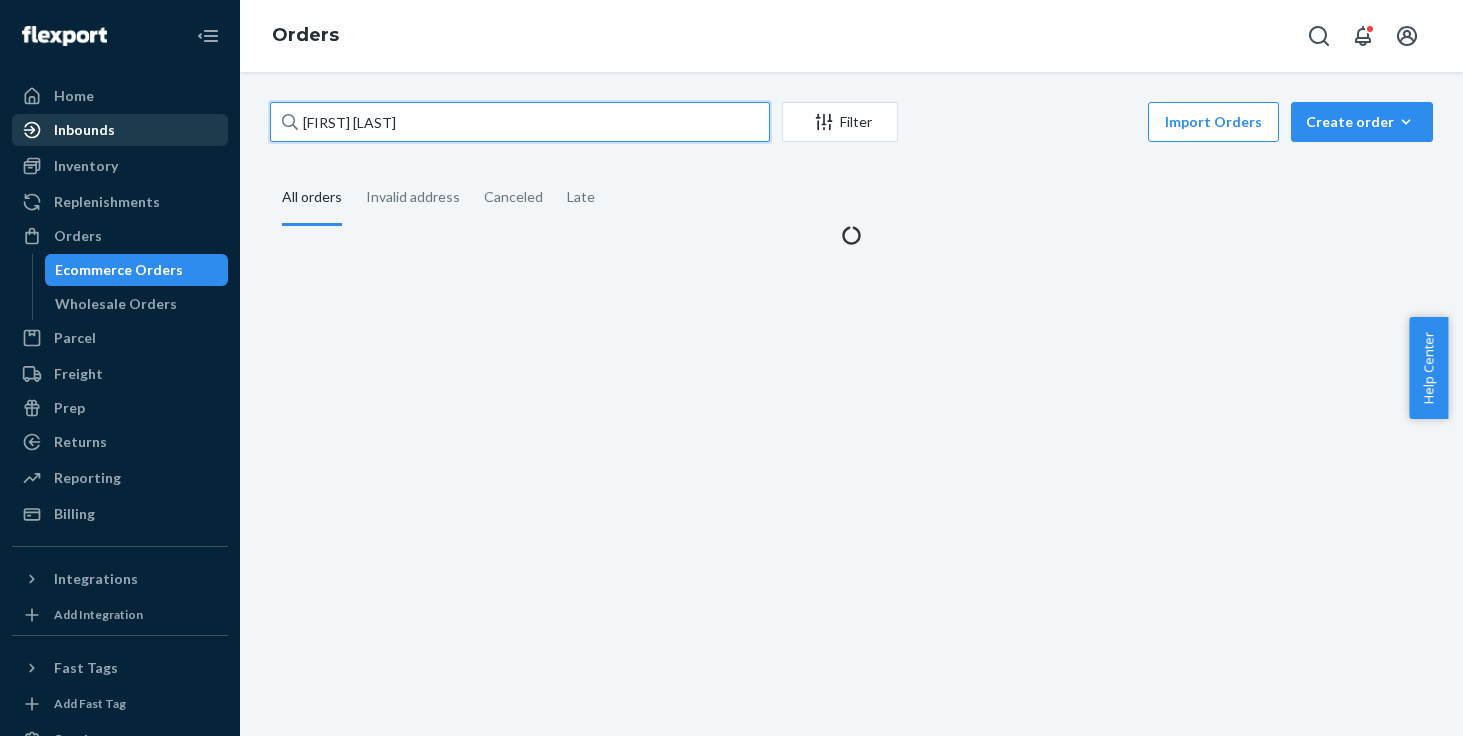 drag, startPoint x: 441, startPoint y: 116, endPoint x: 190, endPoint y: 115, distance: 251.002 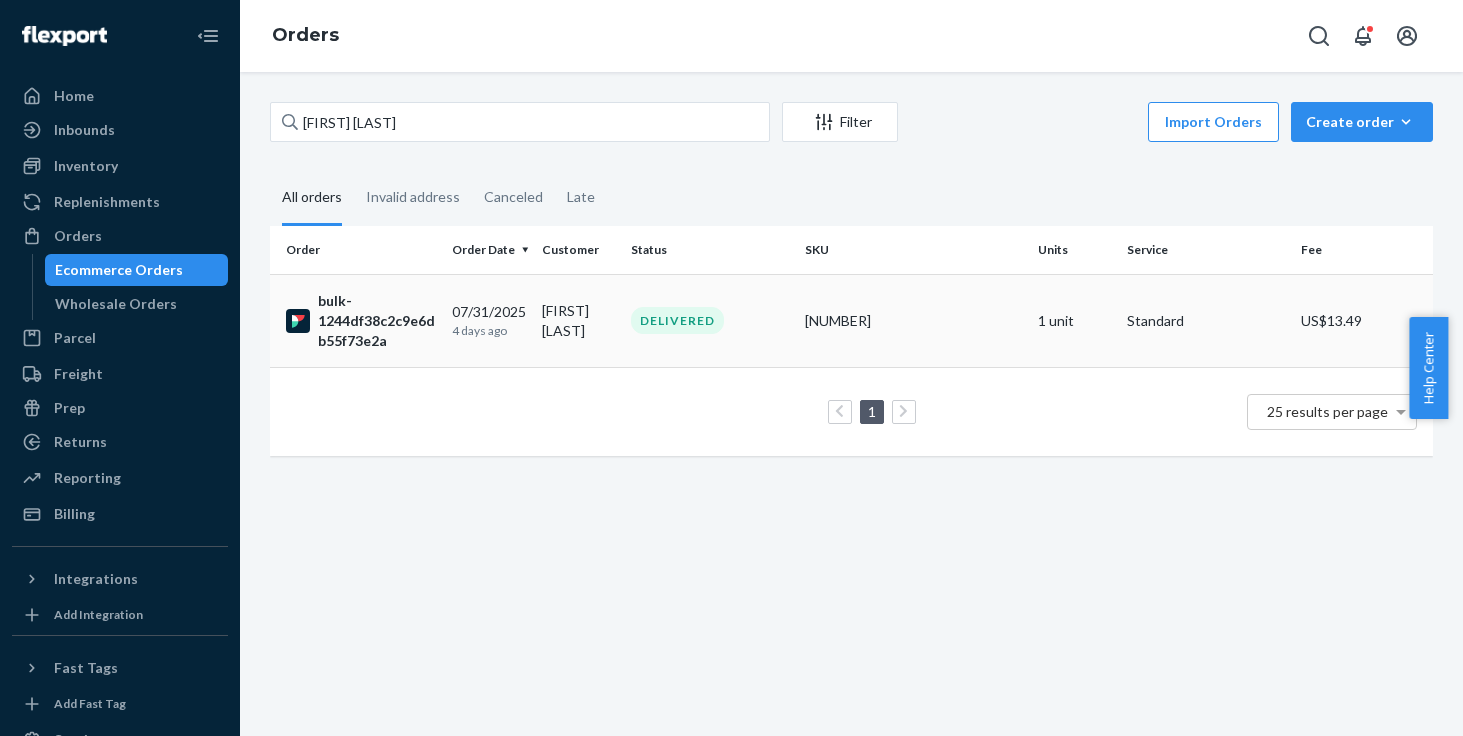 click on "[FIRST] [LAST]" at bounding box center [578, 320] 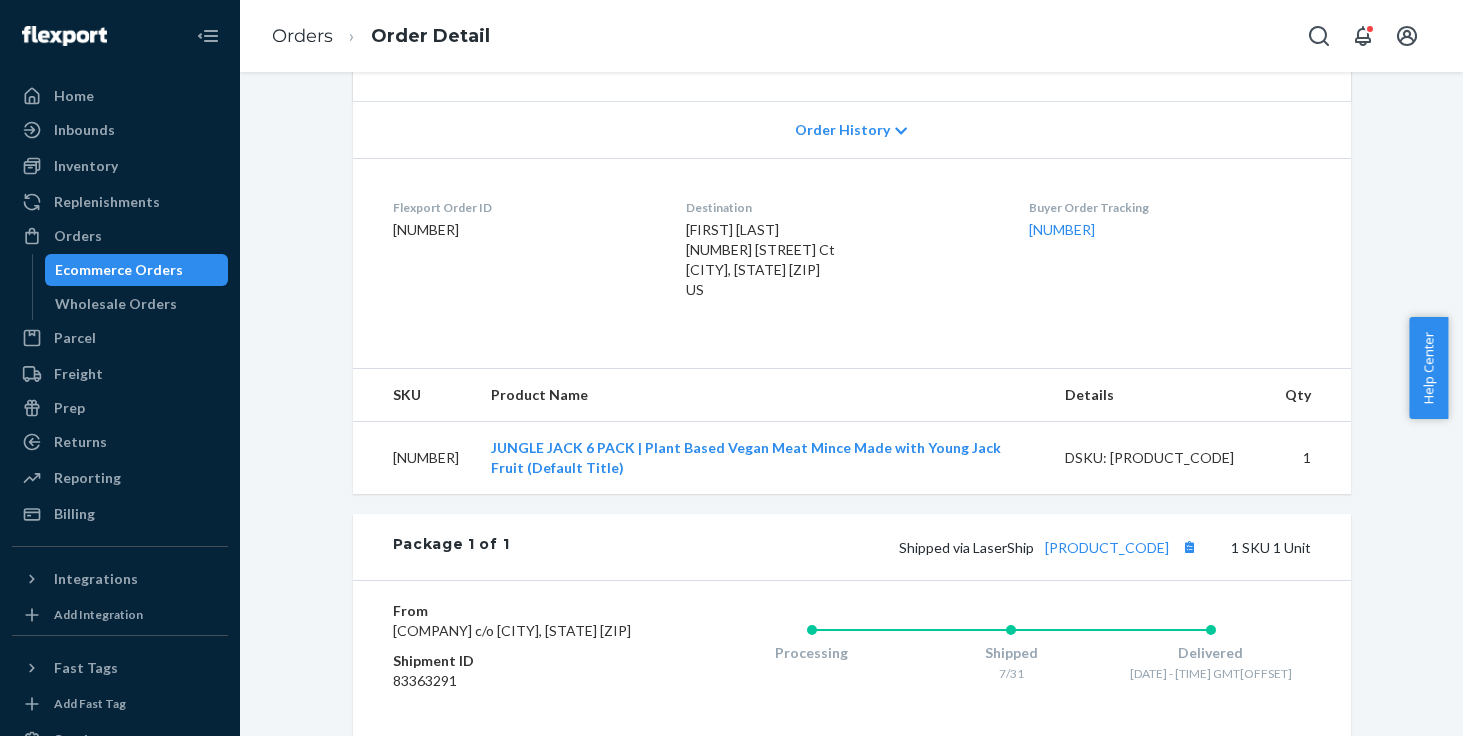 scroll, scrollTop: 417, scrollLeft: 0, axis: vertical 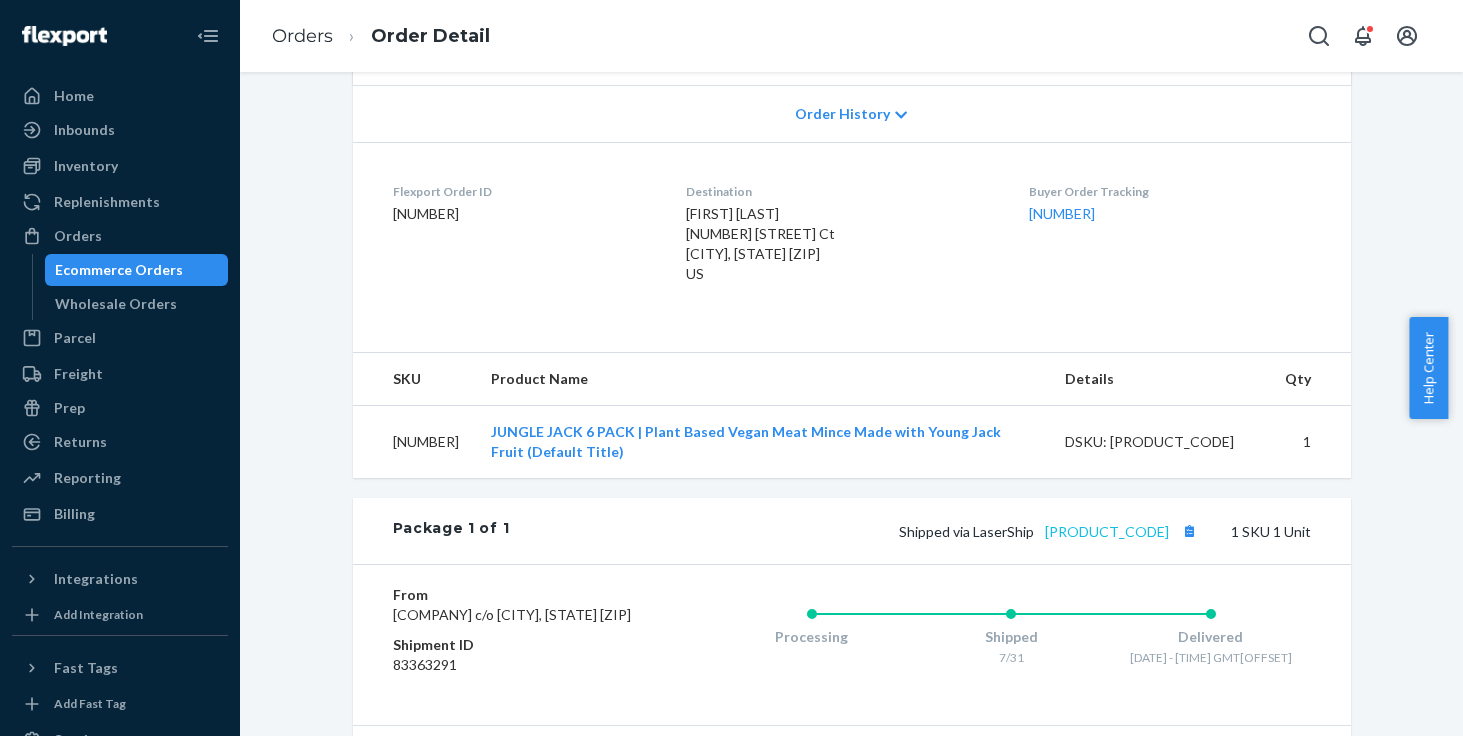 click on "[PRODUCT_CODE]" at bounding box center (1107, 531) 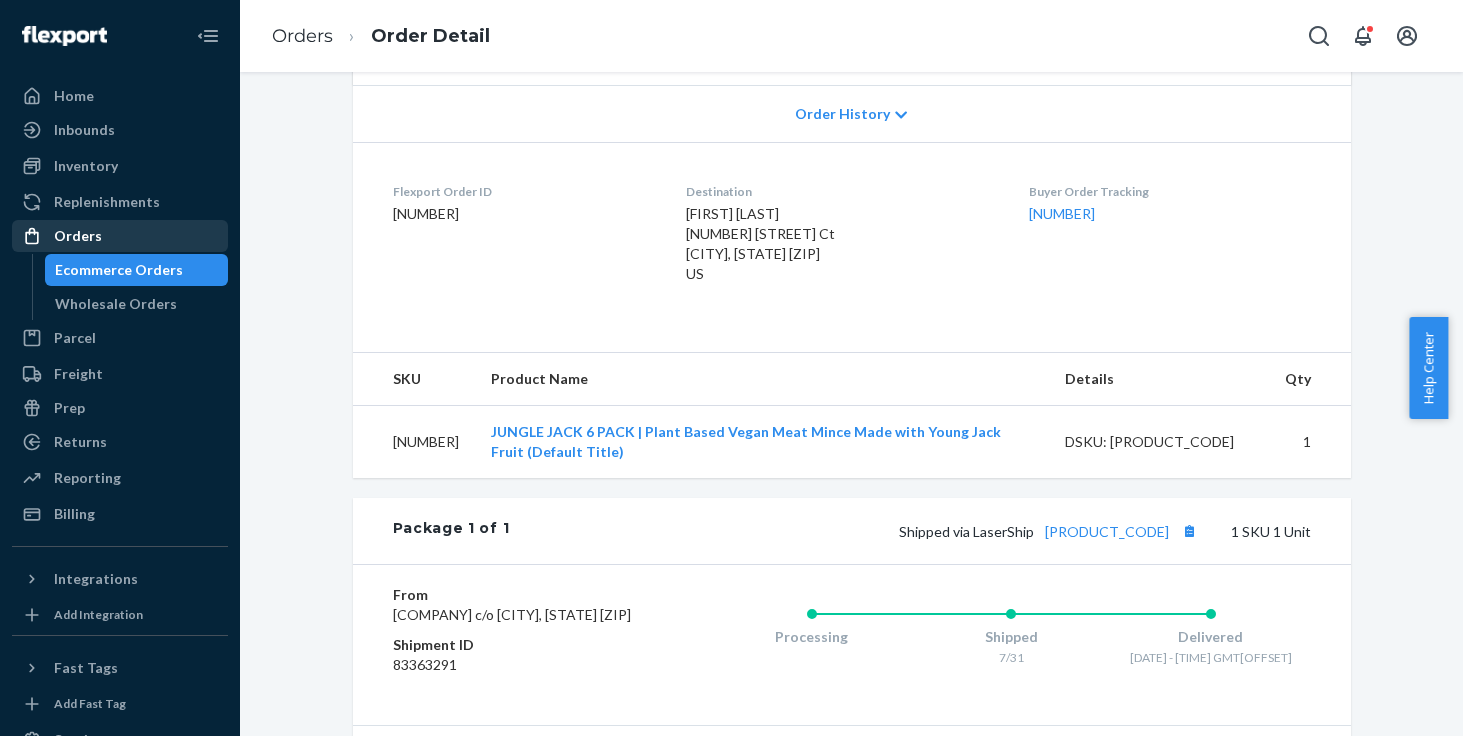 click on "Orders" at bounding box center (120, 236) 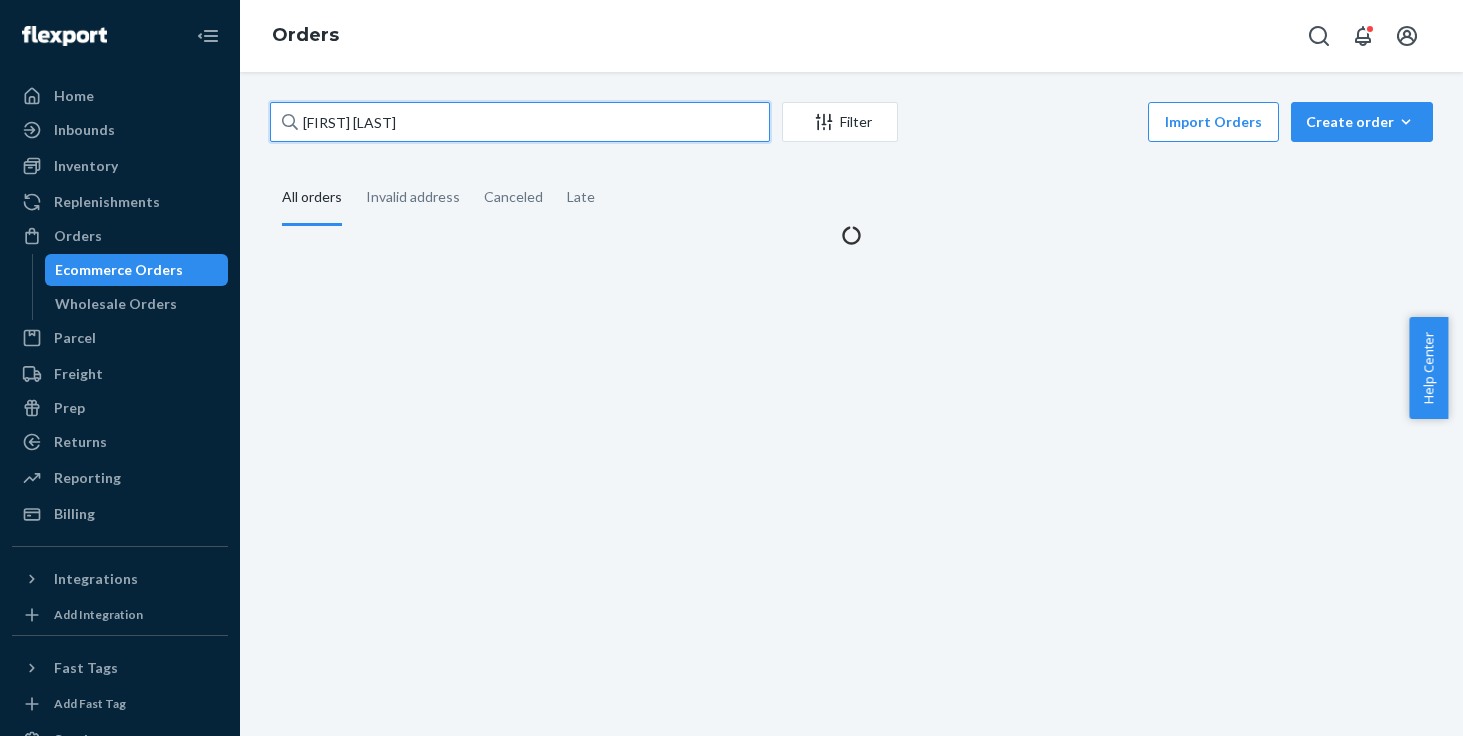 drag, startPoint x: 425, startPoint y: 127, endPoint x: 256, endPoint y: 122, distance: 169.07394 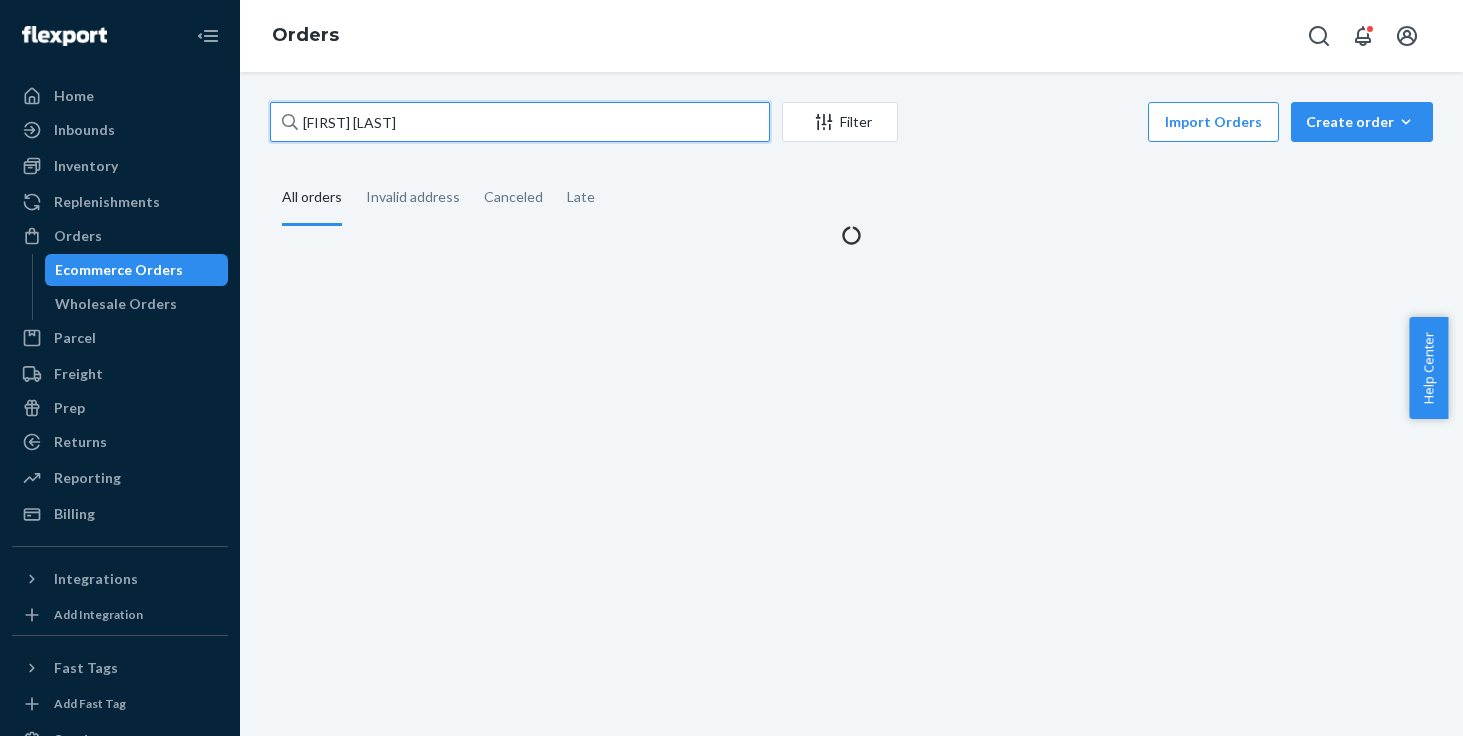 click on "[FIRST] [LAST] Filter Import Orders Create order Ecommerce order Removal order All orders Invalid address Canceled Late" at bounding box center [851, 173] 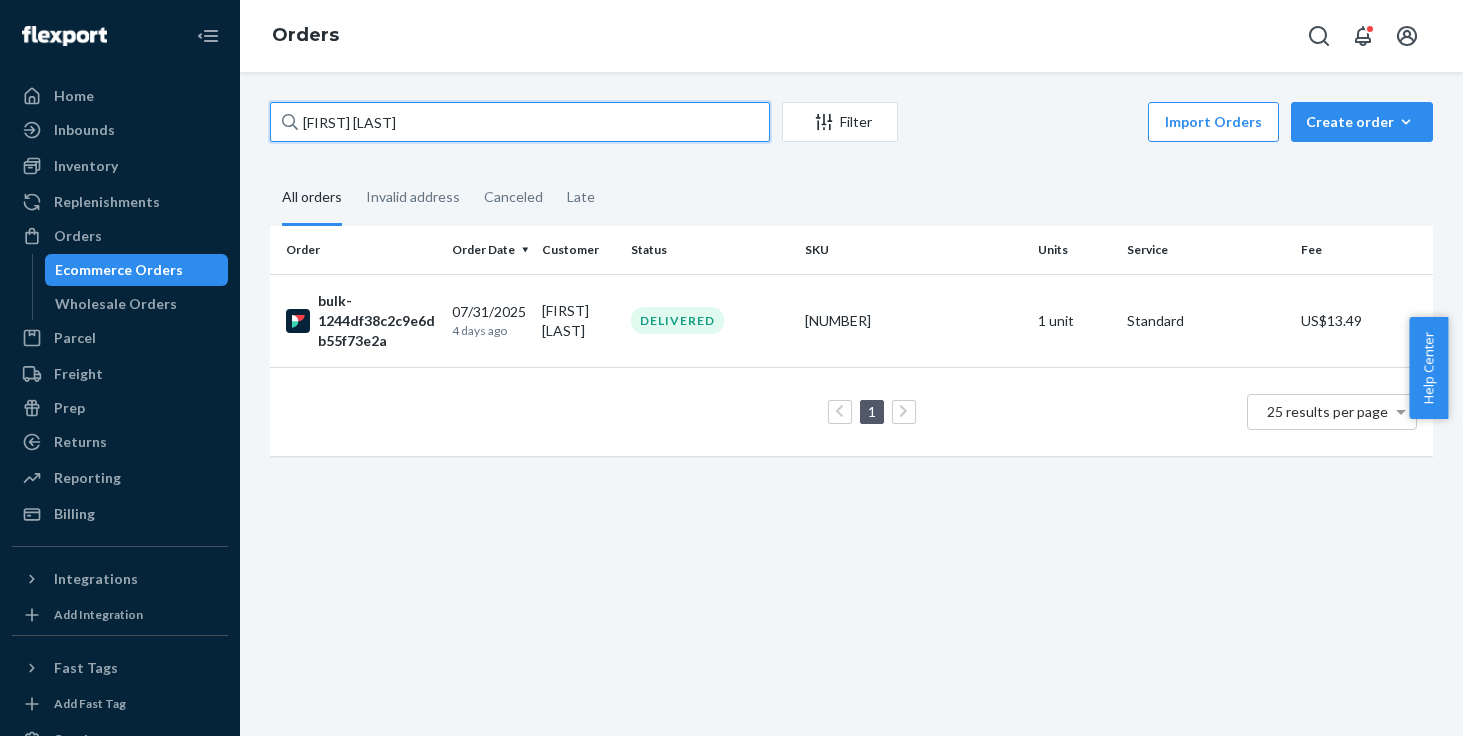 paste on "[FIRST] [LAST]" 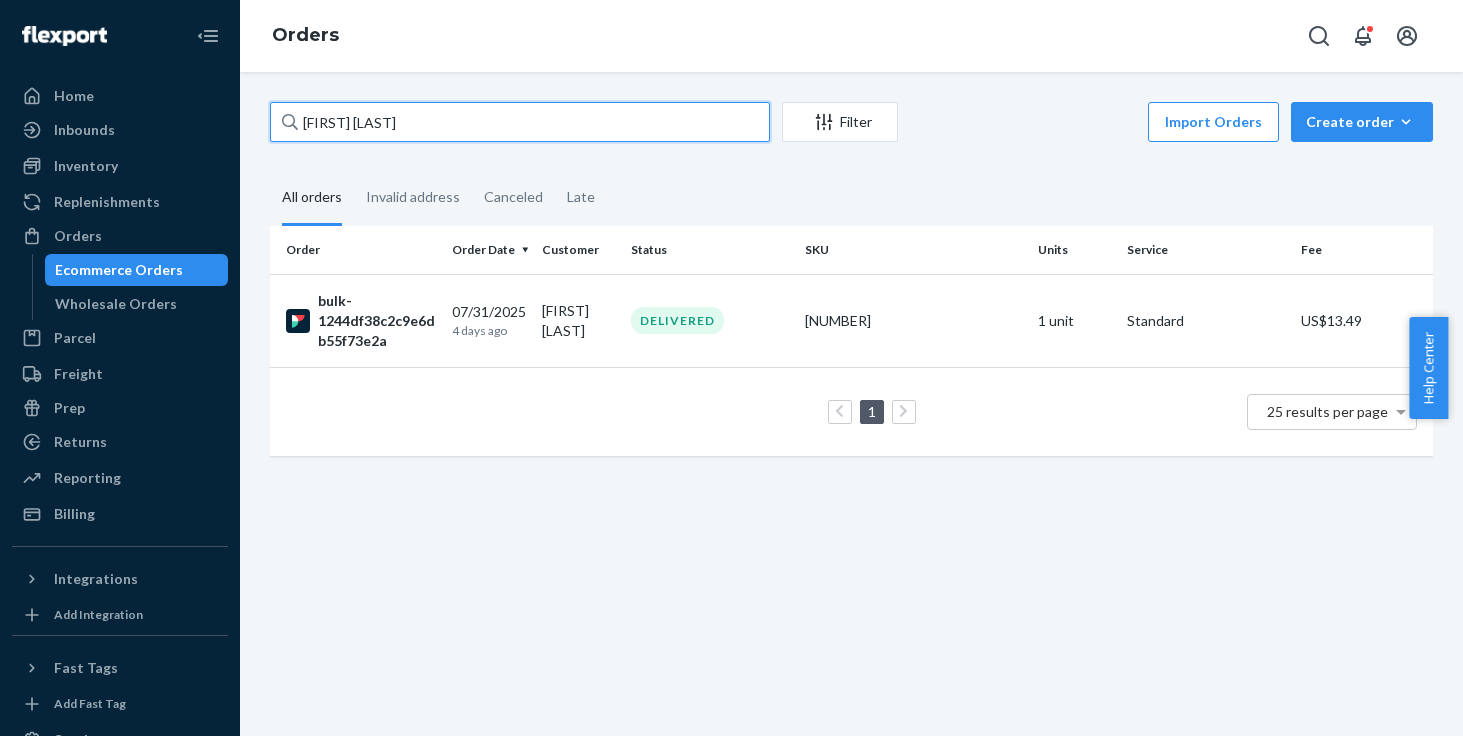 type on "[FIRST] [LAST]" 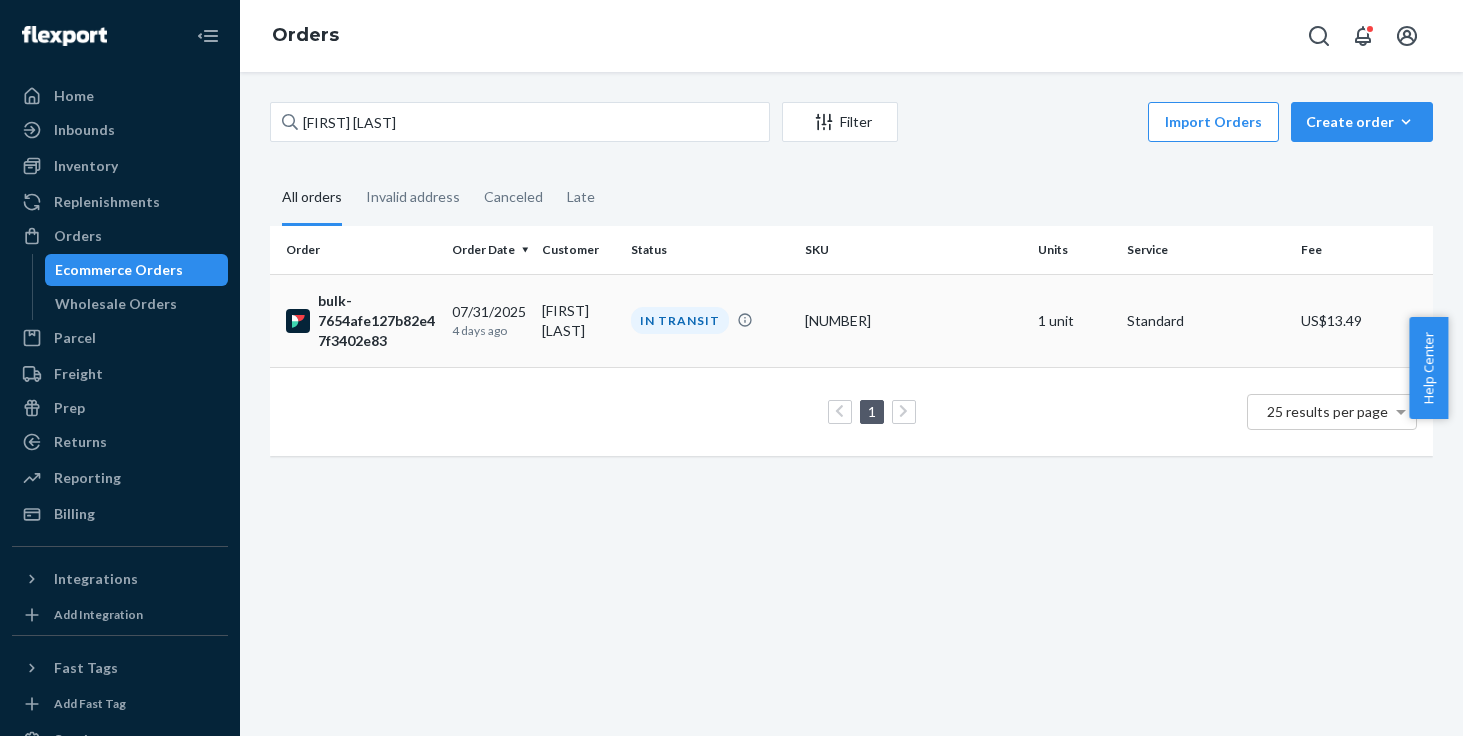 click on "IN TRANSIT" at bounding box center (680, 320) 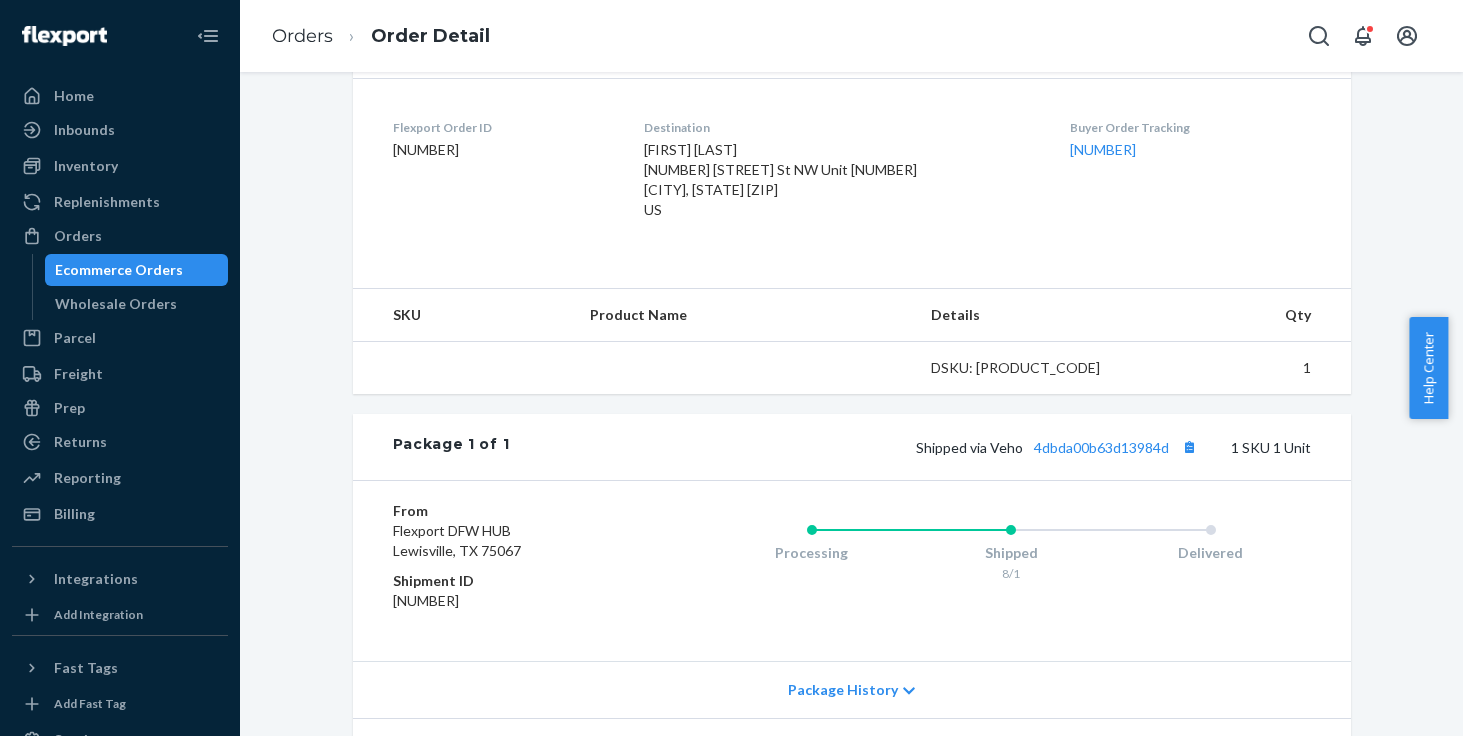 scroll, scrollTop: 484, scrollLeft: 0, axis: vertical 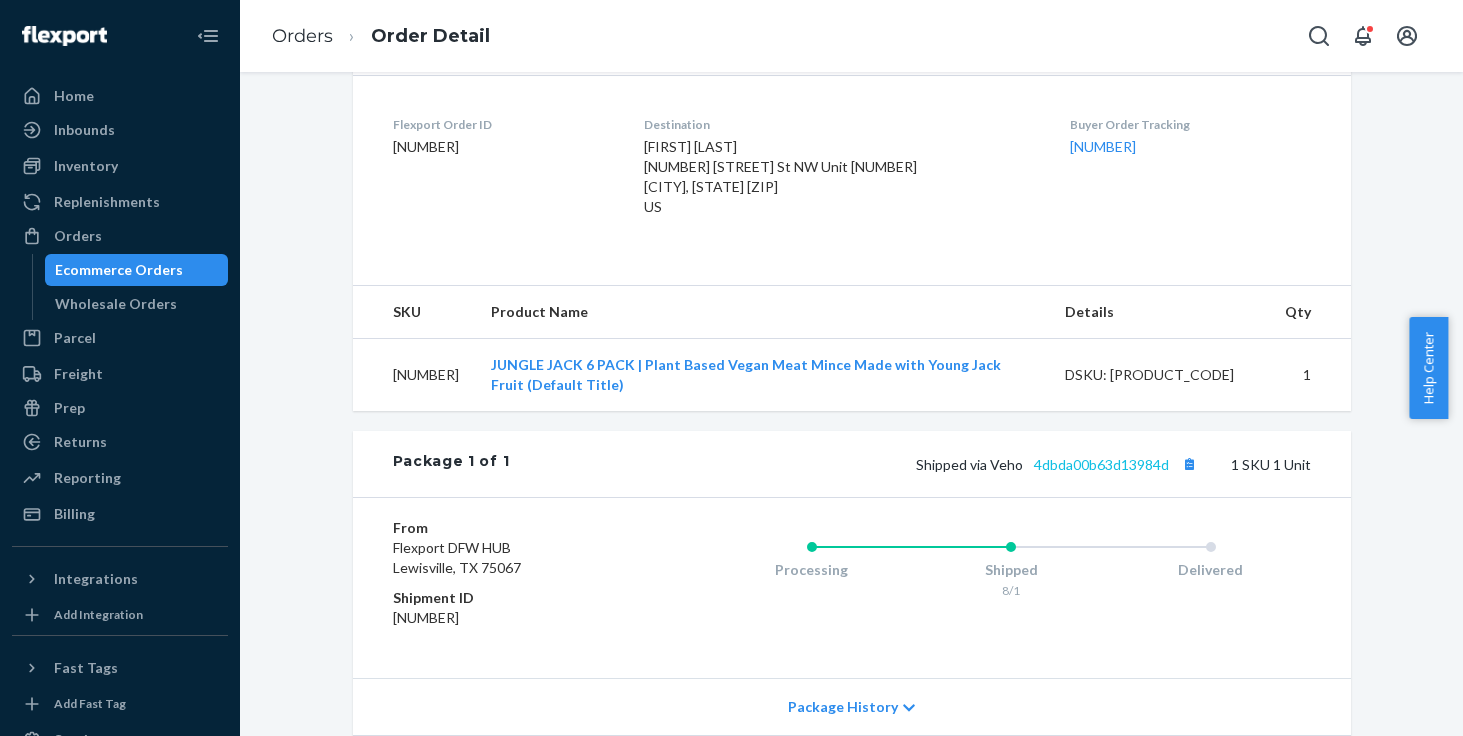 click on "4dbda00b63d13984d" at bounding box center (1101, 464) 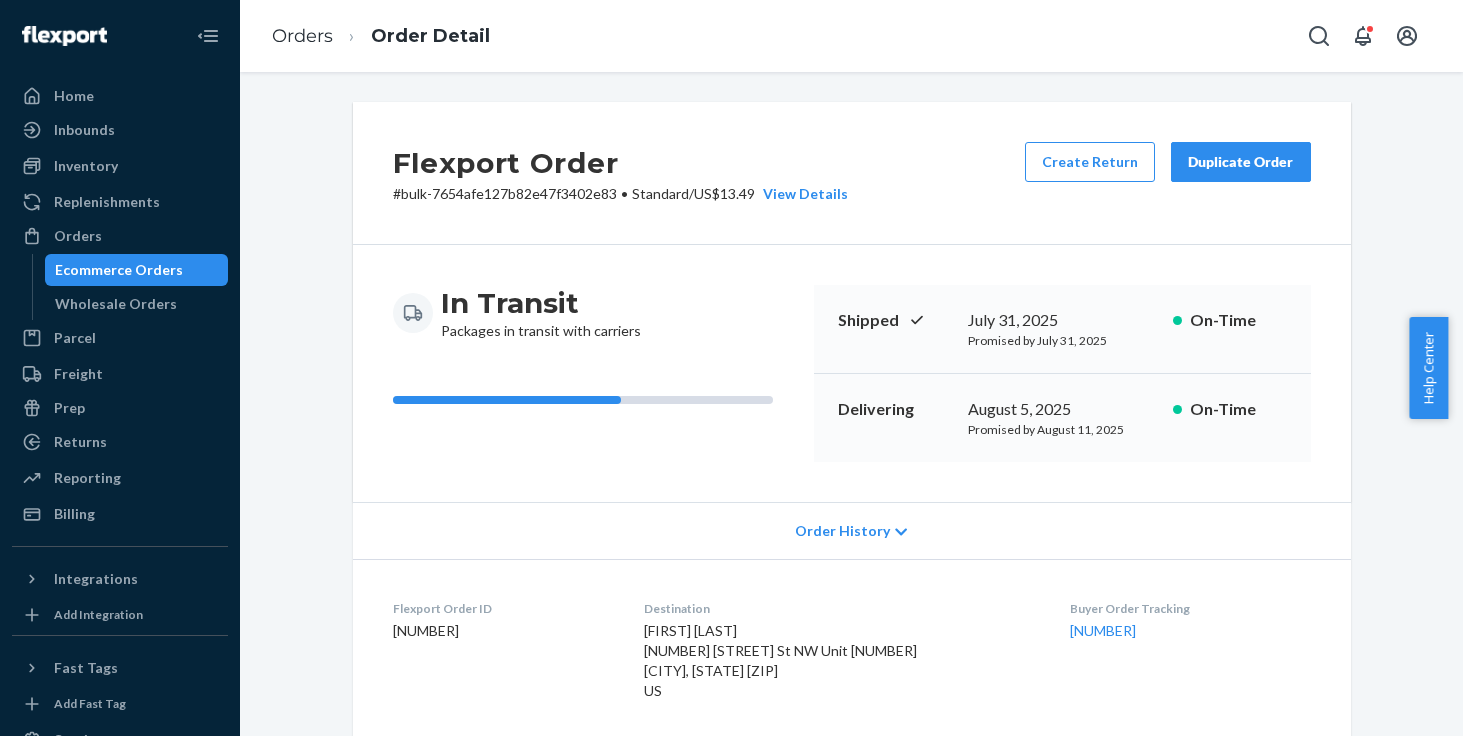 scroll, scrollTop: 0, scrollLeft: 0, axis: both 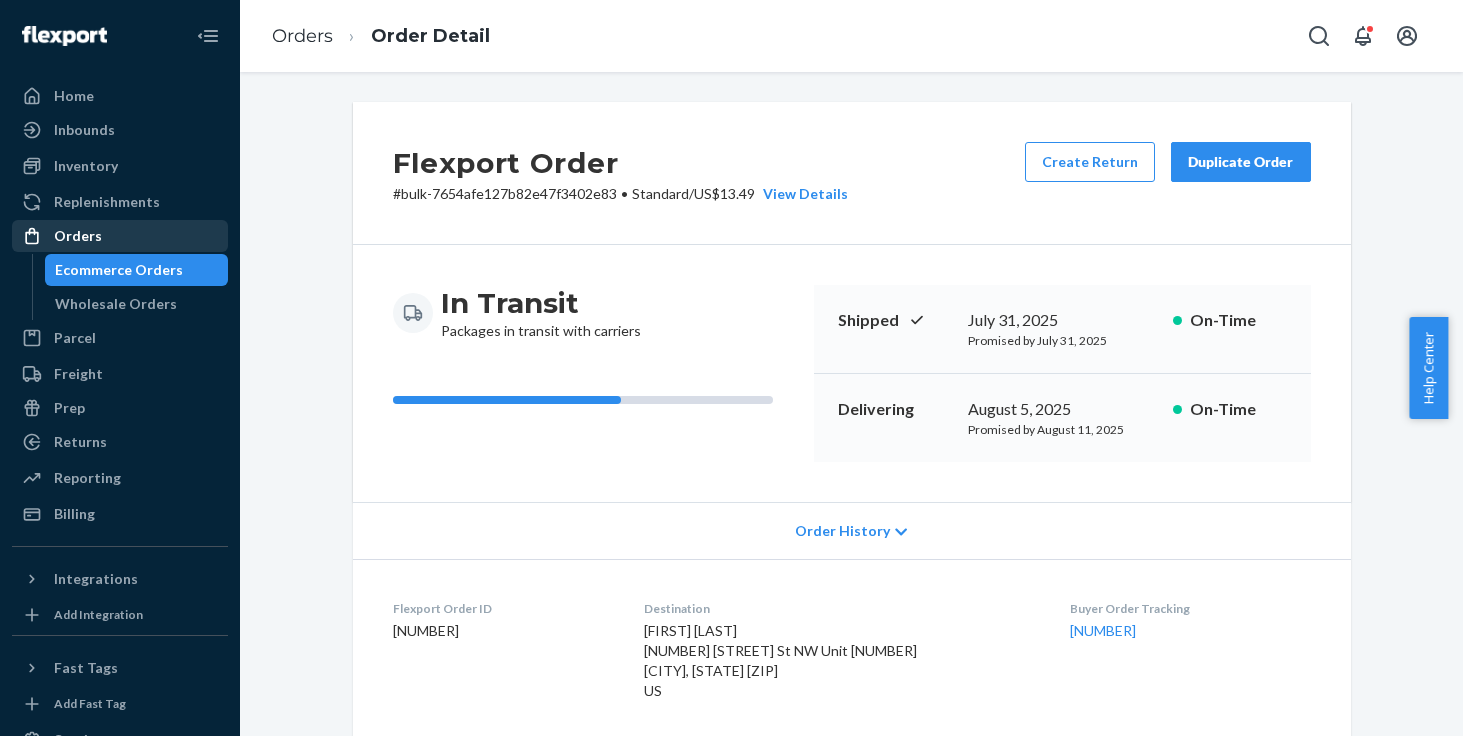 click on "Orders" at bounding box center [78, 236] 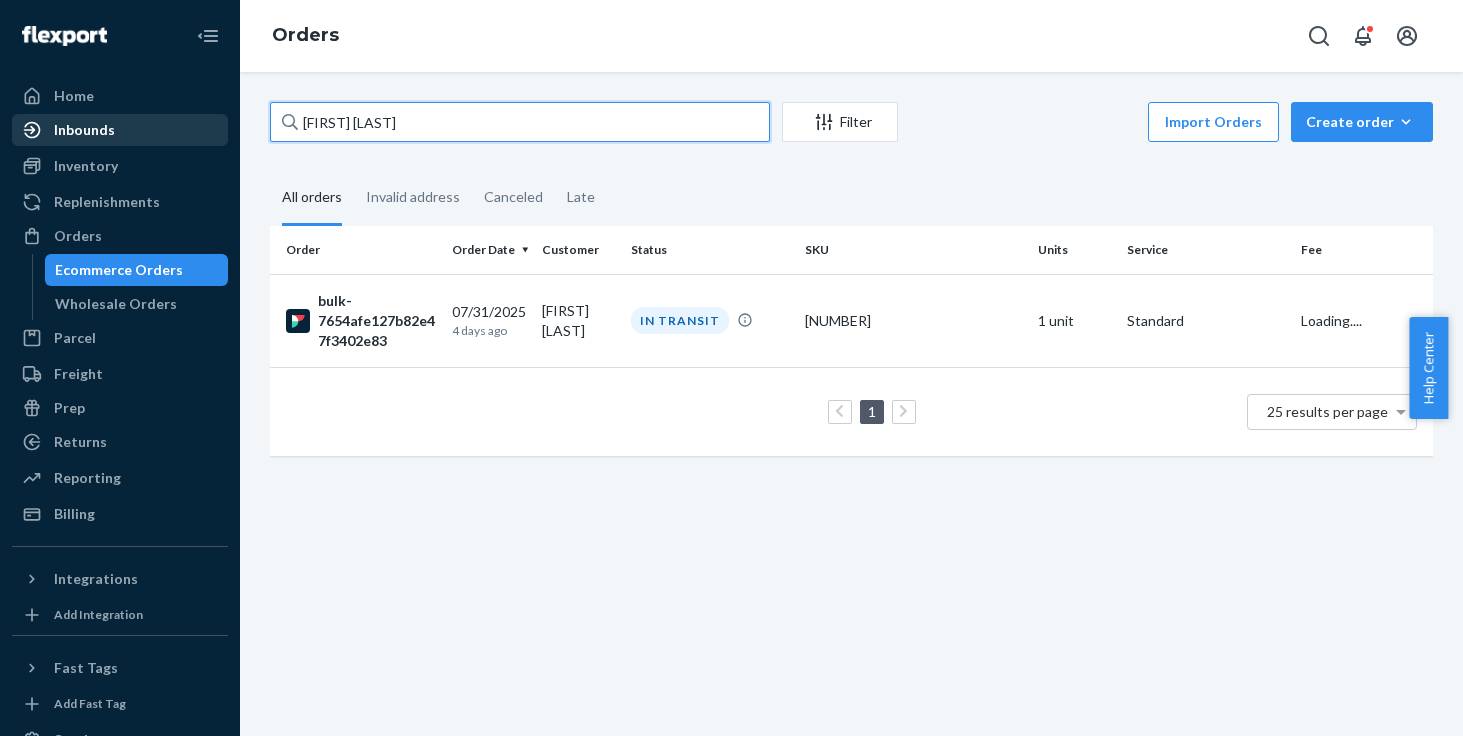 drag, startPoint x: 418, startPoint y: 122, endPoint x: 130, endPoint y: 122, distance: 288 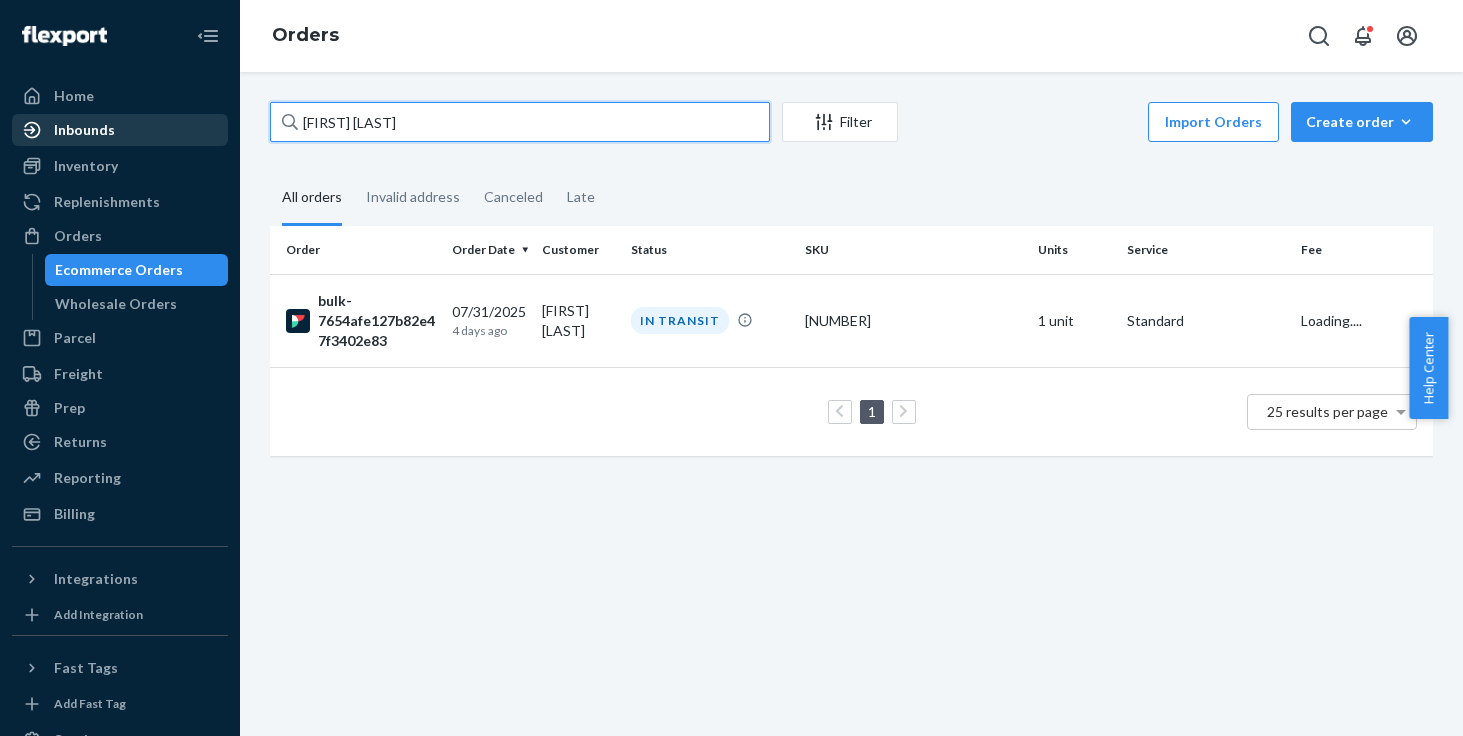 click on "Home Inbounds Shipping Plans Problems Inventory Products Replenishments Orders Ecommerce Orders Wholesale Orders Parcel Parcel orders Integrations Freight Prep Returns All Returns Get Onboarded Reporting Reports Analytics Billing Integrations Add Integration Fast Tags Add Fast Tag Settings Talk to Support Help Center Give Feedback Orders [FIRST] [LAST] Filter Import Orders Create order Ecommerce order Removal order All orders Invalid address Canceled Late Order Order Date Customer Status SKU Units Service Fee [BULK_ID] [DATE] [TIME_AGO] [FIRST] [LAST] IN TRANSIT [NUMBER] [UNITS] unit Standard Loading.... 1 25 results per page" at bounding box center (731, 368) 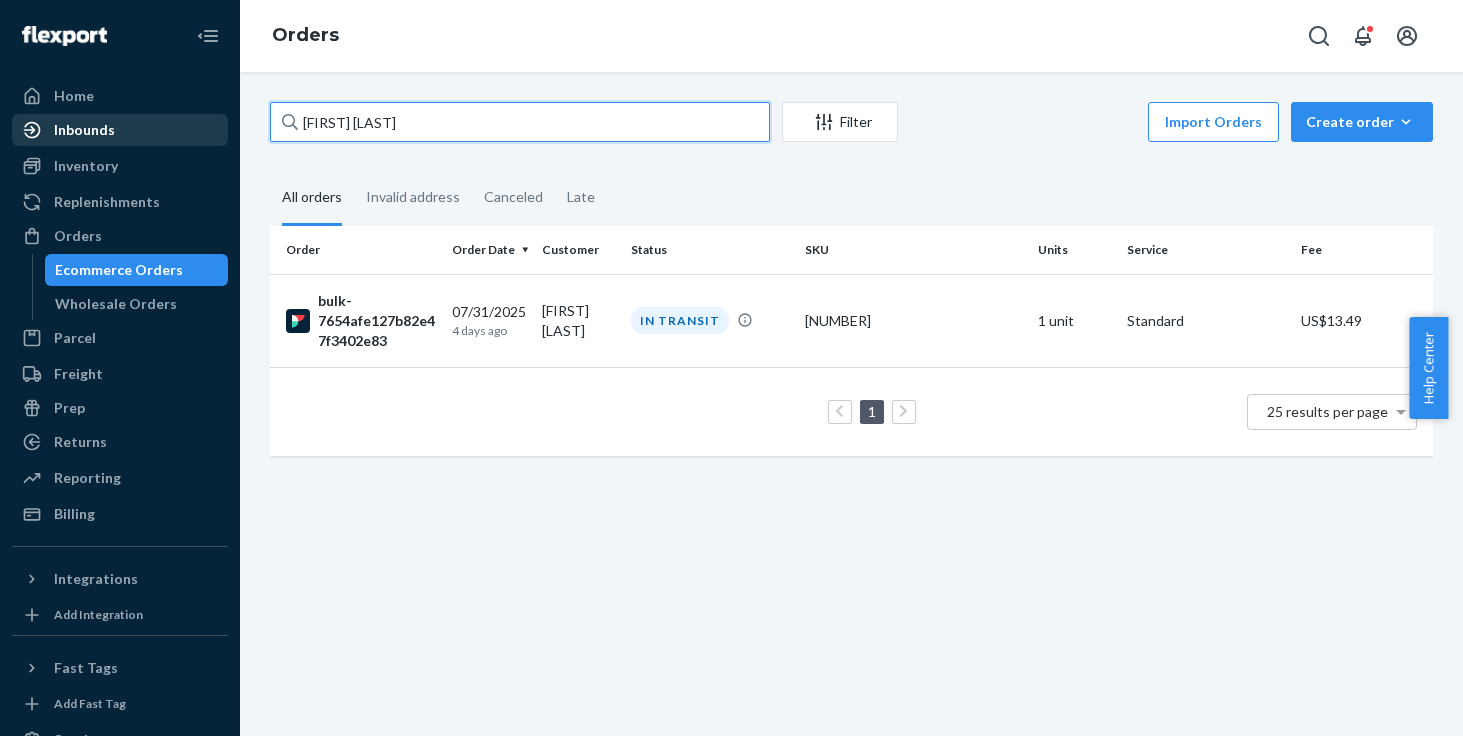 paste on "[COMPANY] Phon" 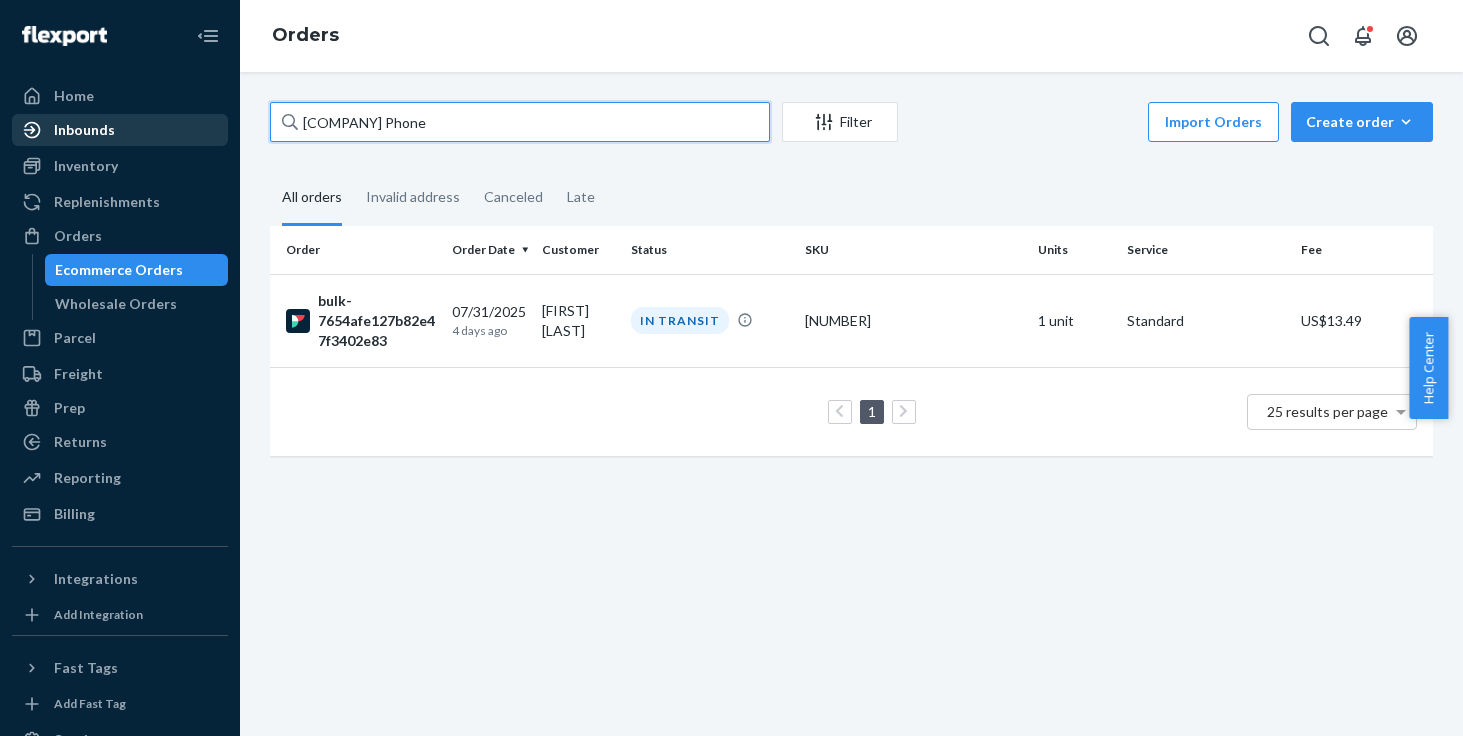 type on "[COMPANY] Phone" 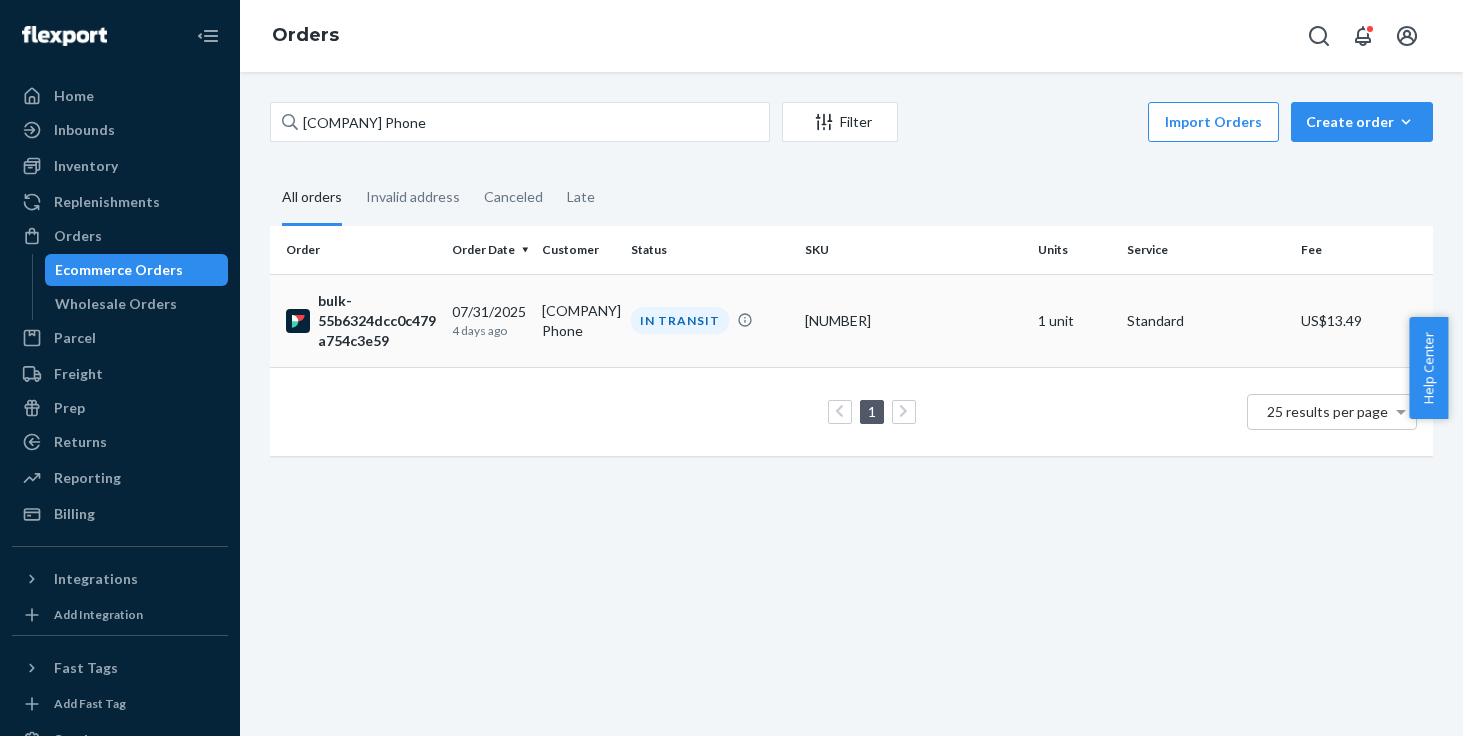 click on "[COMPANY] Phone" at bounding box center (578, 320) 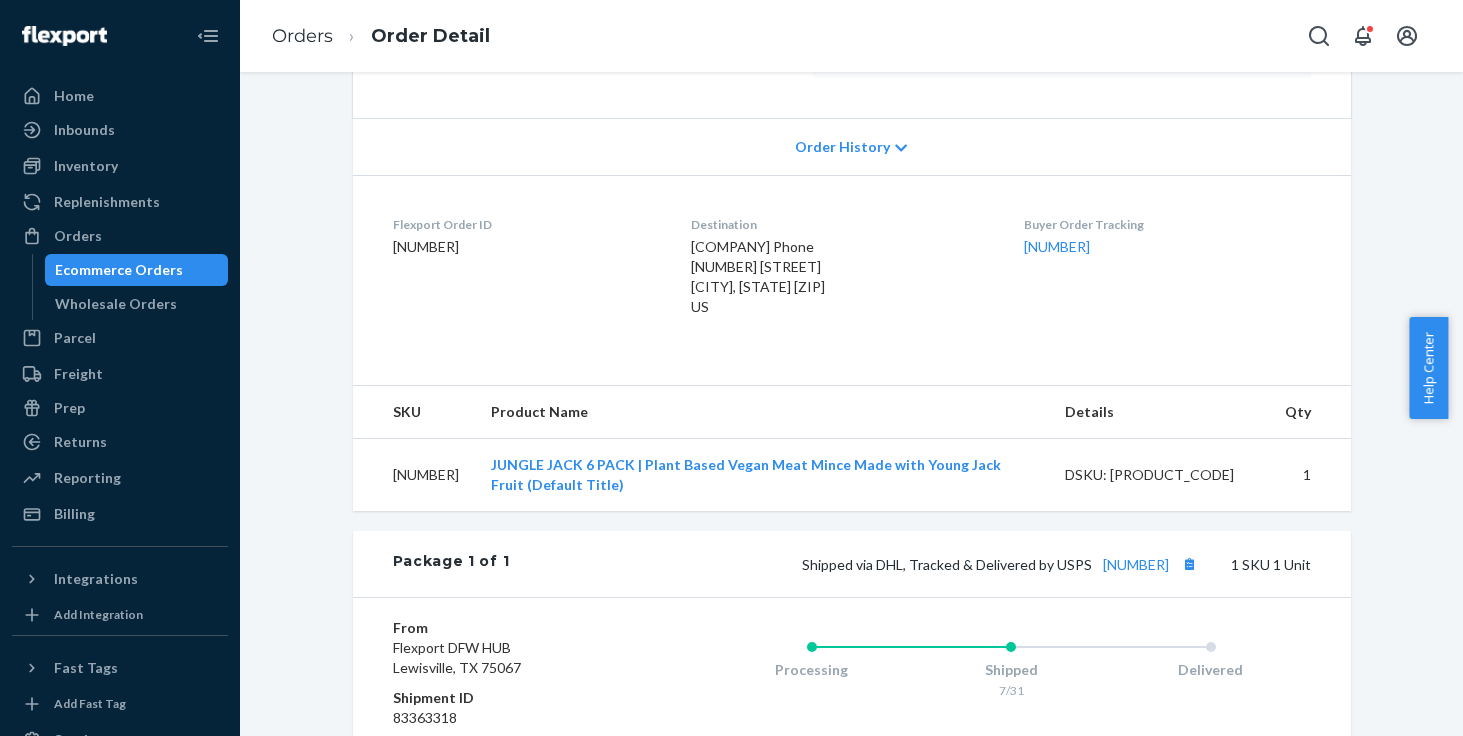 scroll, scrollTop: 429, scrollLeft: 0, axis: vertical 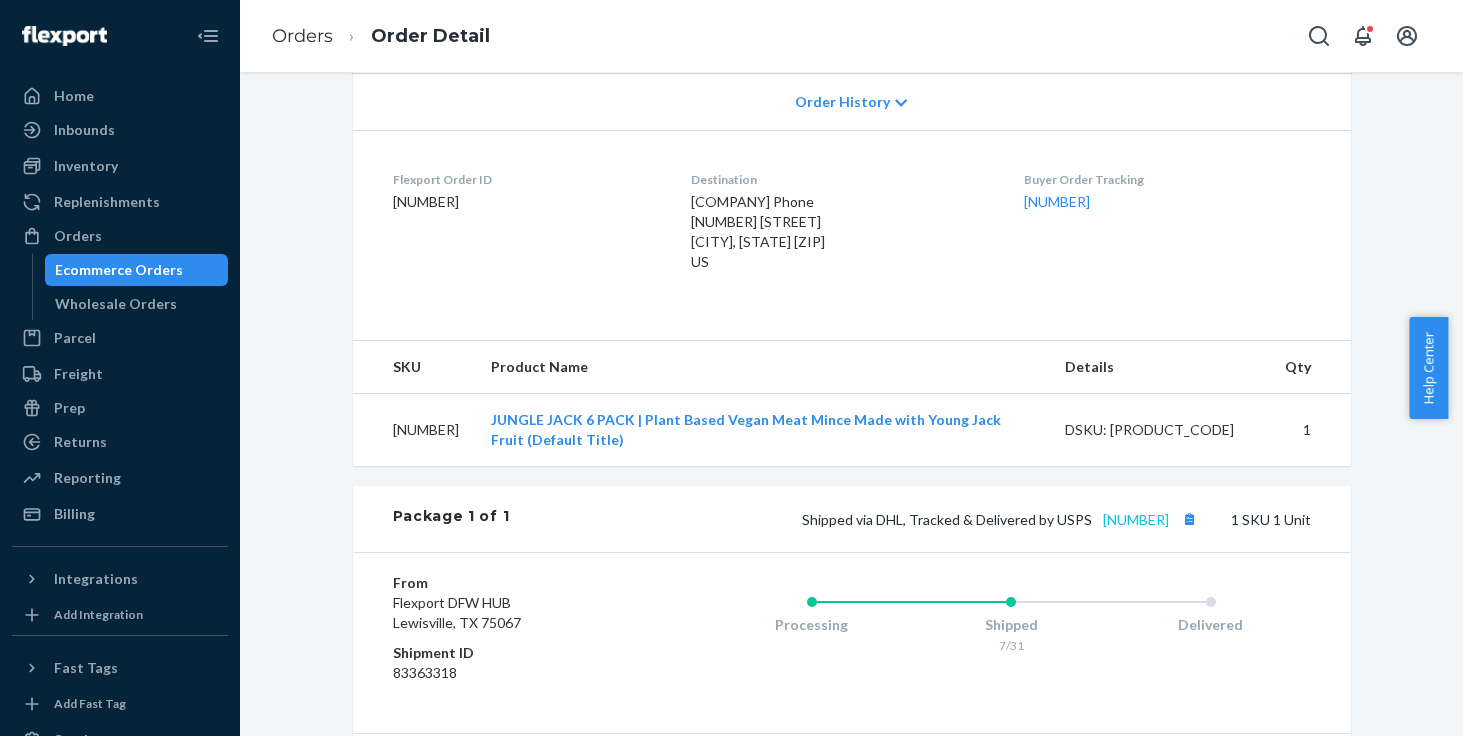 click on "[NUMBER]" at bounding box center [1136, 519] 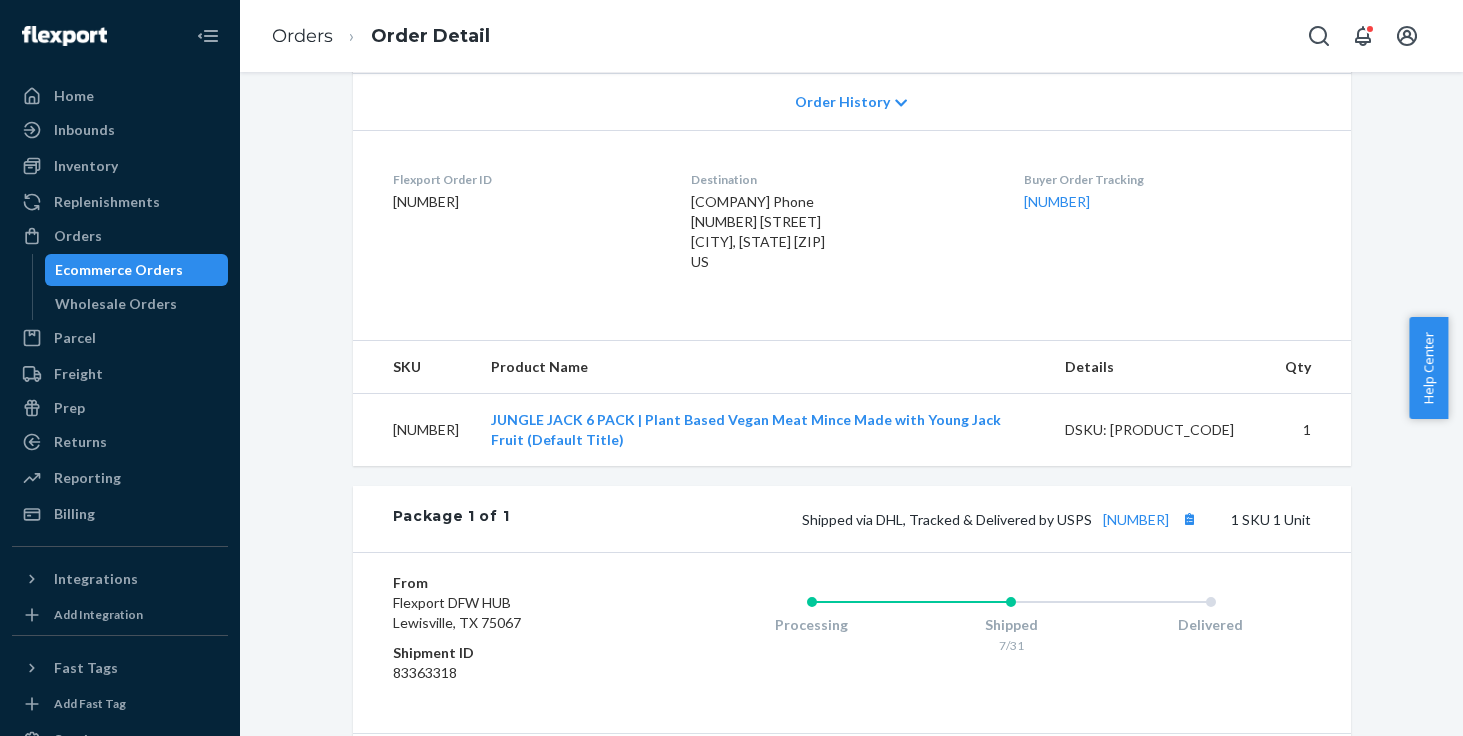 scroll, scrollTop: 107, scrollLeft: 0, axis: vertical 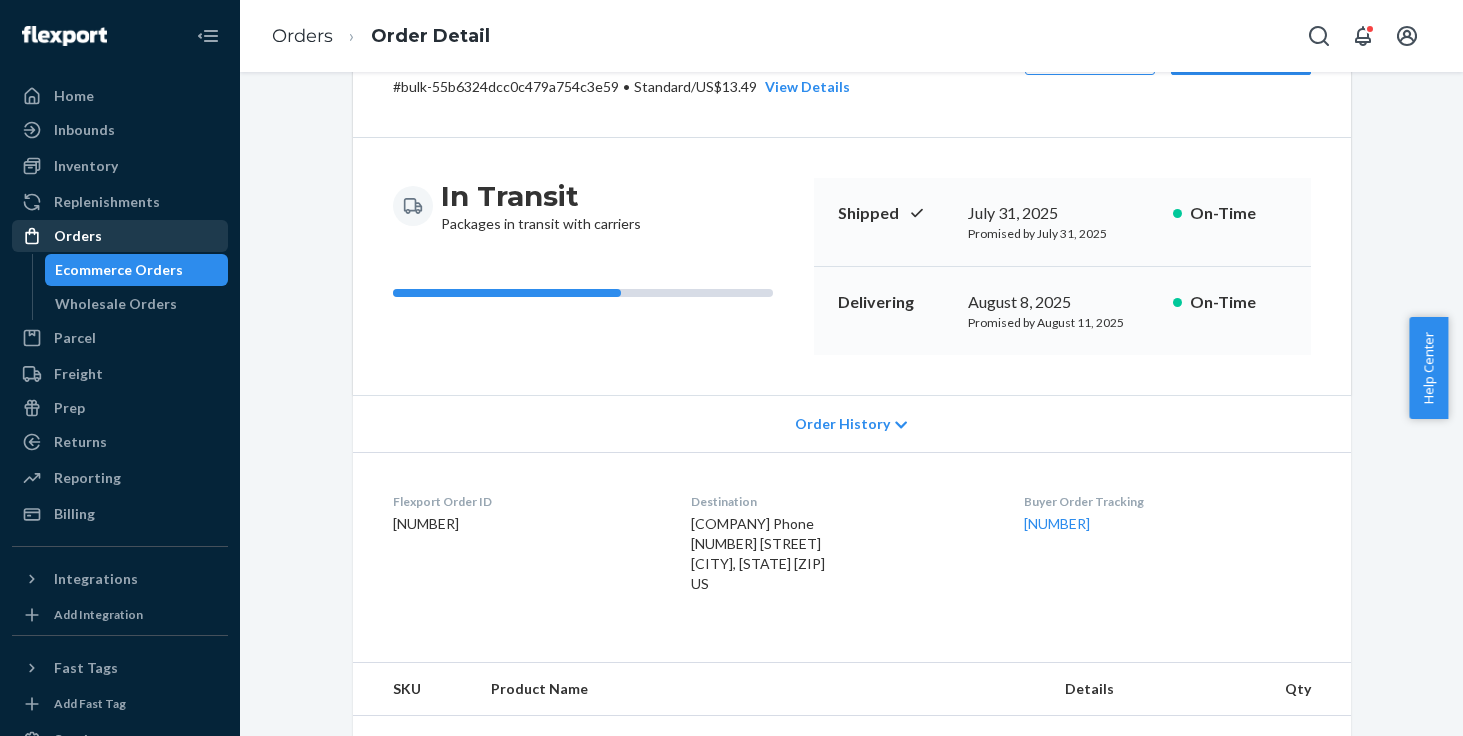 click on "Orders" at bounding box center (78, 236) 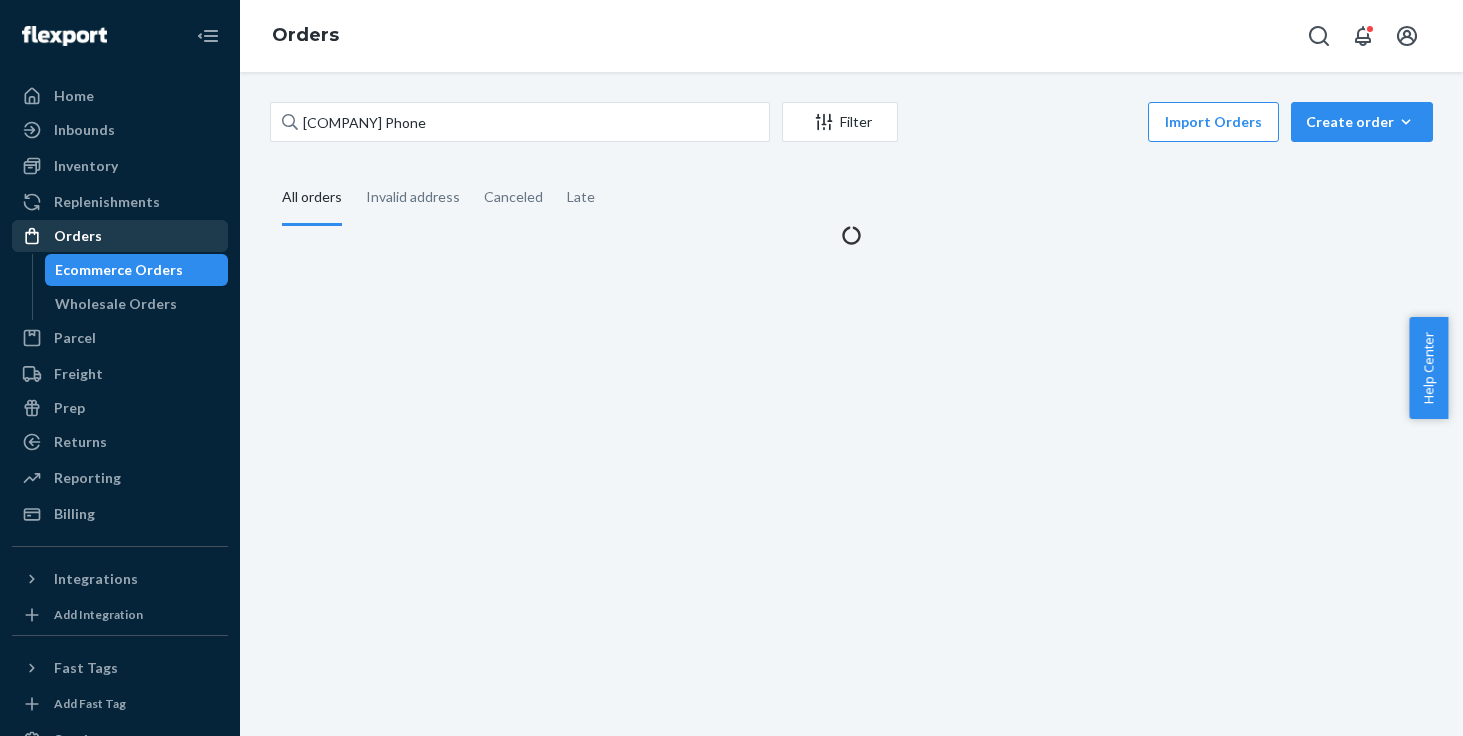 scroll, scrollTop: 0, scrollLeft: 0, axis: both 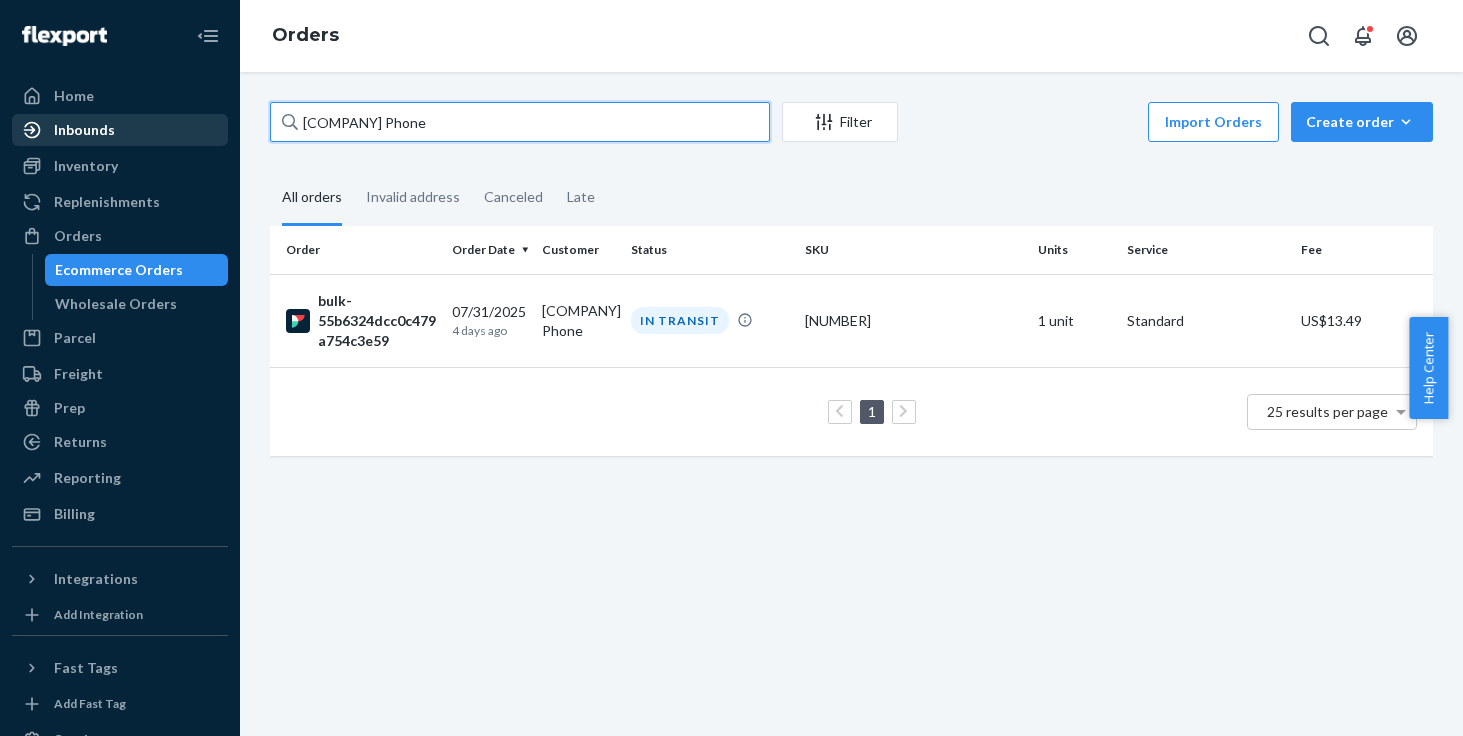 drag, startPoint x: 408, startPoint y: 115, endPoint x: 205, endPoint y: 114, distance: 203.00246 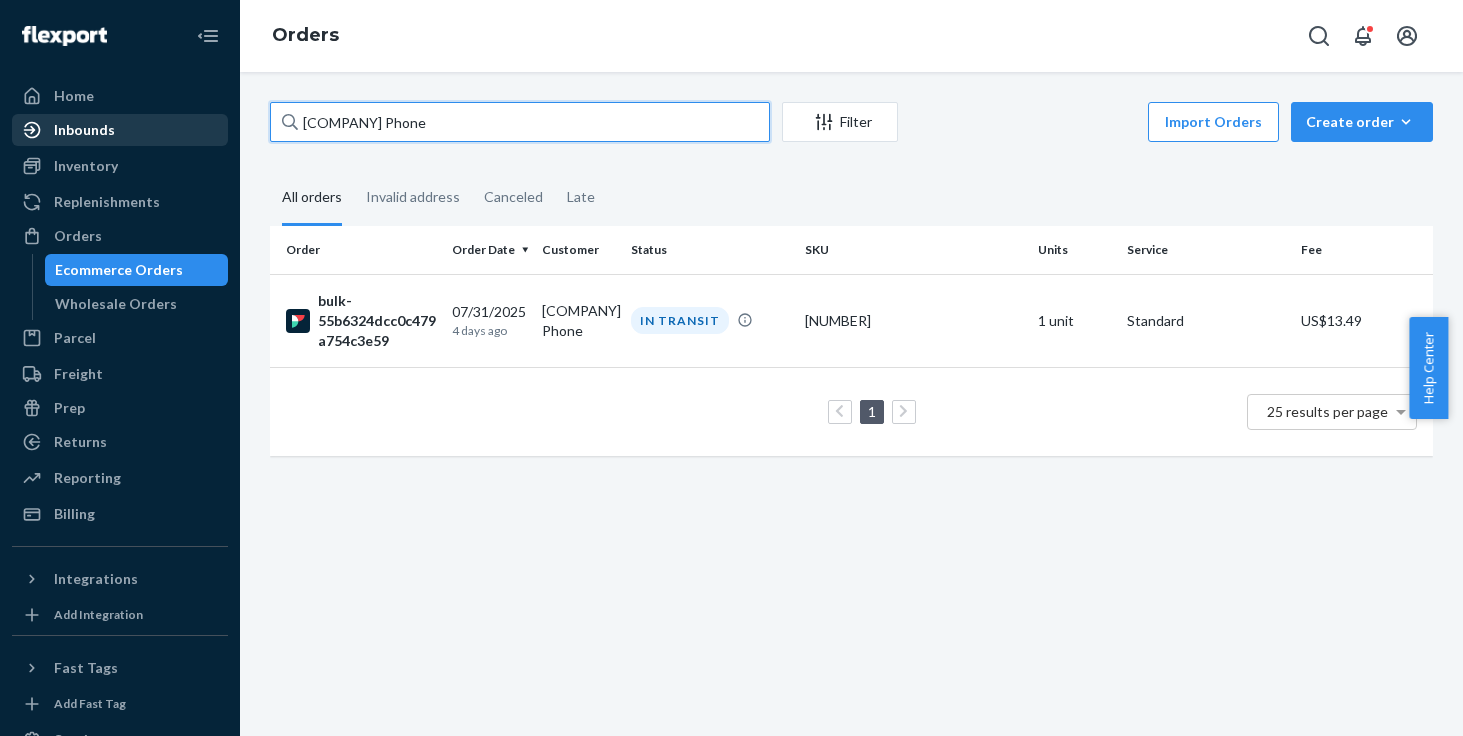 click on "Home Inbounds Shipping Plans Problems Inventory Products Replenishments Orders Ecommerce Orders Wholesale Orders Parcel Parcel orders Integrations Freight Prep Returns All Returns Get Onboarded Reporting Reports Analytics Billing Integrations Add Integration Fast Tags Add Fast Tag Settings Talk to Support Help Center Give Feedback Orders [COMPANY] Phone Filter Import Orders Create order Ecommerce order Removal order All orders Invalid address Canceled Late Order Order Date Customer Status SKU Units Service Fee [BULK_ID] [DATE] [TIME_AGO] [COMPANY] Phone IN TRANSIT [NUMBER] [UNITS] unit Standard US$[PRICE] 1 25 results per page" at bounding box center (731, 368) 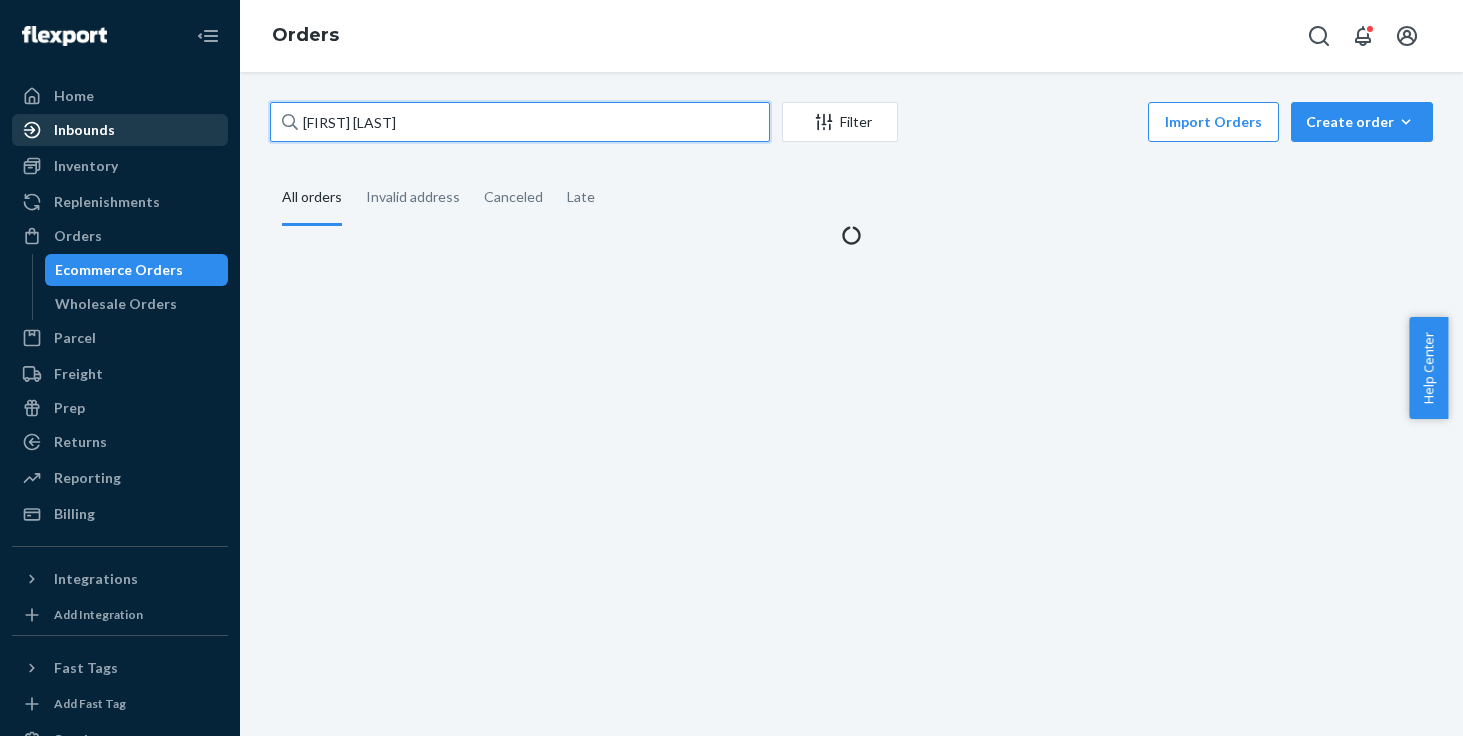type on "[FIRST] [LAST]" 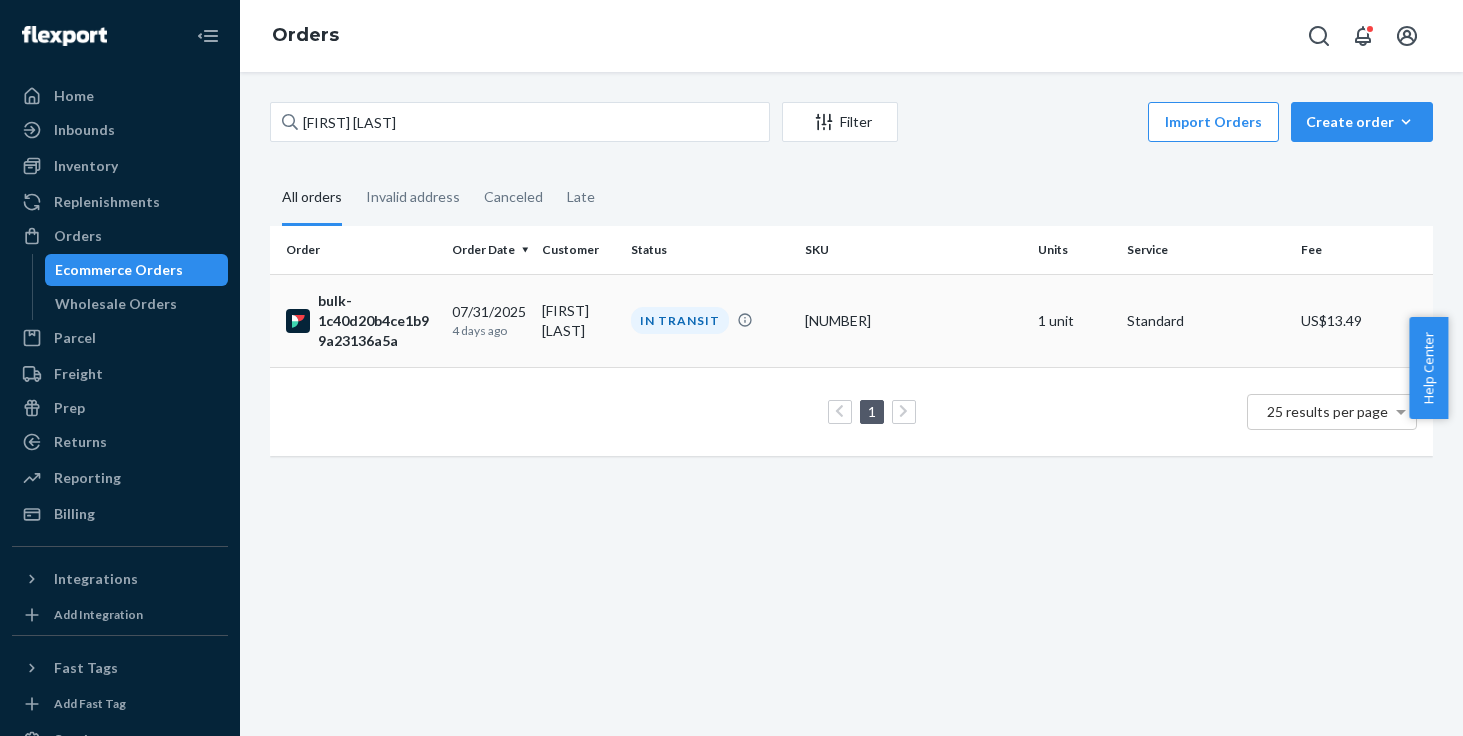 click on "[FIRST] [LAST]" at bounding box center (578, 320) 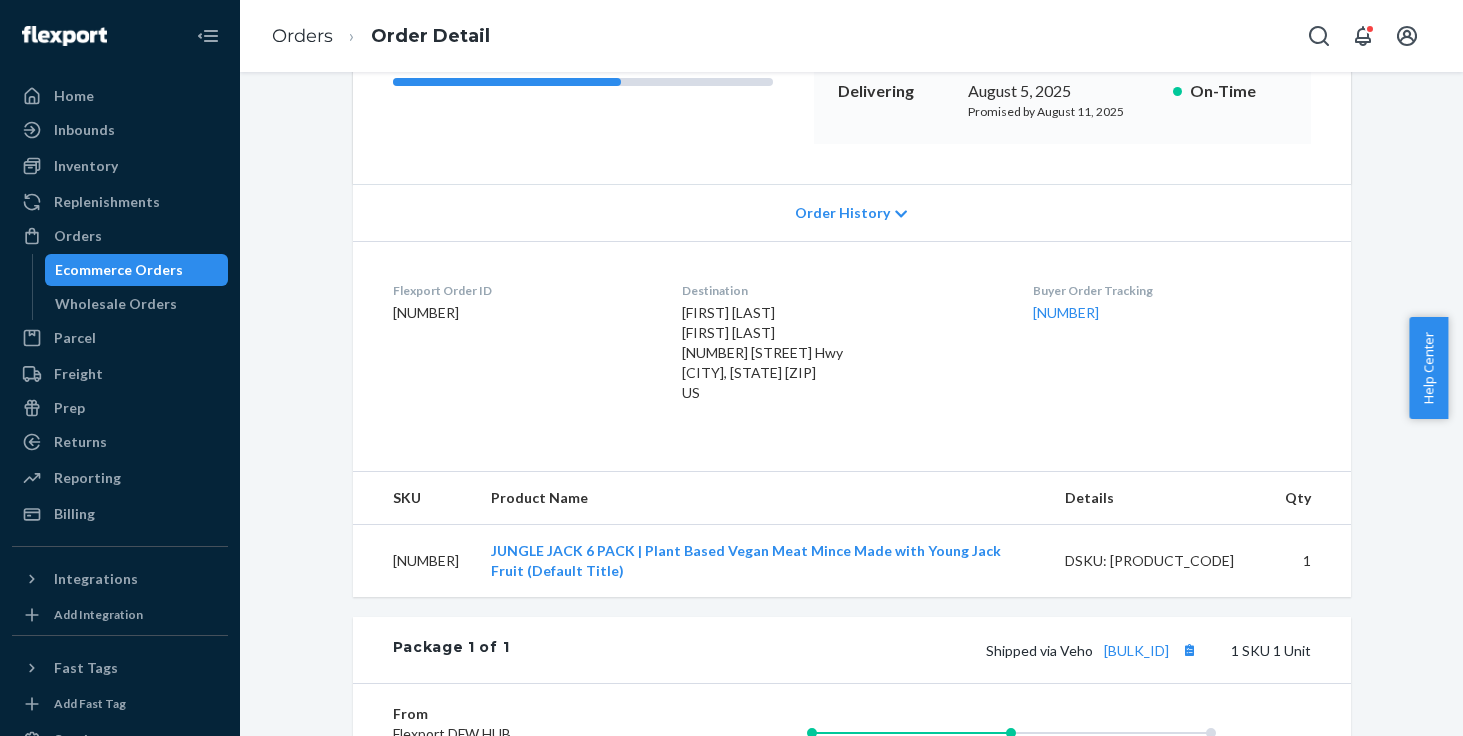 scroll, scrollTop: 558, scrollLeft: 0, axis: vertical 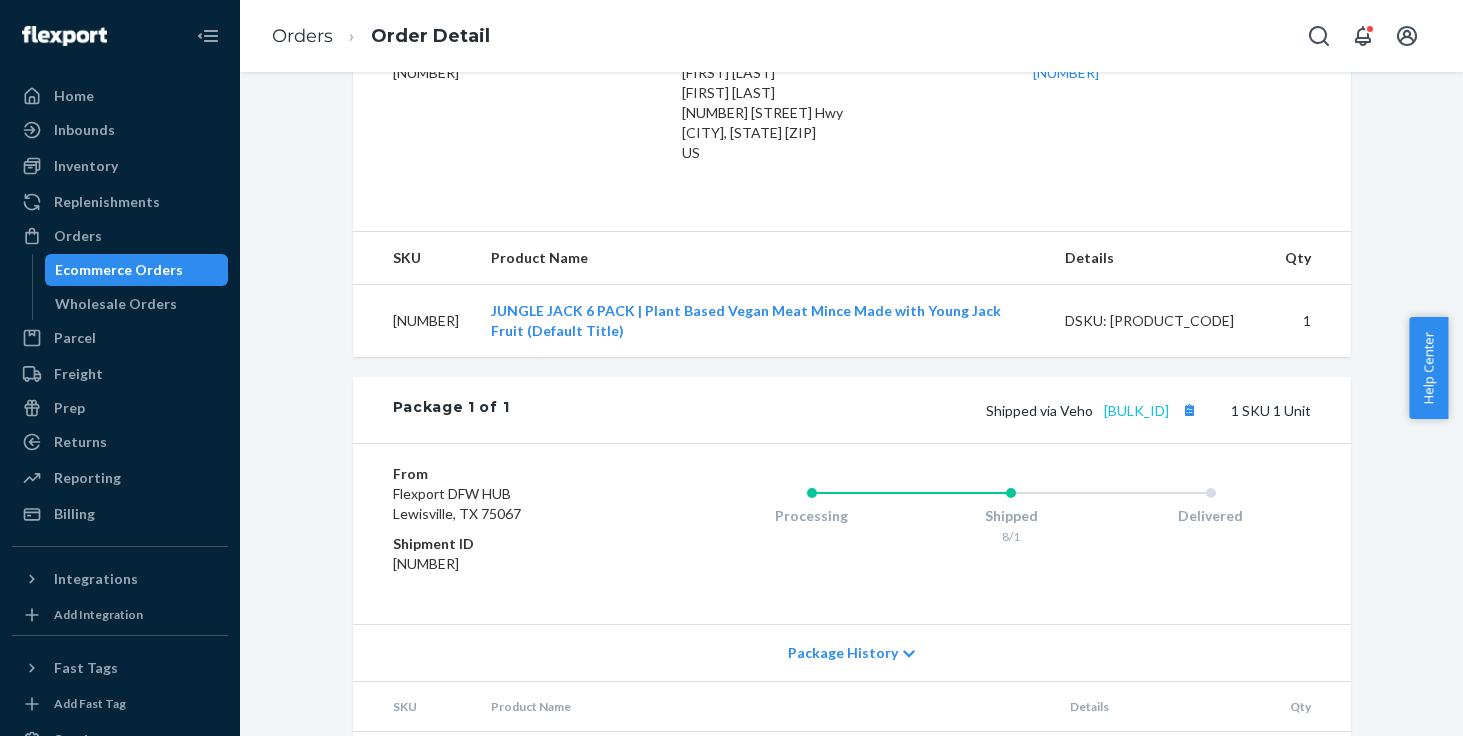click on "[BULK_ID]" at bounding box center [1136, 410] 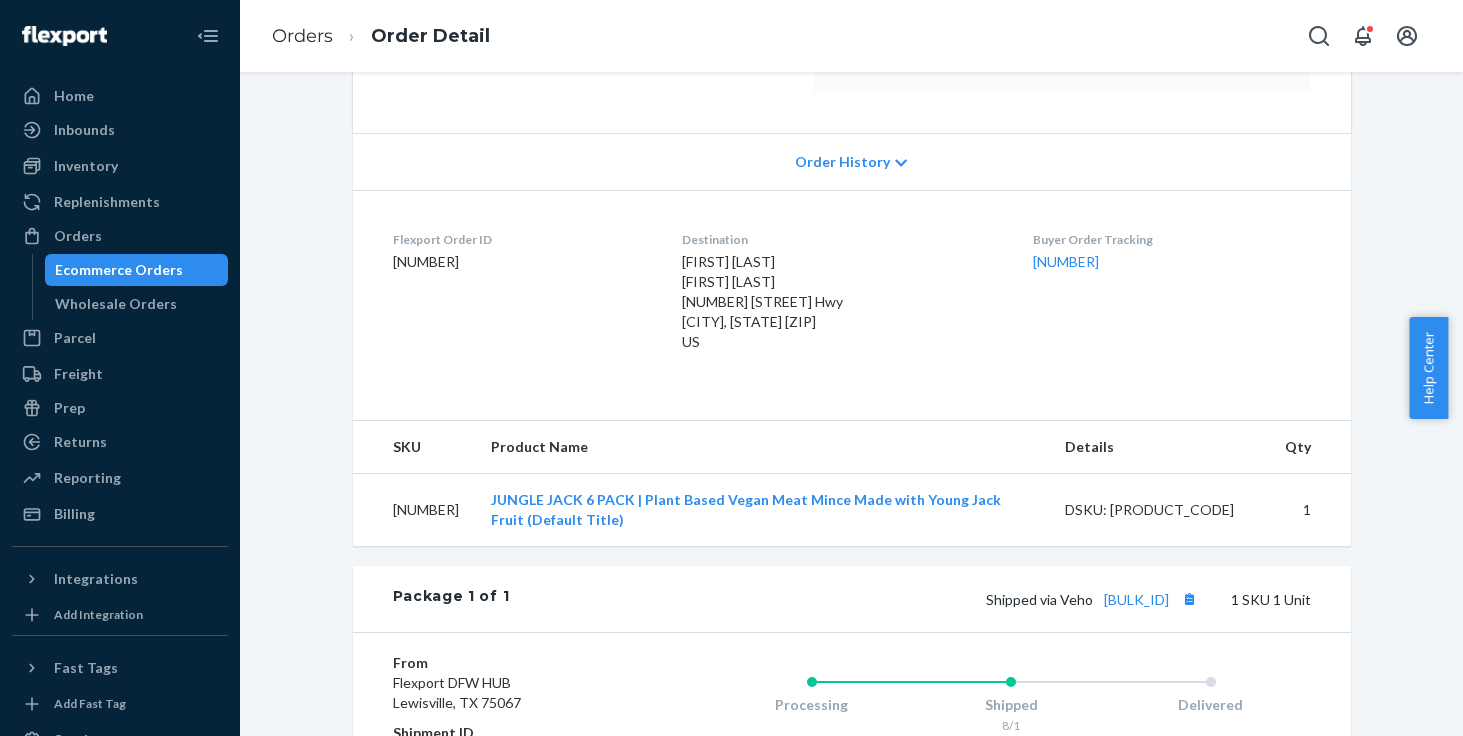 scroll, scrollTop: 228, scrollLeft: 0, axis: vertical 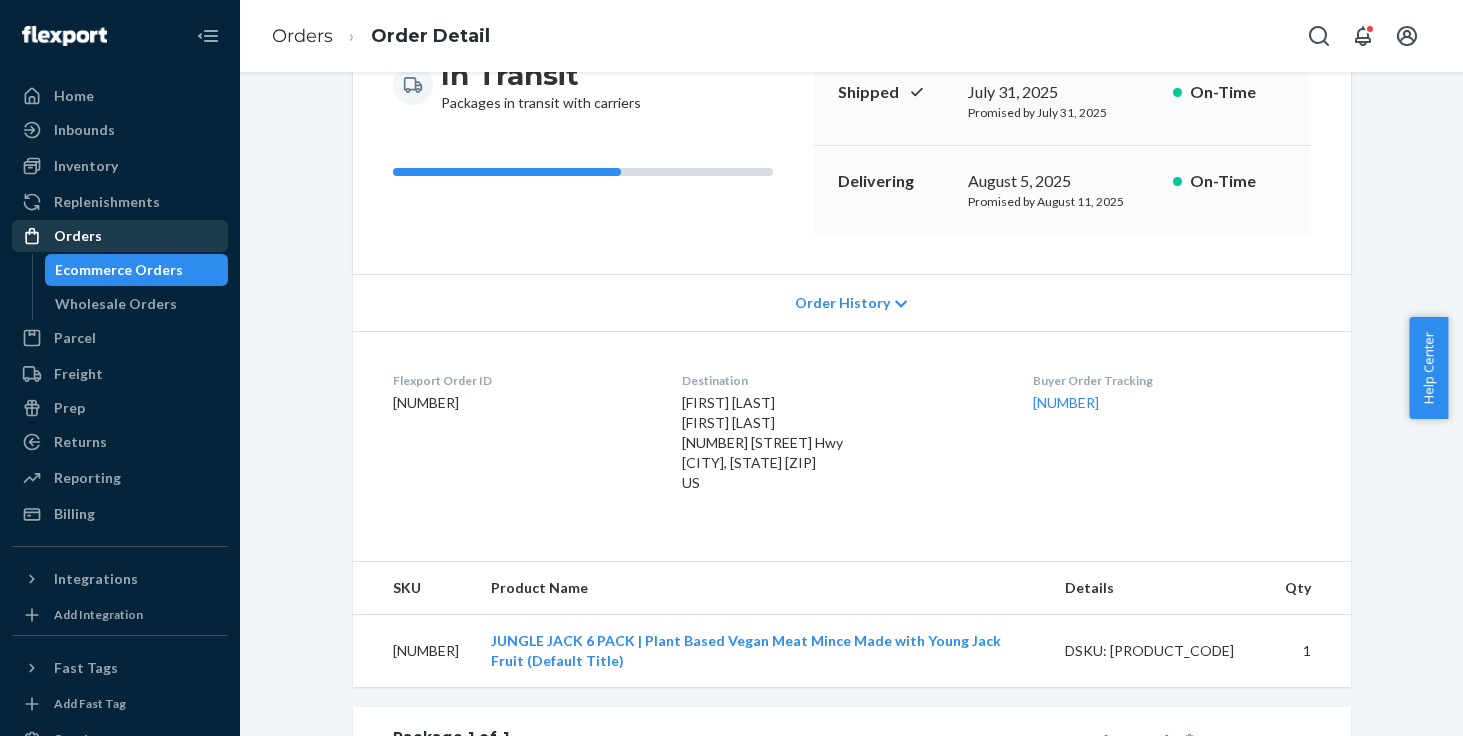 click on "Orders" at bounding box center (120, 236) 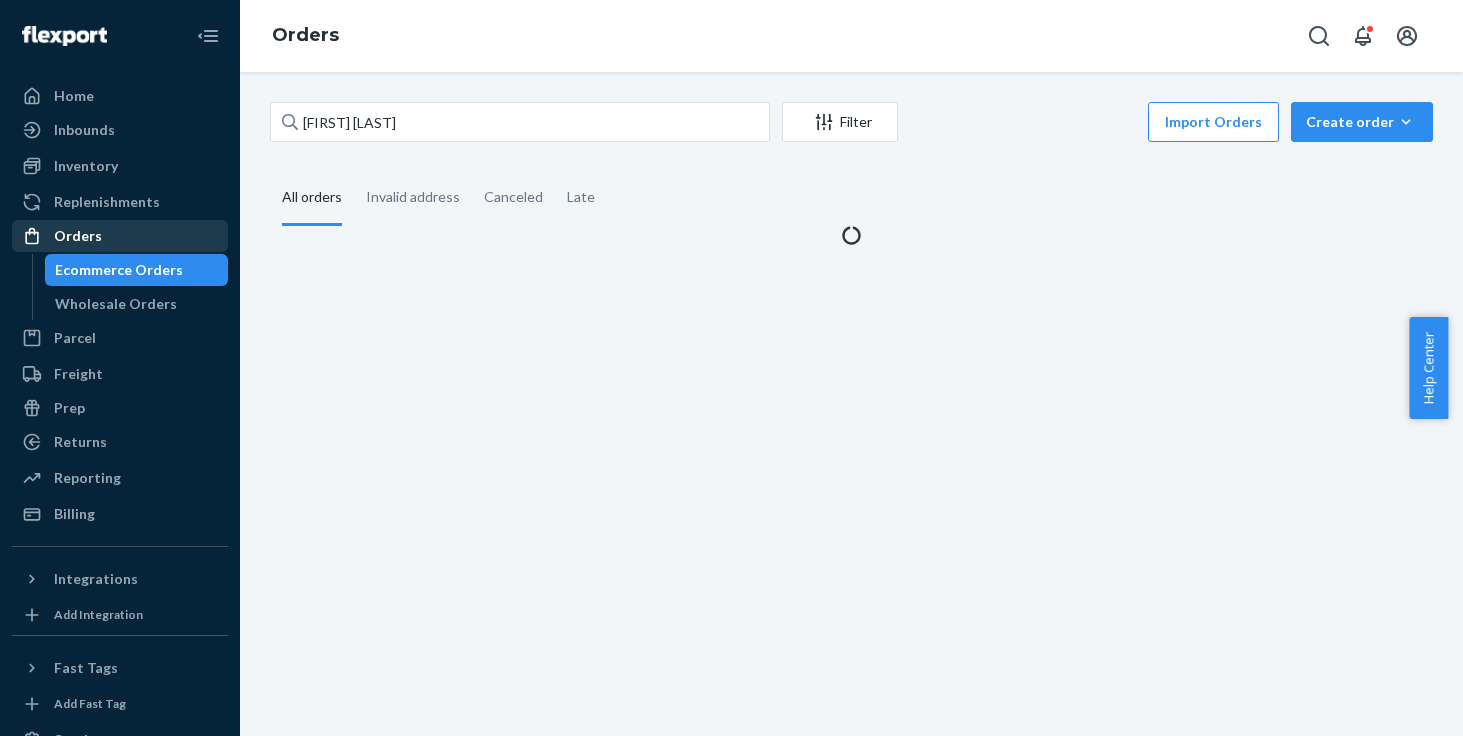 scroll, scrollTop: 0, scrollLeft: 0, axis: both 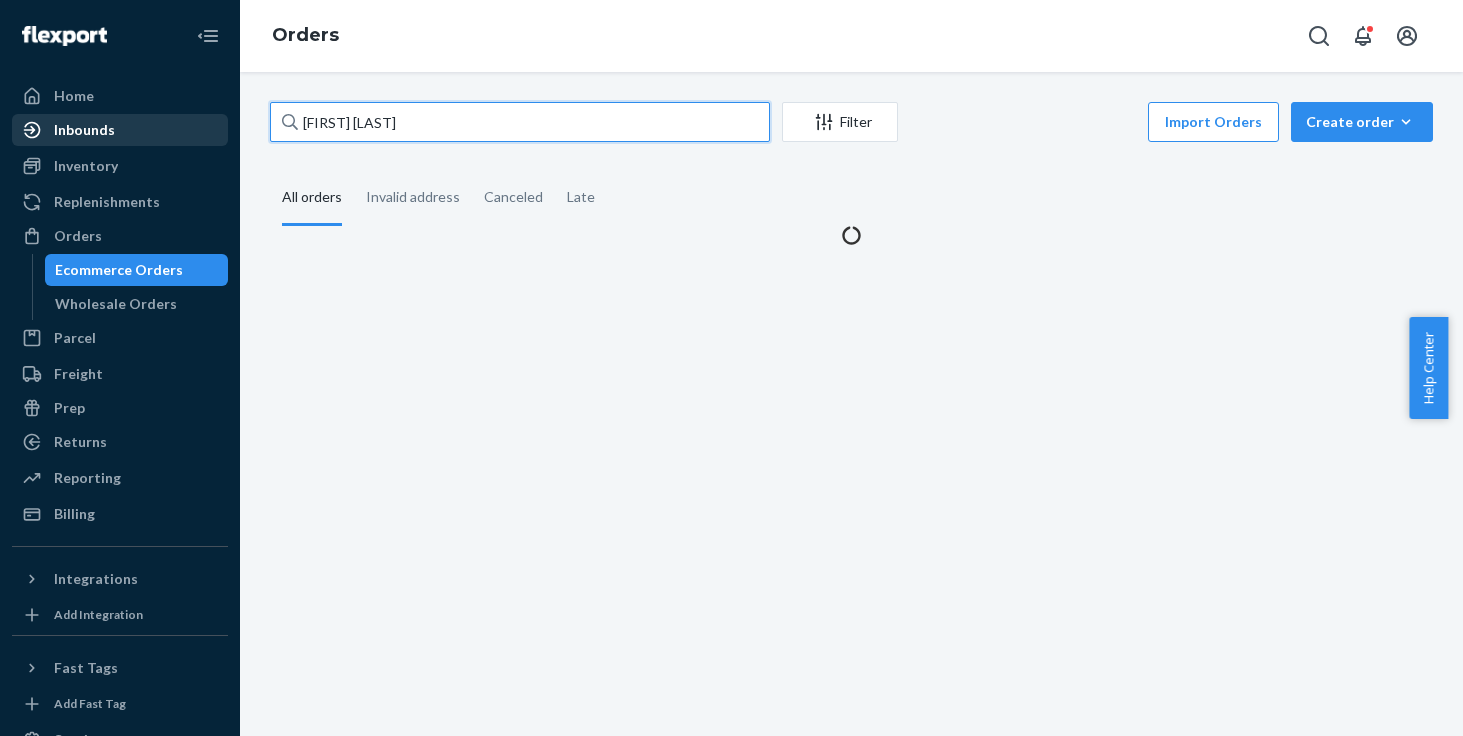 drag, startPoint x: 469, startPoint y: 123, endPoint x: 129, endPoint y: 122, distance: 340.00146 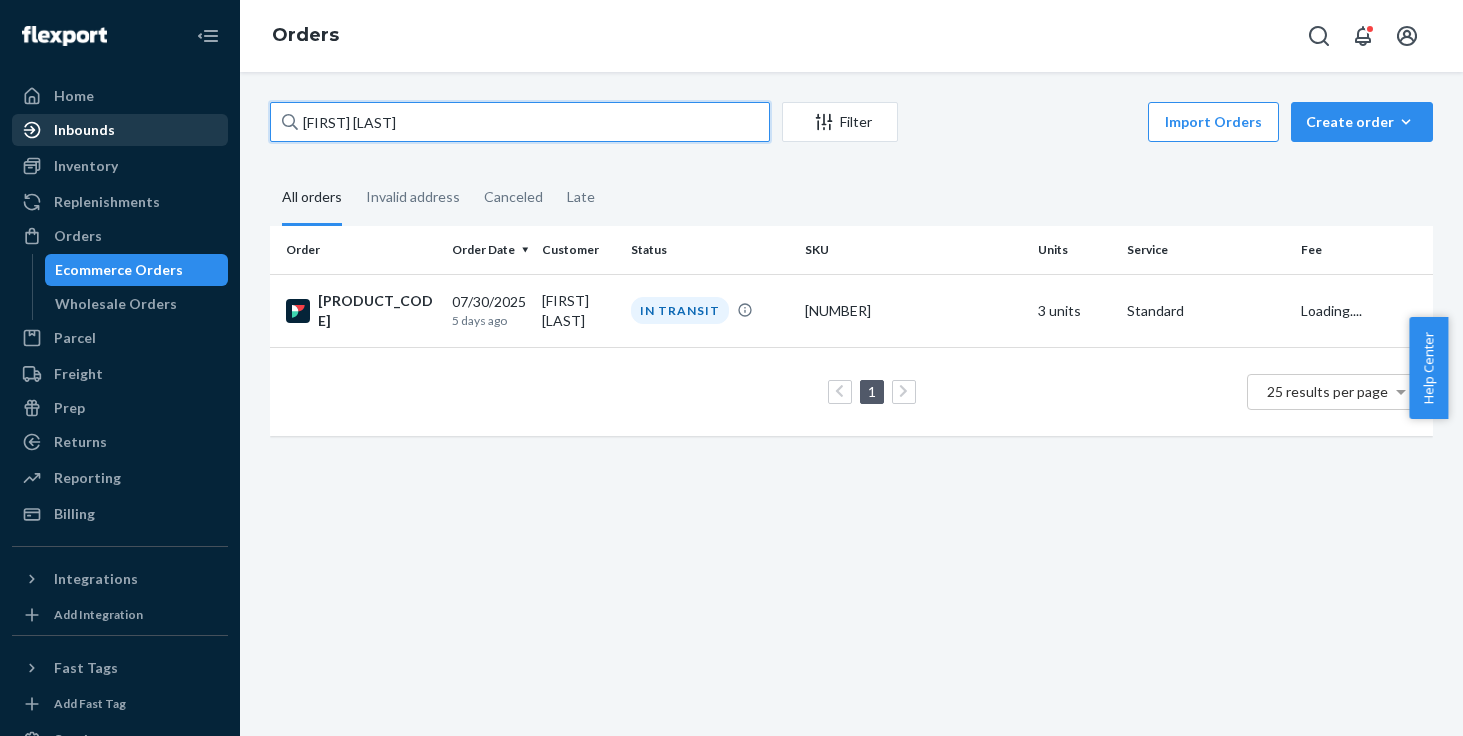type on "[FIRST] [LAST]" 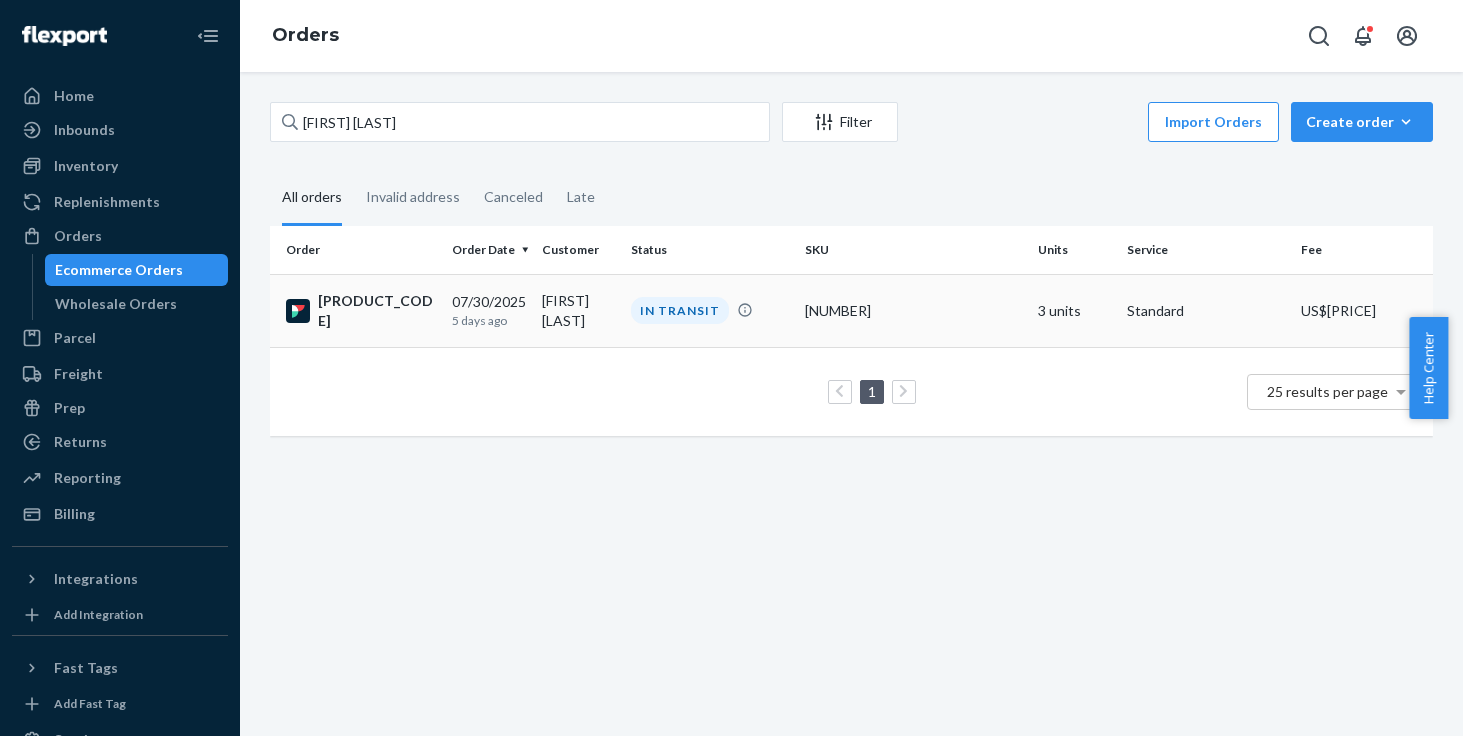 click on "IN TRANSIT" at bounding box center (680, 310) 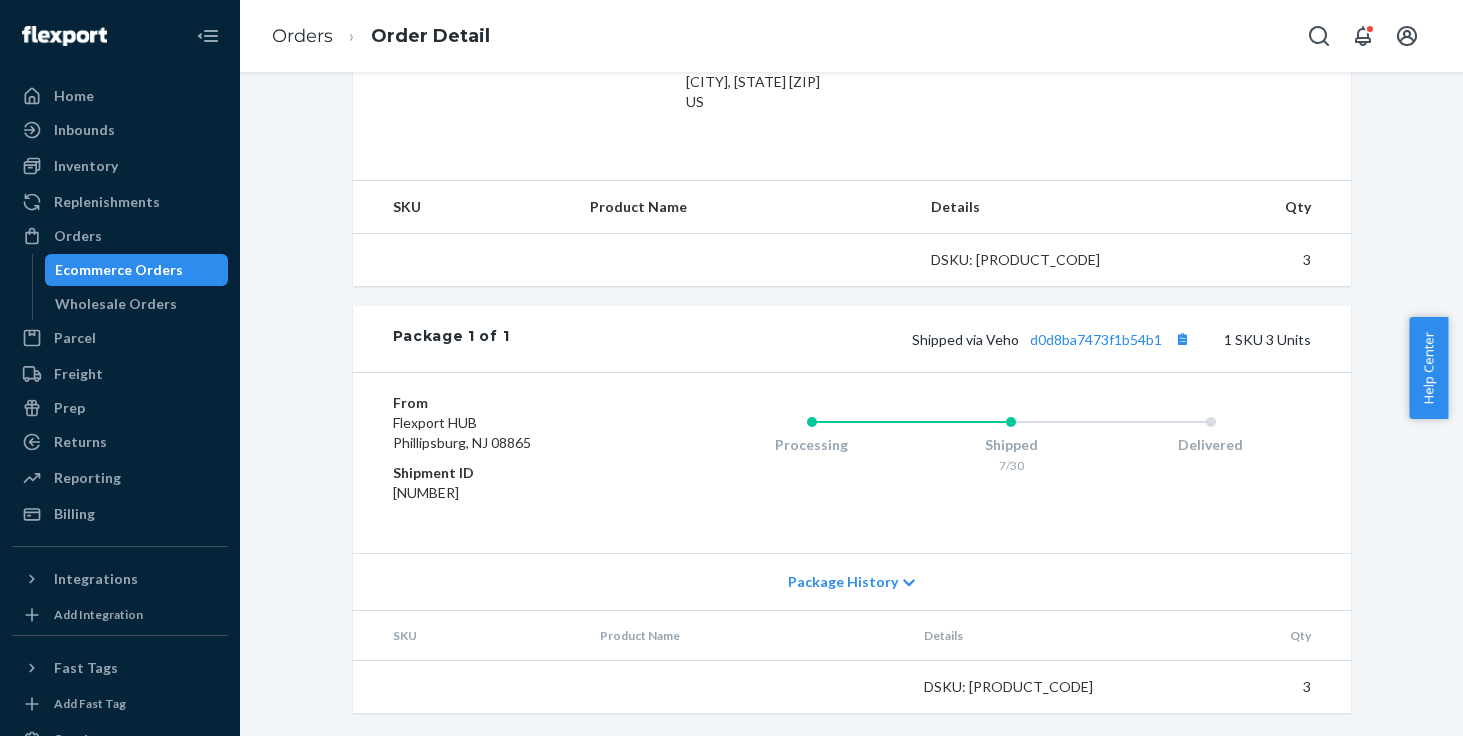 scroll, scrollTop: 588, scrollLeft: 0, axis: vertical 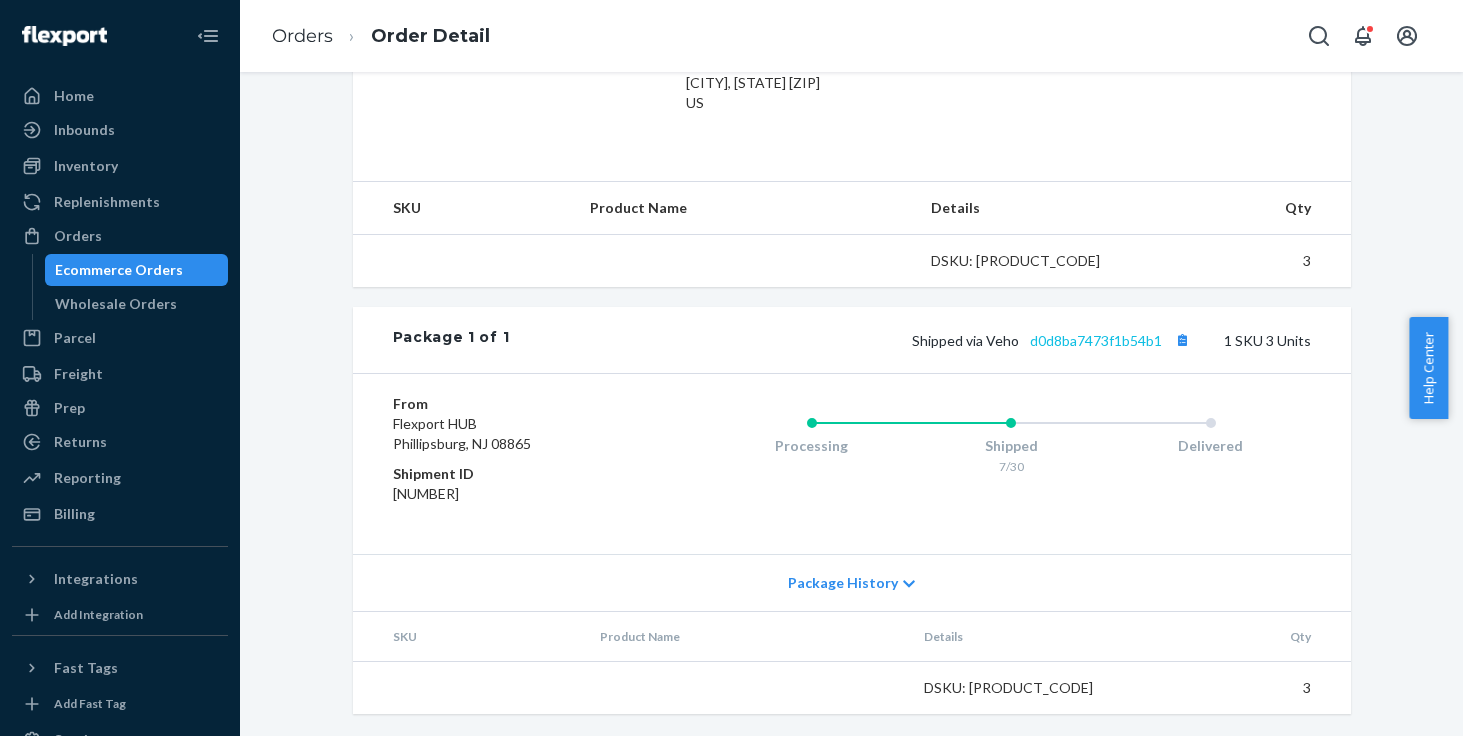 click on "Package 1 of 1 Shipped via Veho   [BULK_ID] 1   SKU   [UNITS]   Units" at bounding box center (852, 340) 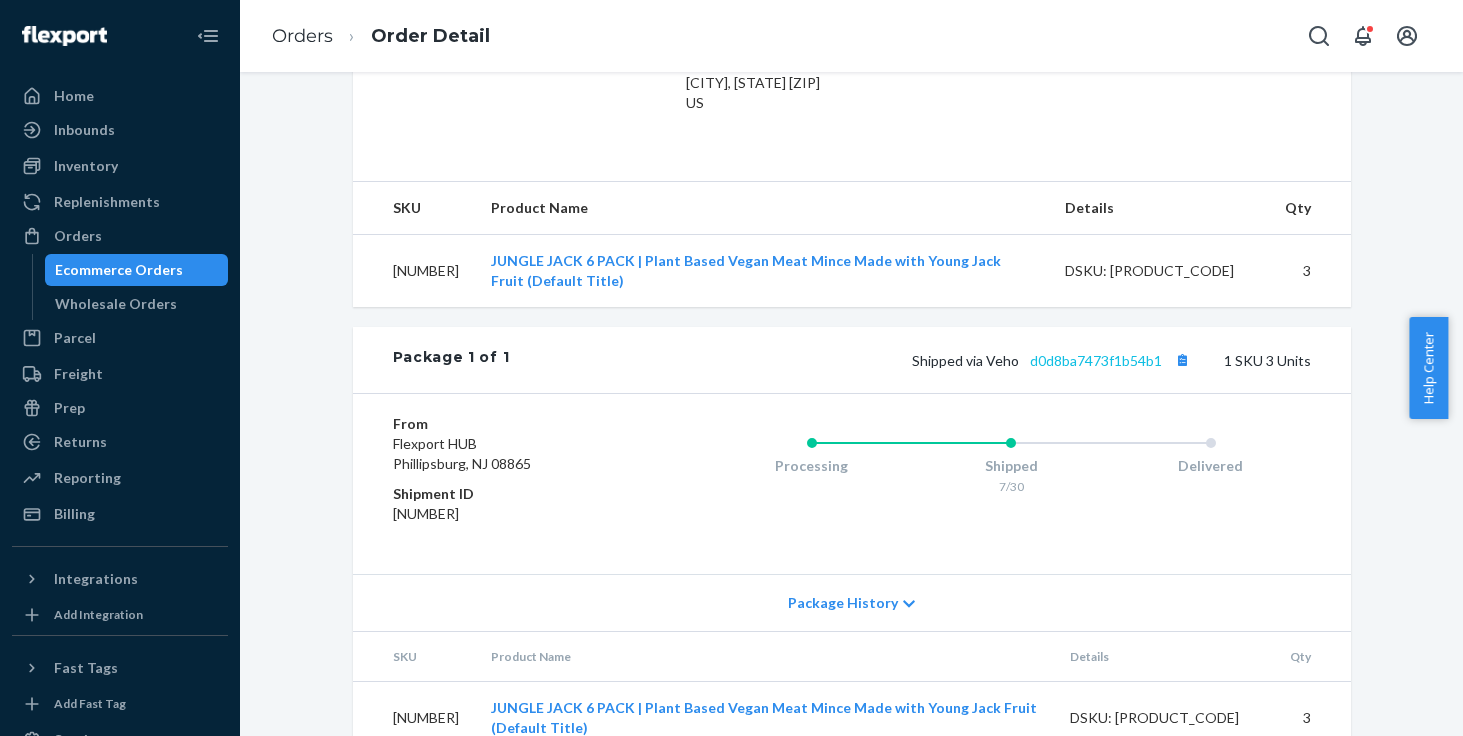 click on "d0d8ba7473f1b54b1" at bounding box center (1096, 360) 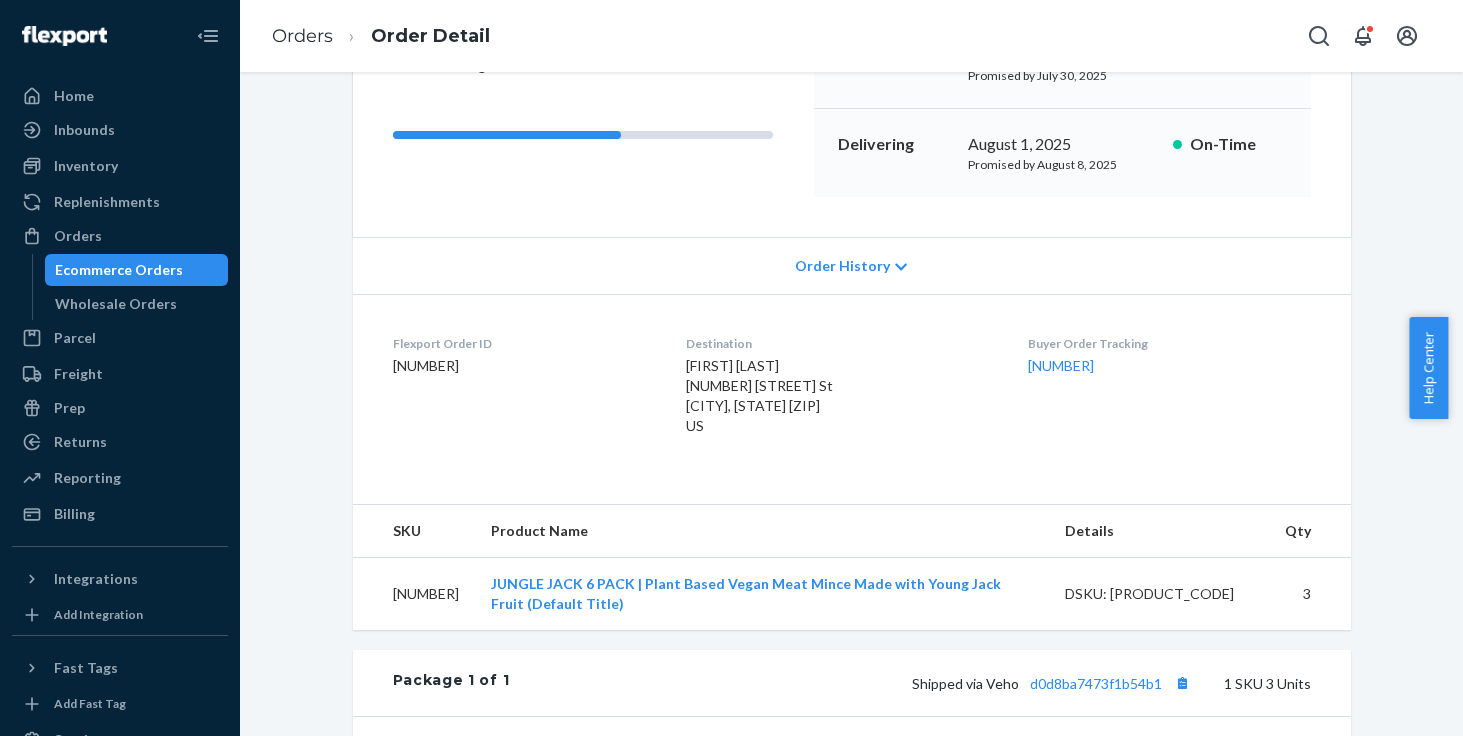 scroll, scrollTop: 119, scrollLeft: 0, axis: vertical 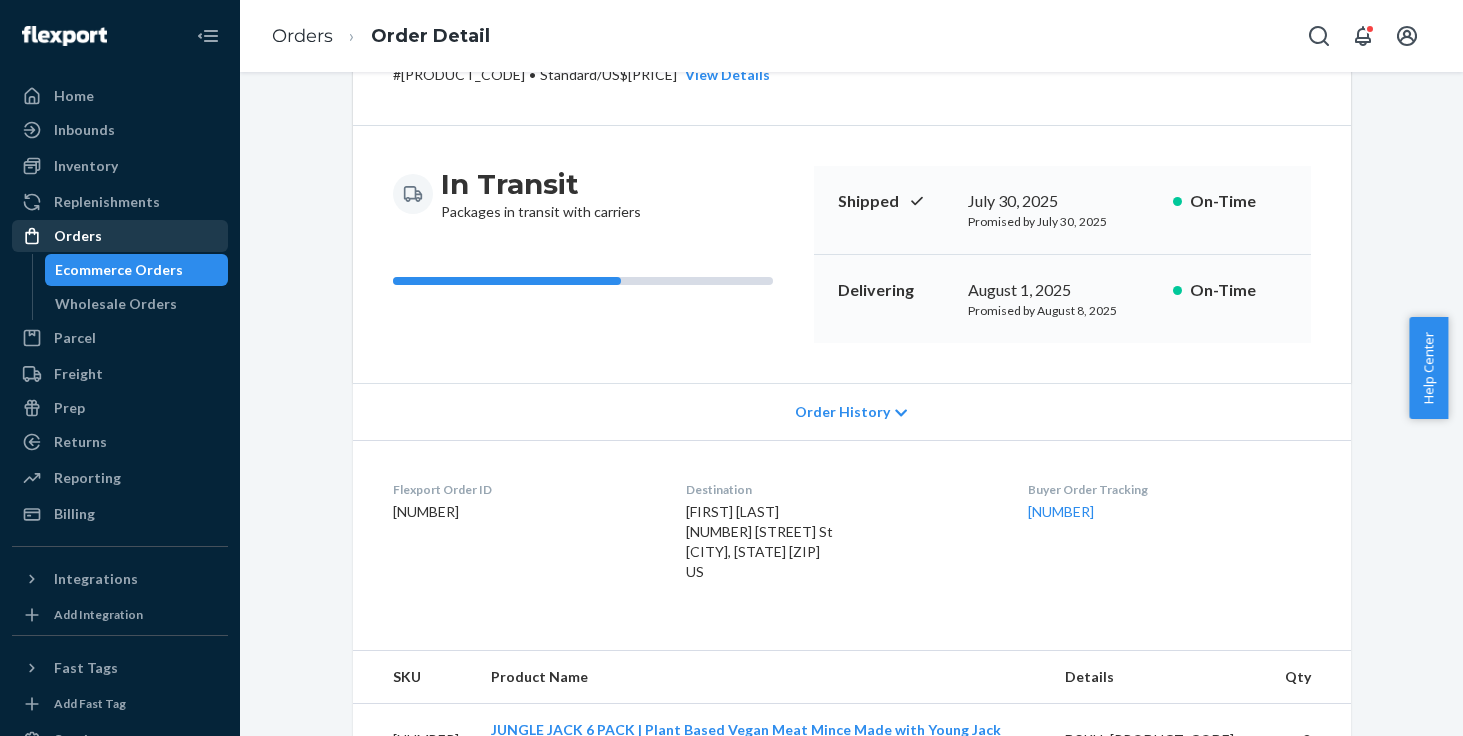click on "Orders" at bounding box center [120, 236] 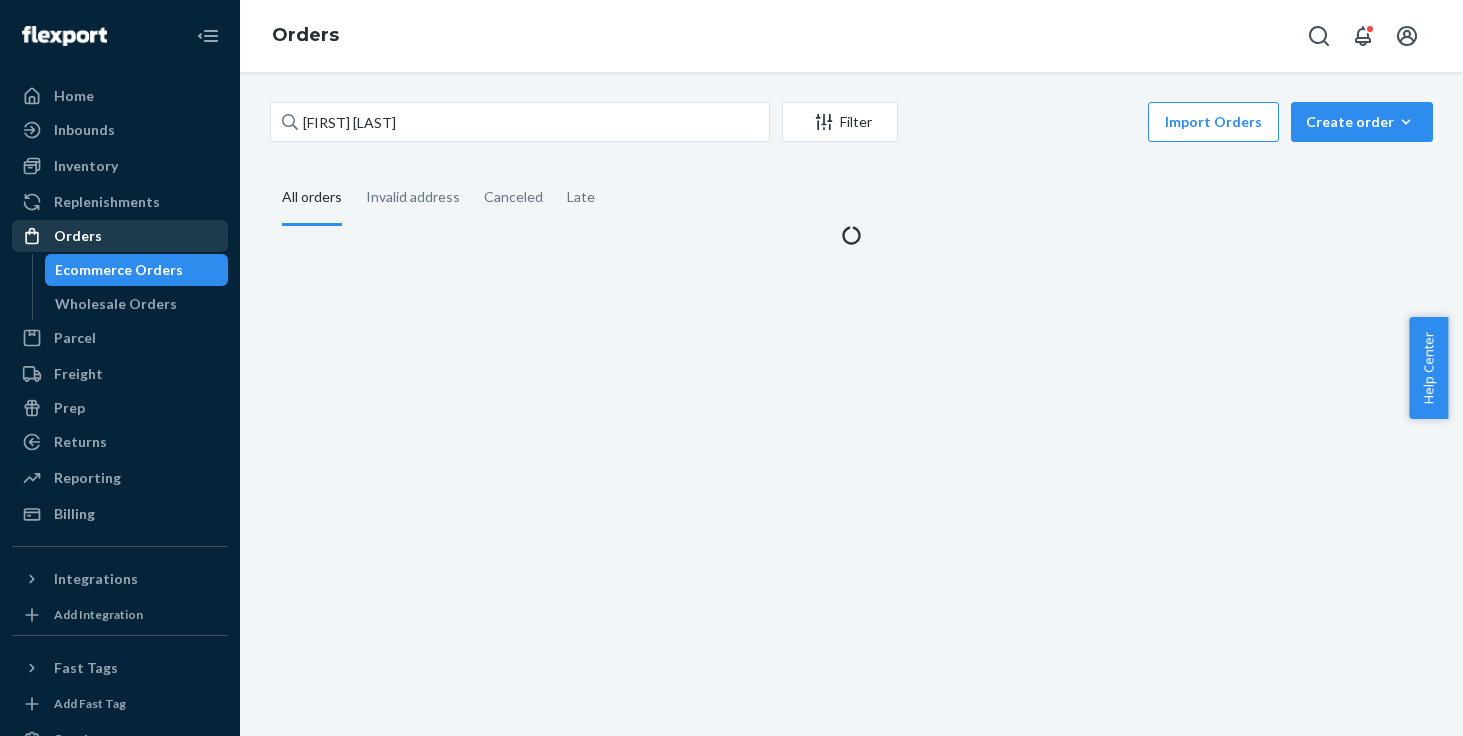 scroll, scrollTop: 0, scrollLeft: 0, axis: both 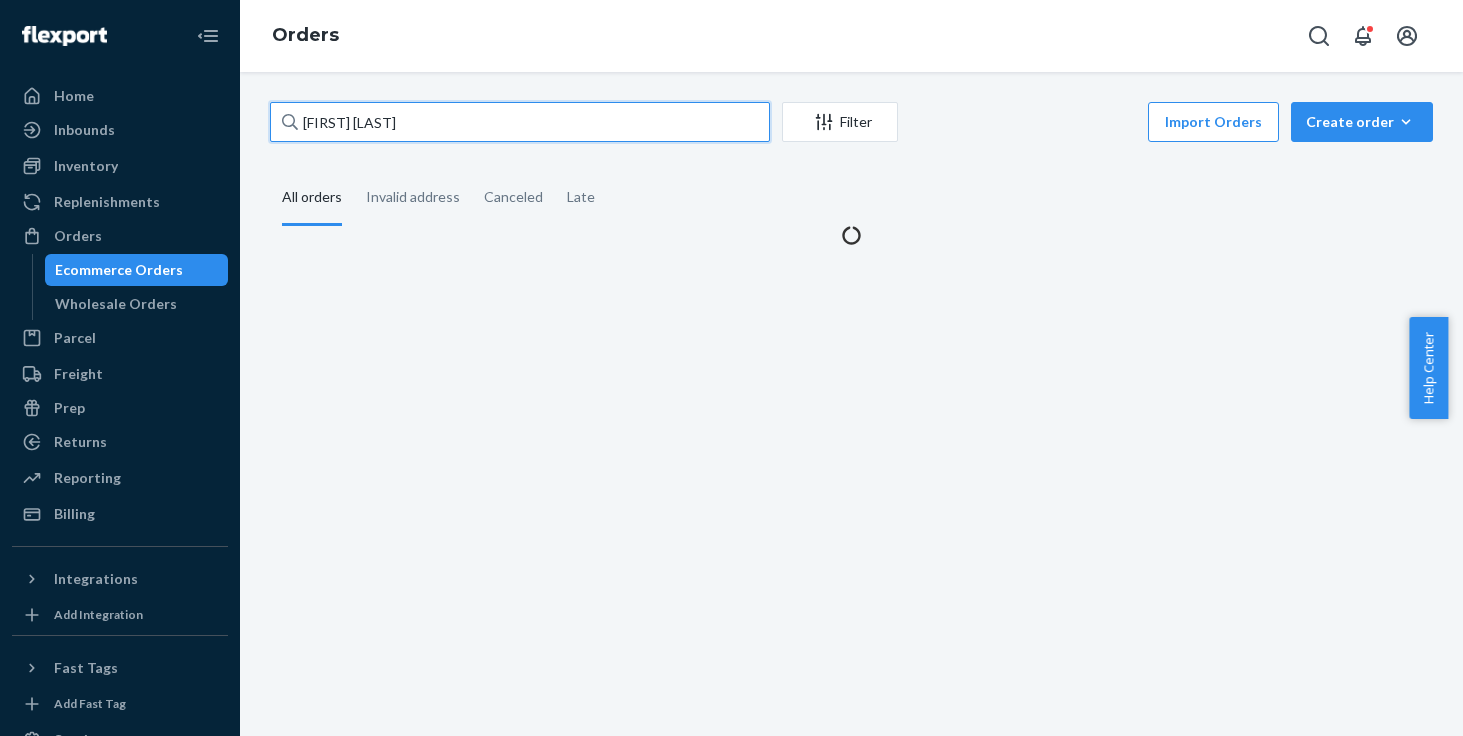 drag, startPoint x: 373, startPoint y: 119, endPoint x: 157, endPoint y: 113, distance: 216.08331 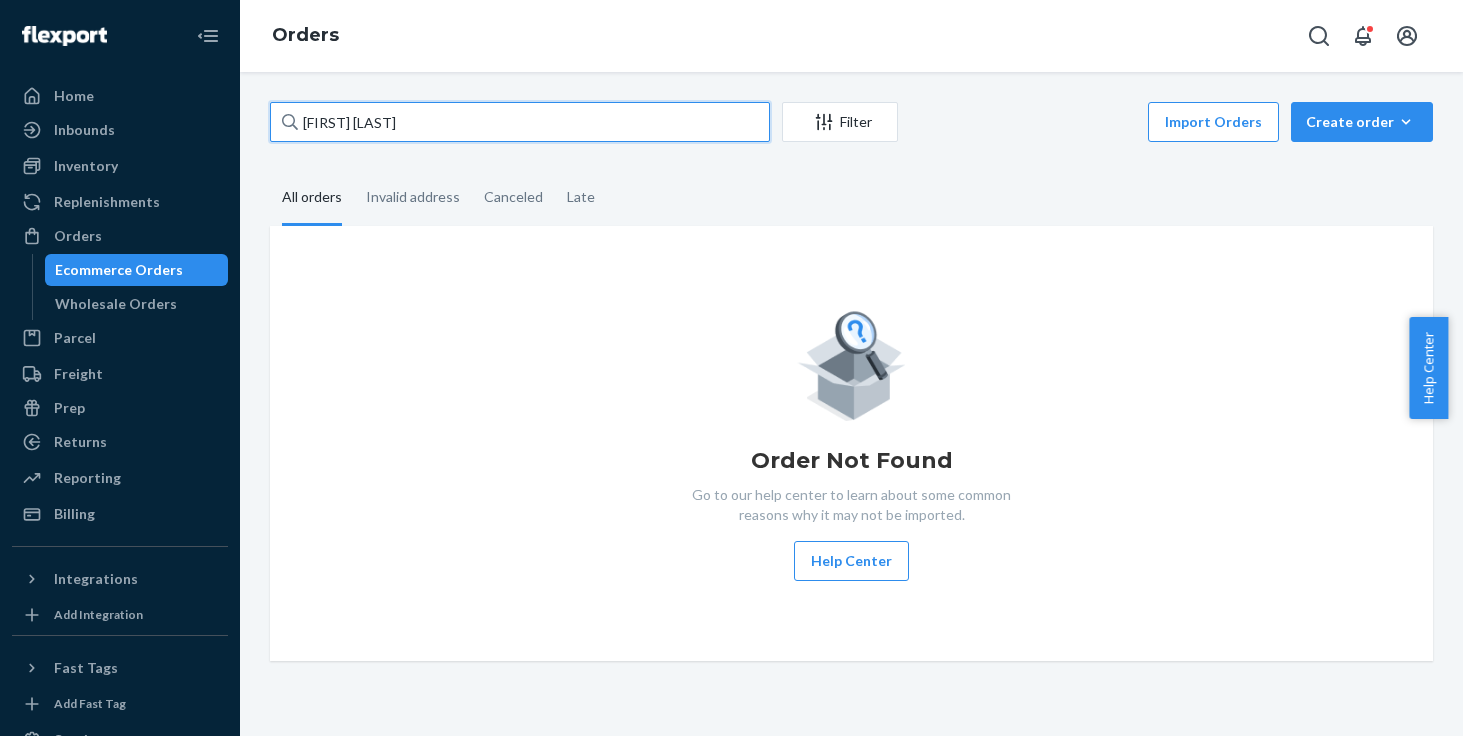 paste on "[FIRST] [LAST]" 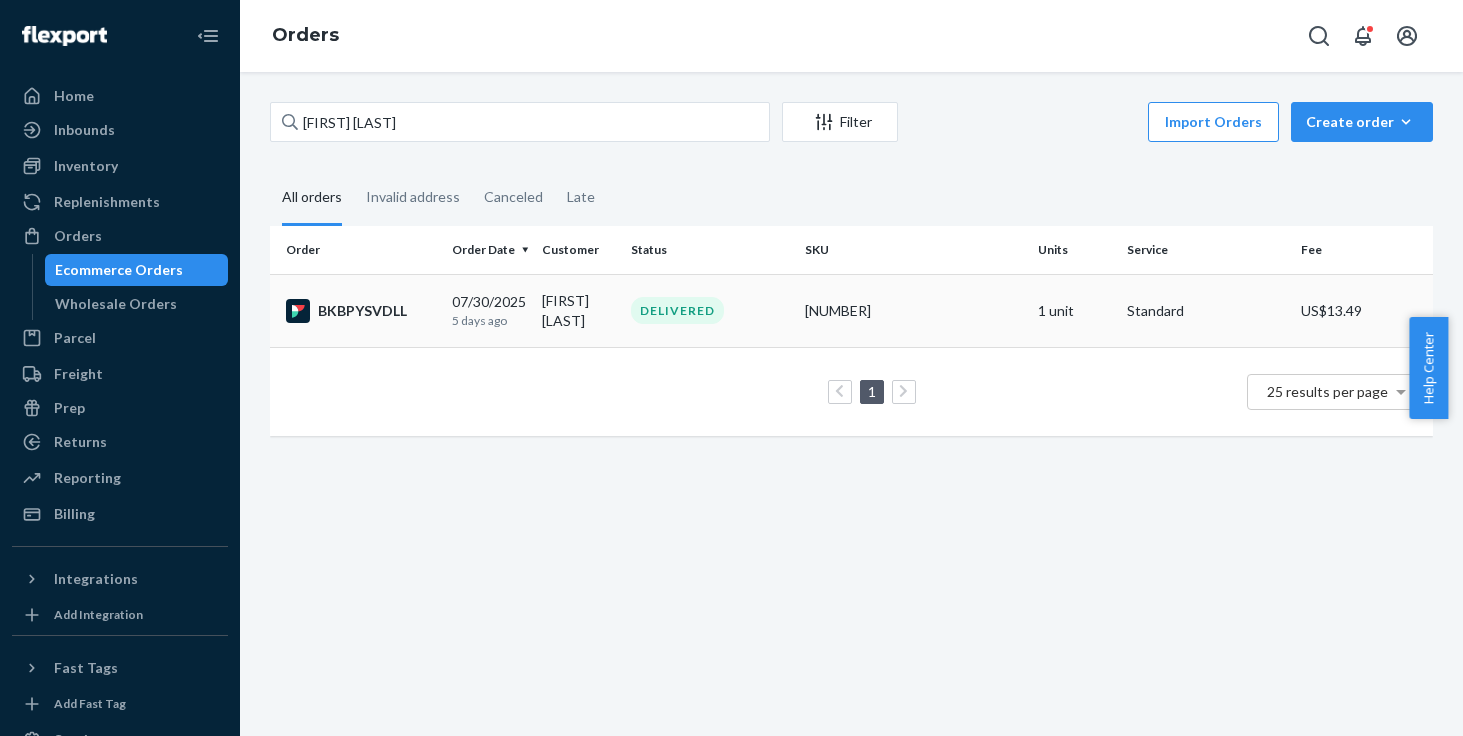 click on "[FIRST] [LAST]" at bounding box center [578, 310] 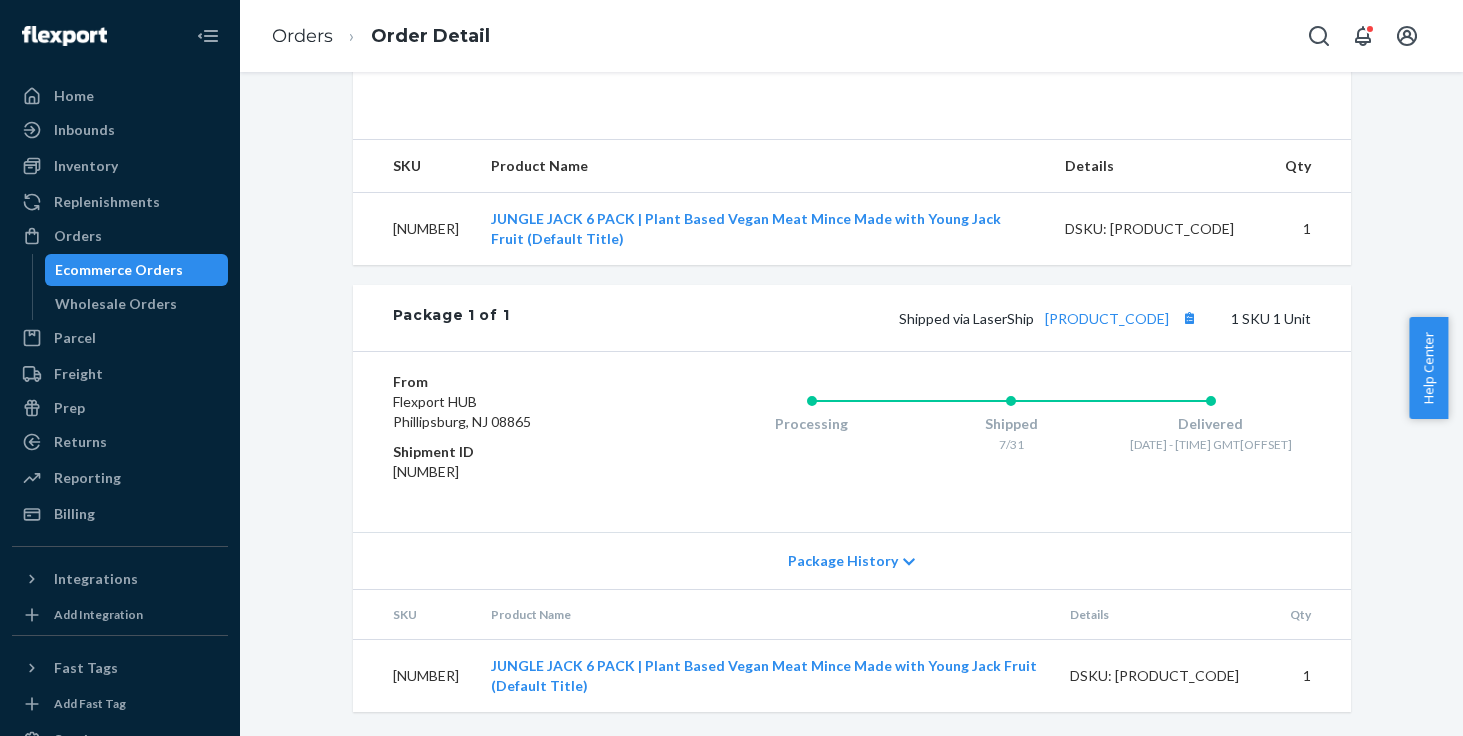 scroll, scrollTop: 628, scrollLeft: 0, axis: vertical 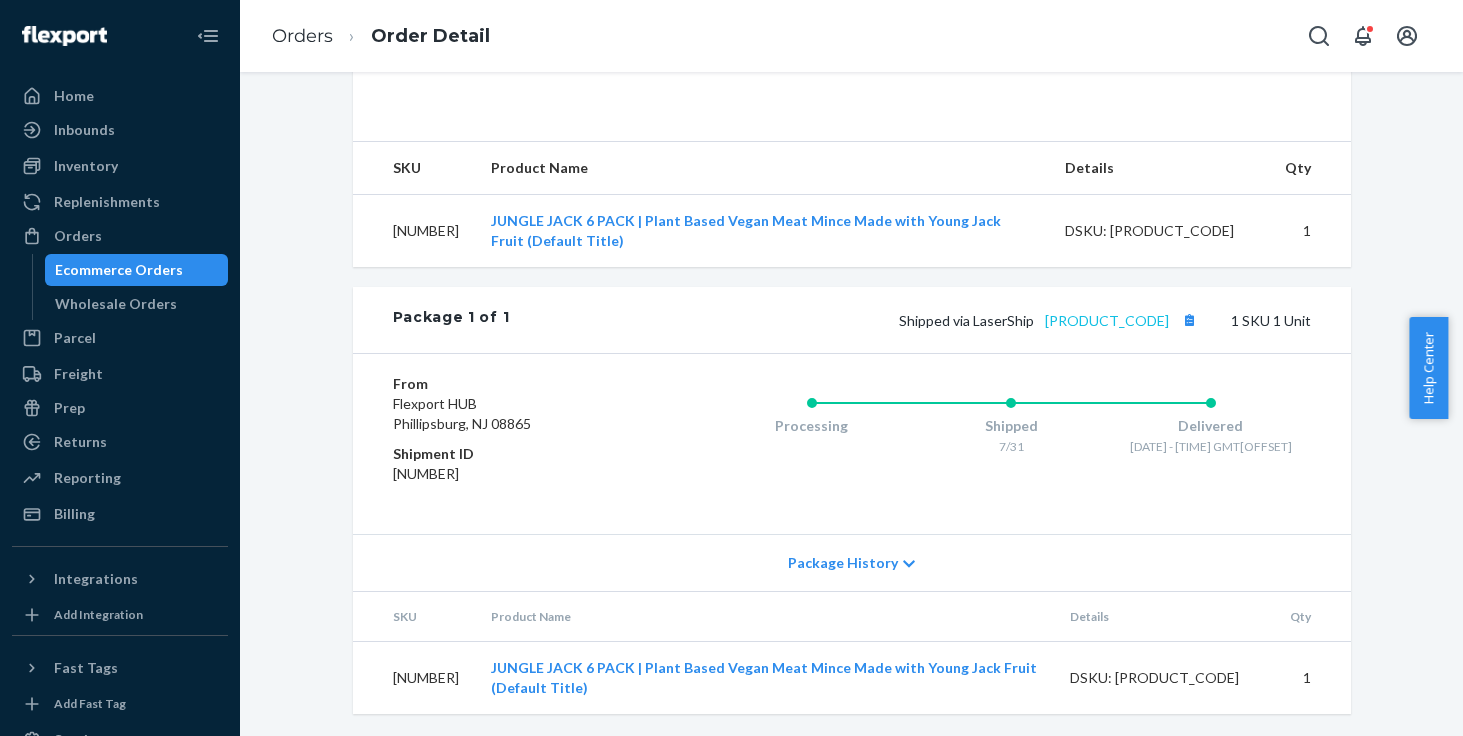 click on "[PRODUCT_CODE]" at bounding box center (1107, 320) 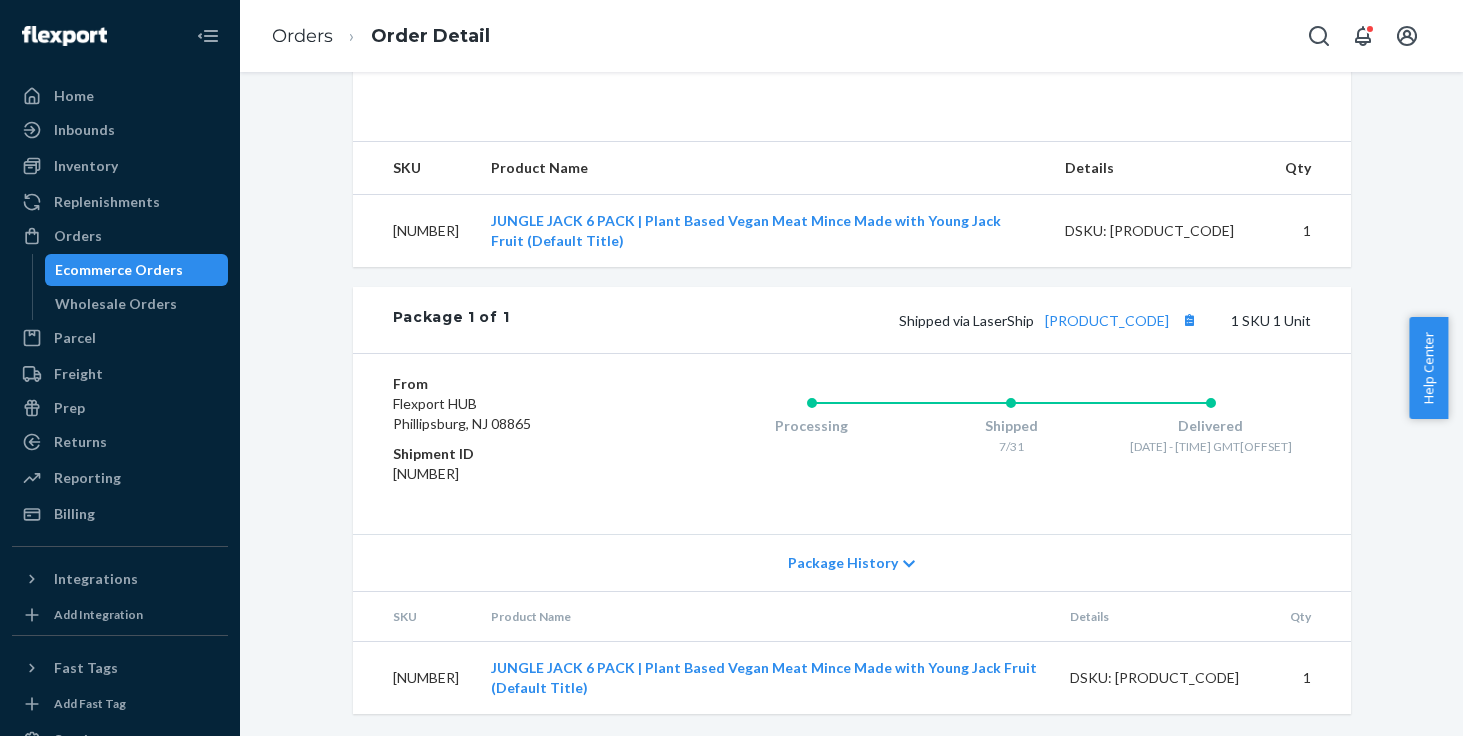 scroll, scrollTop: 298, scrollLeft: 0, axis: vertical 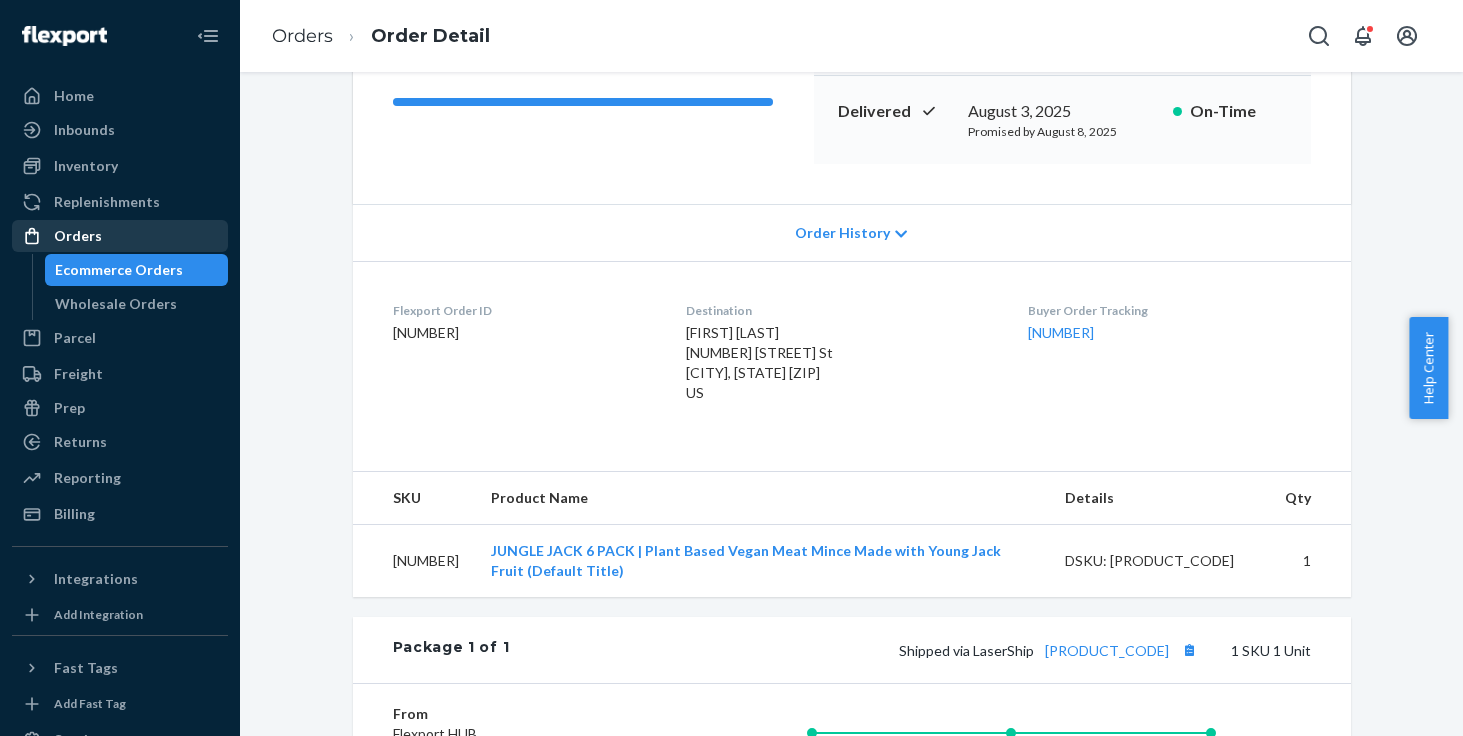 click on "Orders" at bounding box center (120, 236) 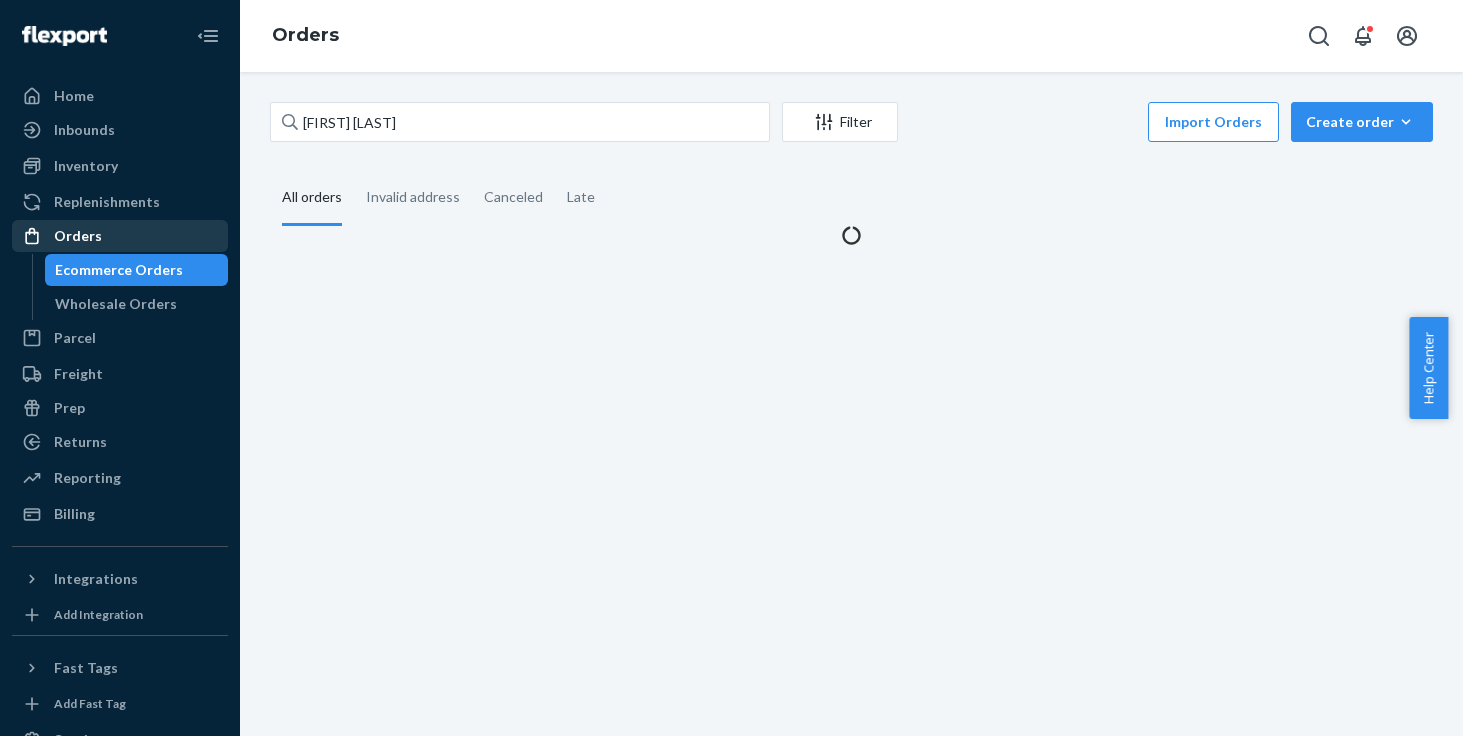 scroll, scrollTop: 0, scrollLeft: 0, axis: both 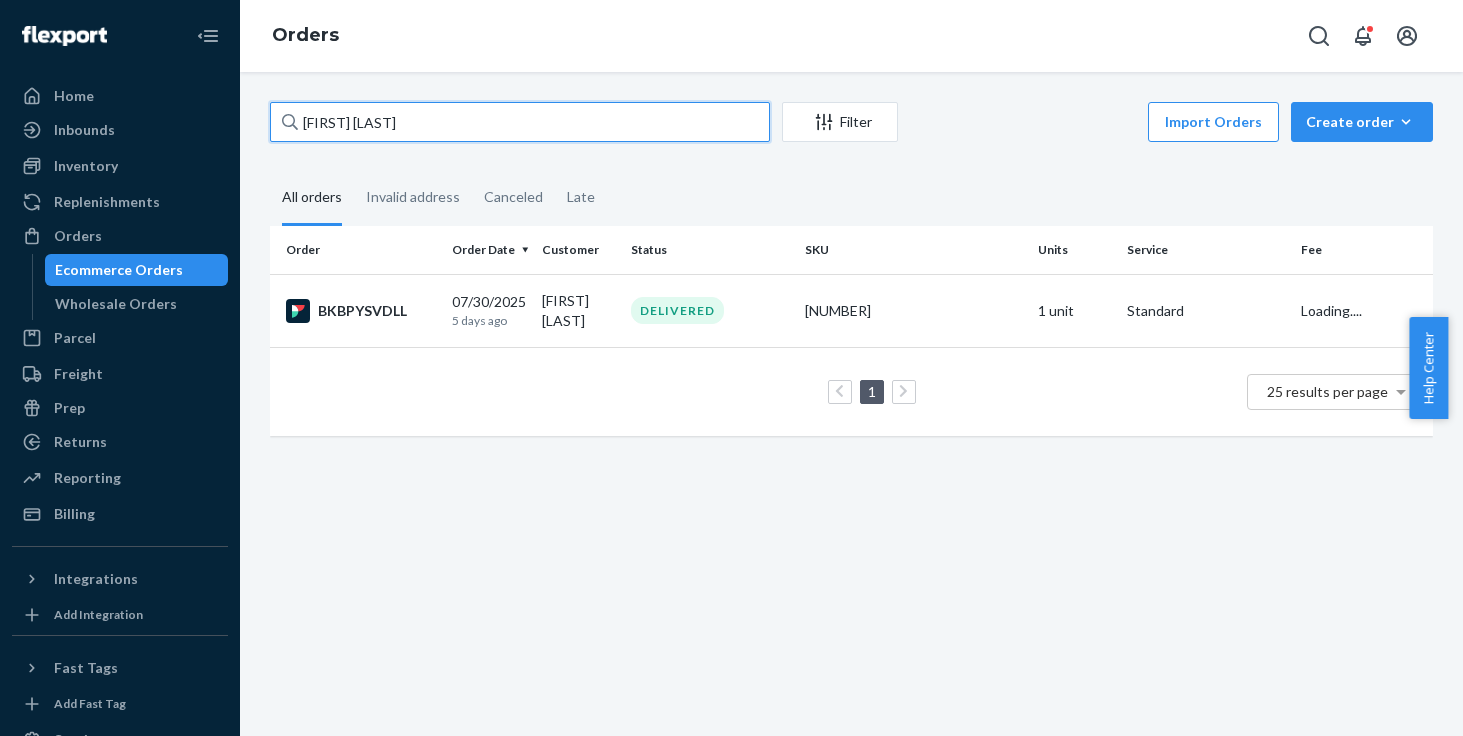 drag, startPoint x: 449, startPoint y: 125, endPoint x: 261, endPoint y: 125, distance: 188 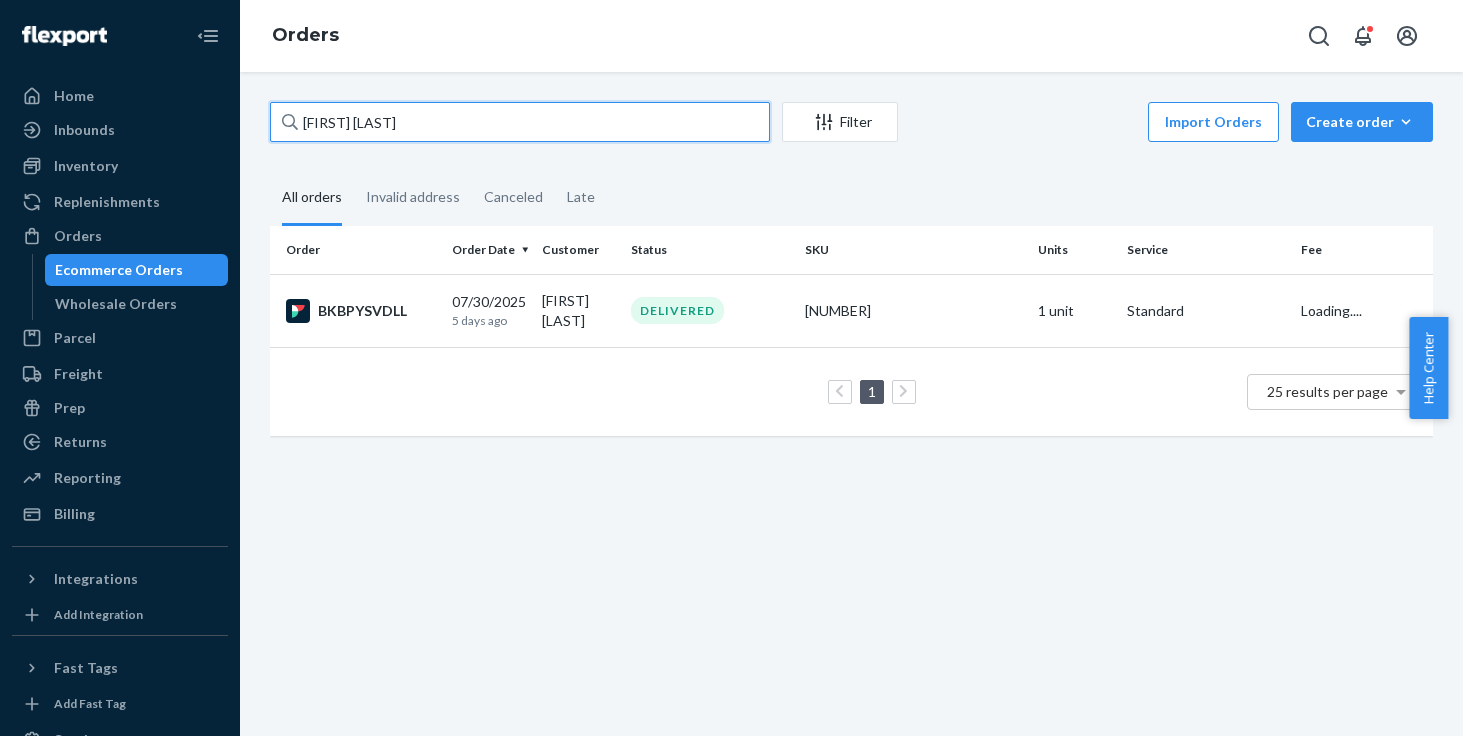 click on "[FIRST] [LAST] Filter Import Orders Create order Ecommerce order Removal order All orders Invalid address Canceled Late Order Order Date Customer Status SKU Units Service Fee [PRODUCT_CODE] [DATE] [TIME_AGO] [FIRST] [LAST] DELIVERED [NUMBER] [UNITS] unit Standard Loading.... 1 25 results per page" at bounding box center (851, 279) 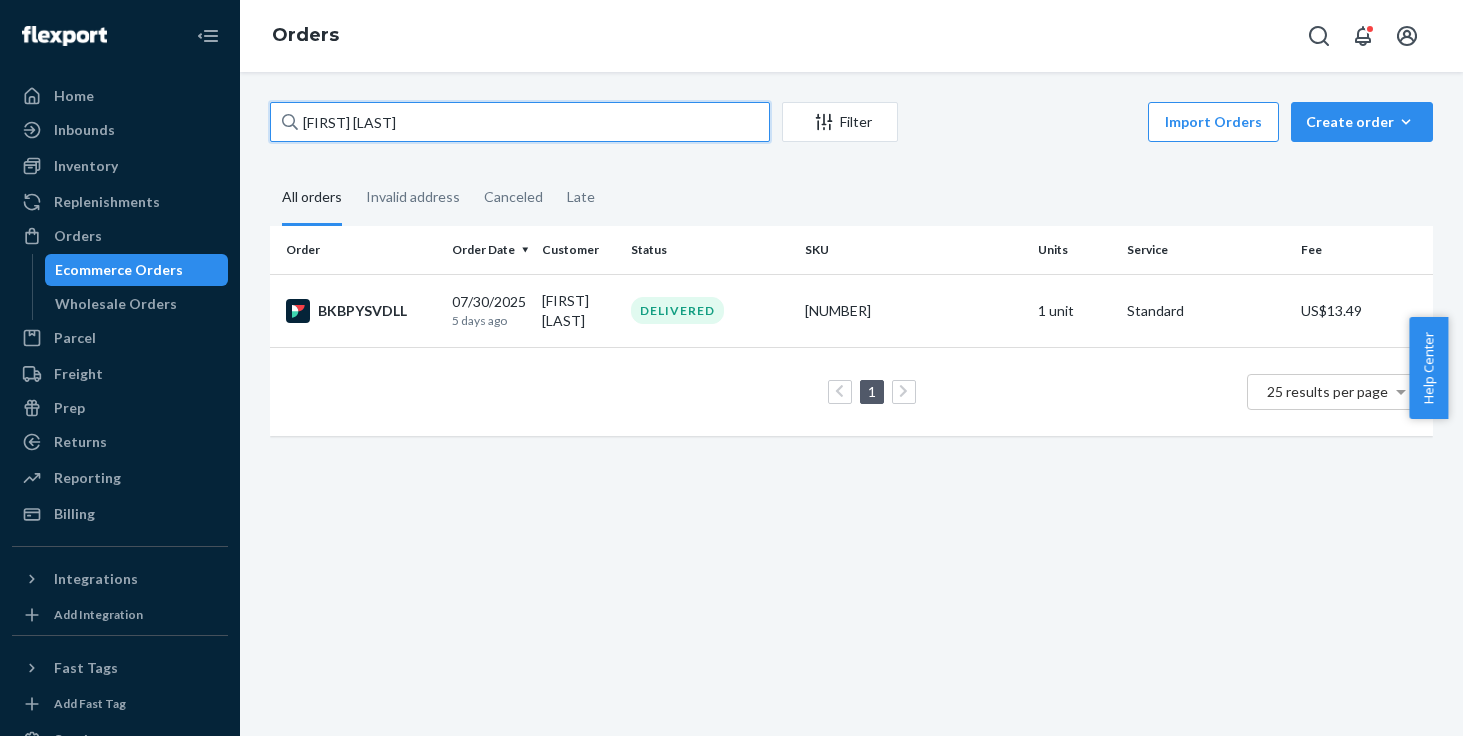 paste on "[FIRST] [LAST]" 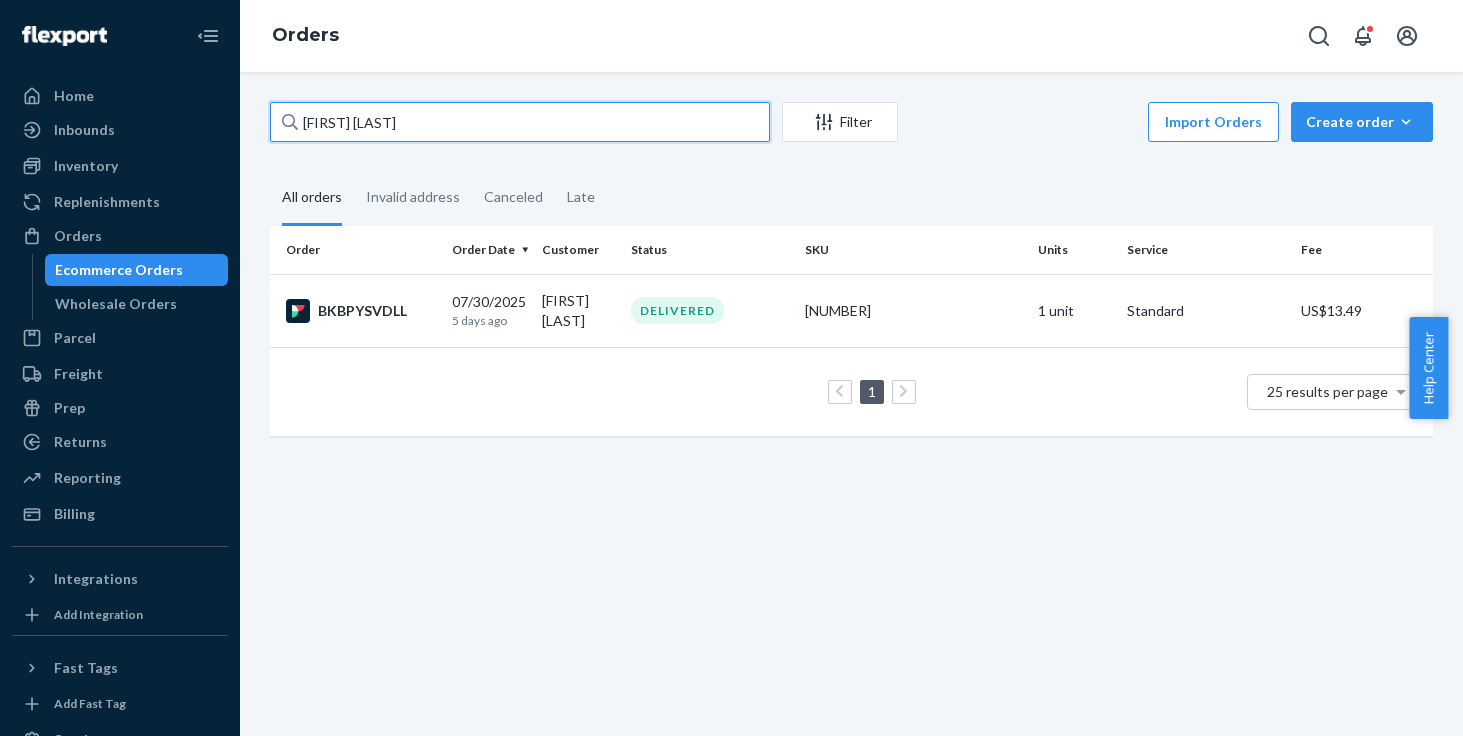 type on "[FIRST] [LAST]" 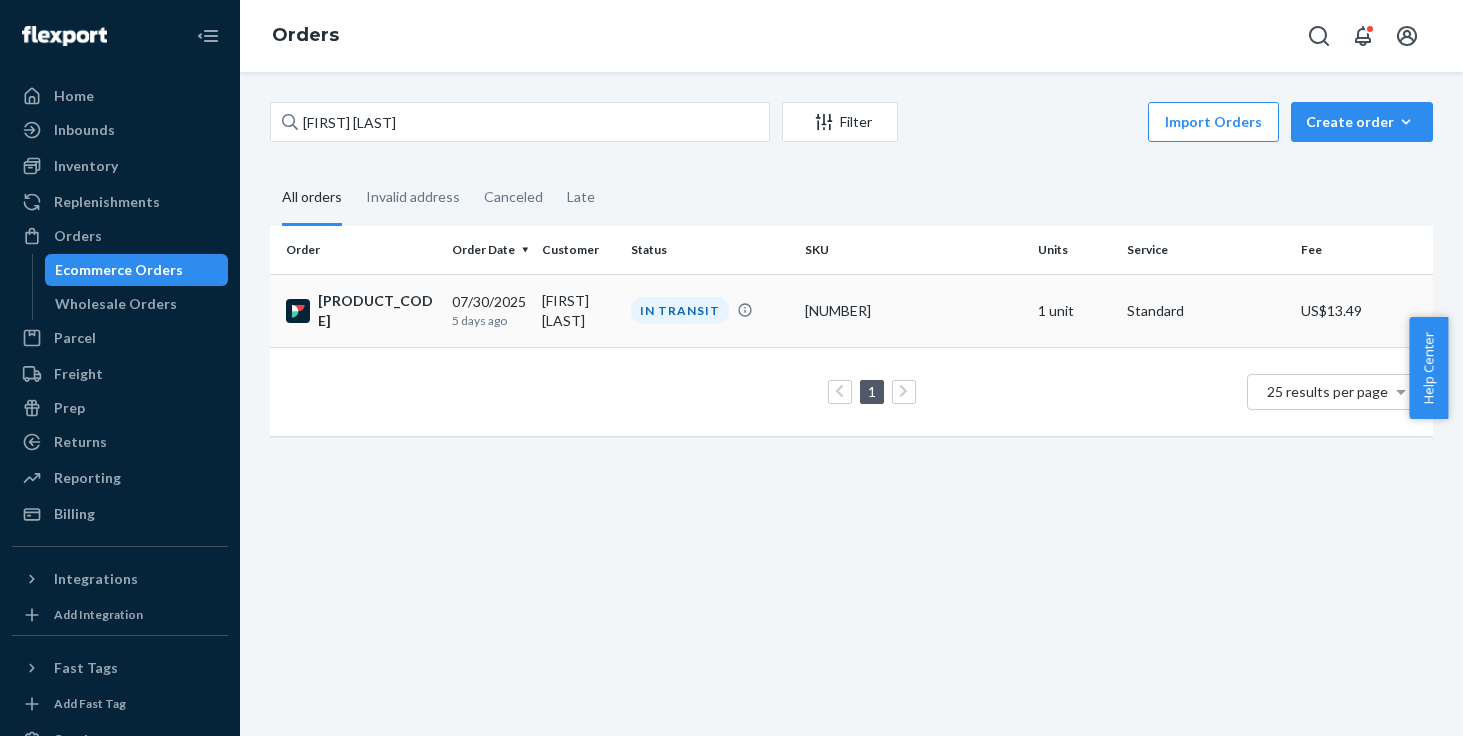 click on "IN TRANSIT" at bounding box center (680, 310) 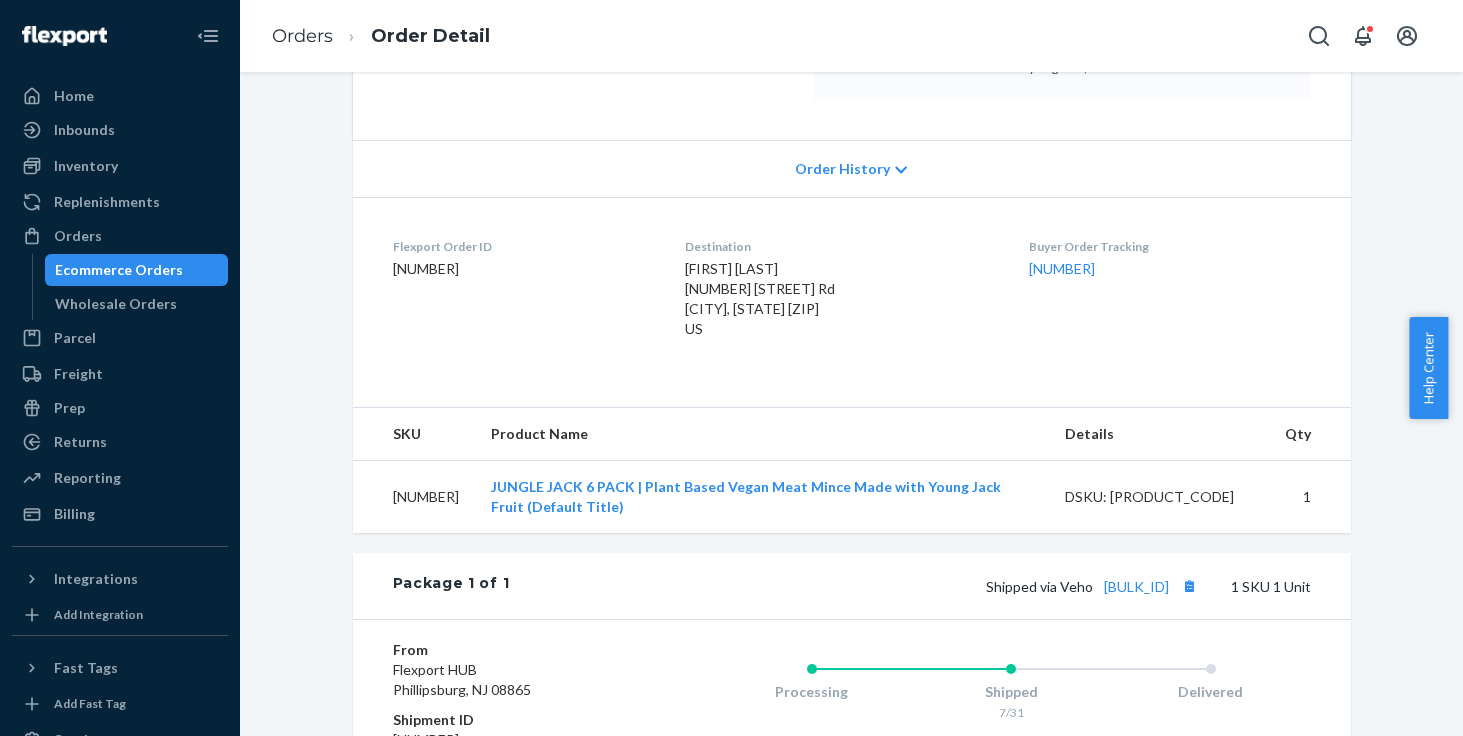 scroll, scrollTop: 621, scrollLeft: 0, axis: vertical 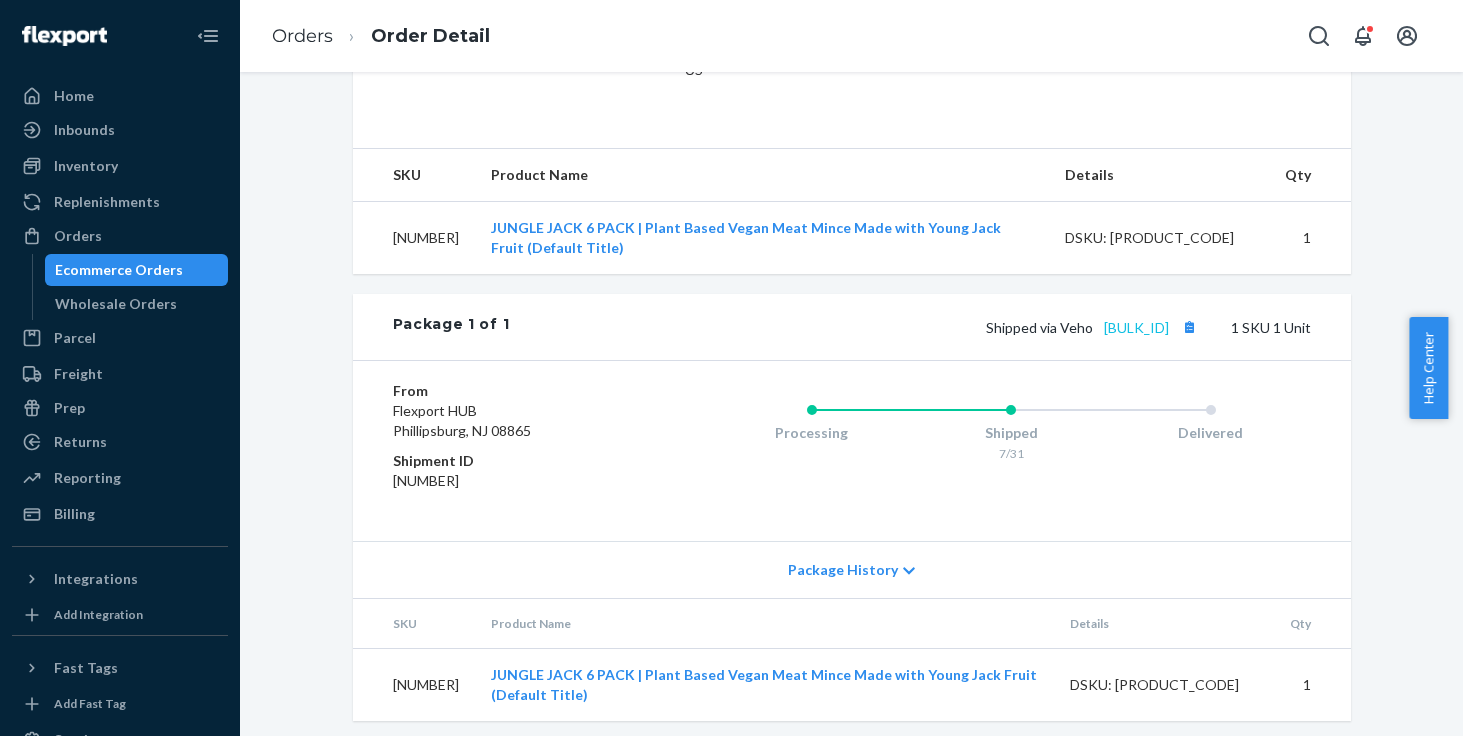 click on "[BULK_ID]" at bounding box center (1136, 327) 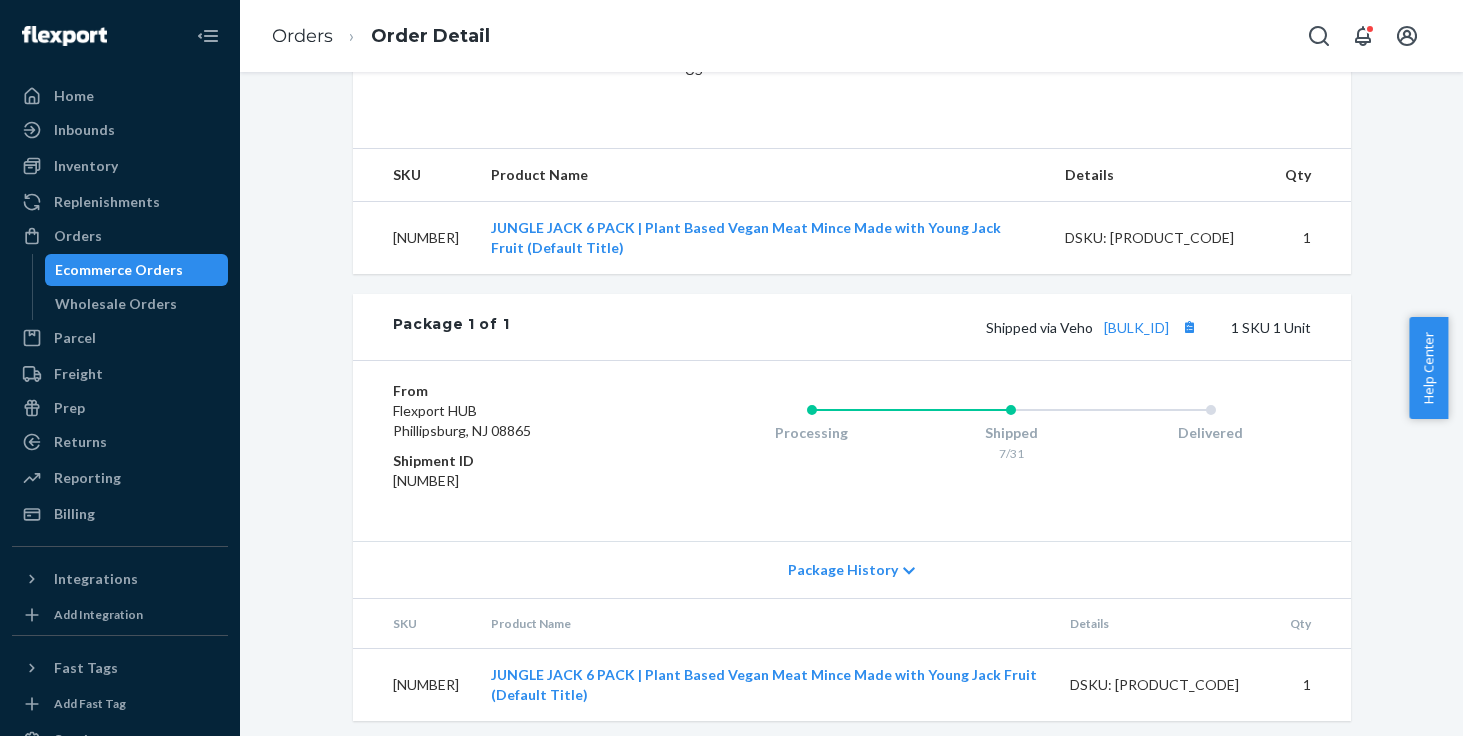 scroll, scrollTop: 0, scrollLeft: 0, axis: both 